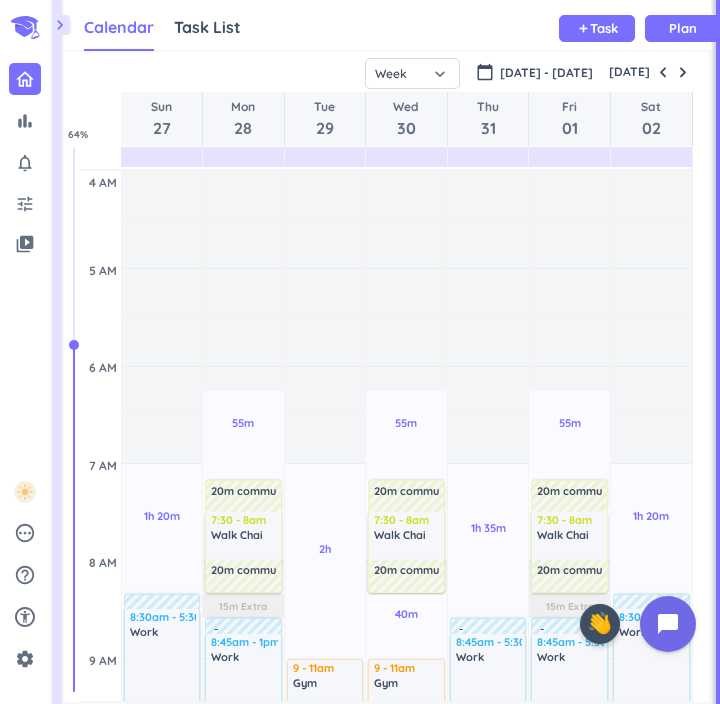 scroll, scrollTop: 0, scrollLeft: 0, axis: both 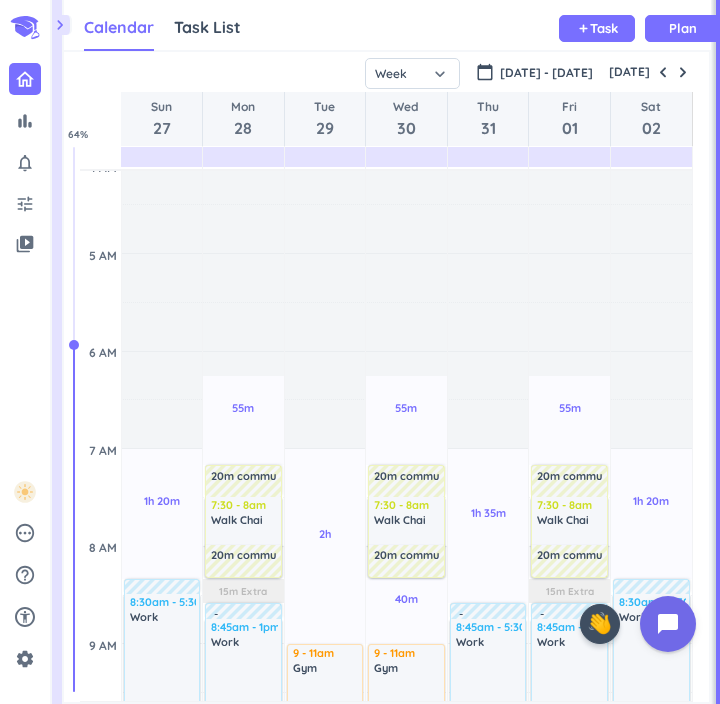 click on "chevron_right" at bounding box center (60, 25) 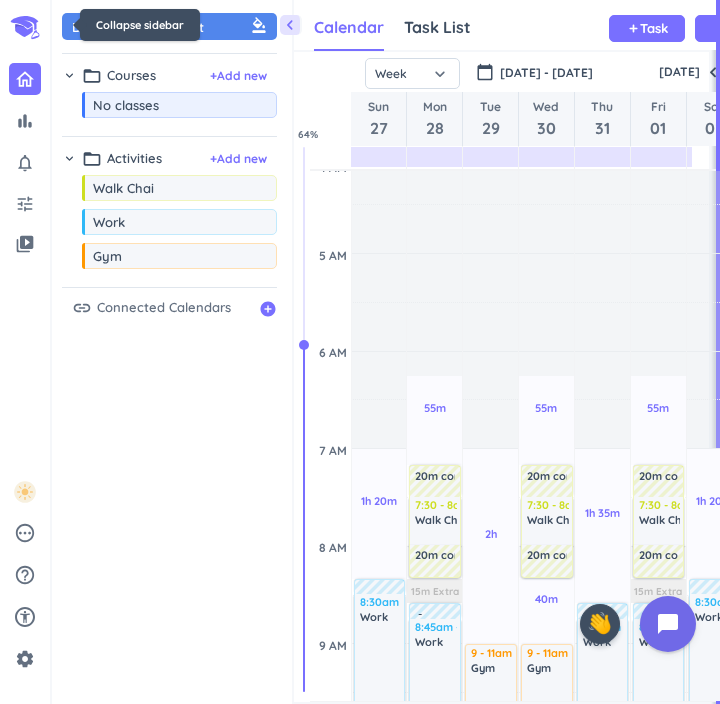 scroll, scrollTop: 50, scrollLeft: 423, axis: both 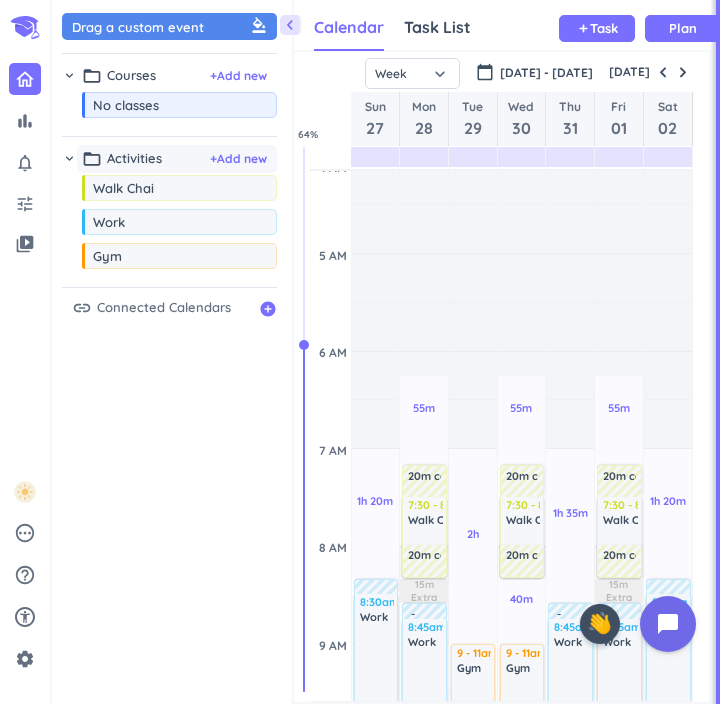 click on "Activities" at bounding box center [134, 159] 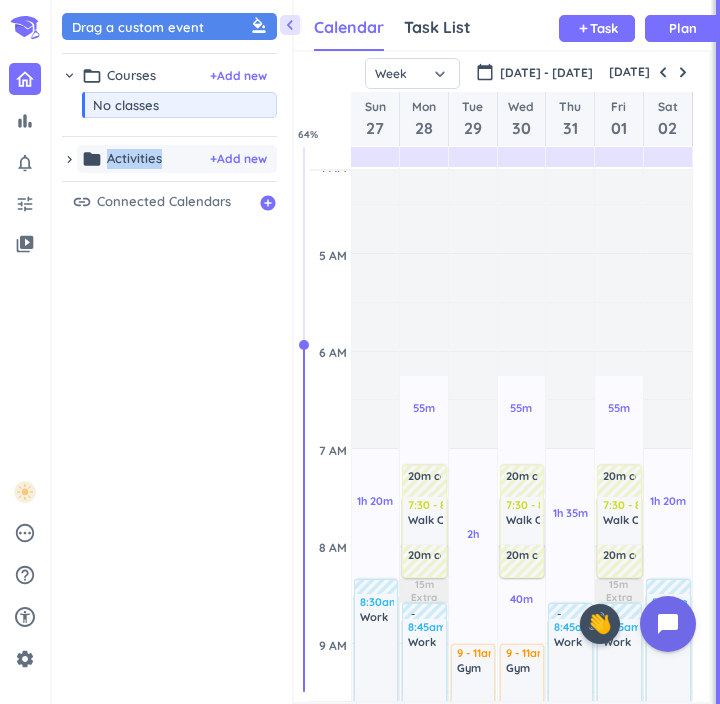 click on "Activities" at bounding box center (134, 159) 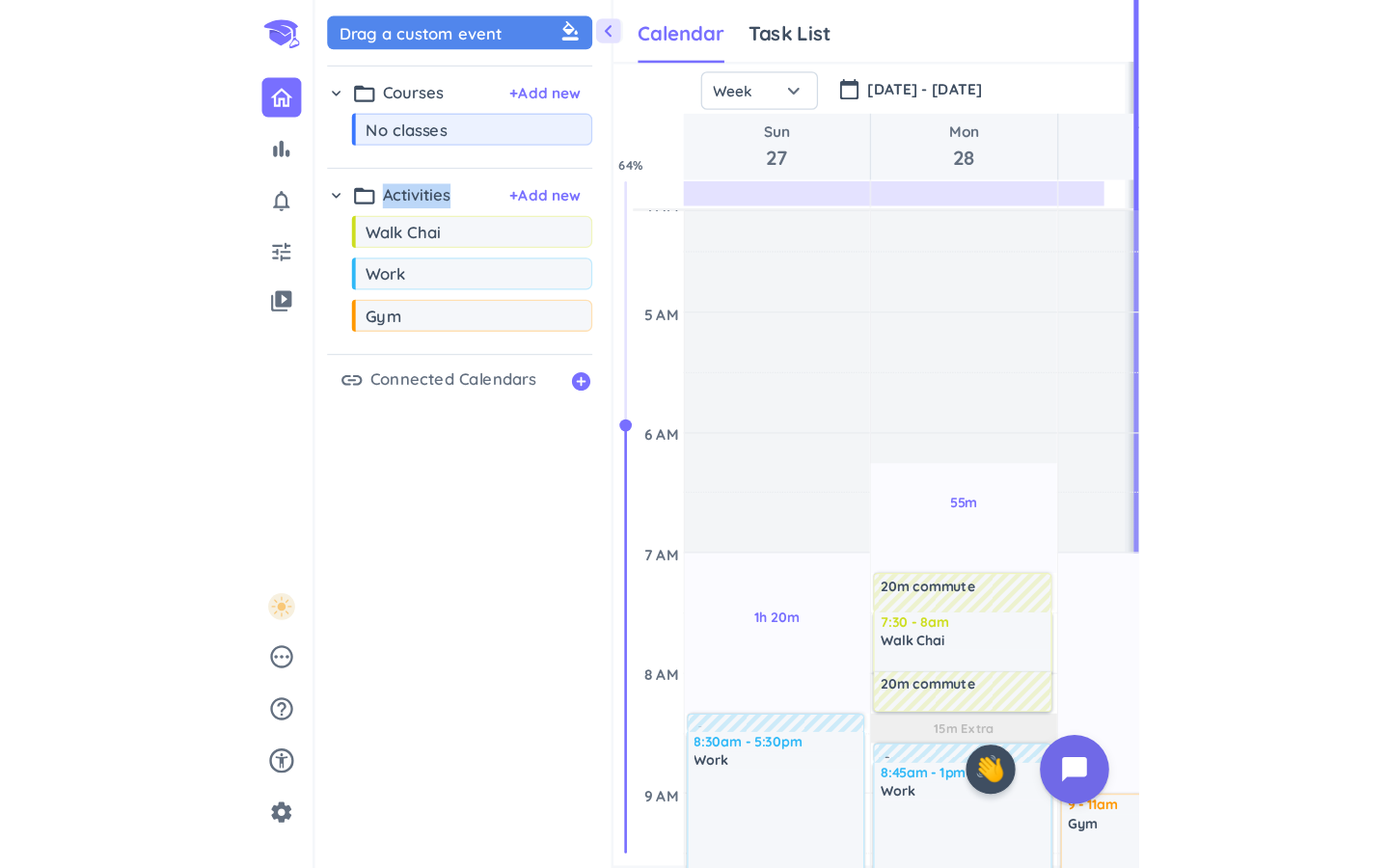 scroll, scrollTop: 1, scrollLeft: 1, axis: both 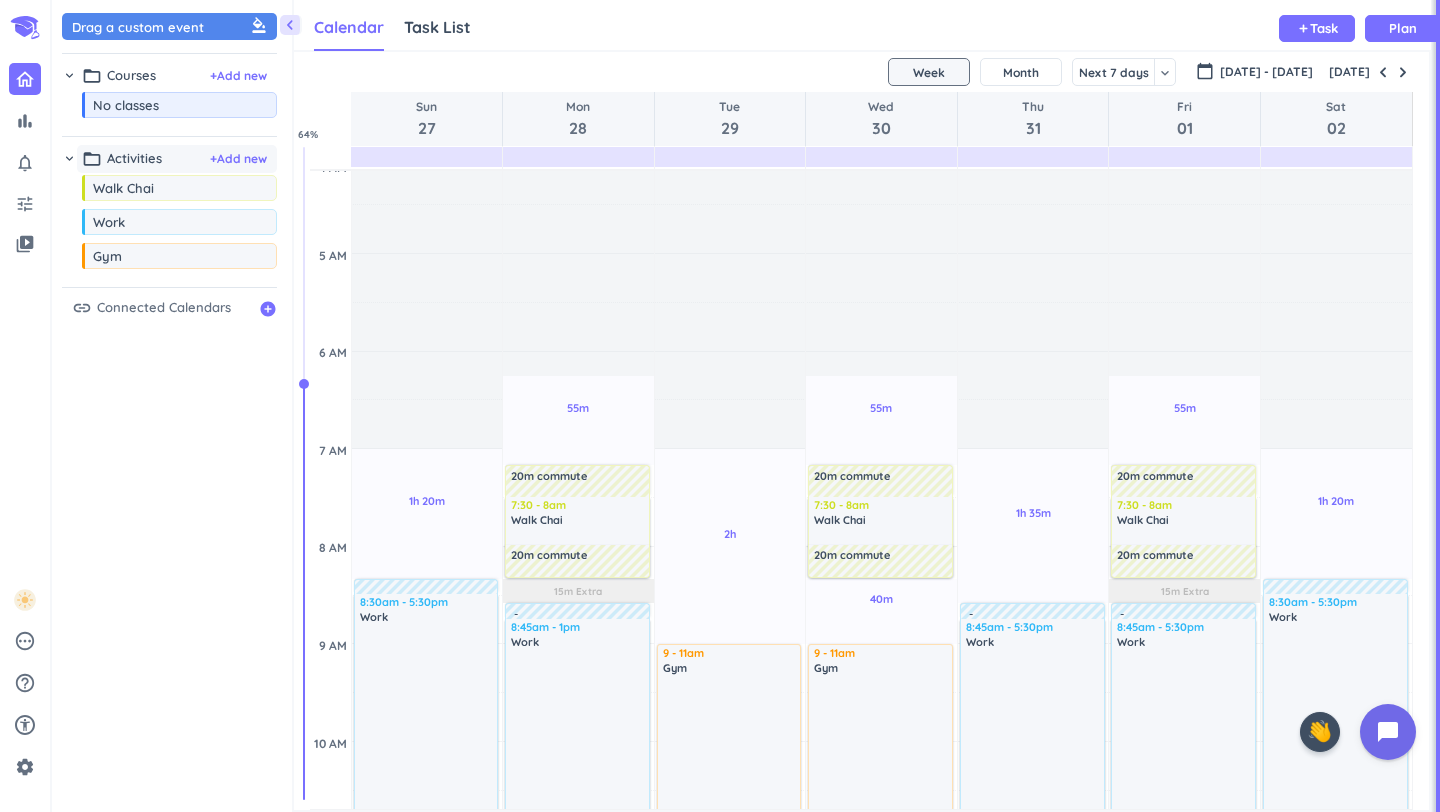 click on "folder_open Activities   +  Add new" at bounding box center (177, 159) 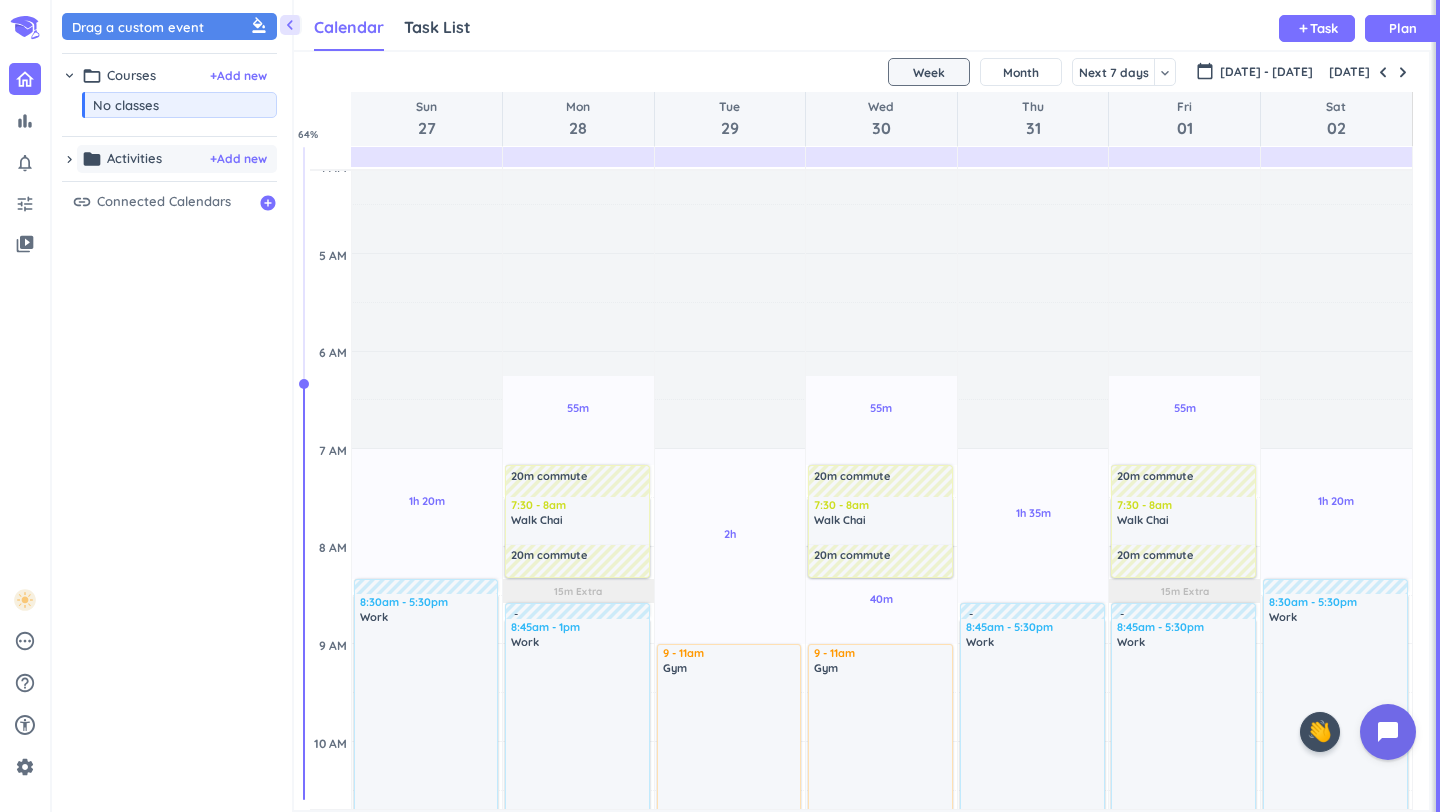 click on "folder Activities   +  Add new" at bounding box center (177, 159) 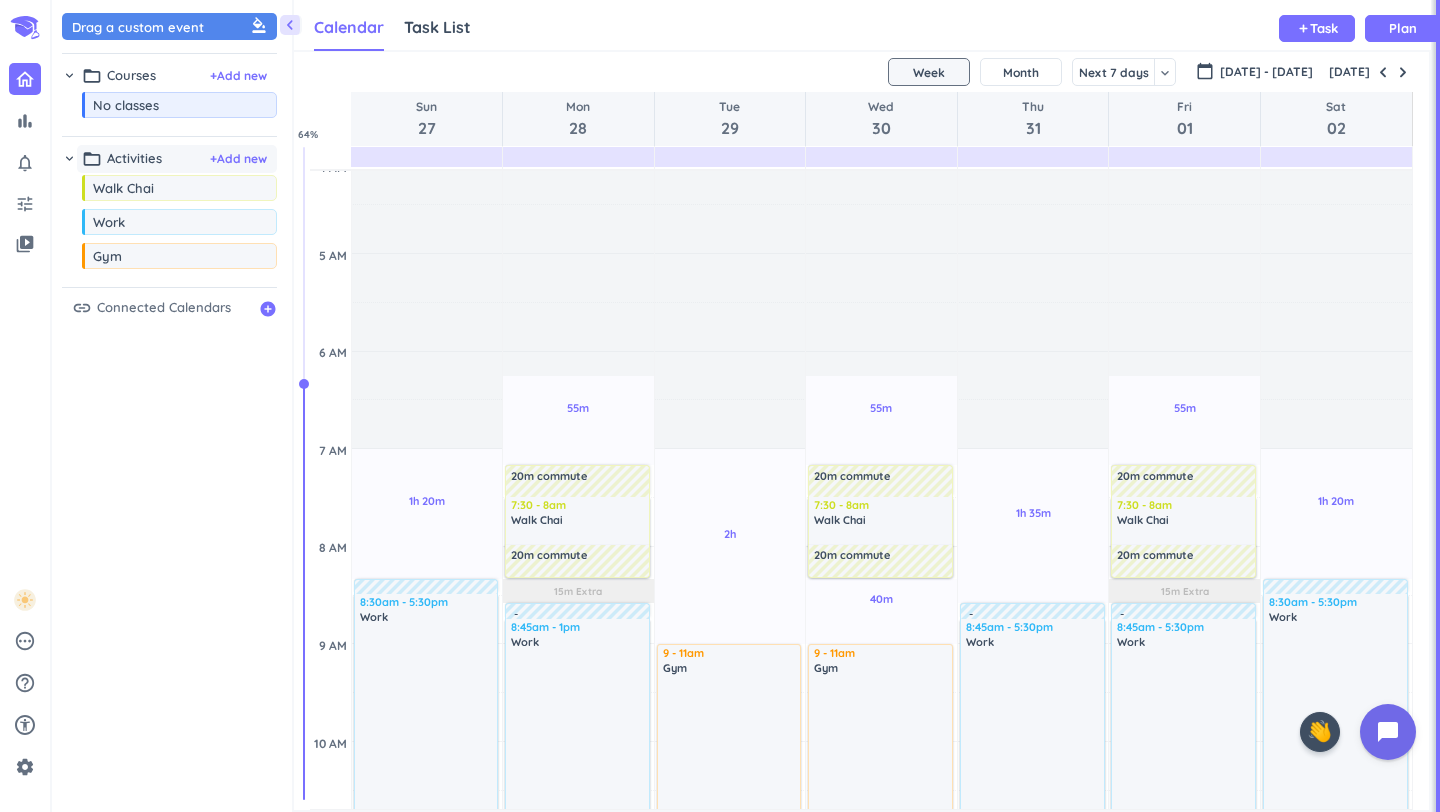 click on "Activities" at bounding box center [134, 159] 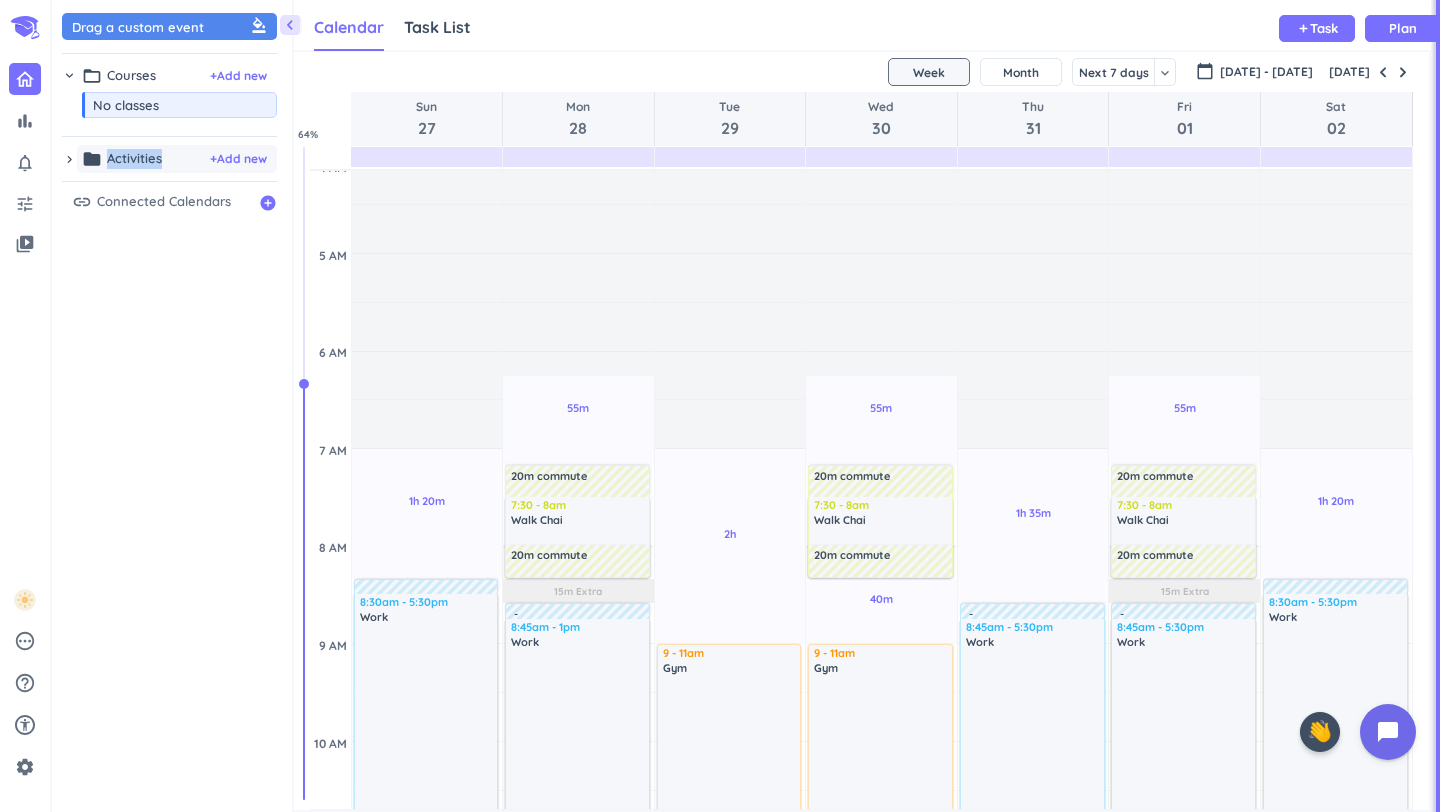 click on "Activities" at bounding box center [134, 159] 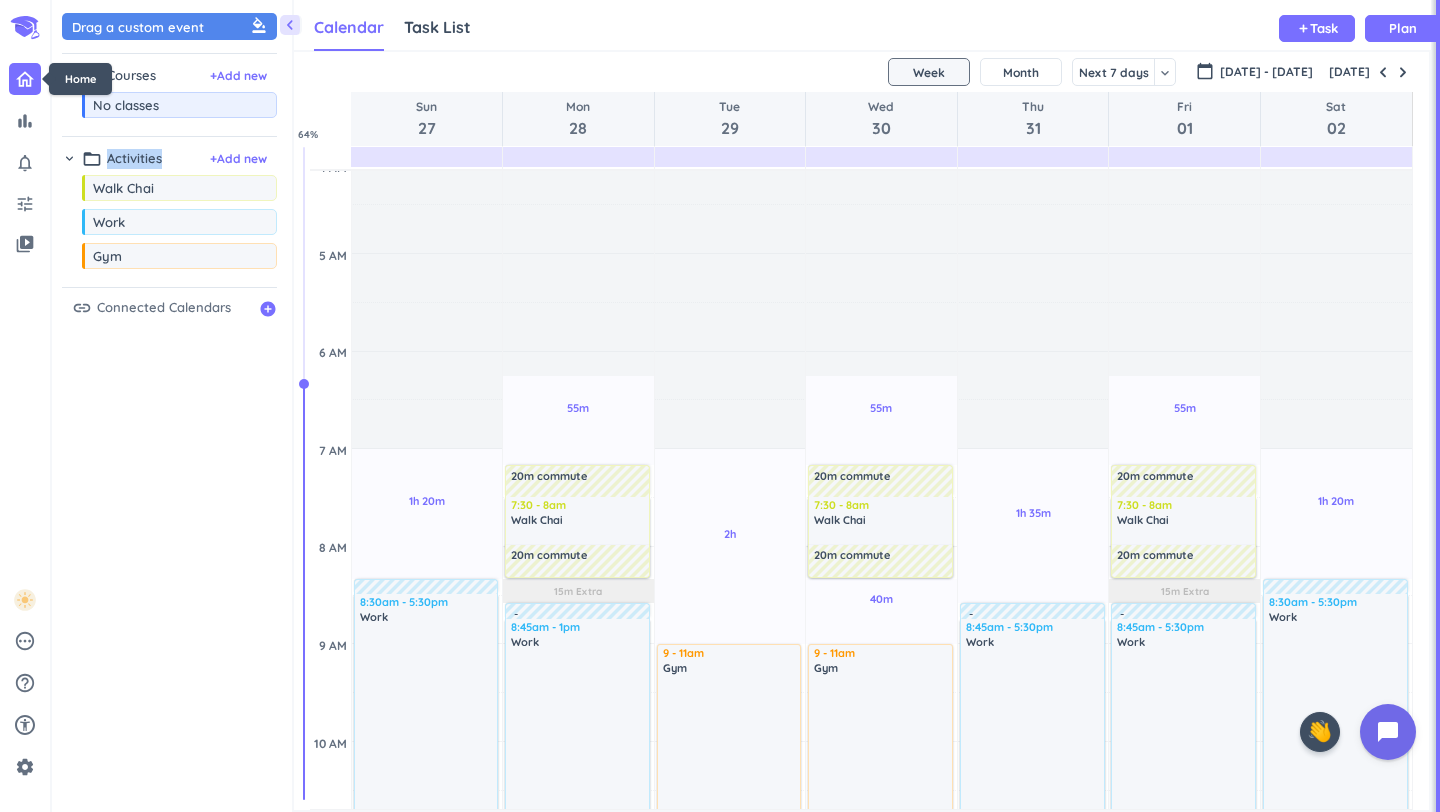 click 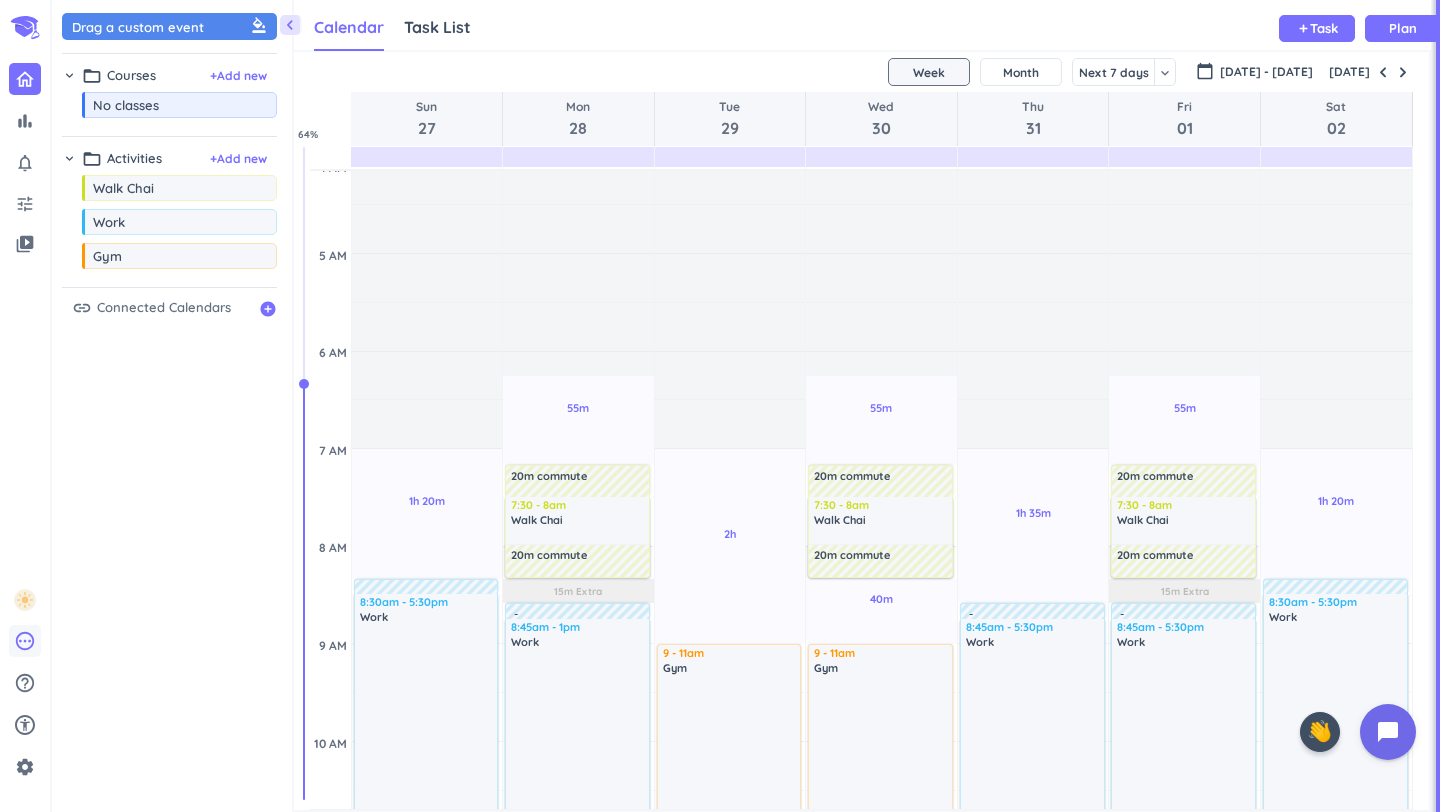 click on "pending" at bounding box center (25, 641) 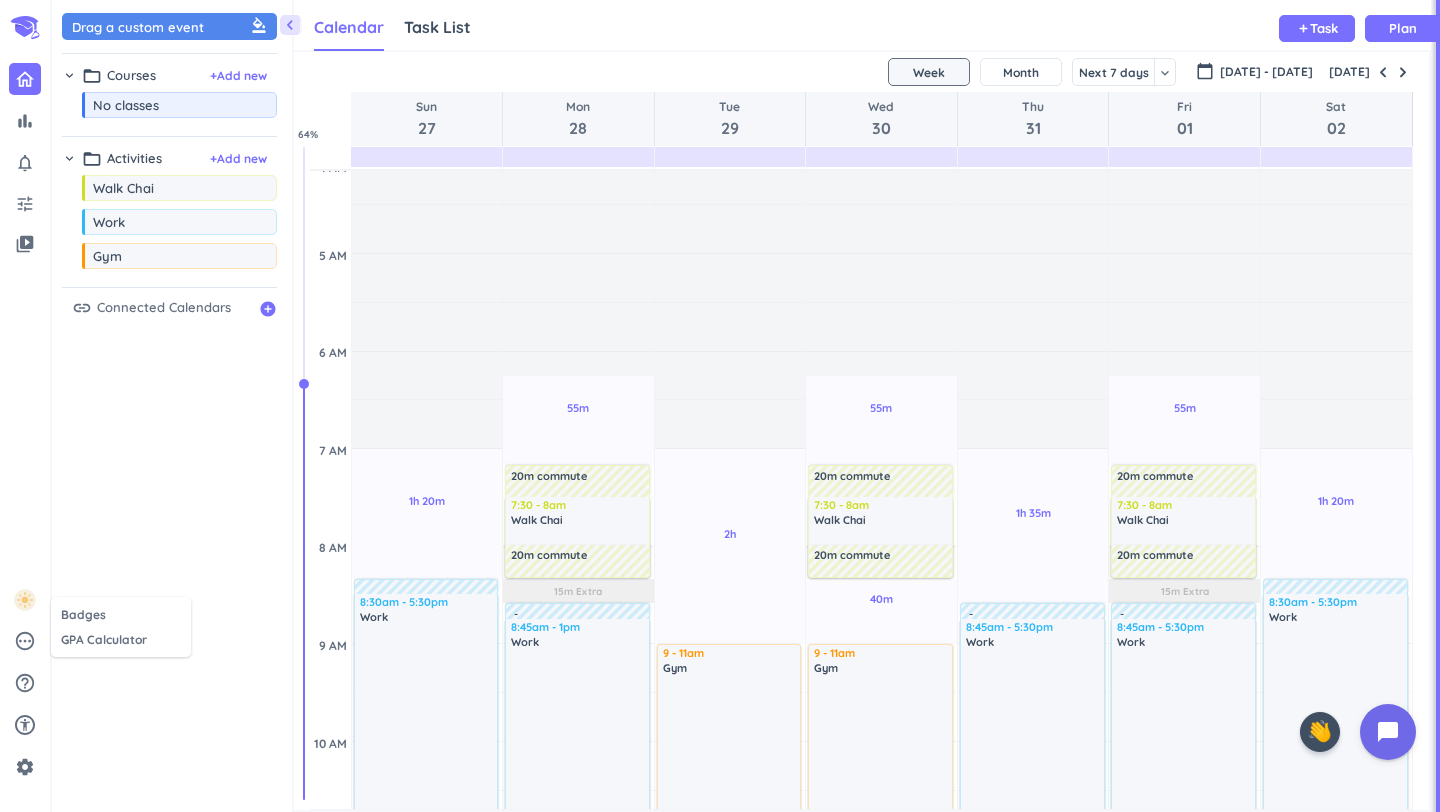 click at bounding box center [720, 406] 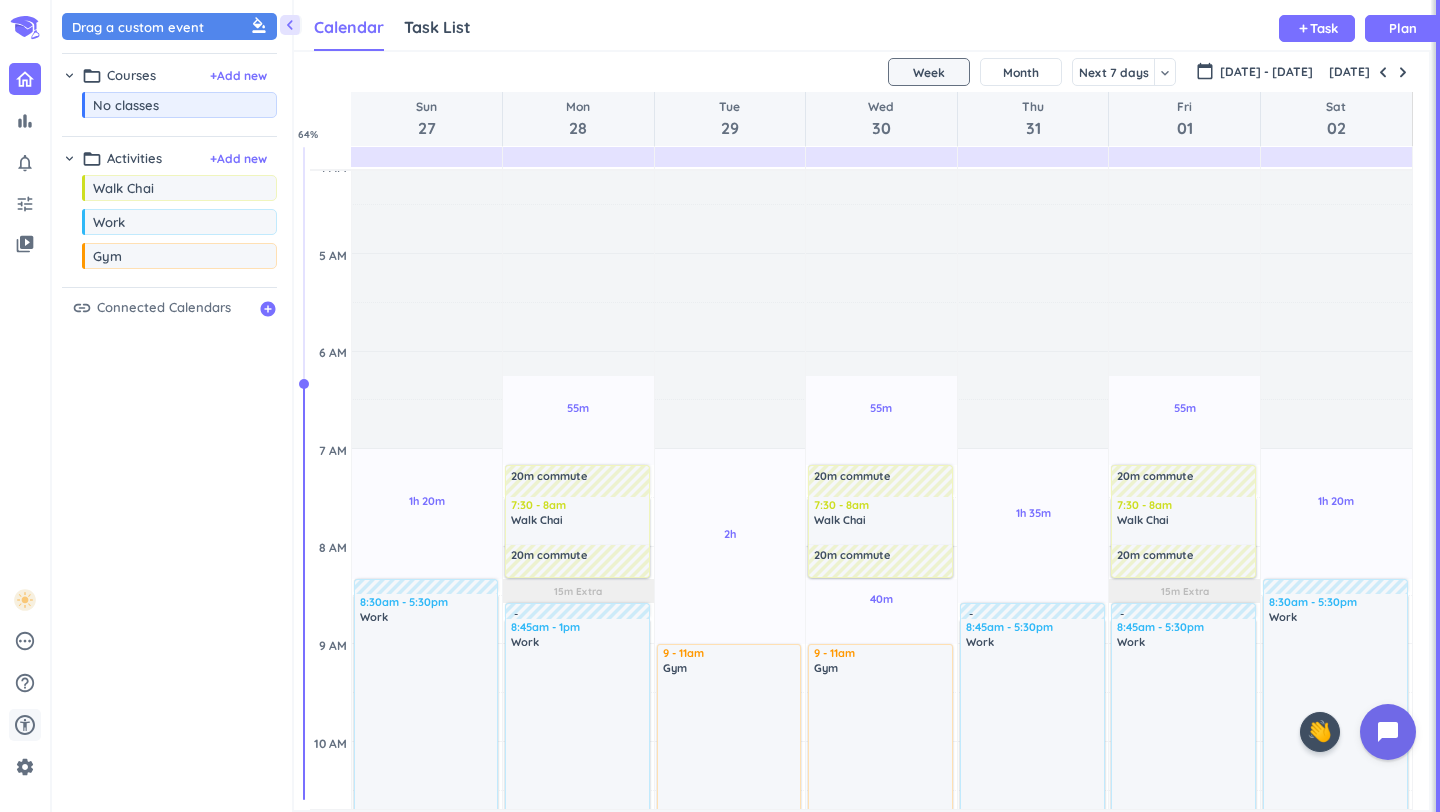 click 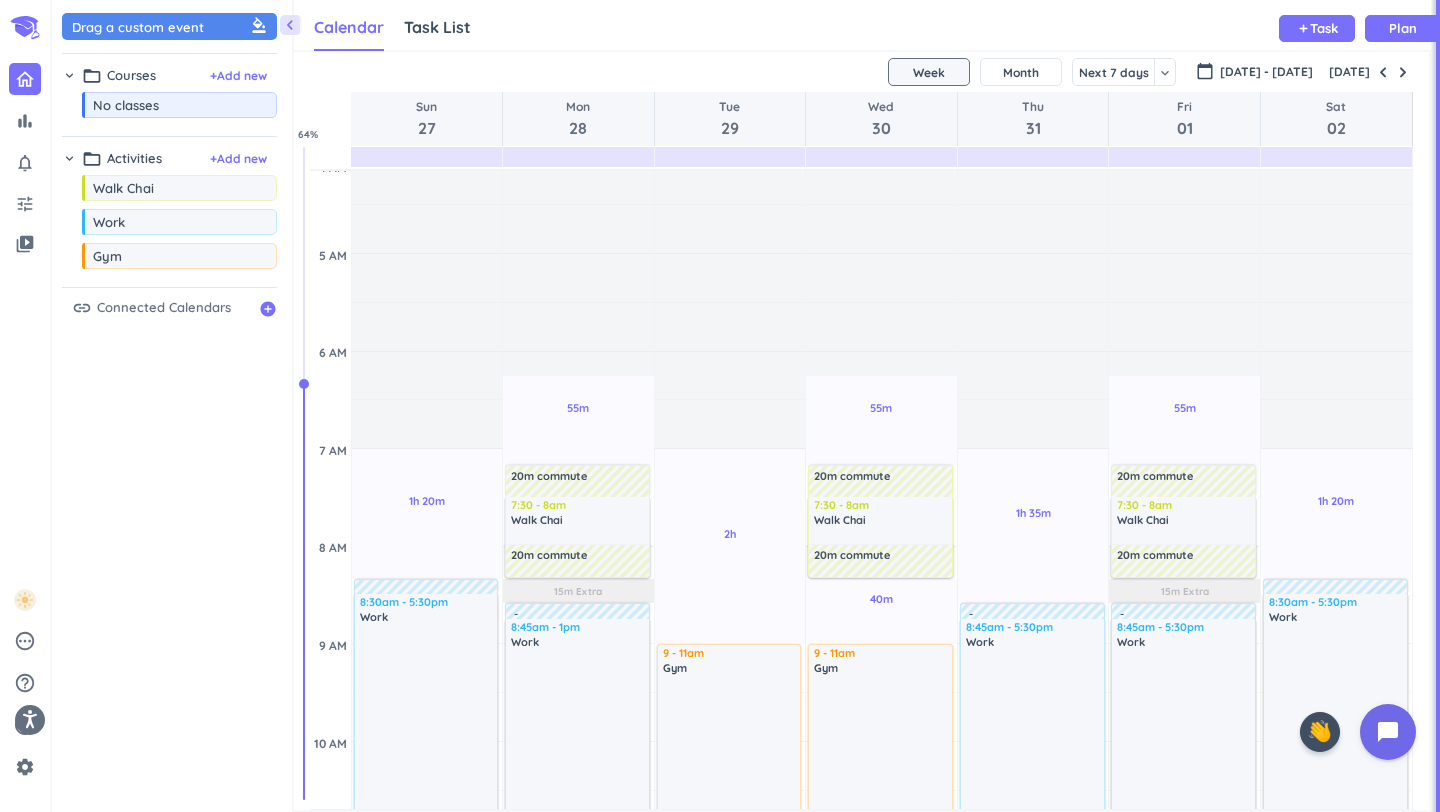 click on "Drag a custom event format_color_fill chevron_right folder_open Courses   +  Add new drag_indicator No classes more_horiz chevron_right folder_open Activities   +  Add new drag_indicator Walk Chai more_horiz drag_indicator Work more_horiz drag_indicator Gym more_horiz link Connected Calendars add_circle" at bounding box center [172, 411] 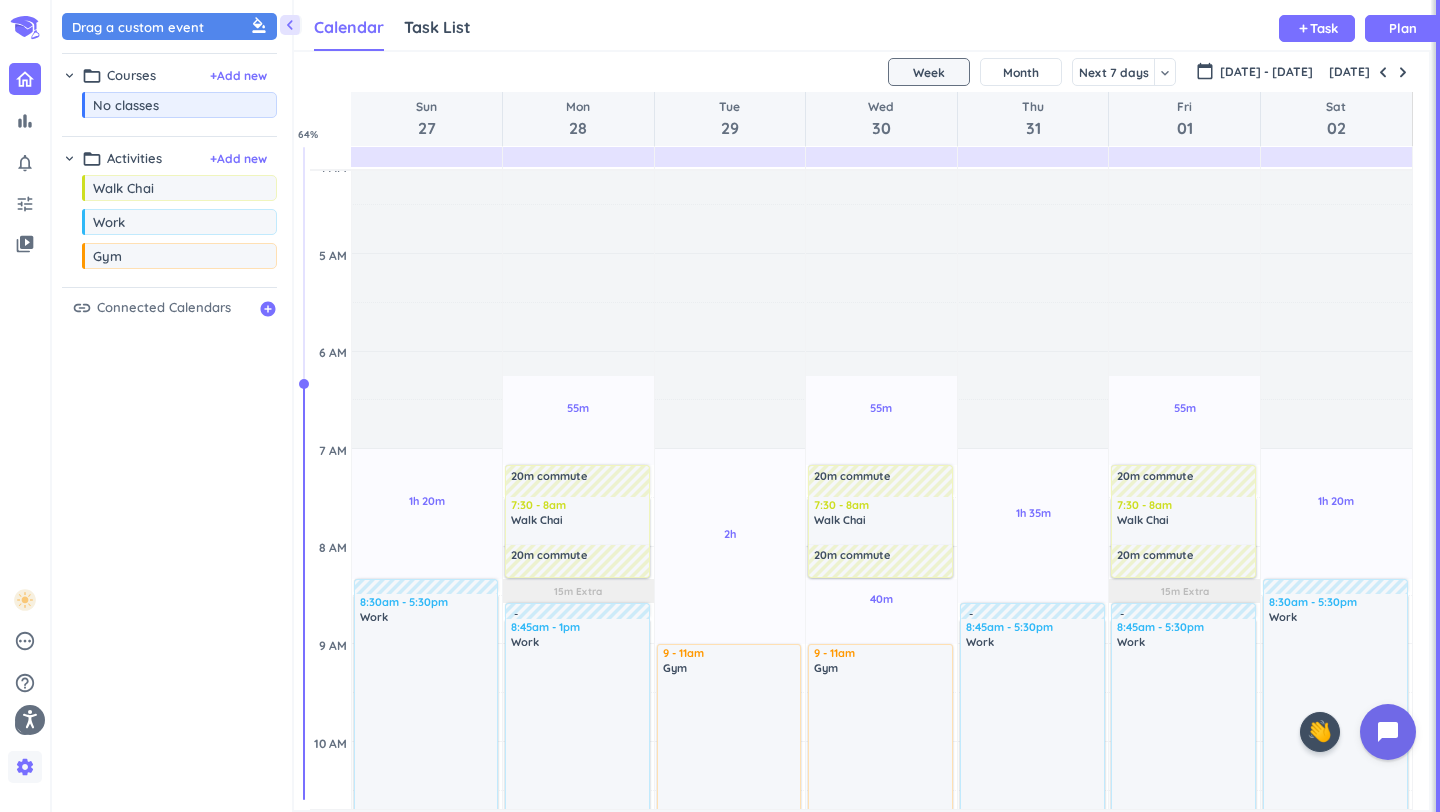 click on "settings" at bounding box center [25, 767] 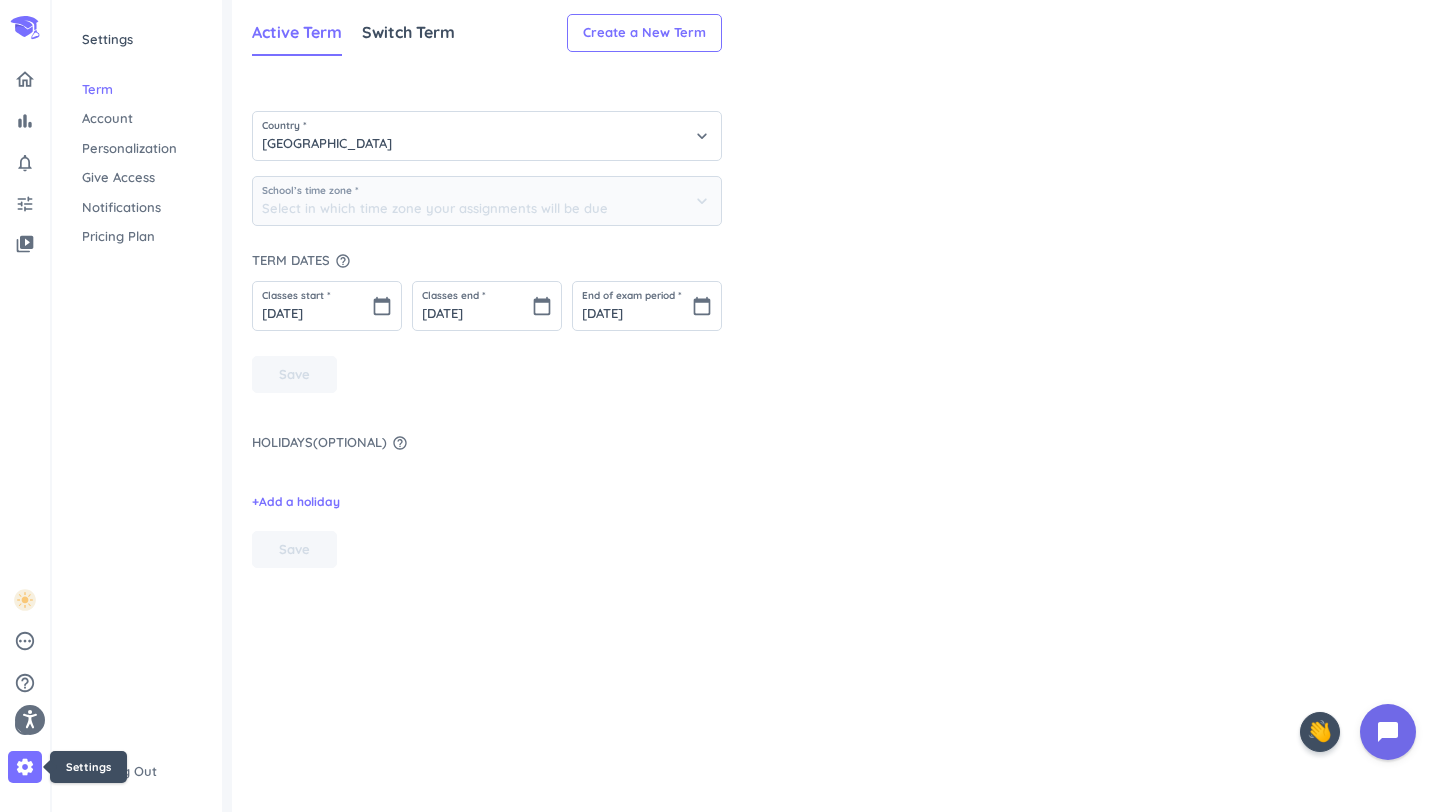 type on "(GMT-06:00) Mountain Time" 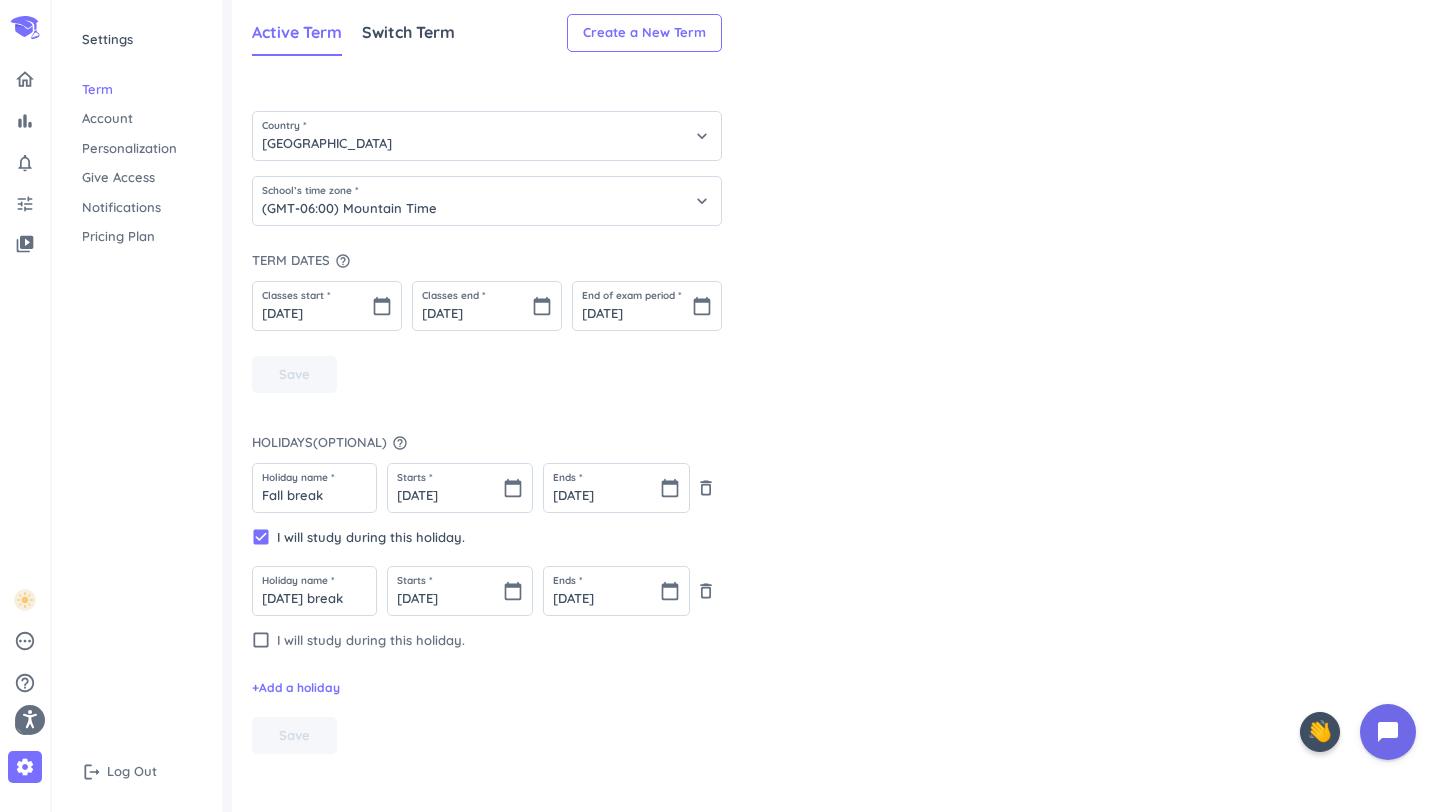 click on "bar_chart notifications_none tune video_library" at bounding box center (25, 161) 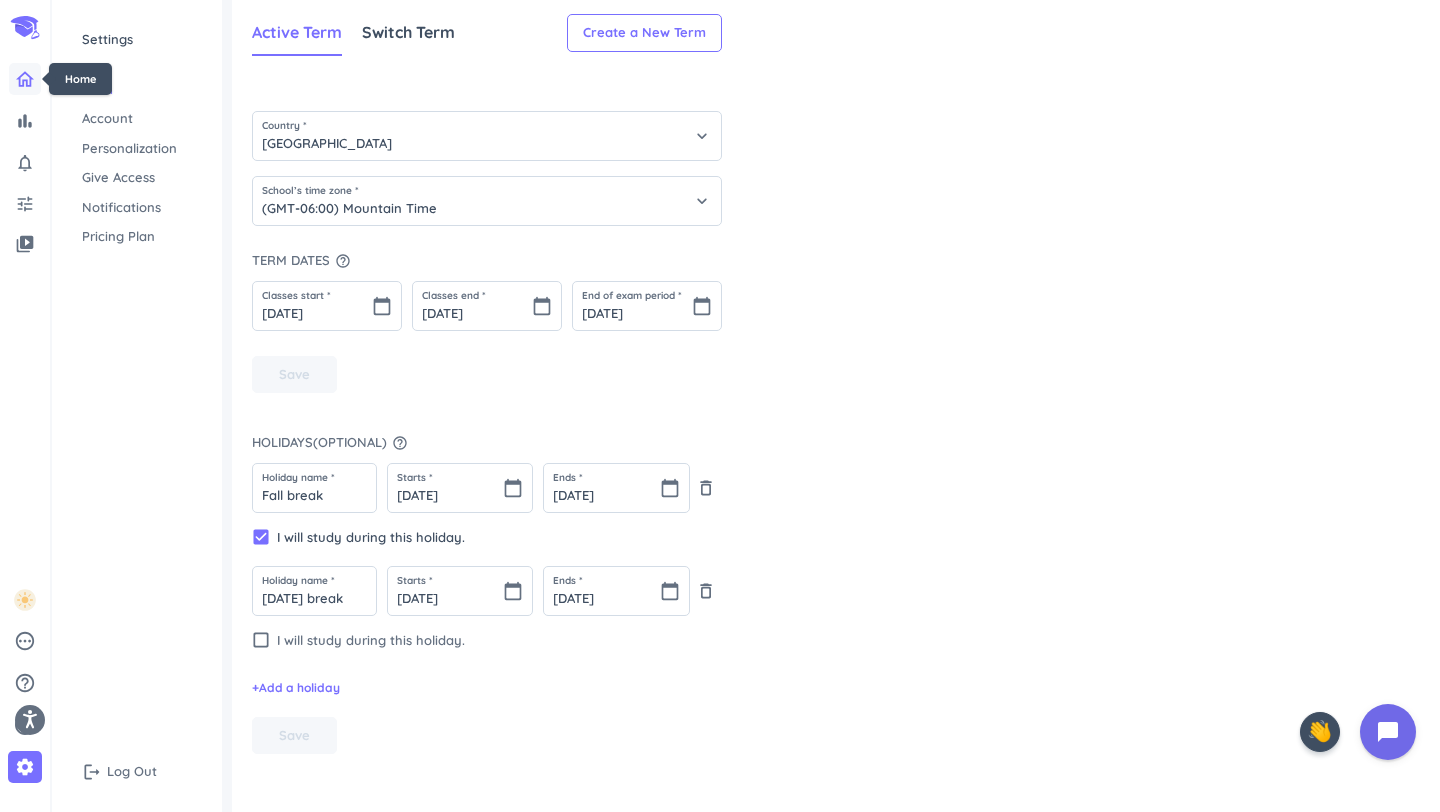 click 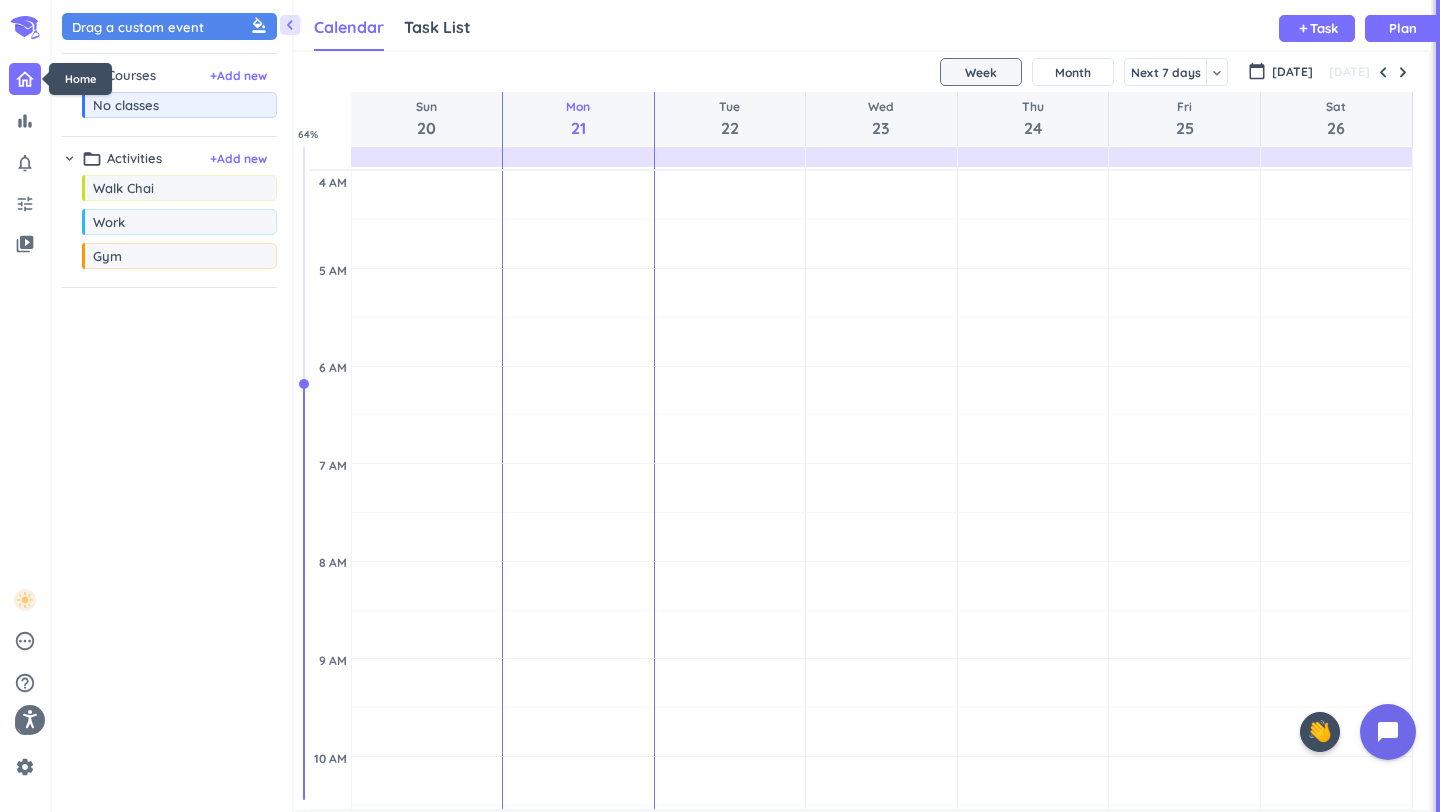 scroll, scrollTop: 1, scrollLeft: 1, axis: both 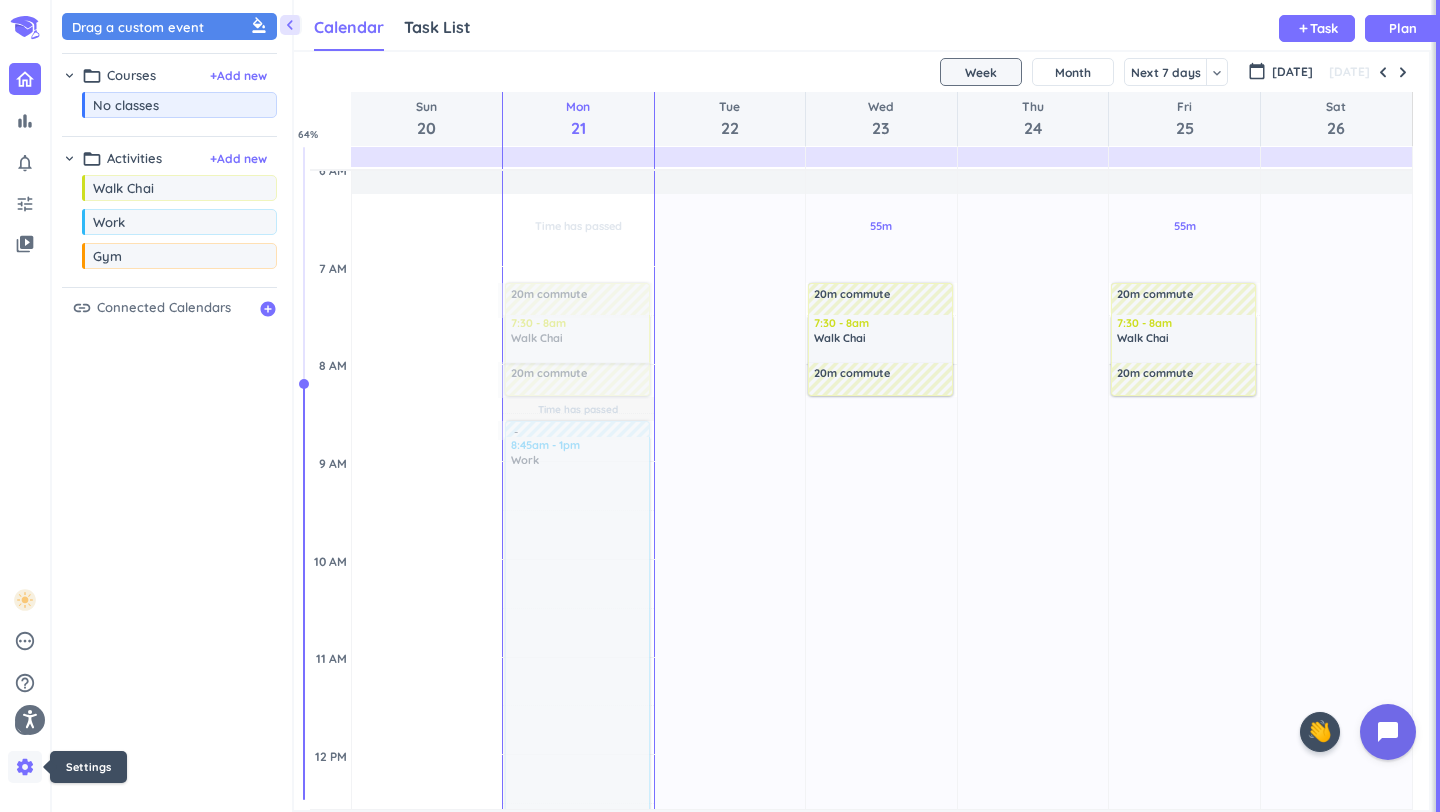 click on "settings" at bounding box center (25, 767) 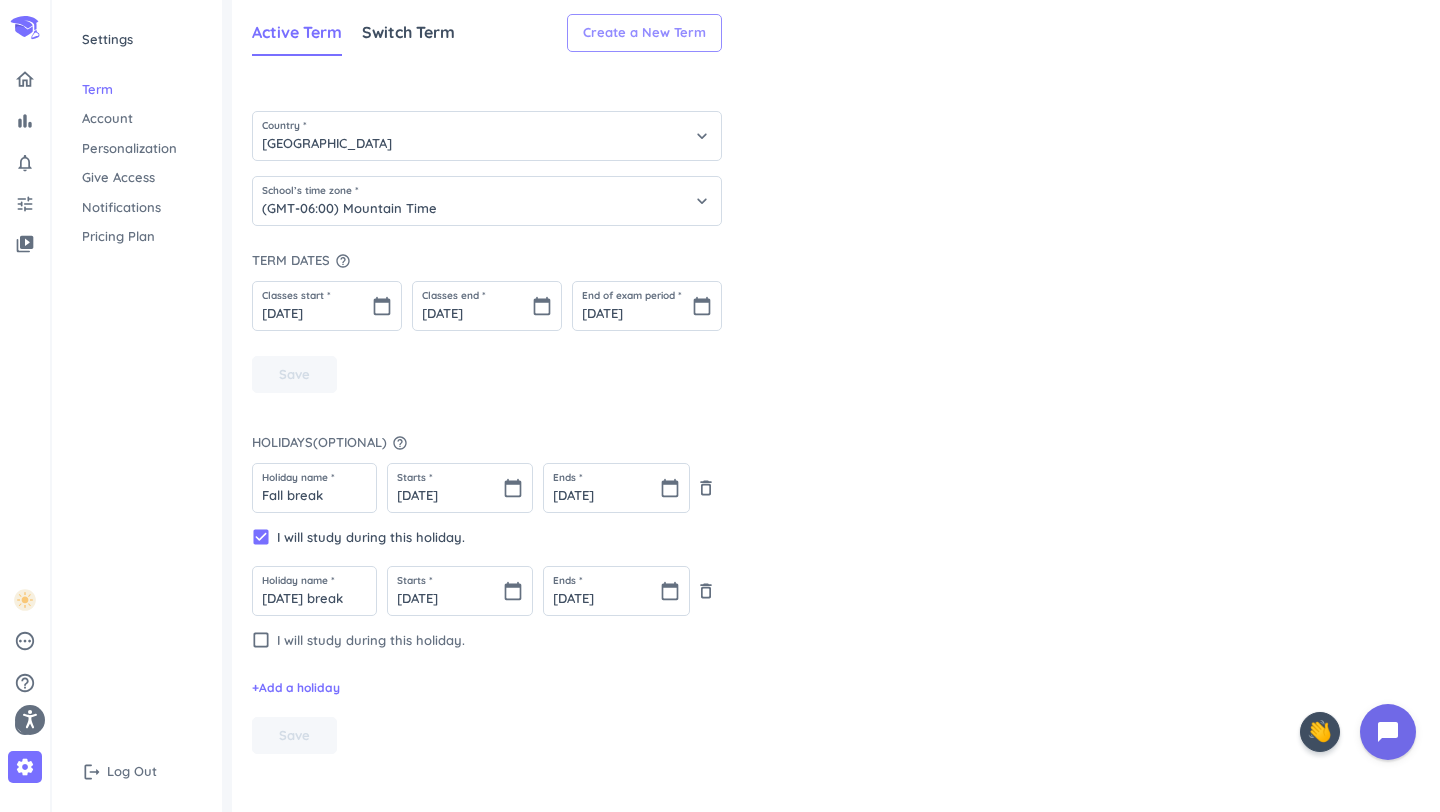 click on "Create a New Term" at bounding box center [644, 33] 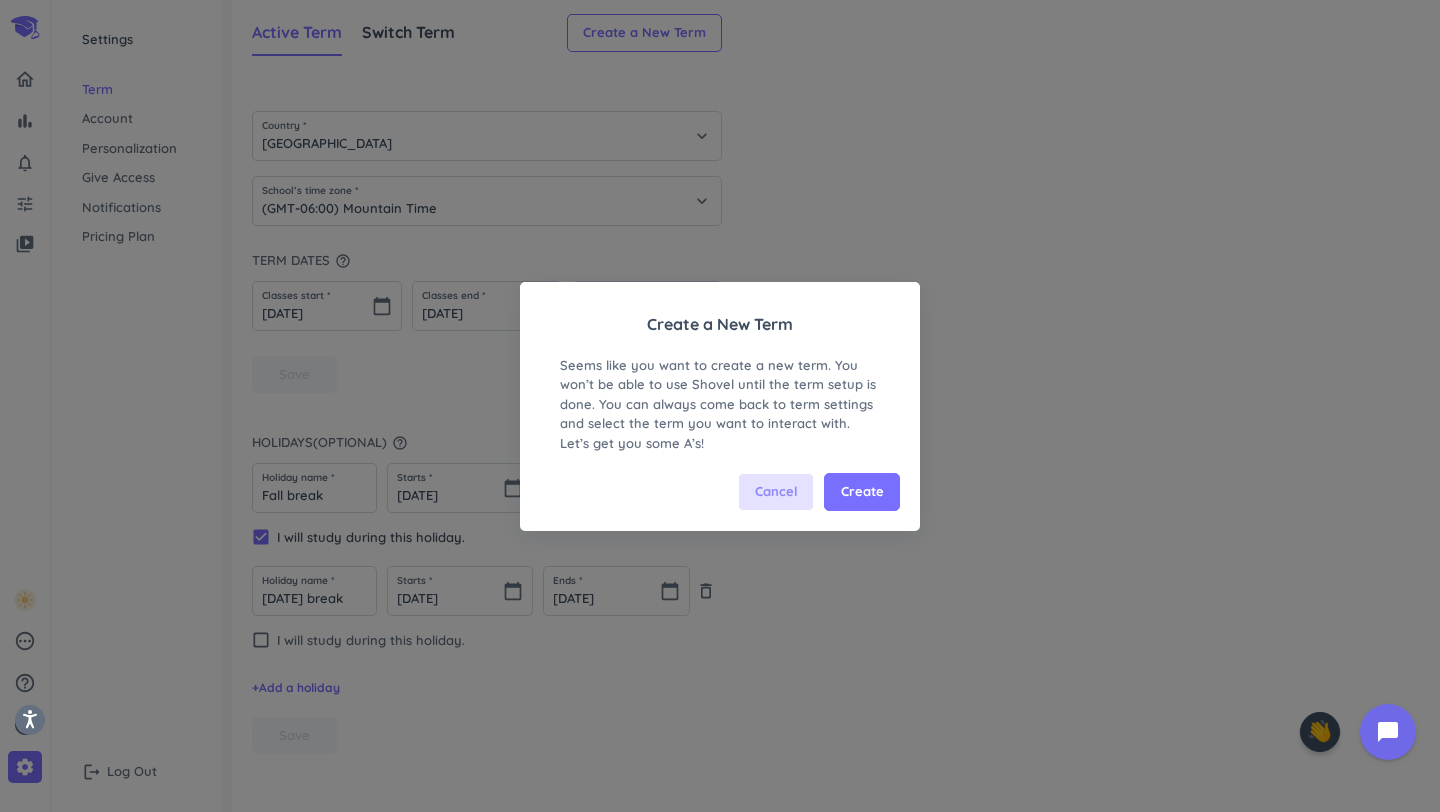 click on "Cancel" at bounding box center [776, 492] 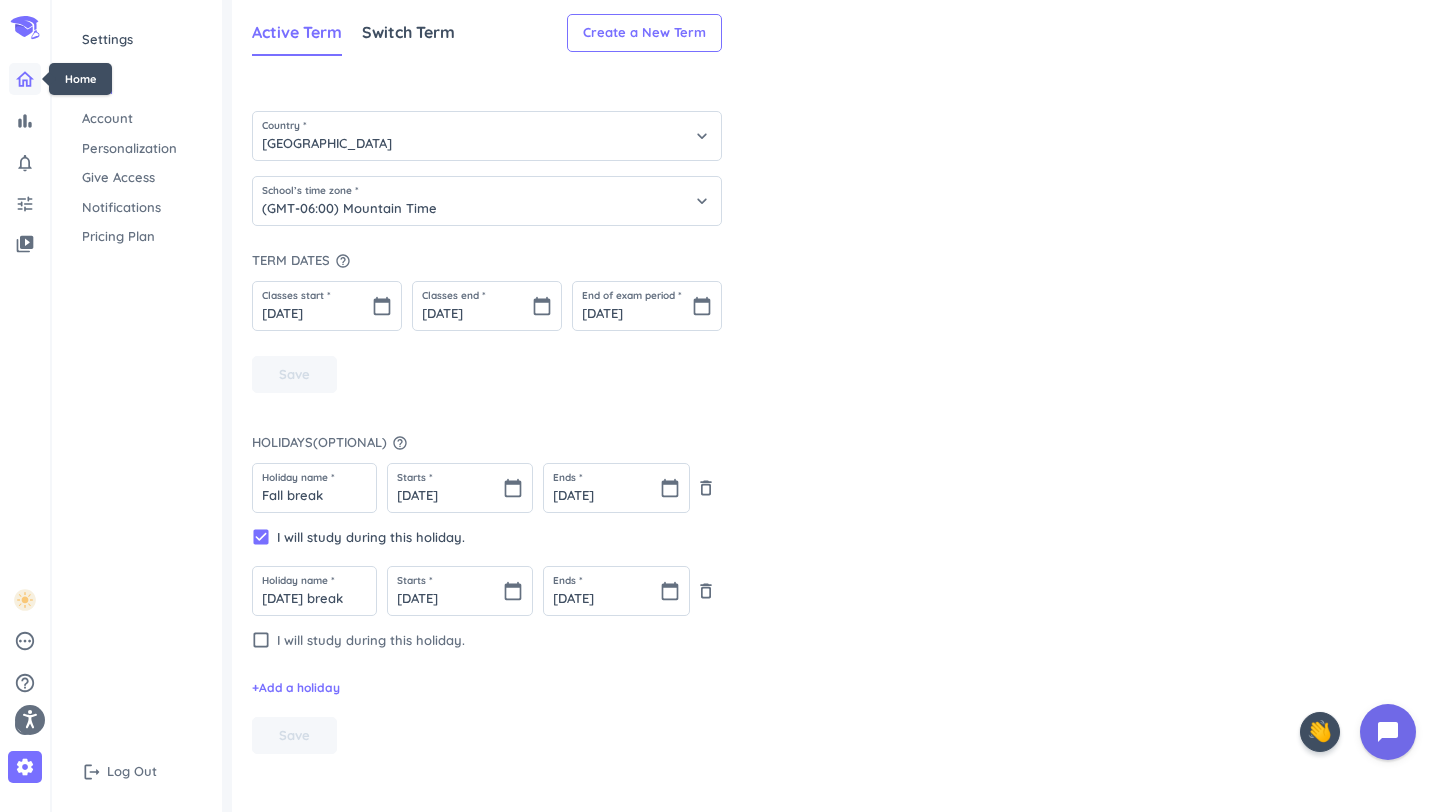click 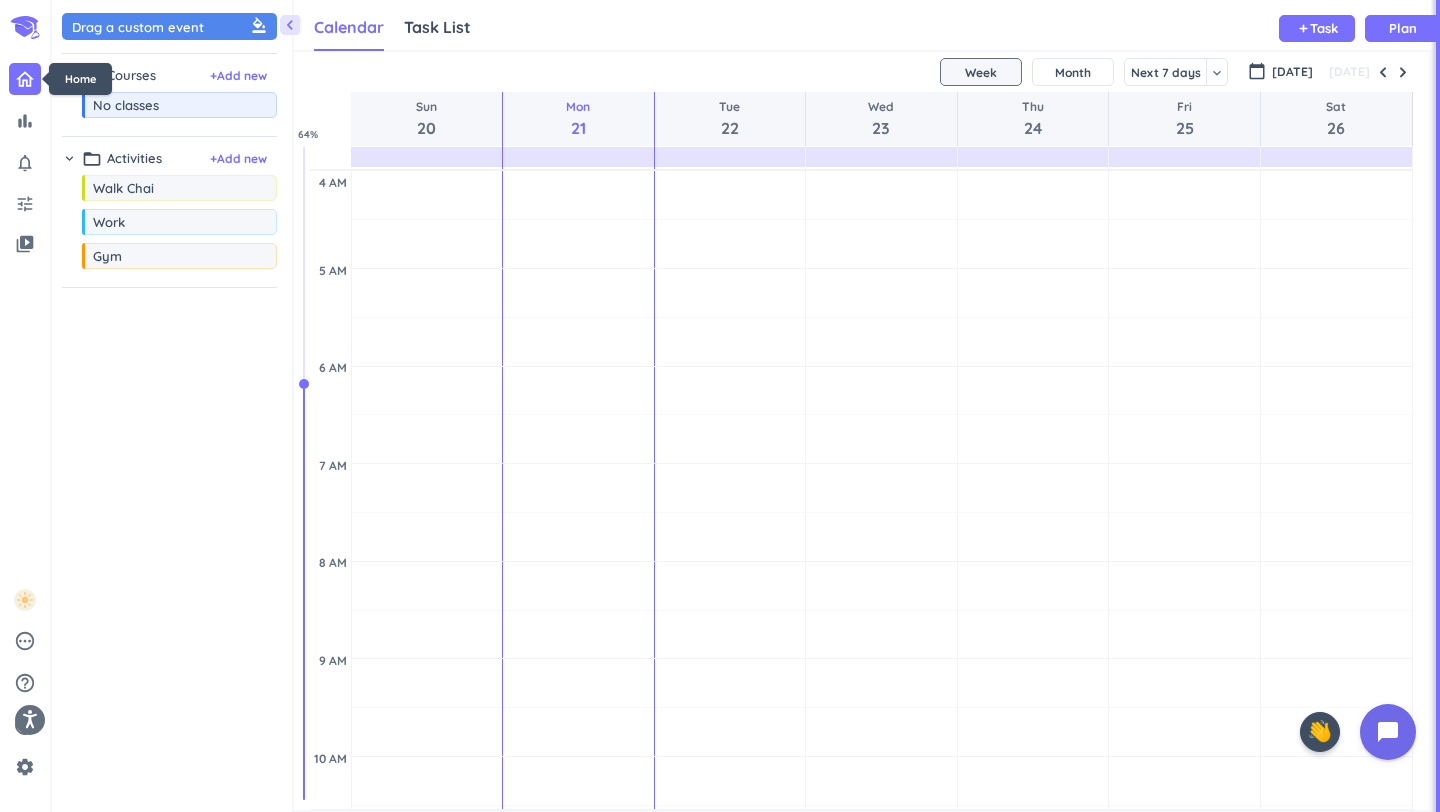 scroll, scrollTop: 1, scrollLeft: 1, axis: both 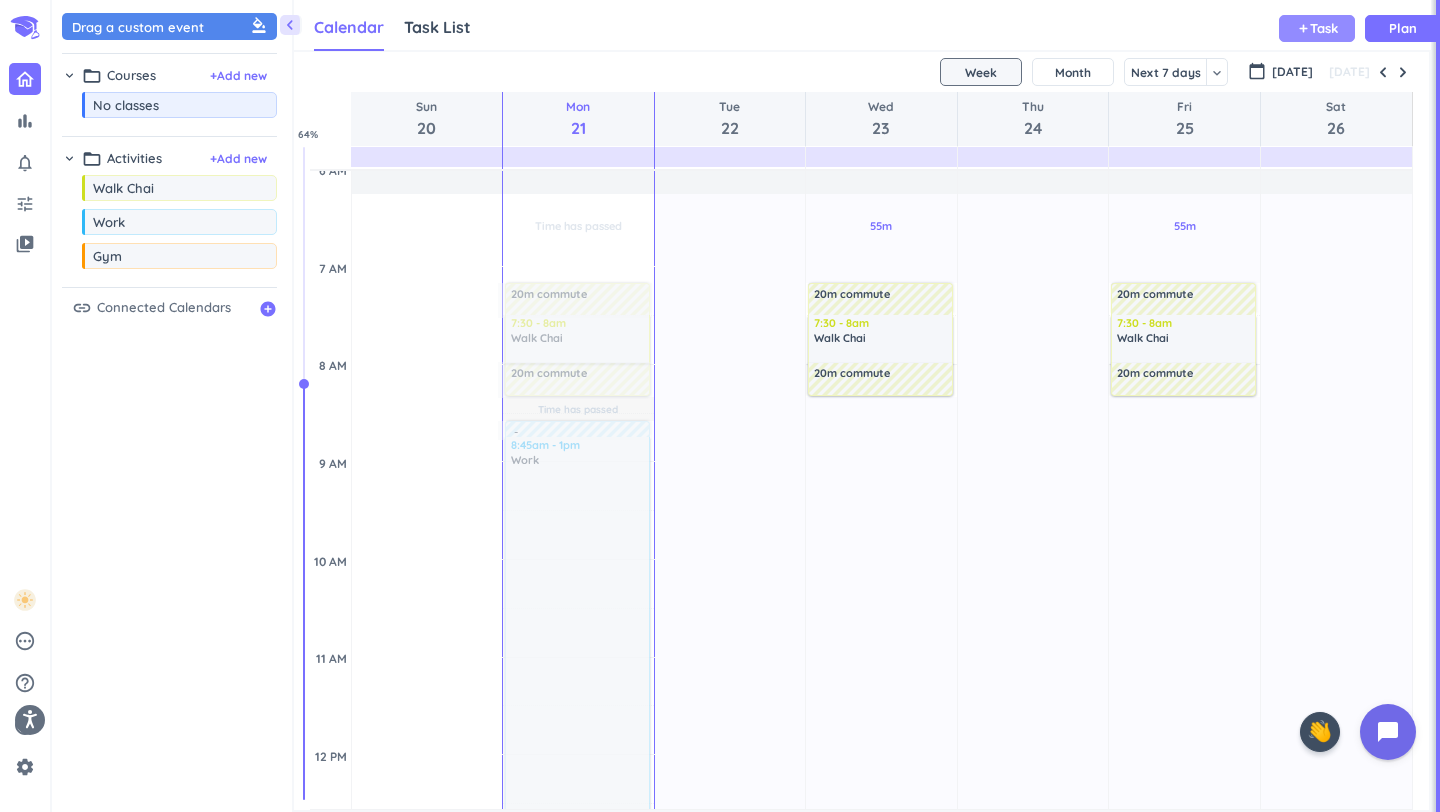 click on "add Task" at bounding box center (1317, 28) 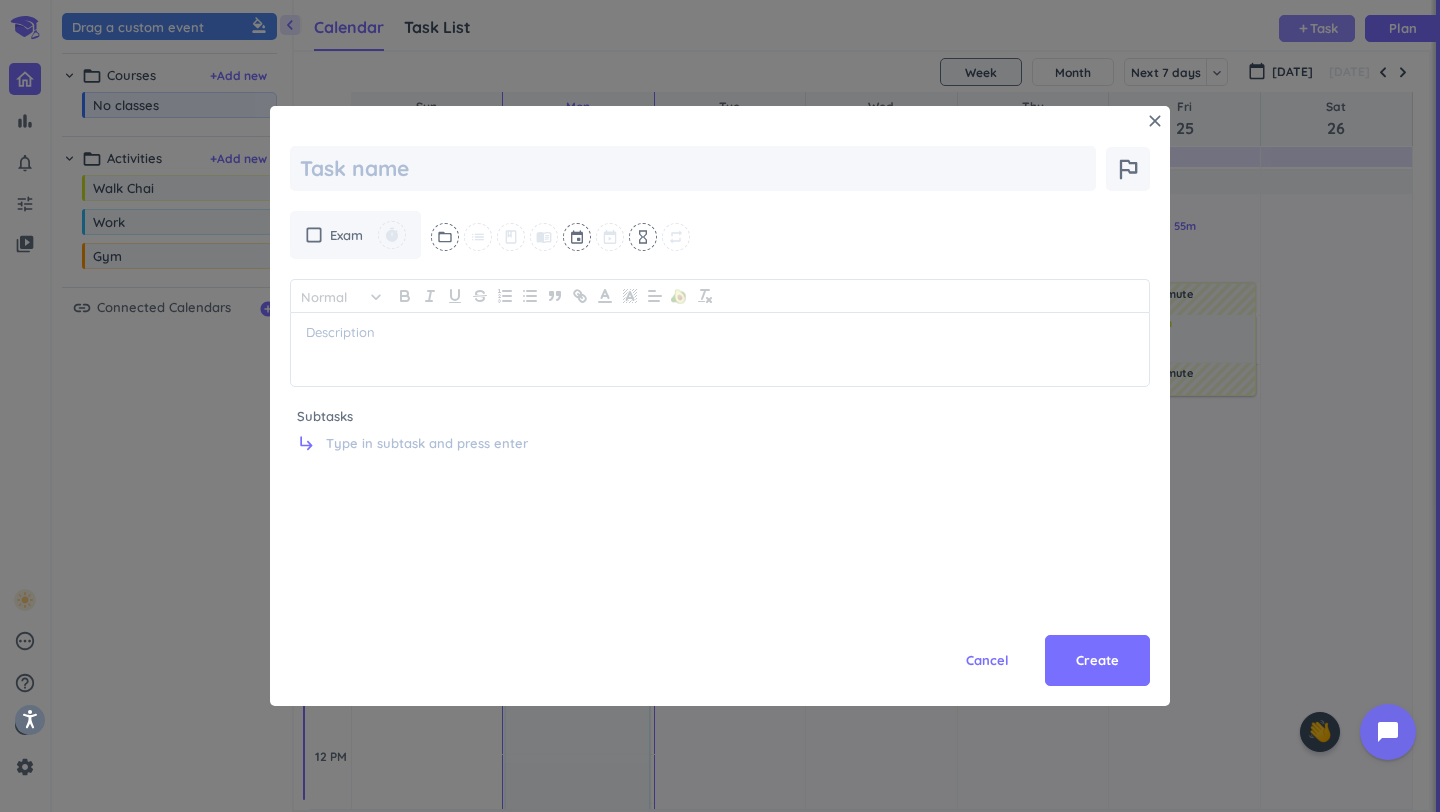 scroll, scrollTop: 0, scrollLeft: 0, axis: both 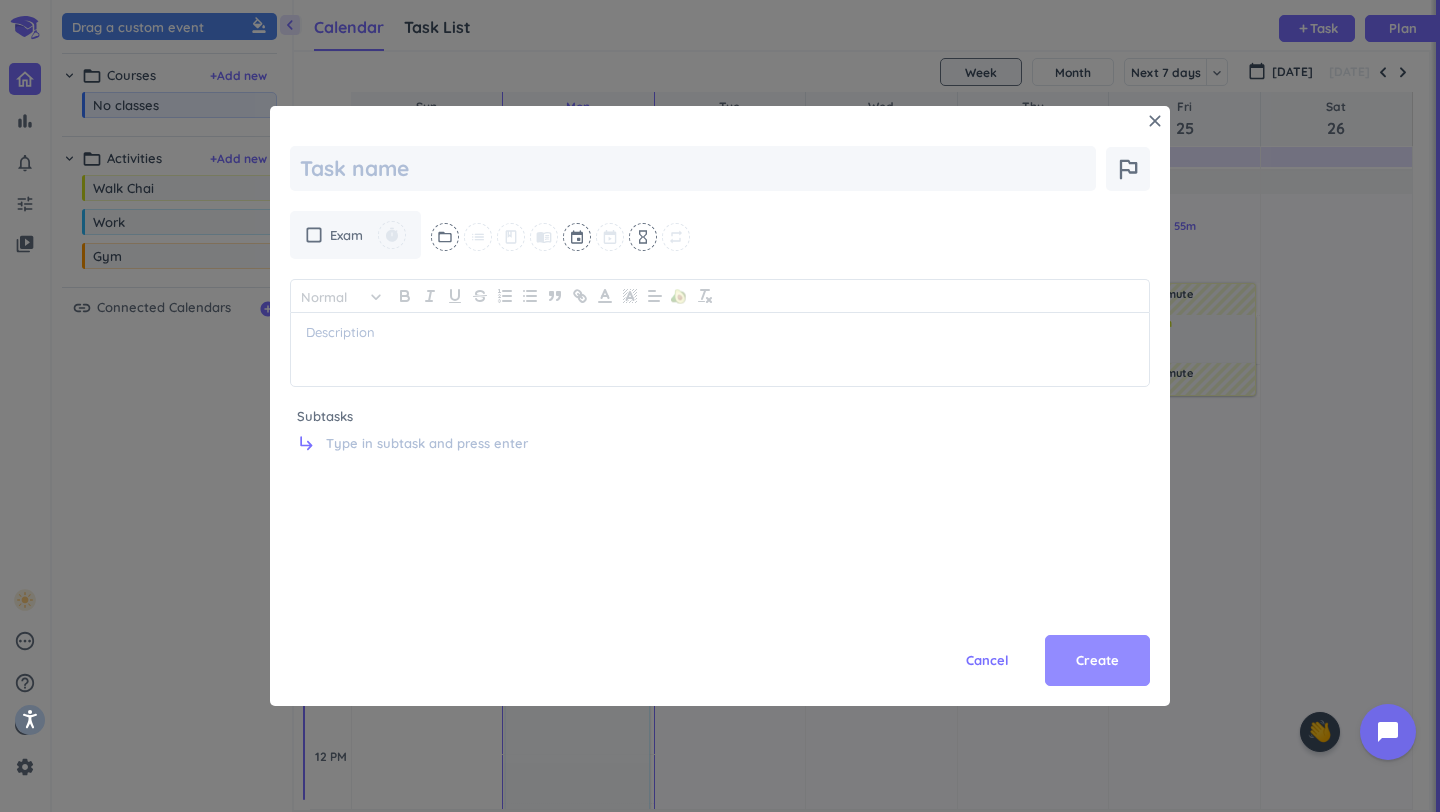 click on "Create" at bounding box center [1097, 661] 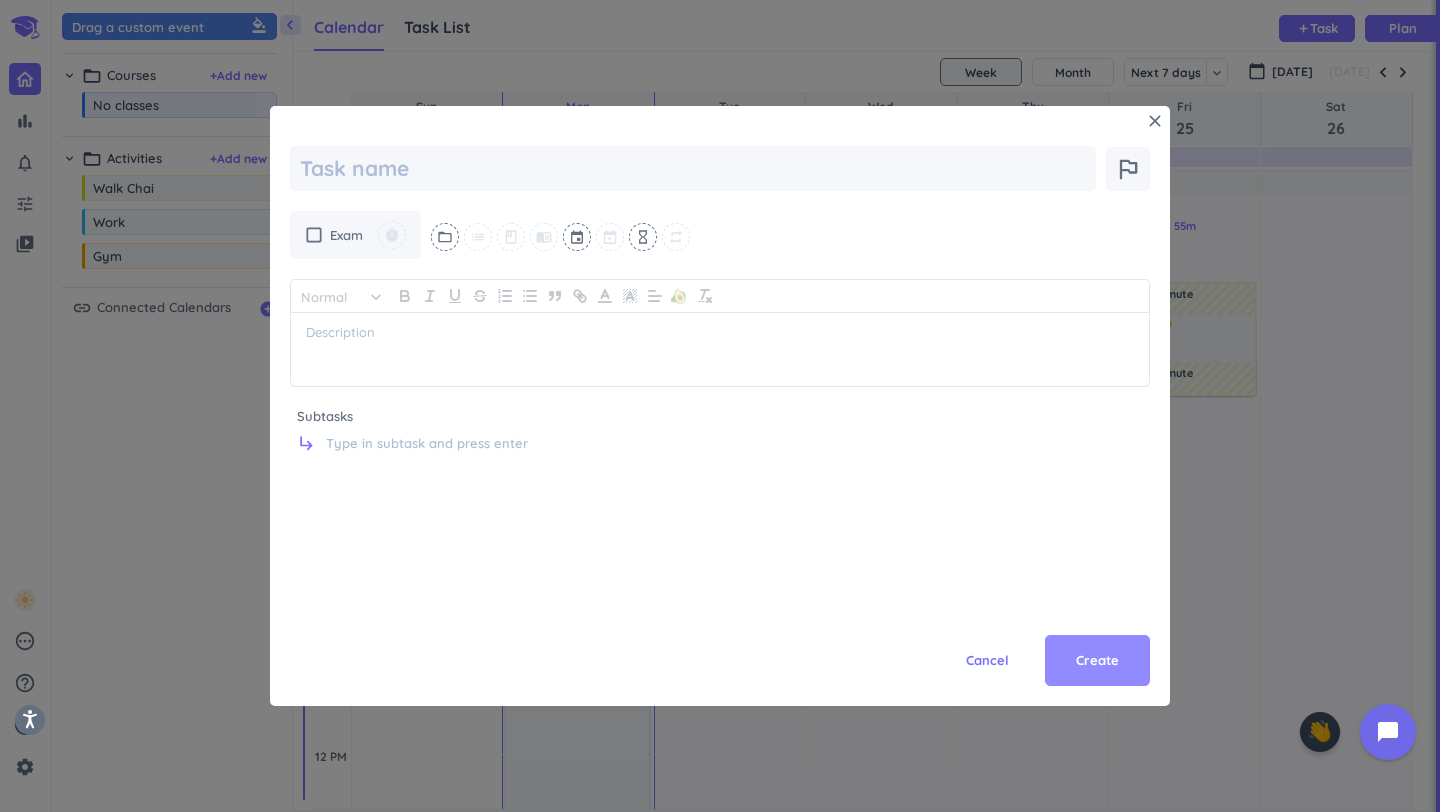 scroll, scrollTop: 0, scrollLeft: 0, axis: both 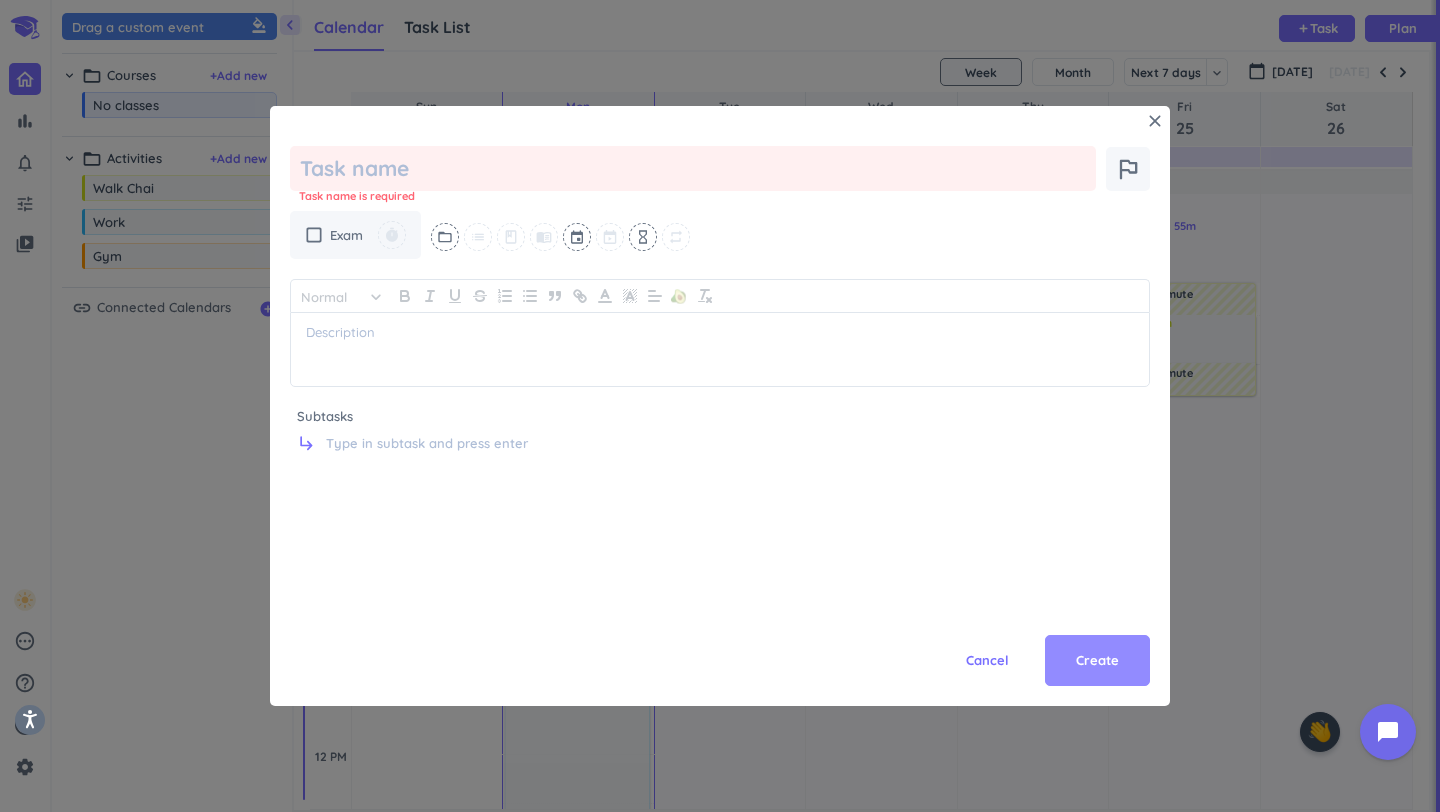 click on "Create" at bounding box center (1097, 661) 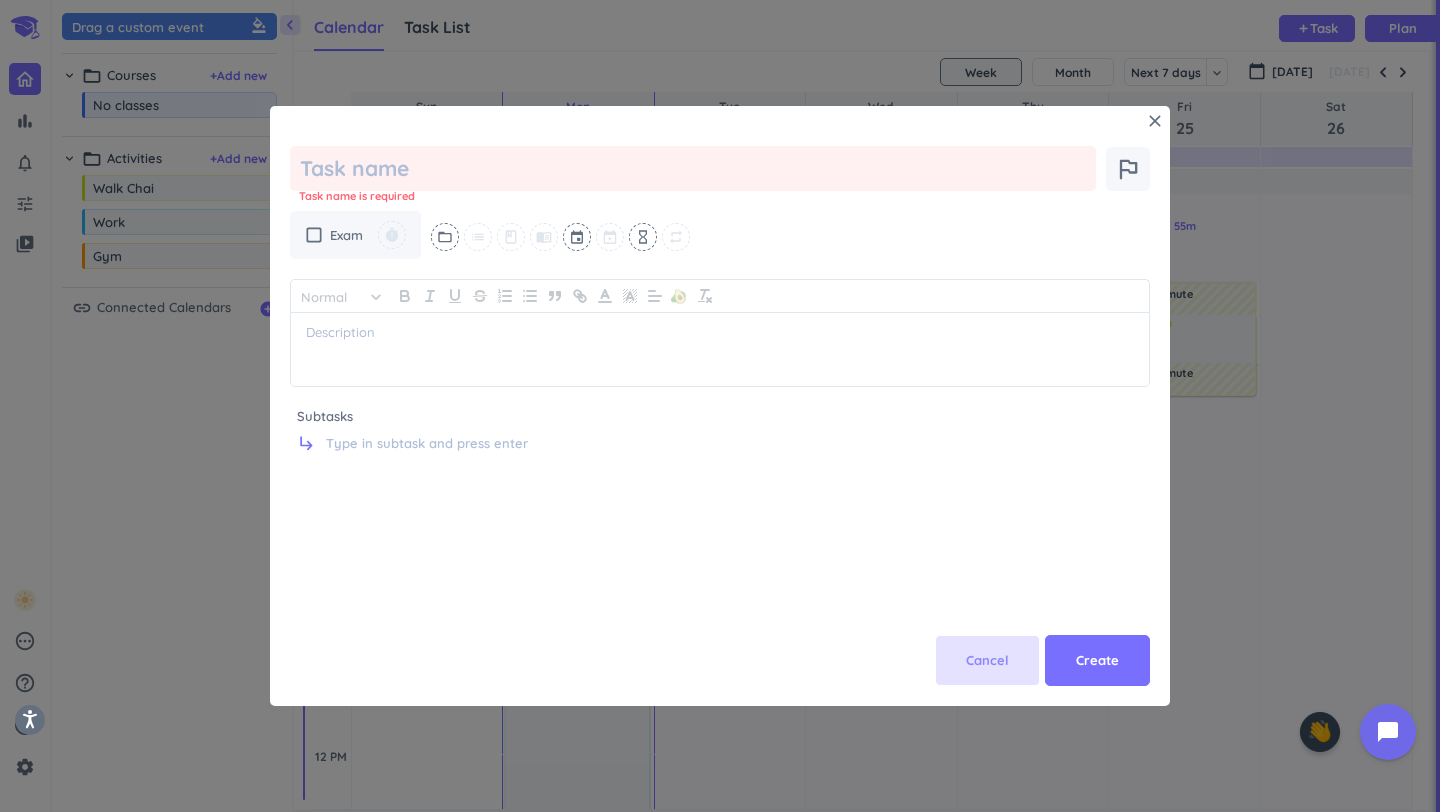 click on "Cancel" at bounding box center (987, 661) 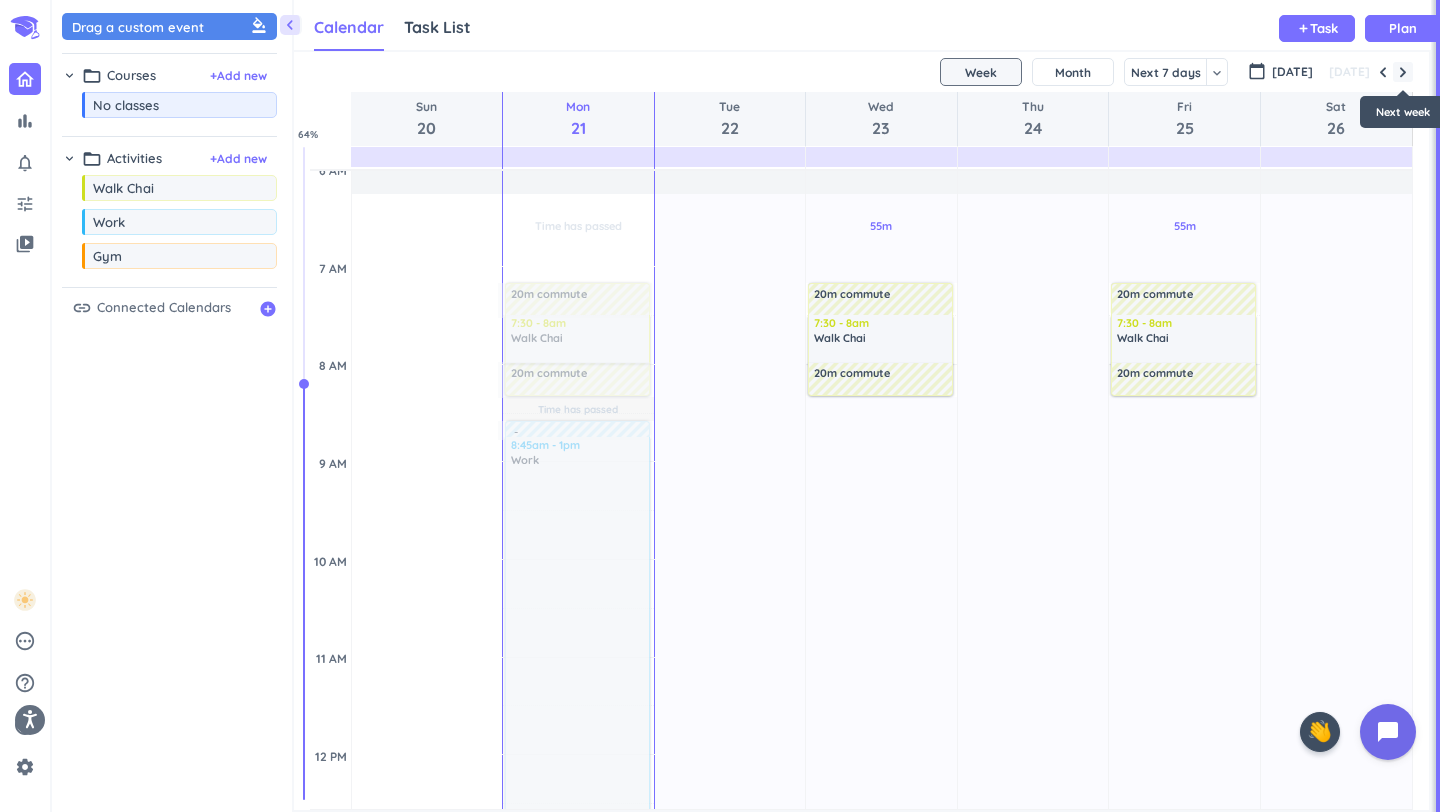 click at bounding box center [1403, 72] 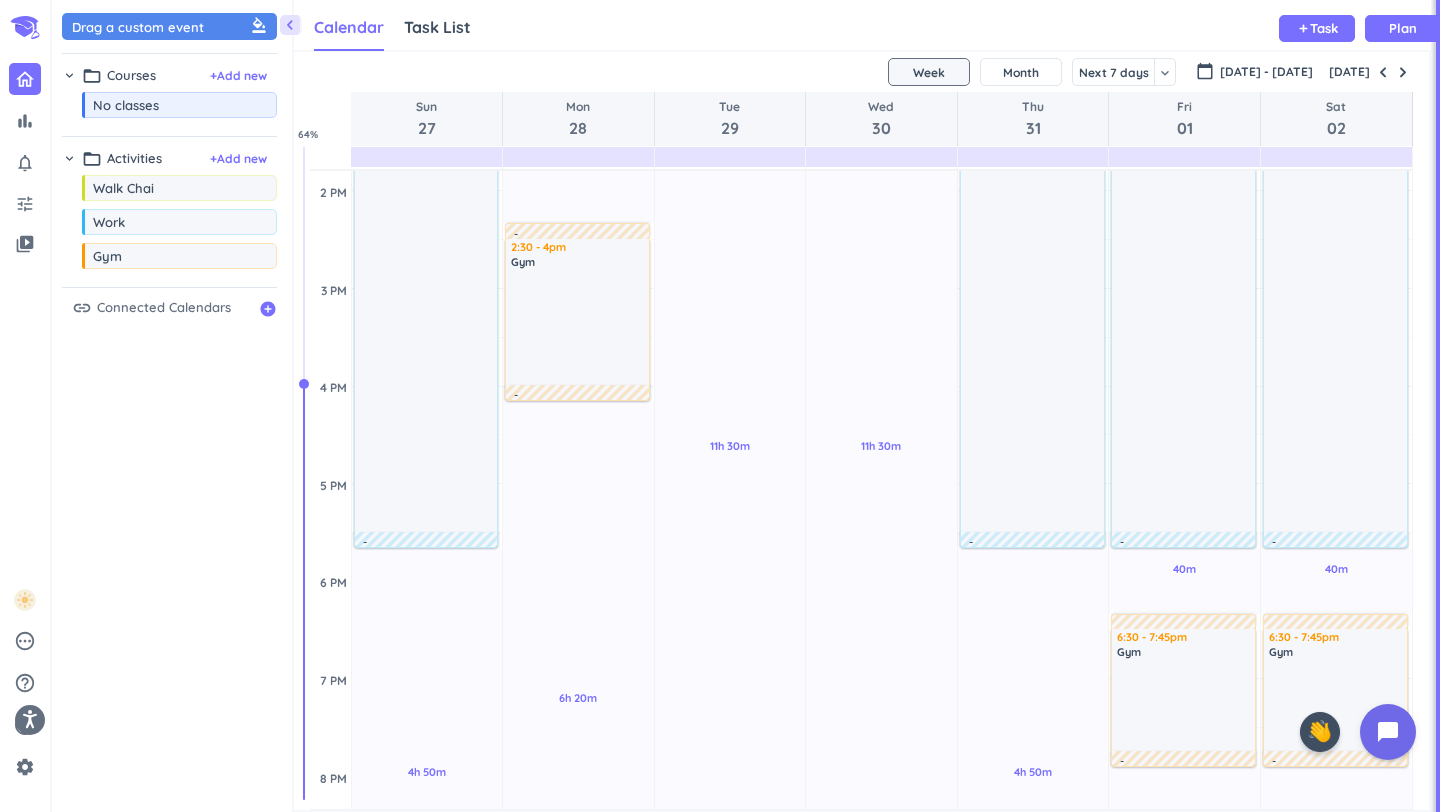 scroll, scrollTop: 969, scrollLeft: 0, axis: vertical 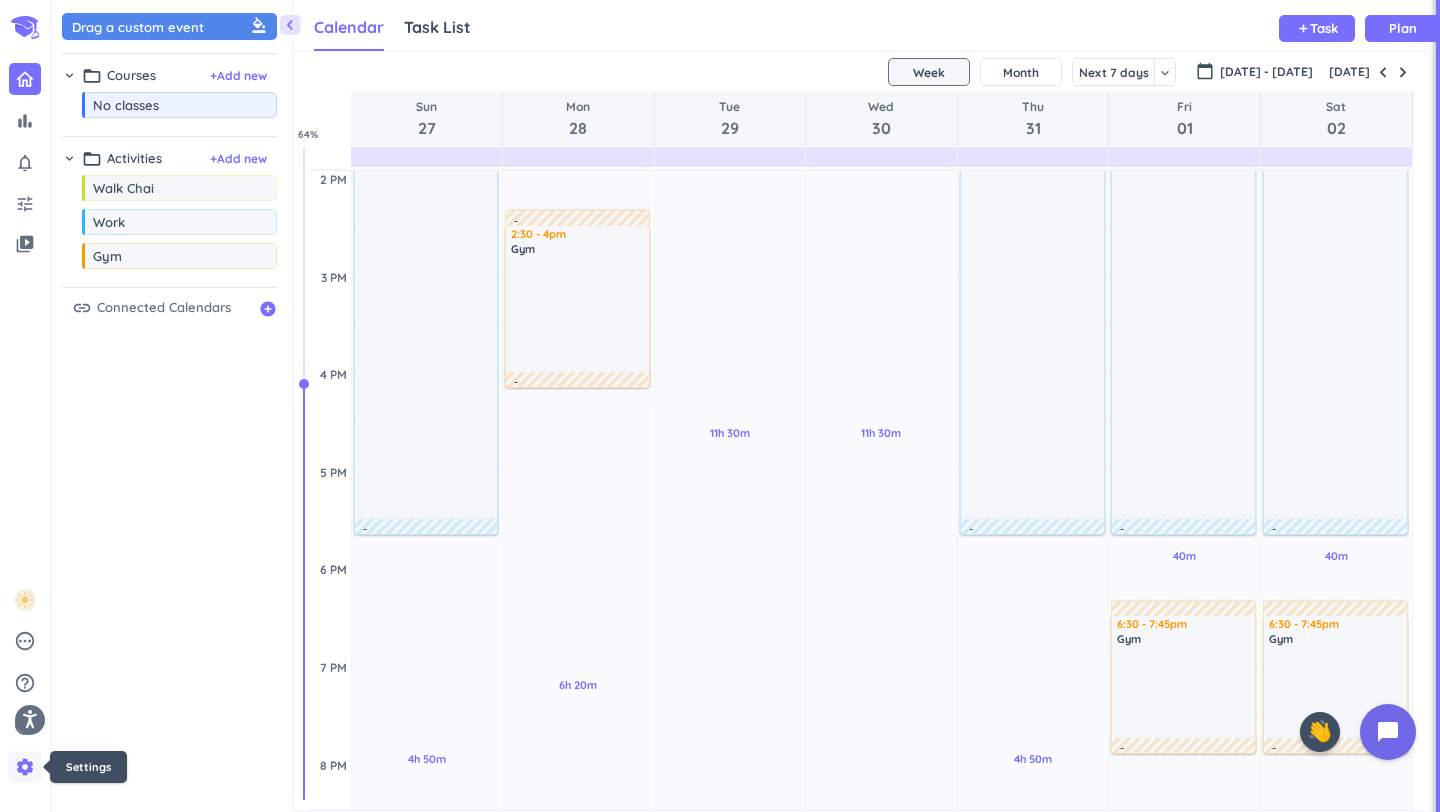 click on "settings" at bounding box center (25, 767) 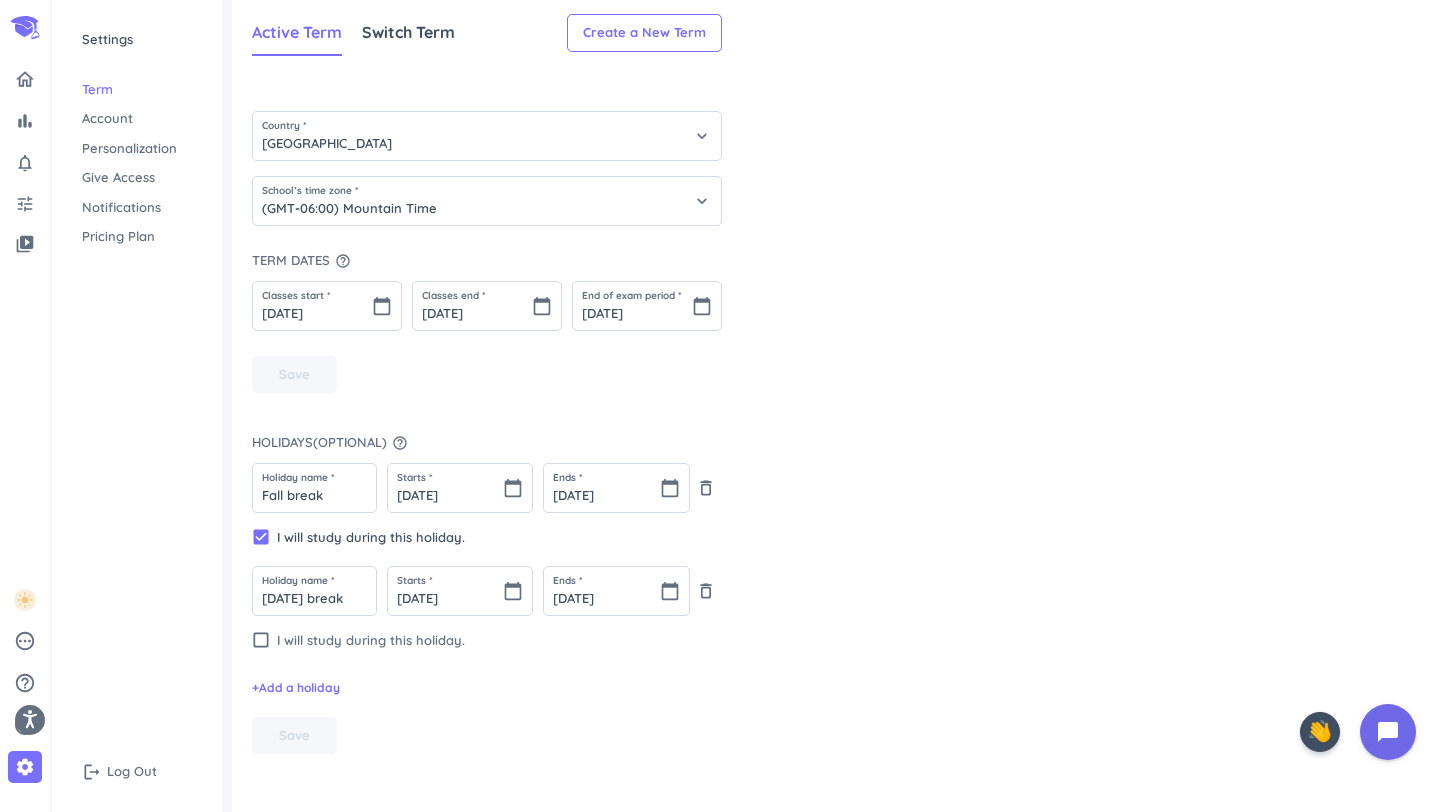 click on "Active Term Switch Term Create a New Term Country * [GEOGRAPHIC_DATA] keyboard_arrow_down School’s time zone * (GMT-06:00) Mountain Time keyboard_arrow_down Term dates help_outline Classes start * [DATE] calendar_today Classes end * [DATE] calendar_today End of exam period * [DATE] calendar_today Save Holidays  ( optional ) help_outline Holiday name * Fall break Starts * [DATE] calendar_today Ends * [DATE] calendar_today delete_outline check_box I will study during this holiday. Holiday name * [DATE] break Starts * [DATE] calendar_today Ends * [DATE] calendar_today delete_outline check_box_outline_blank I will study during this holiday. +  Add a holiday Save" at bounding box center [836, 406] 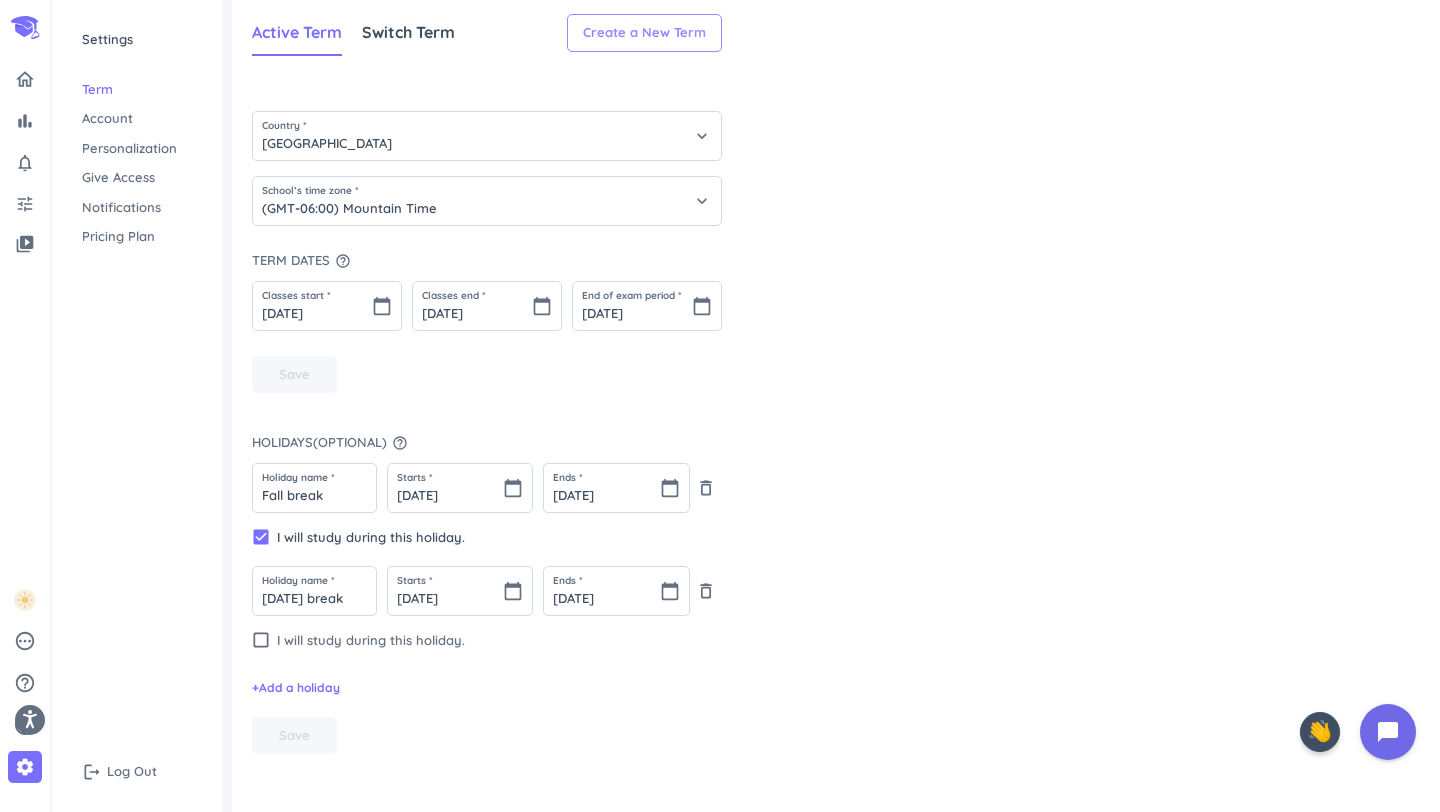 click on "Create a New Term" at bounding box center [644, 33] 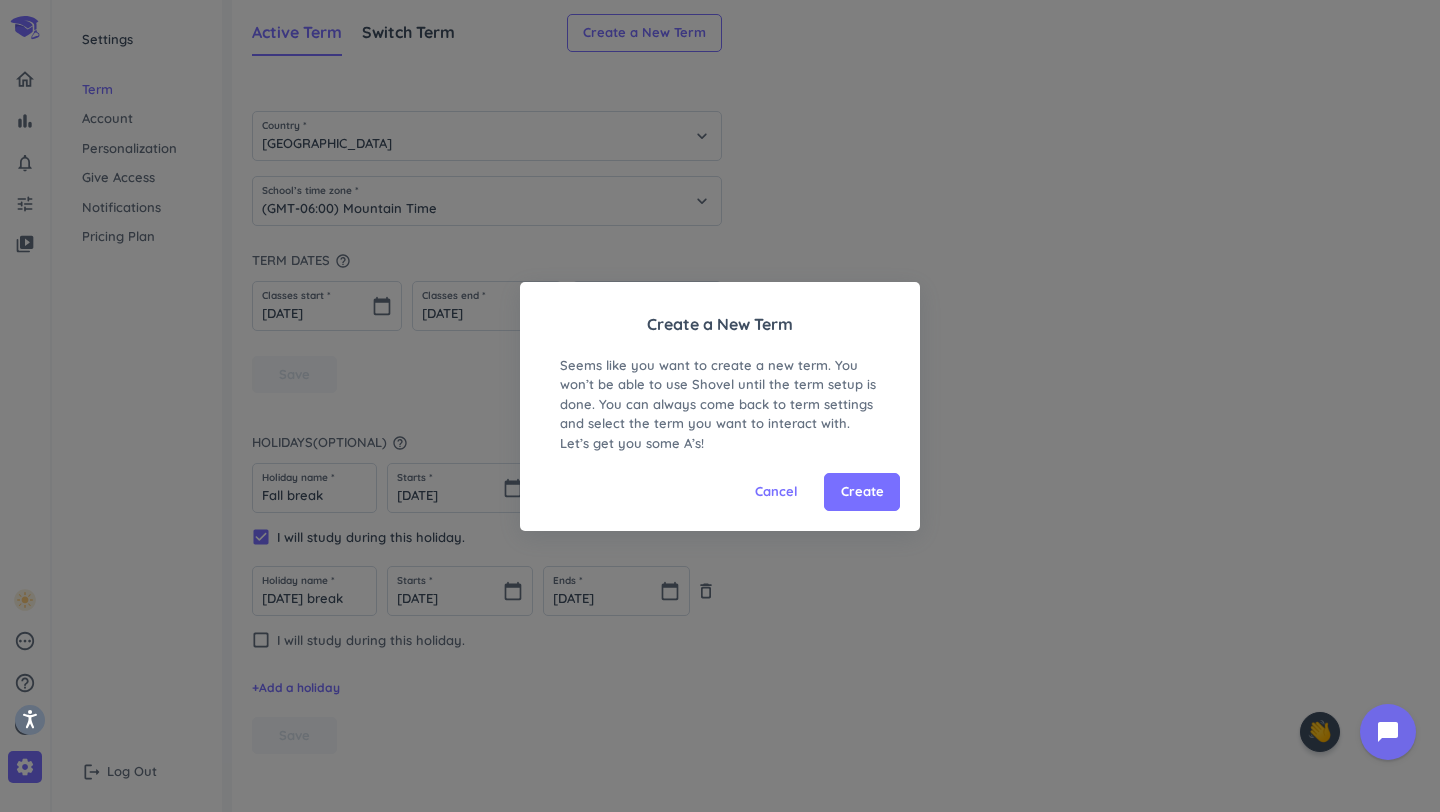 click on "Create" at bounding box center [862, 492] 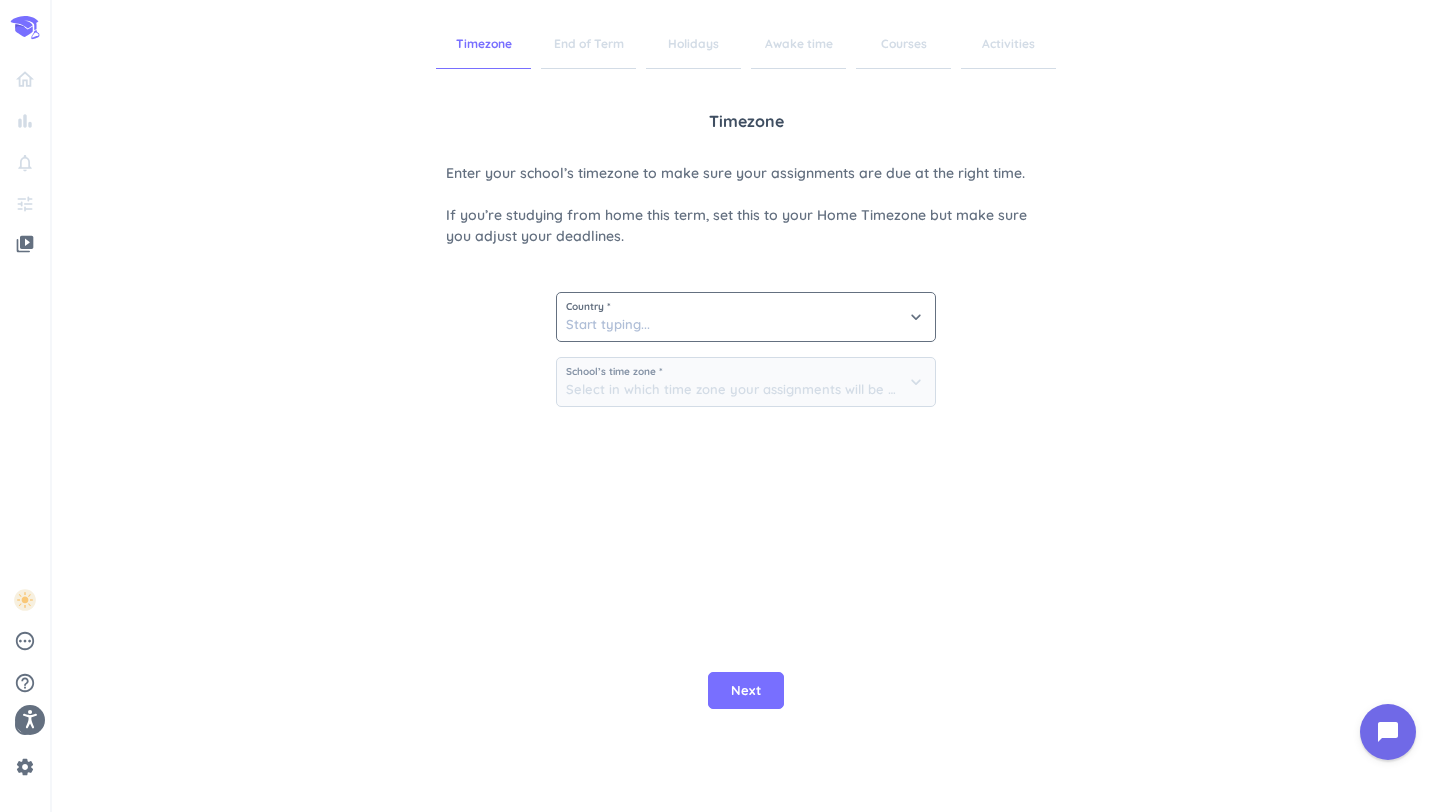 click on "Country *" at bounding box center [746, 307] 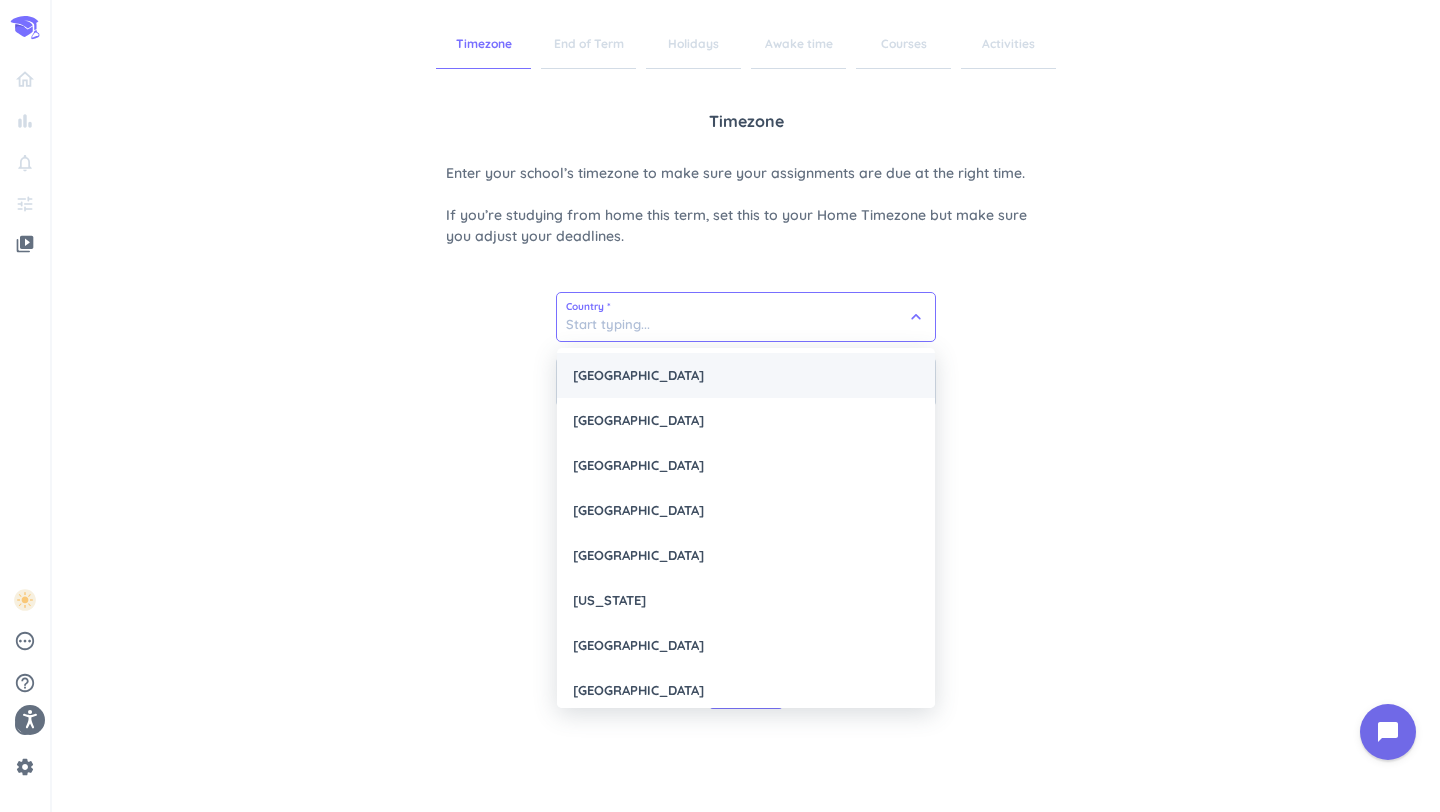 click on "[GEOGRAPHIC_DATA]" at bounding box center (746, 375) 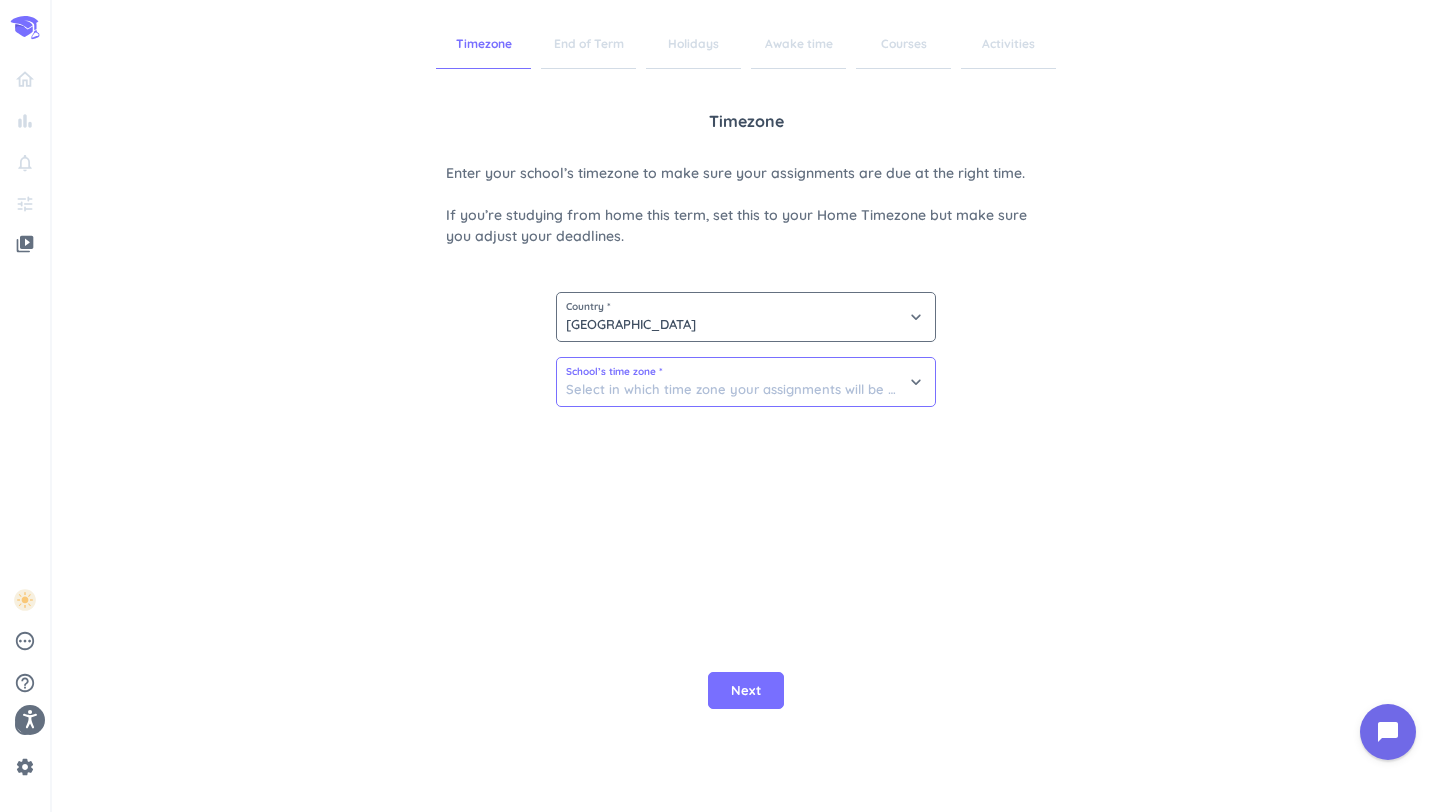 click at bounding box center [746, 382] 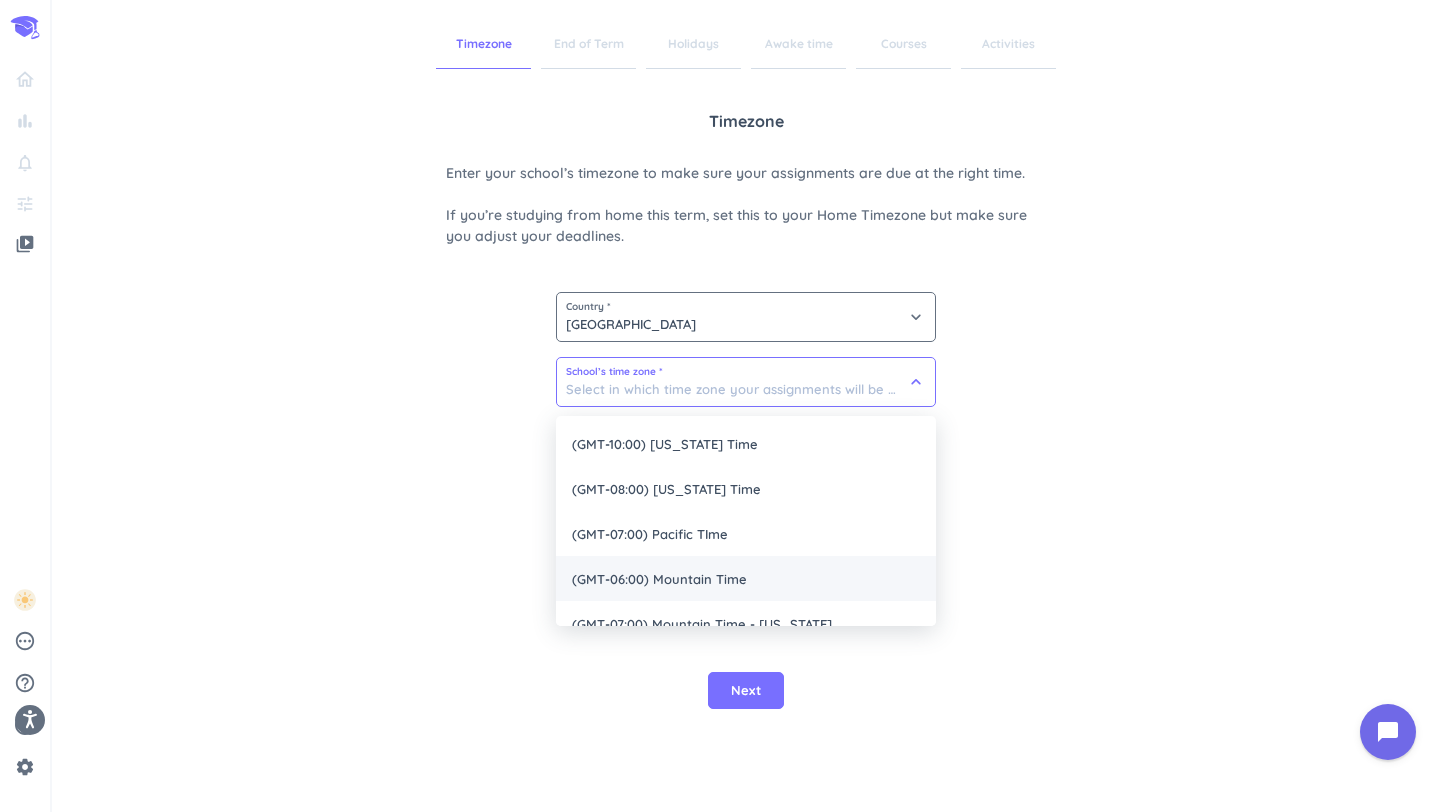 click on "(GMT-06:00) Mountain Time" at bounding box center (746, 578) 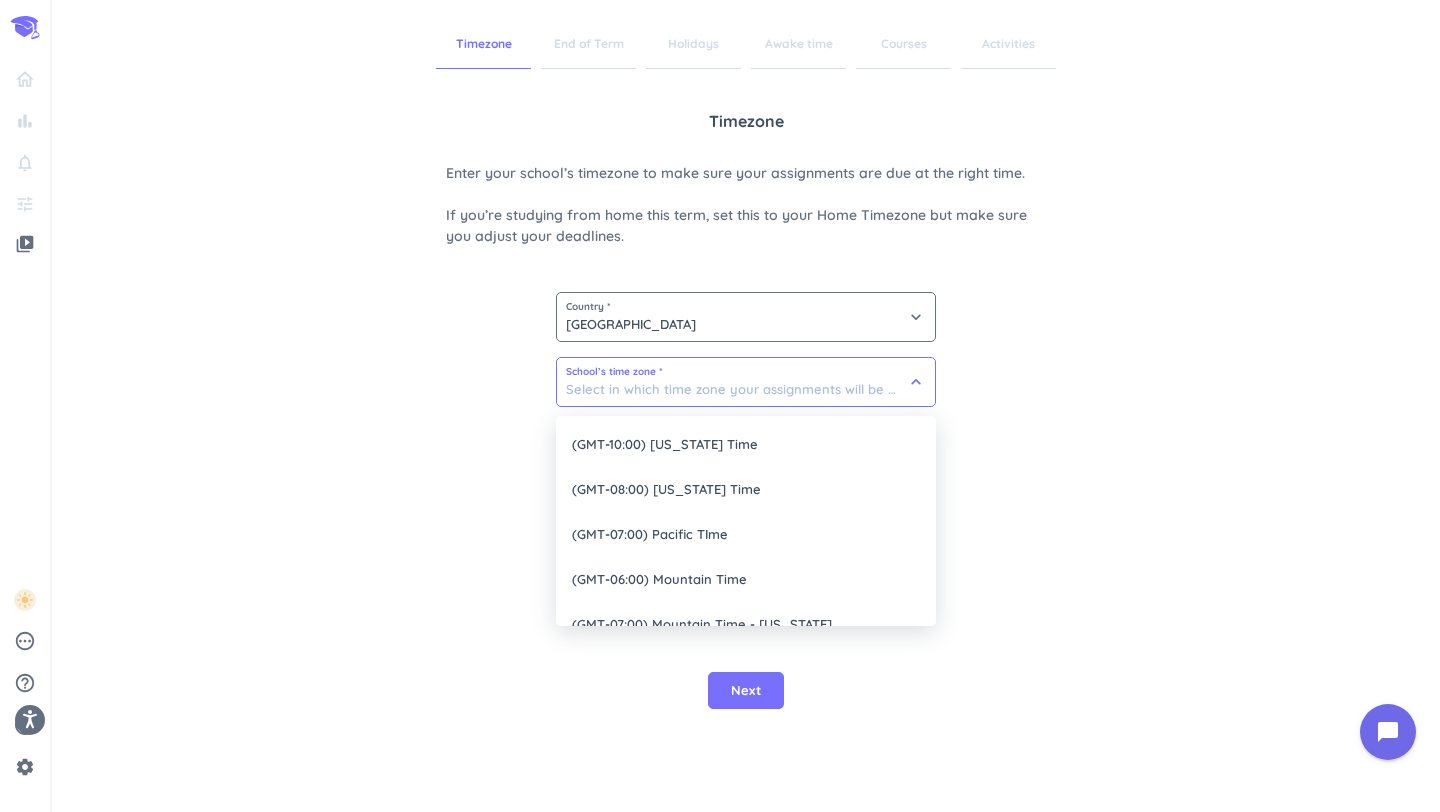 type on "(GMT-06:00) Mountain Time" 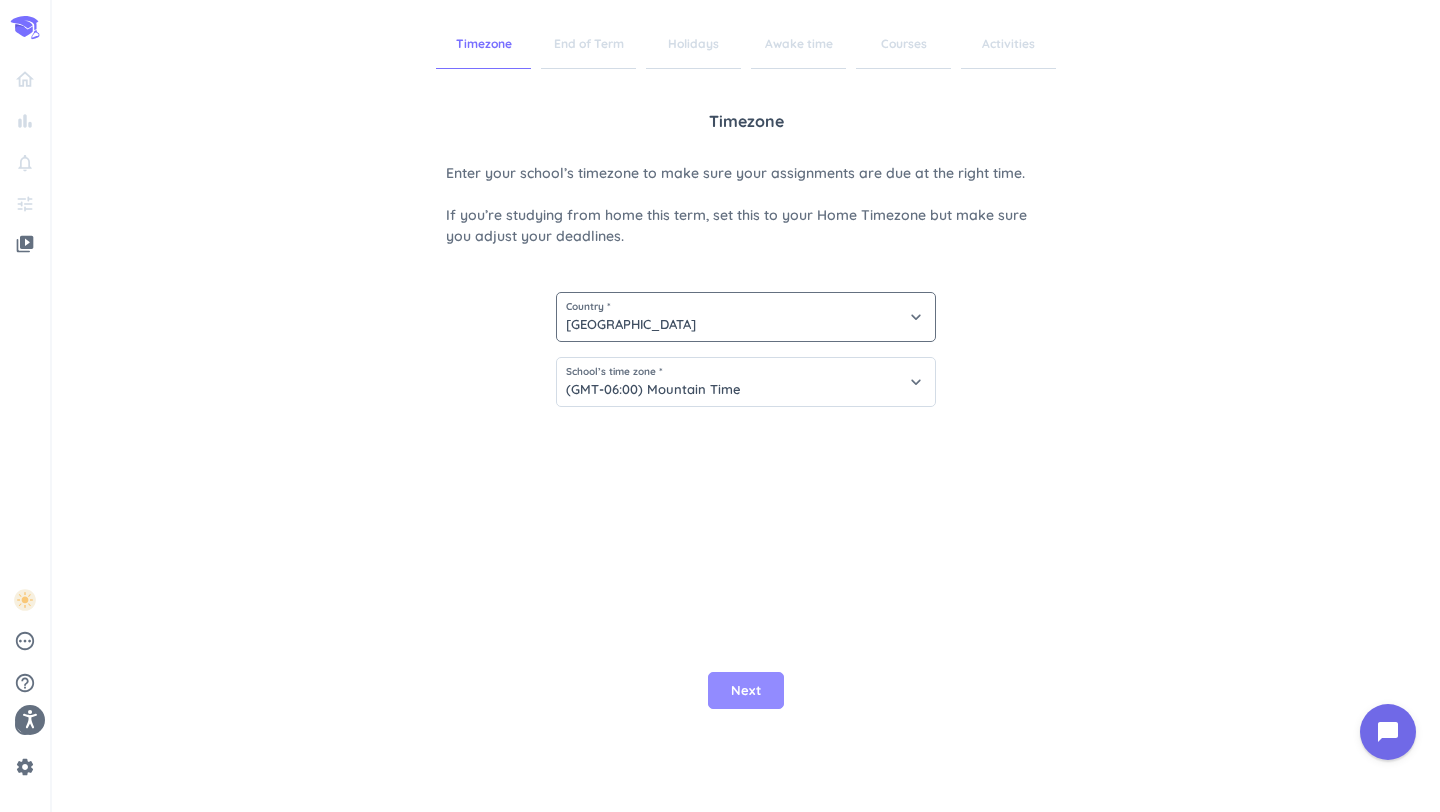 click on "Next" at bounding box center (746, 691) 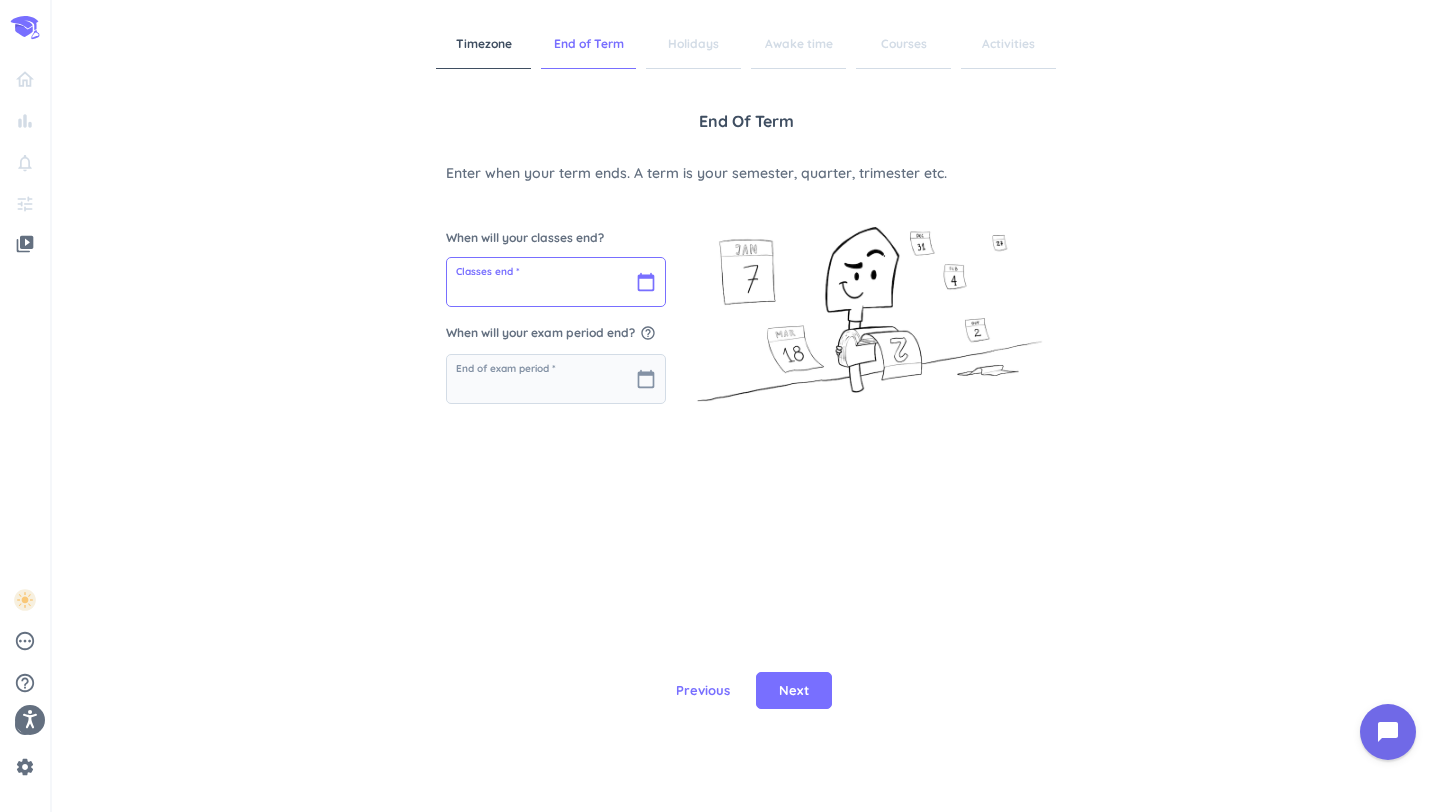 click at bounding box center [556, 282] 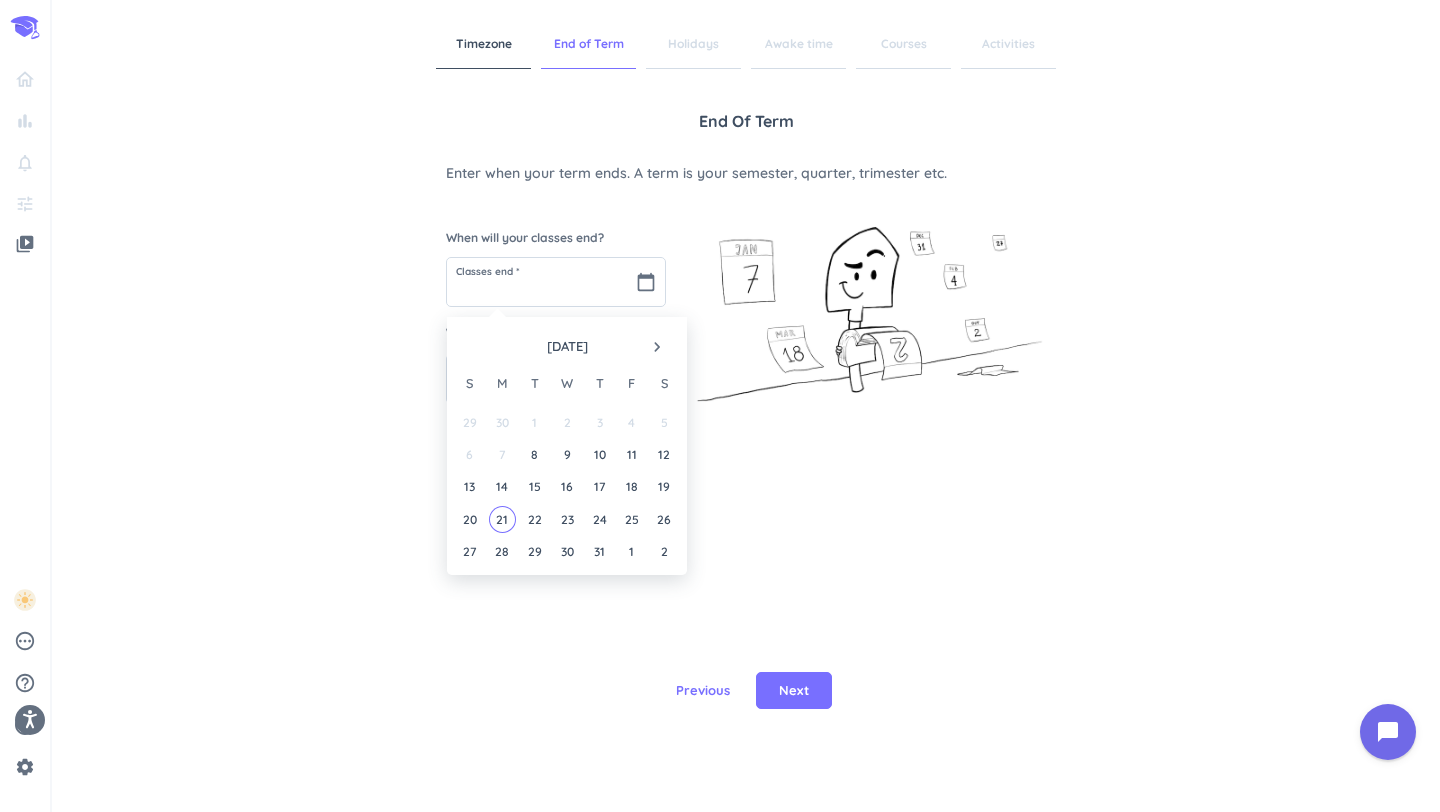 click on "navigate_next" at bounding box center [657, 347] 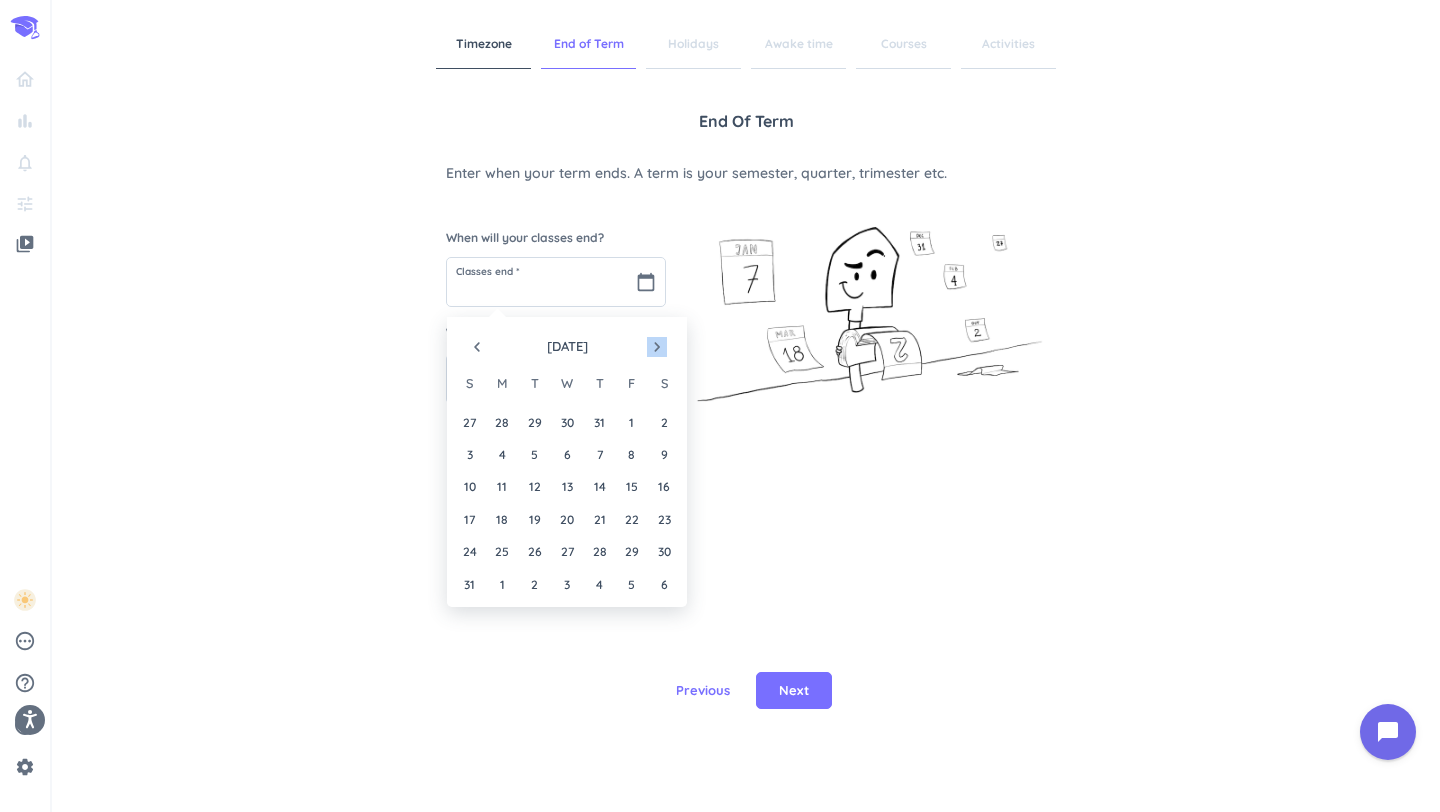 click on "navigate_next" at bounding box center (657, 347) 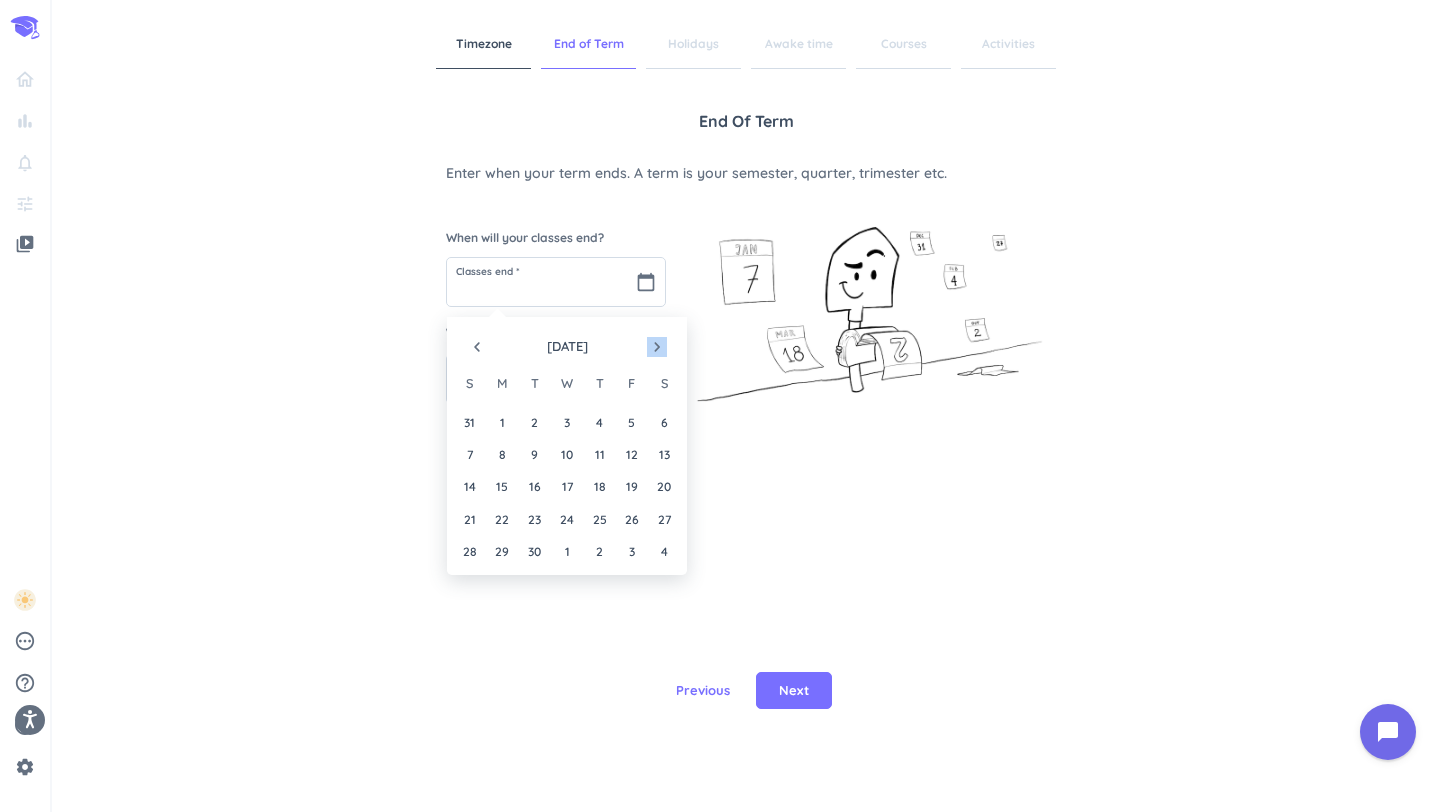 click on "navigate_next" at bounding box center (657, 347) 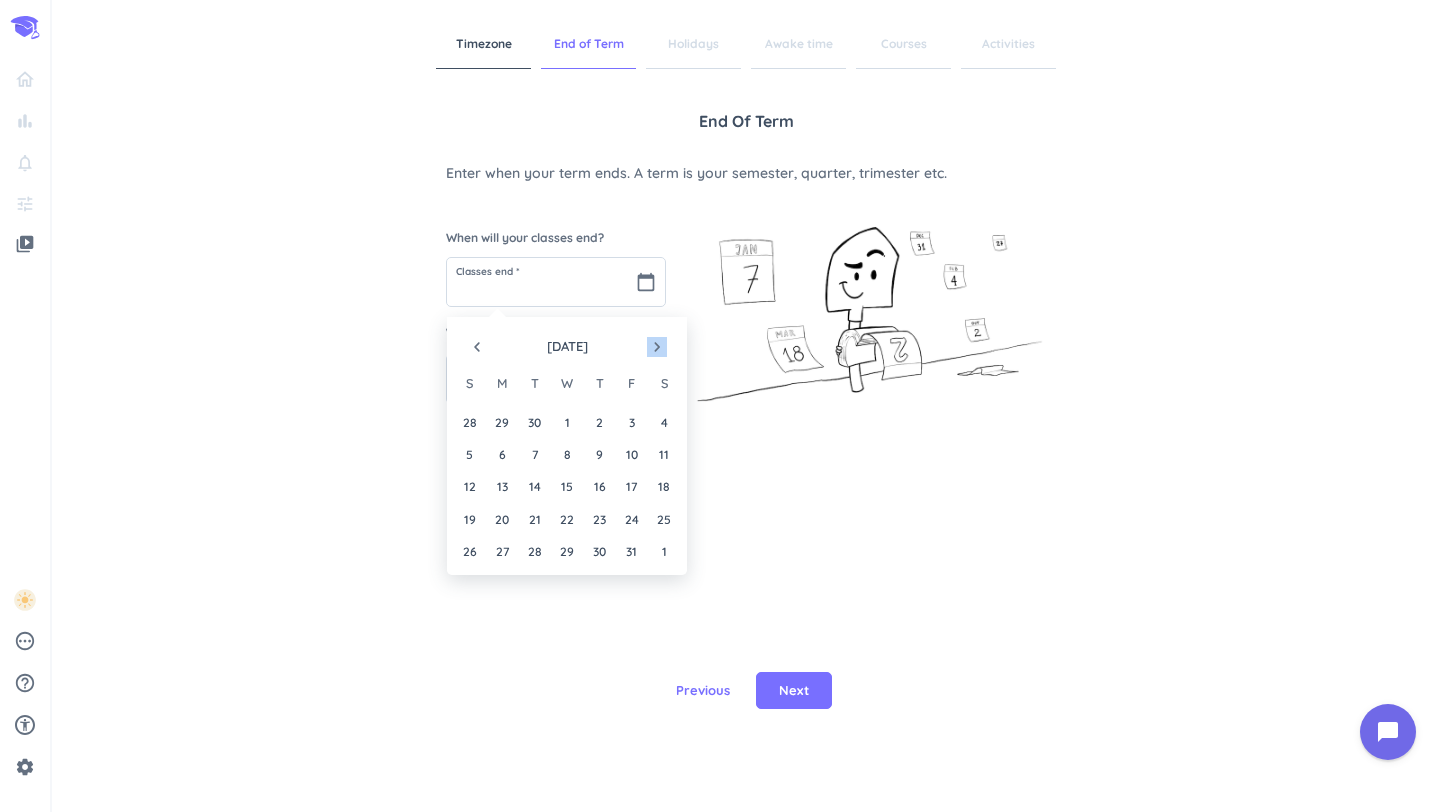 click on "navigate_next" at bounding box center [657, 347] 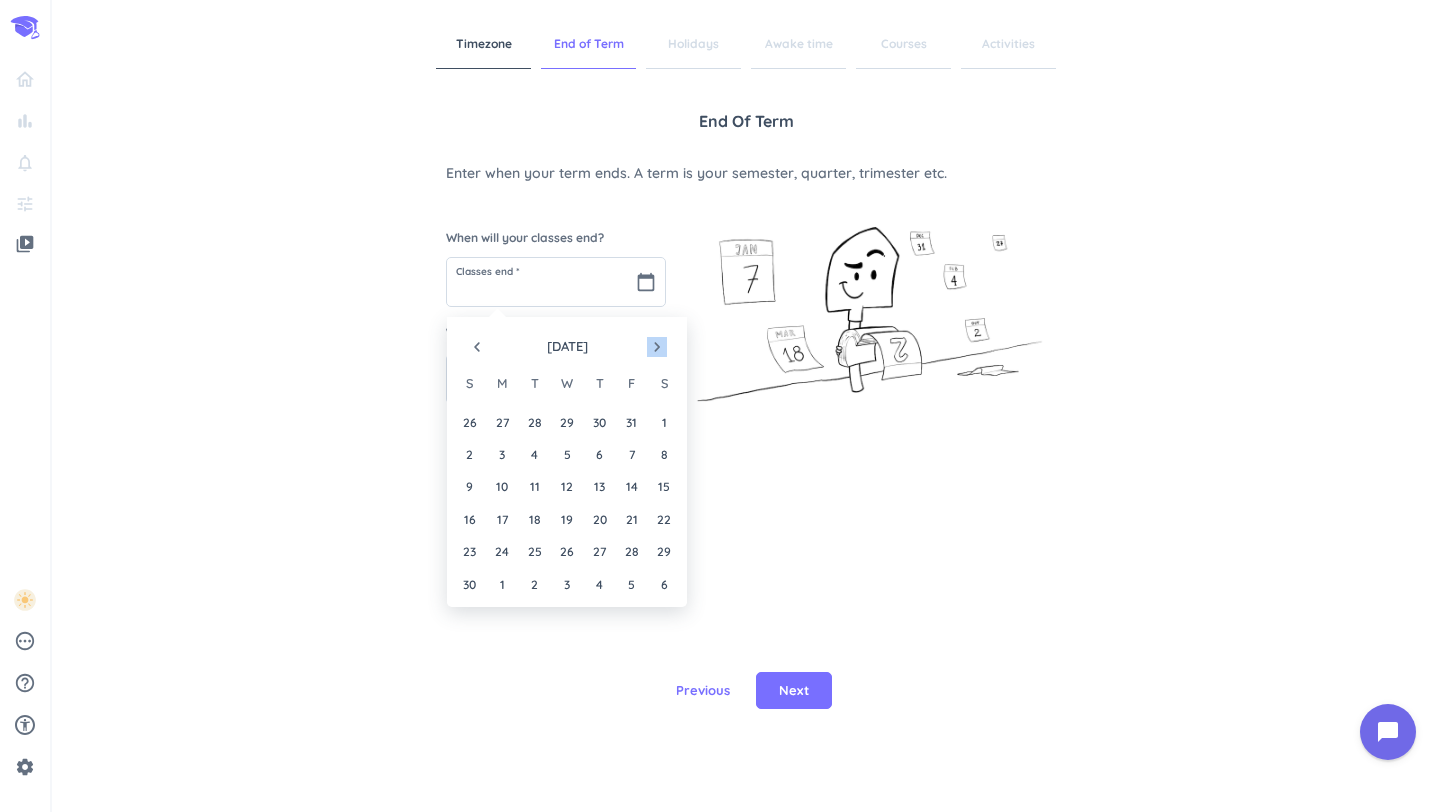 click on "navigate_next" at bounding box center (657, 347) 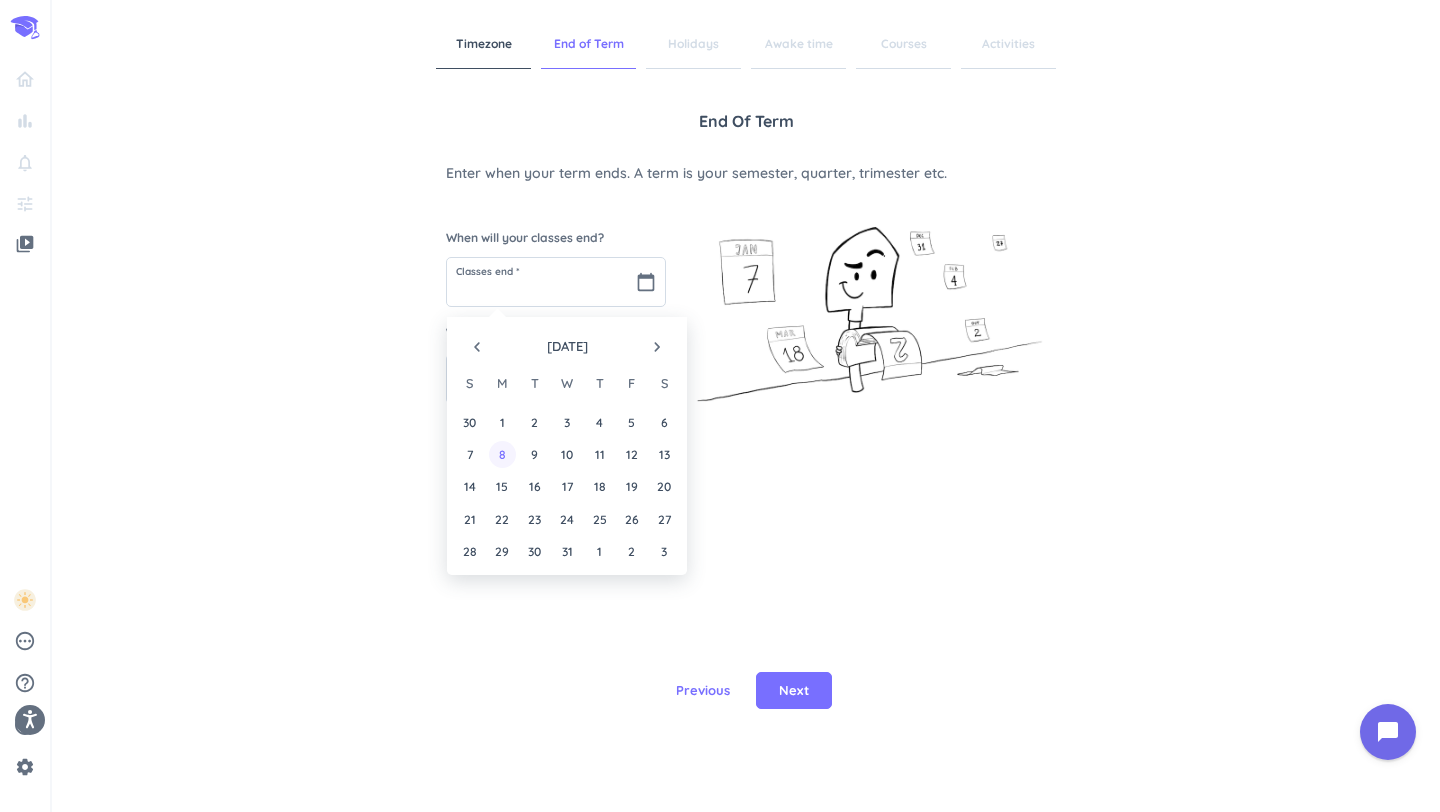 click on "8" at bounding box center [502, 454] 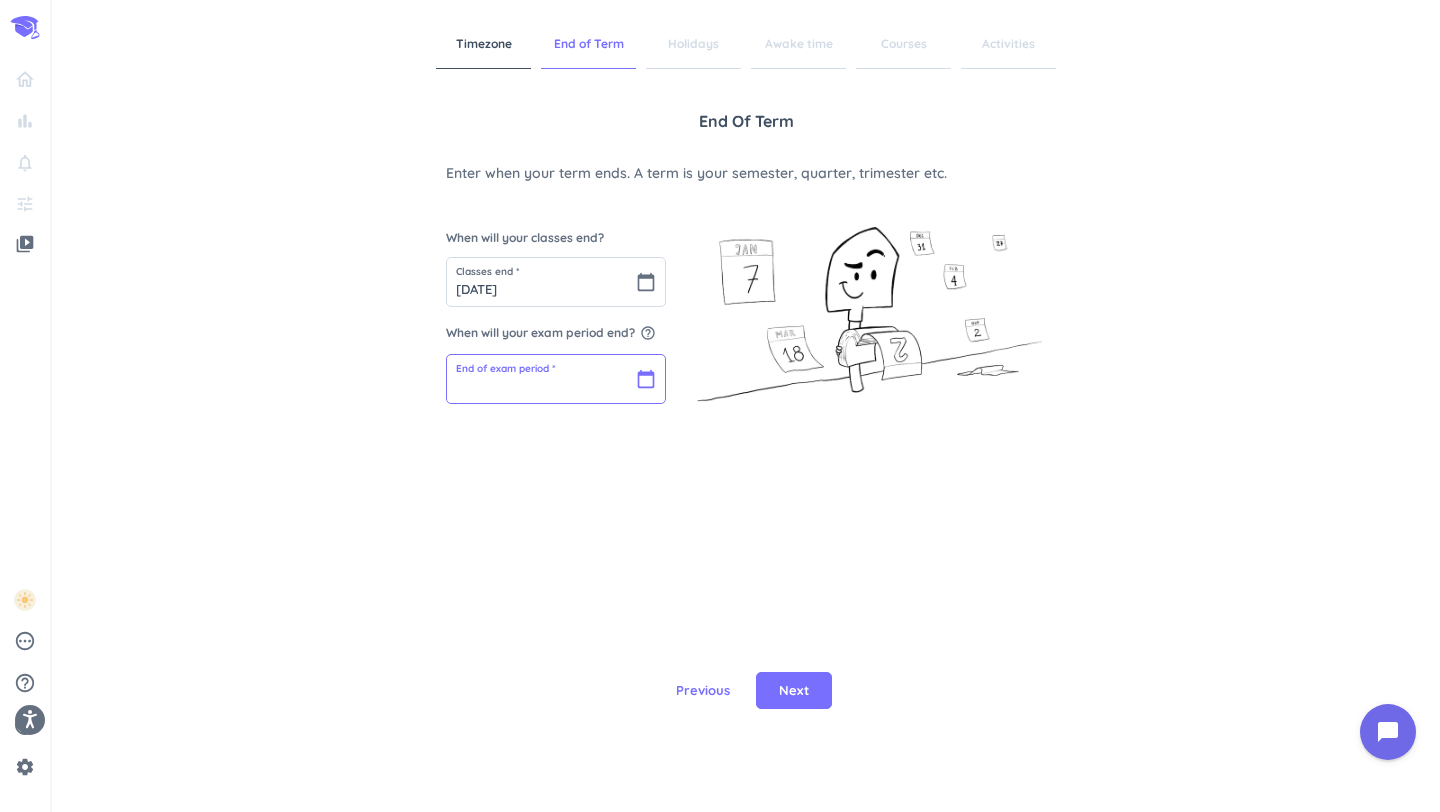 click at bounding box center (556, 379) 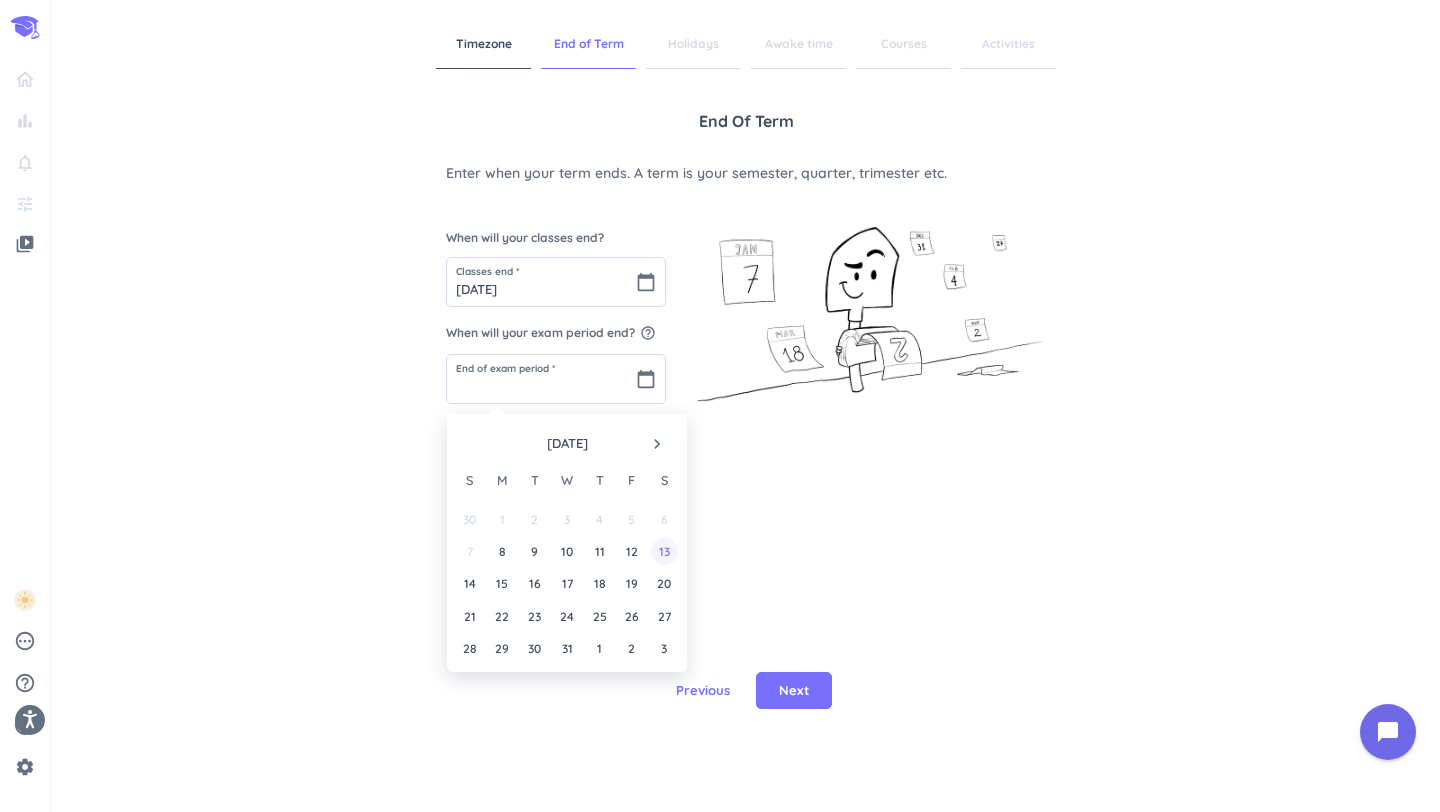 click on "13" at bounding box center [664, 551] 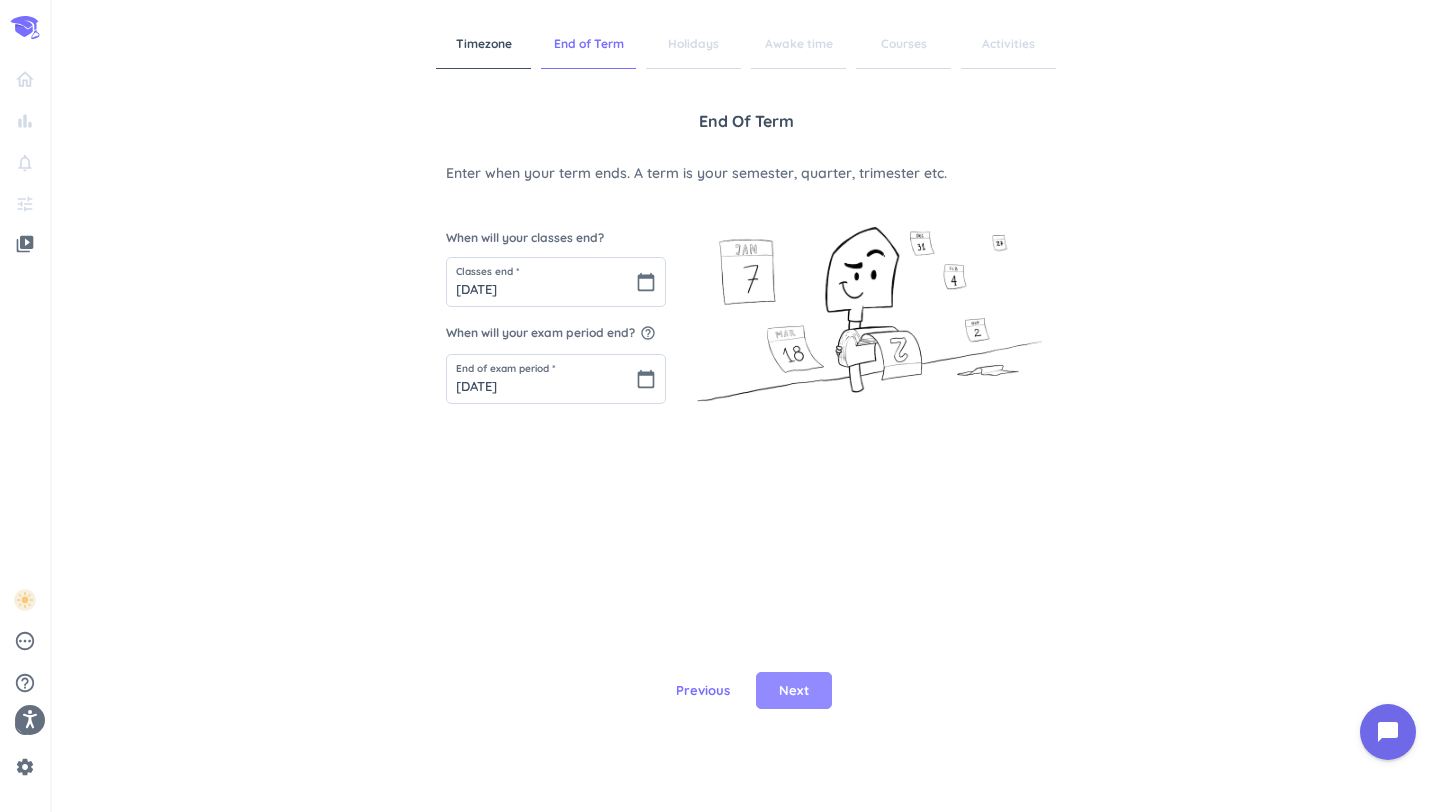click on "Next" at bounding box center [794, 691] 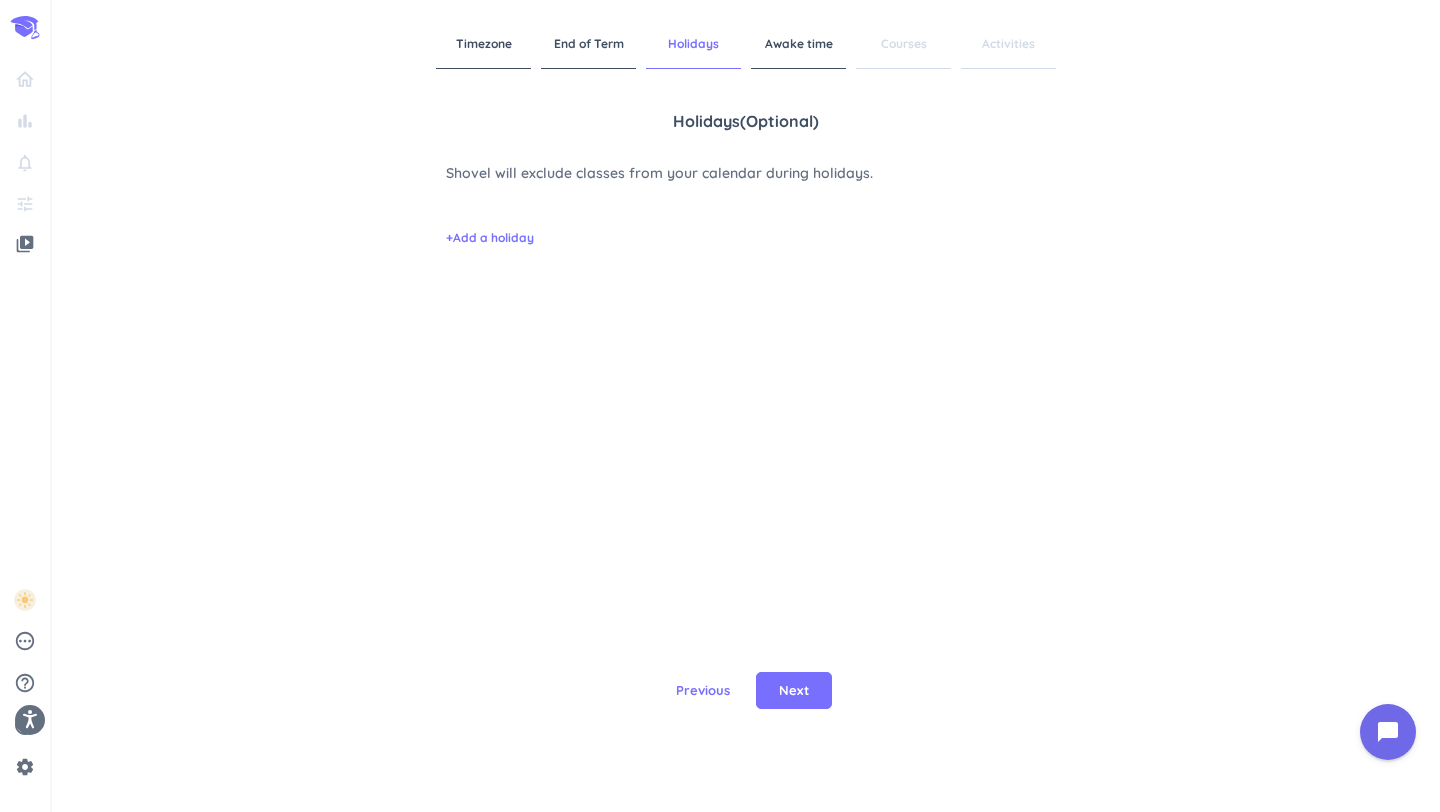 click on "+  Add a holiday" at bounding box center (746, 223) 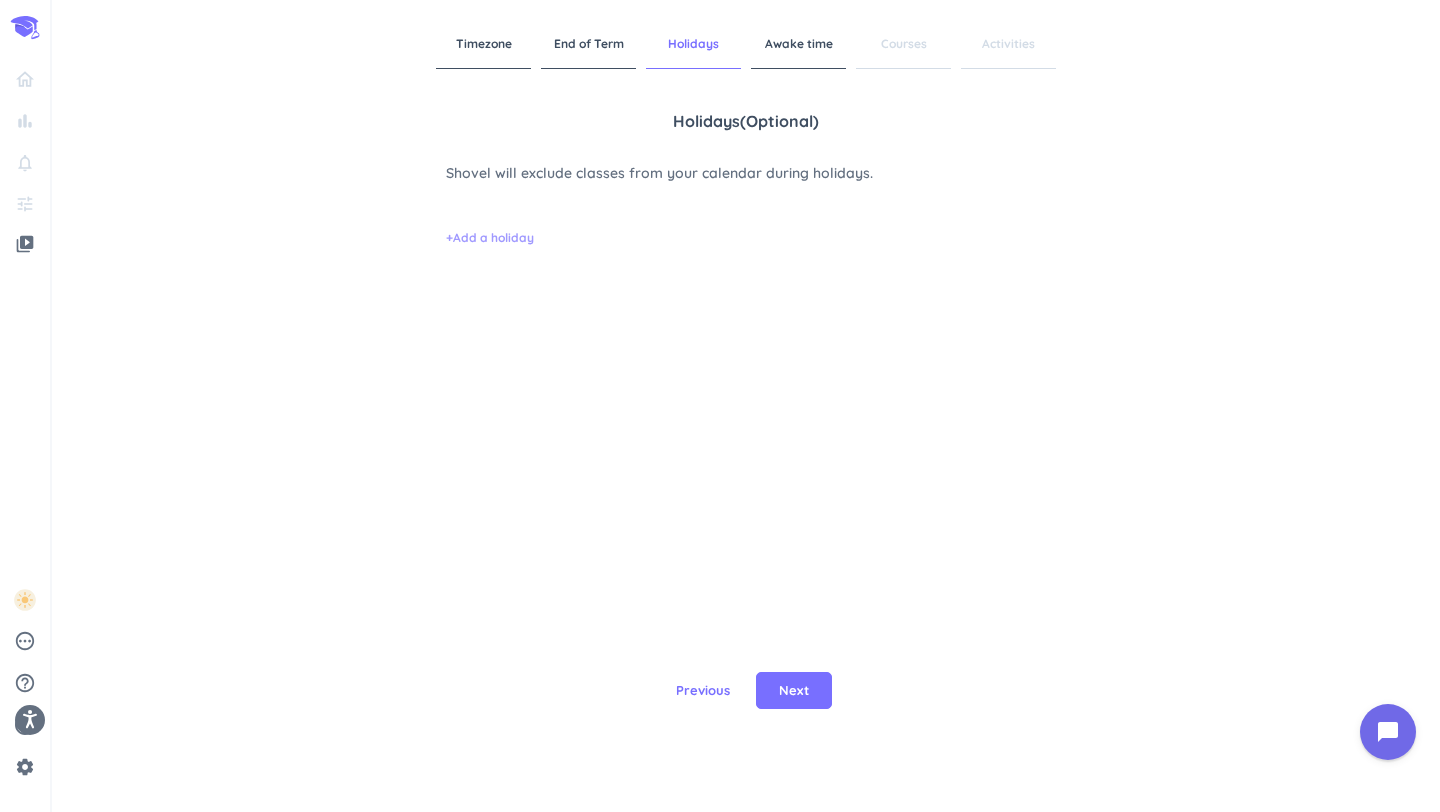 click on "+  Add a holiday" at bounding box center [490, 238] 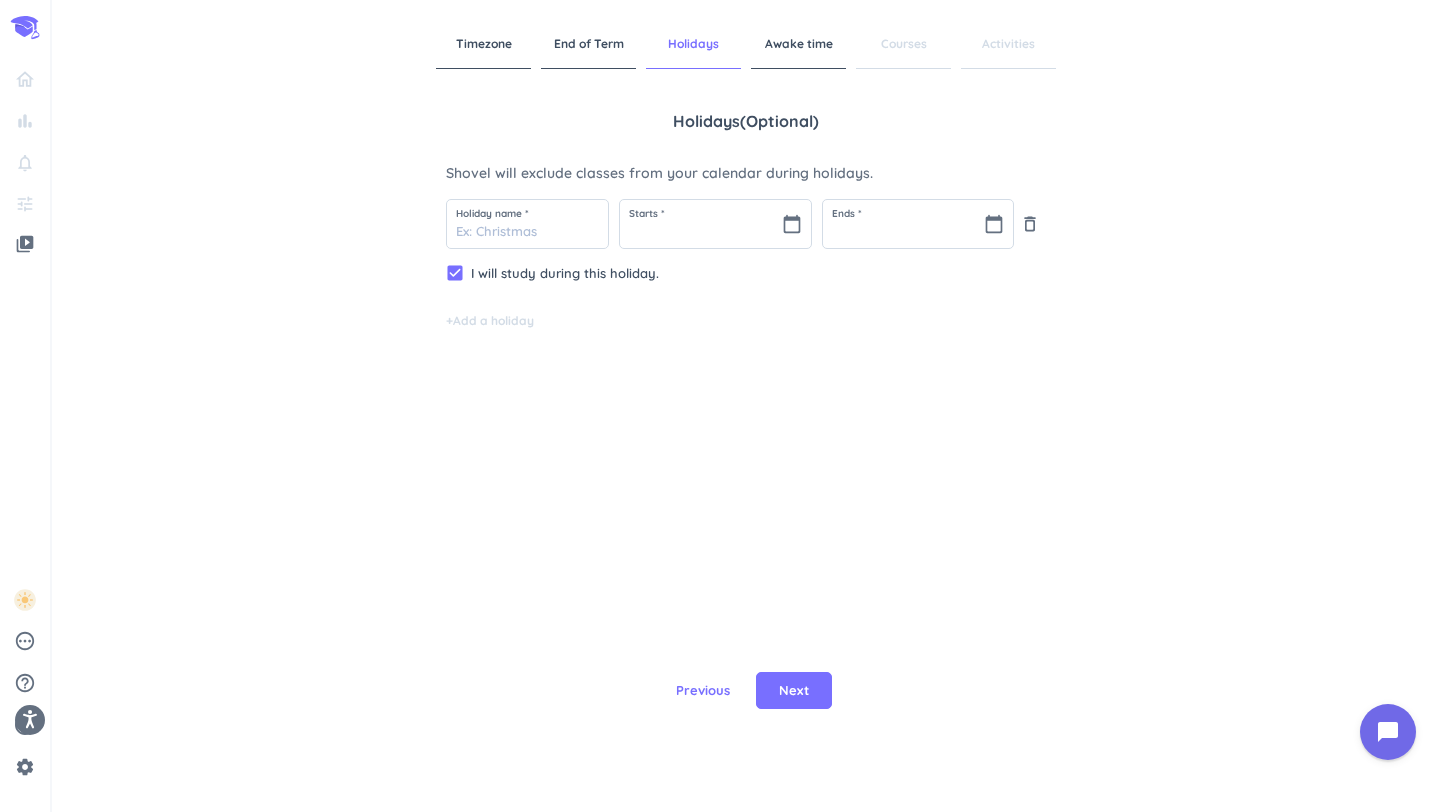type 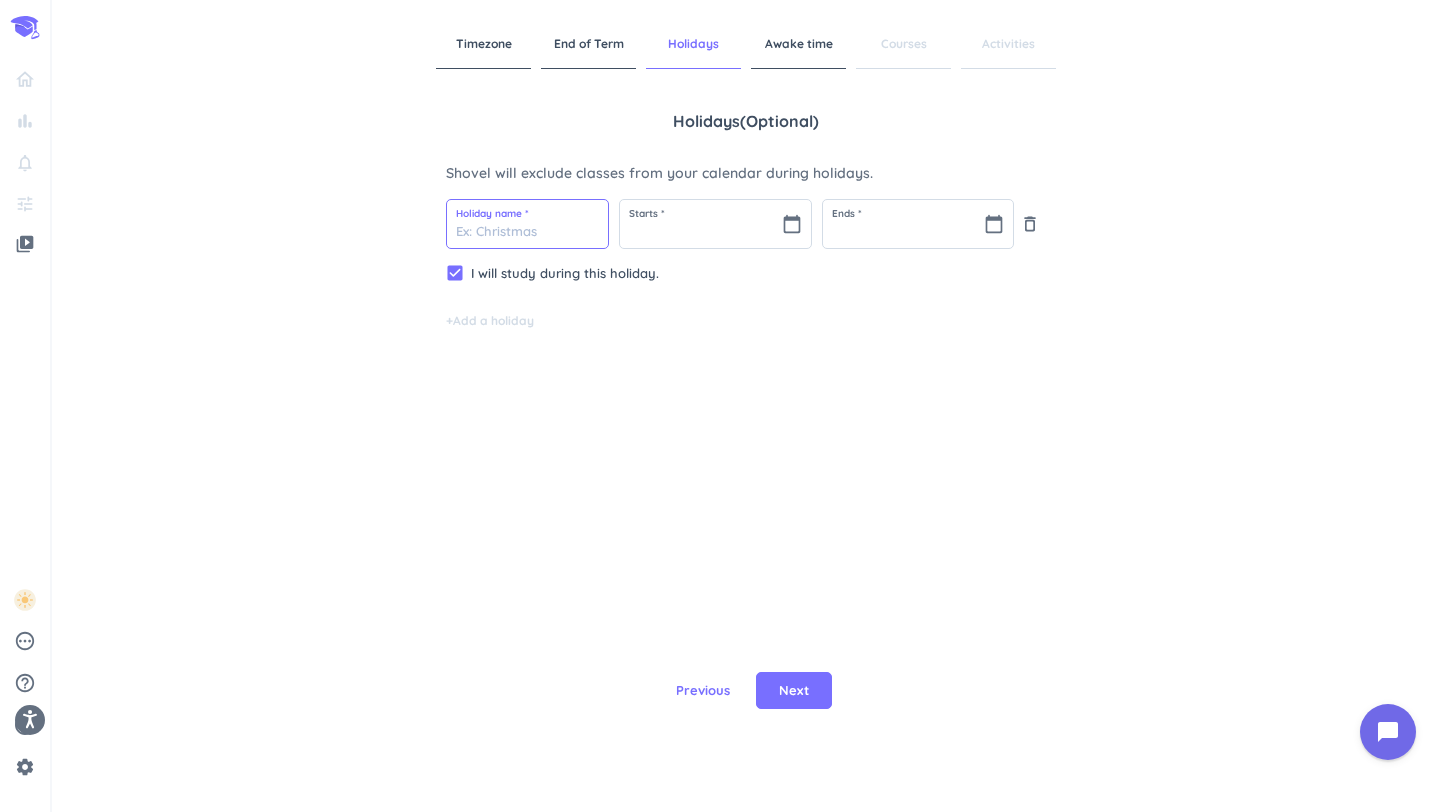 click at bounding box center [527, 224] 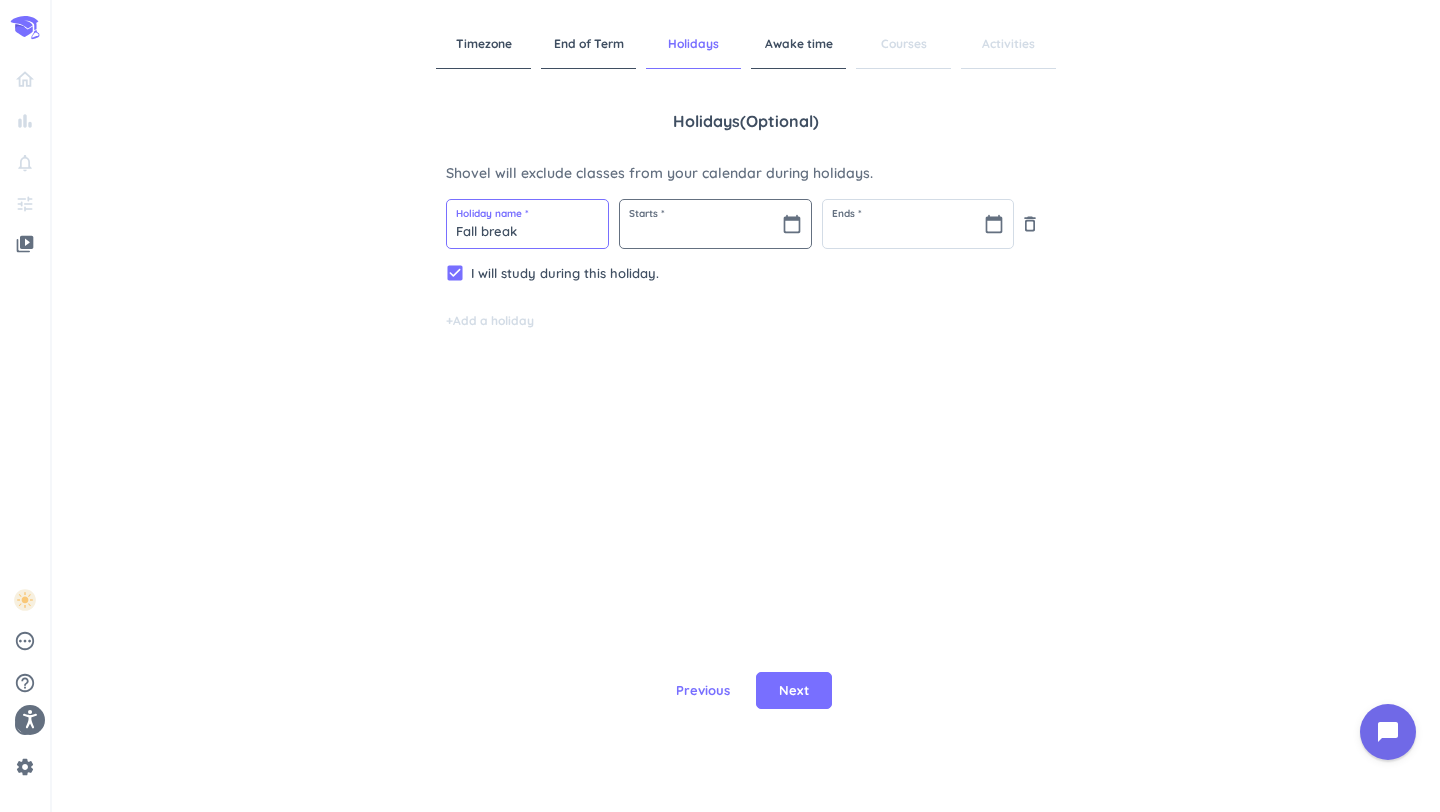 type on "Fall break" 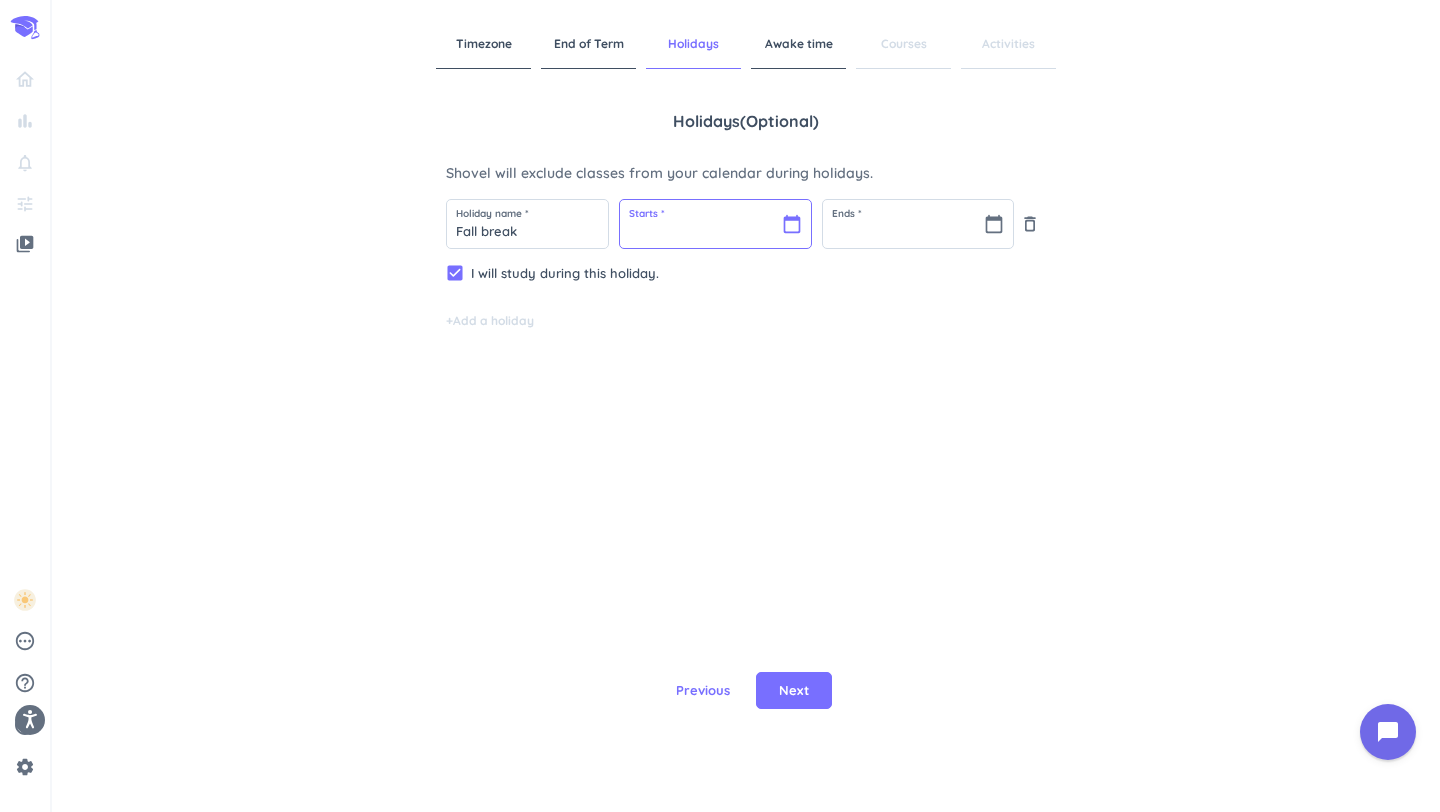 click at bounding box center (715, 224) 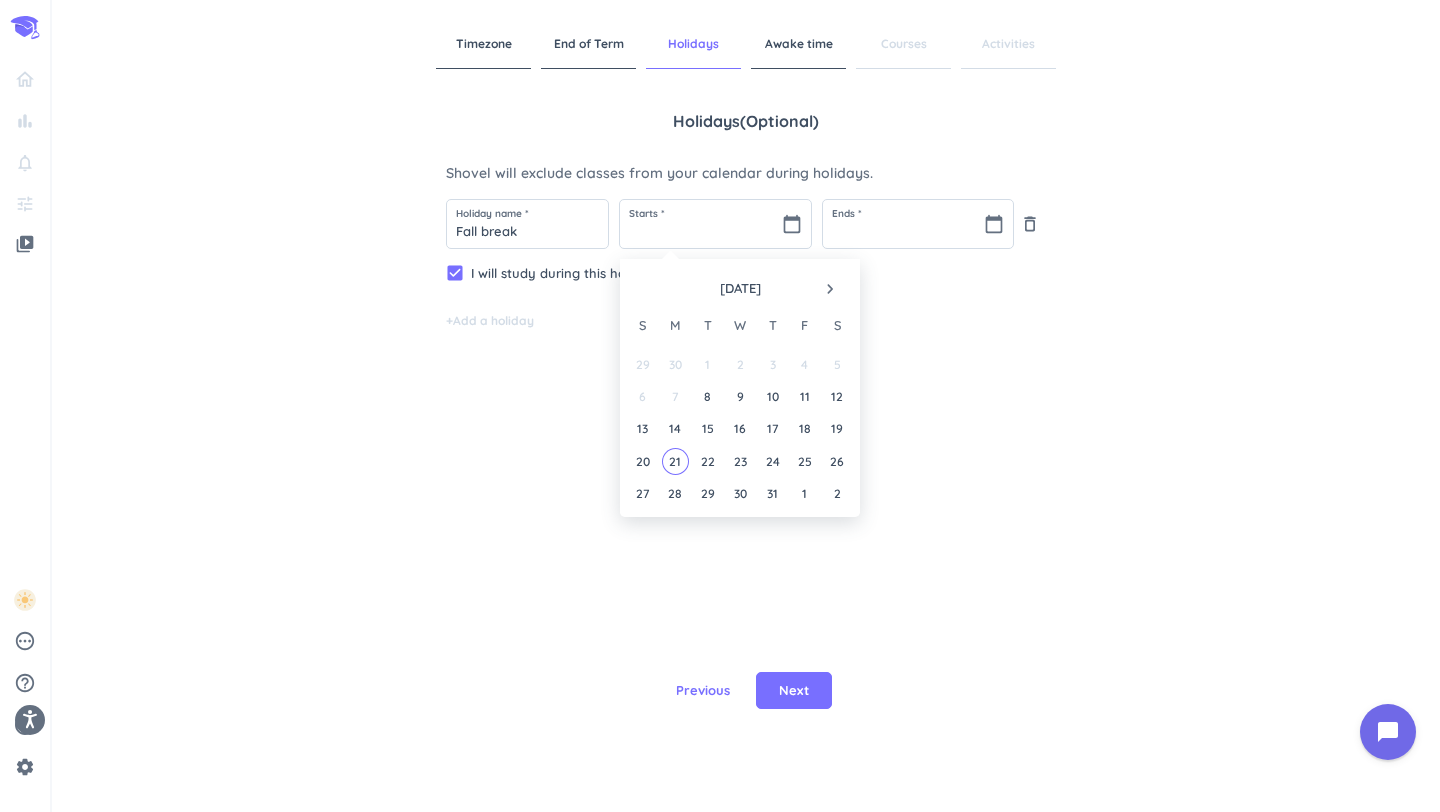 click on "navigate_next" at bounding box center [830, 289] 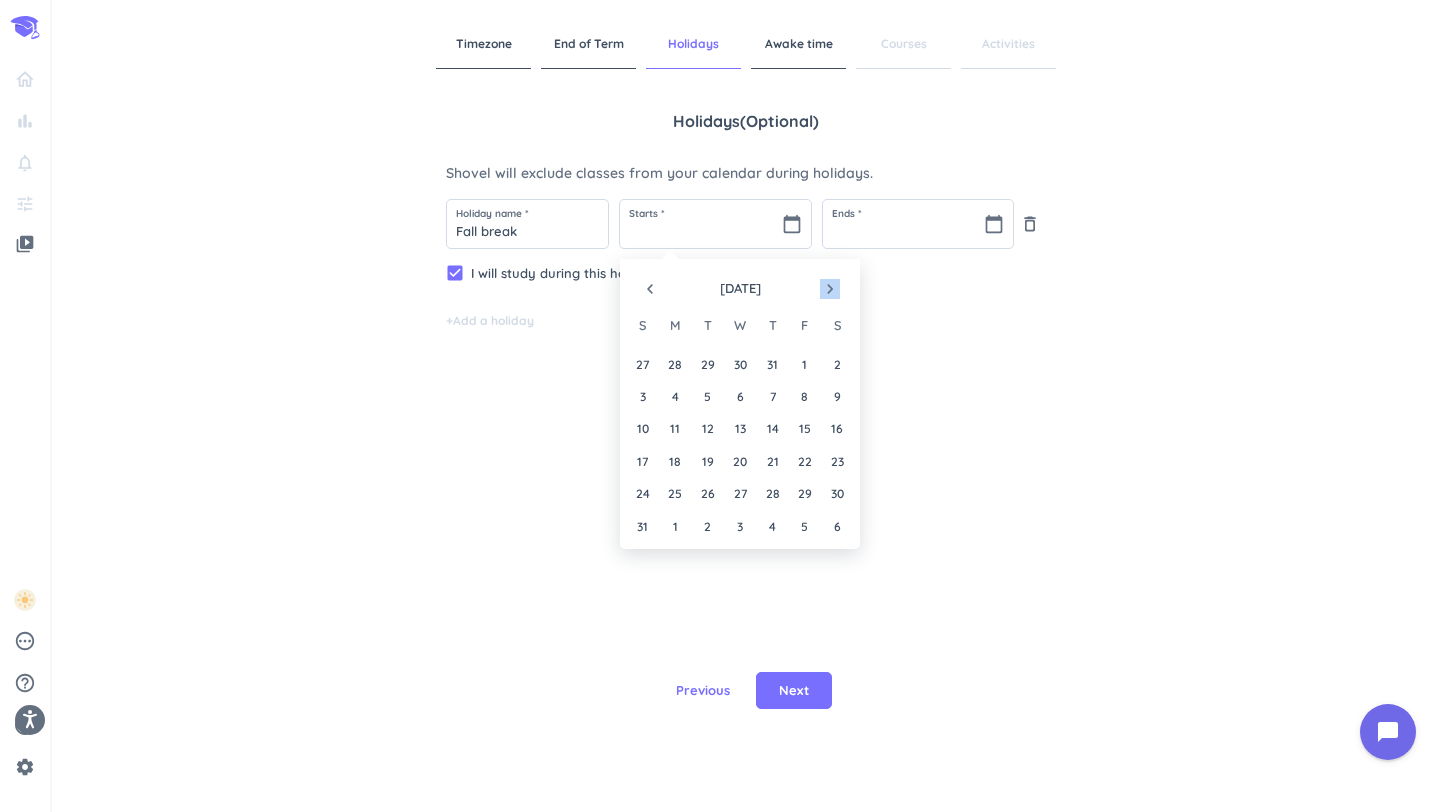 click on "navigate_next" at bounding box center (830, 289) 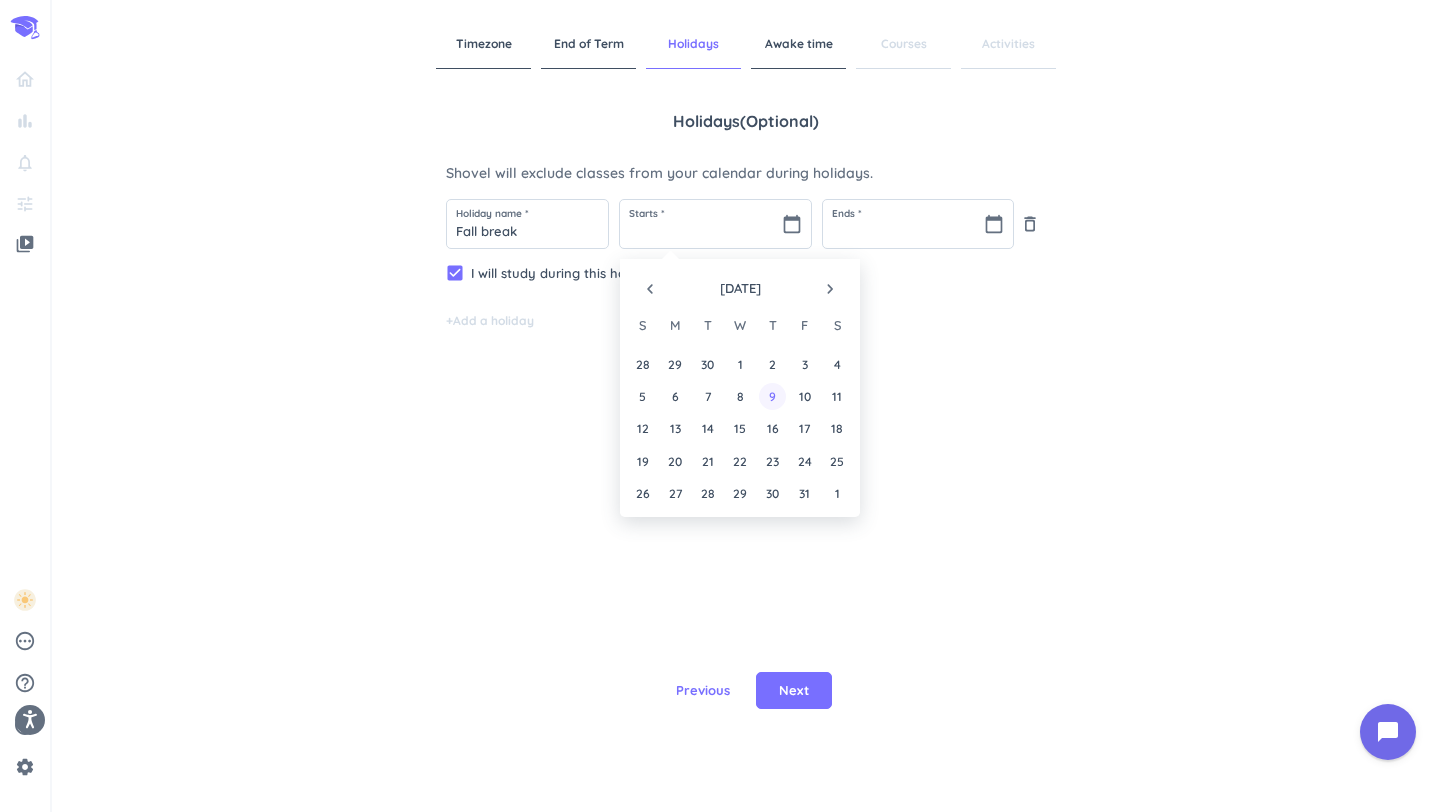 click on "9" at bounding box center (772, 396) 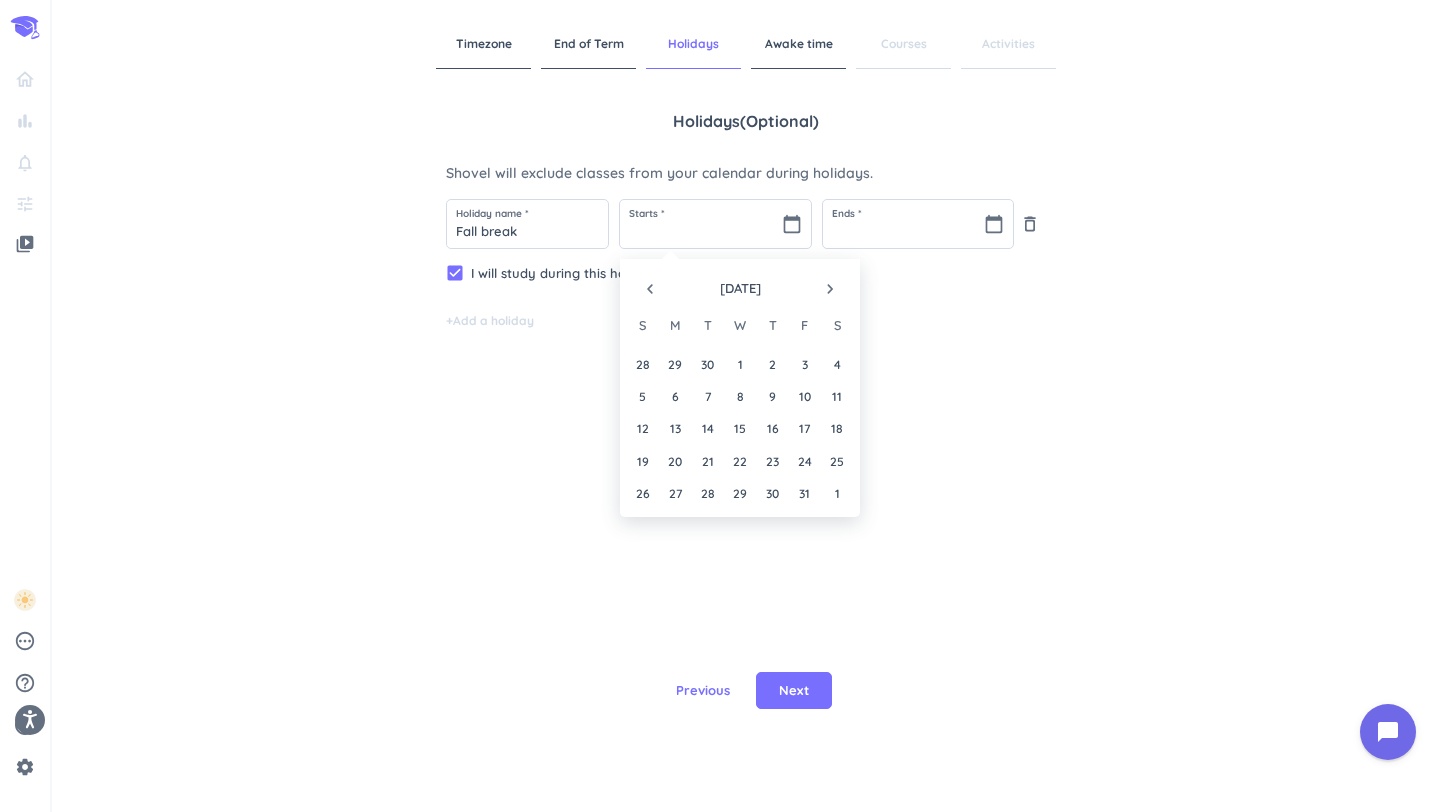 type on "[DATE]" 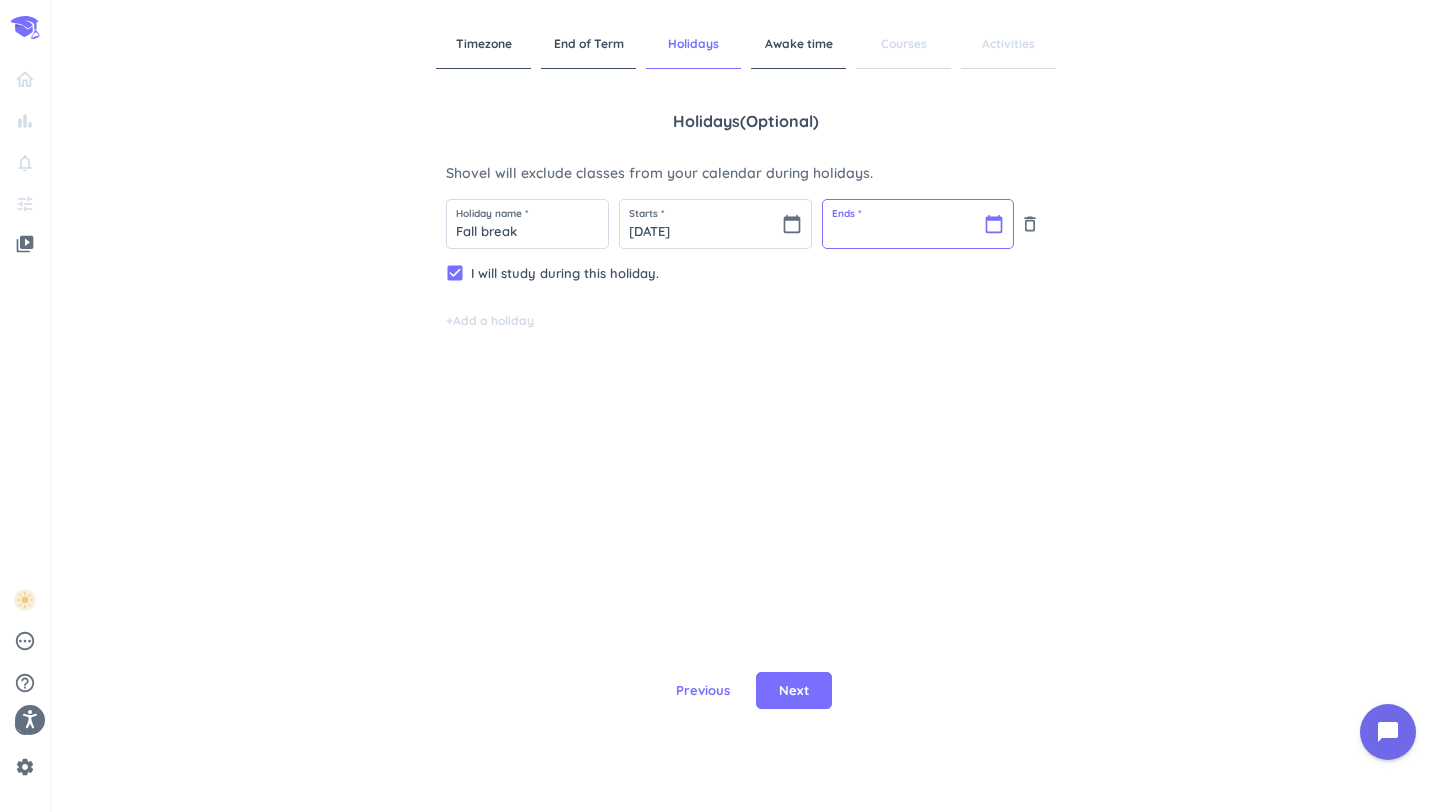 click at bounding box center [918, 224] 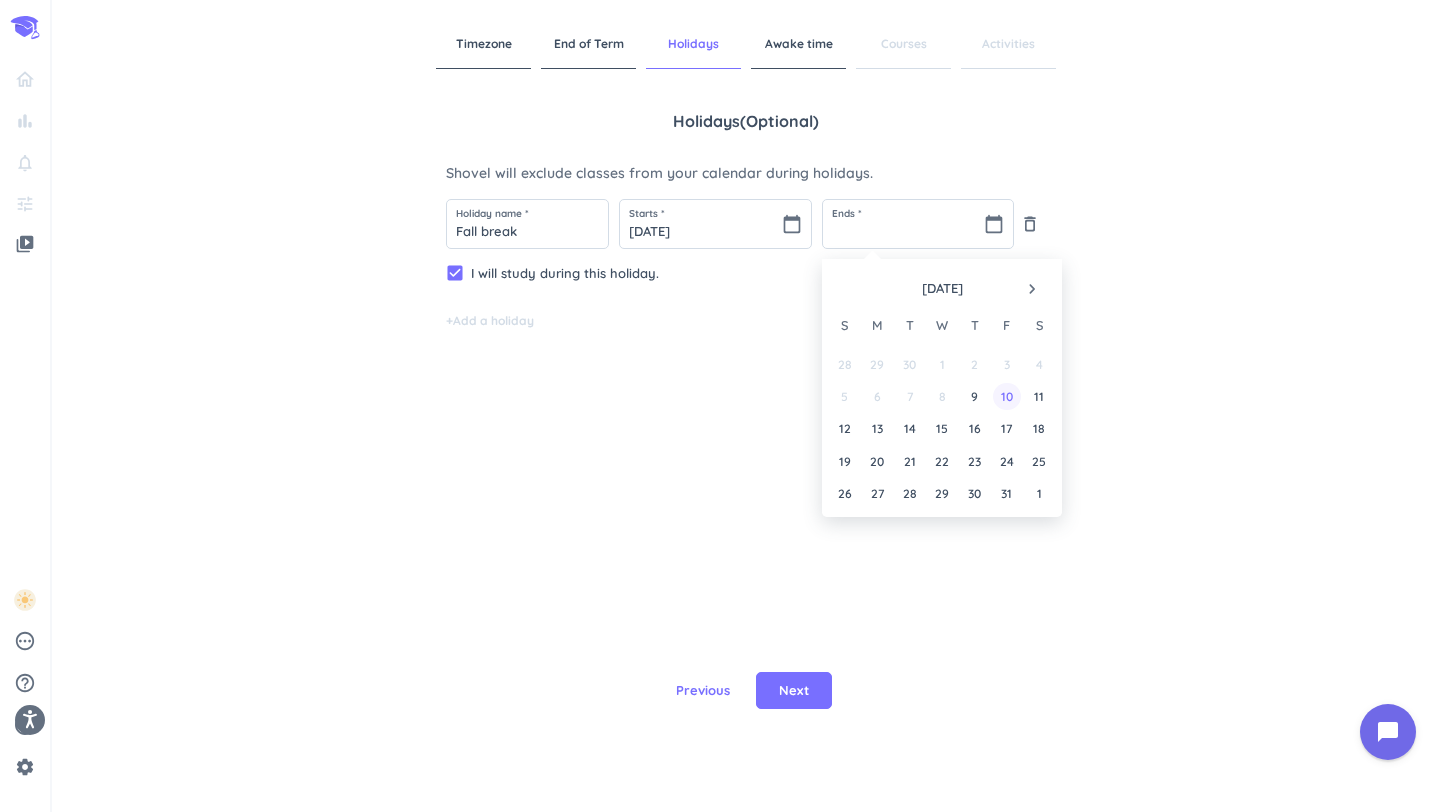 click on "10" at bounding box center [1006, 396] 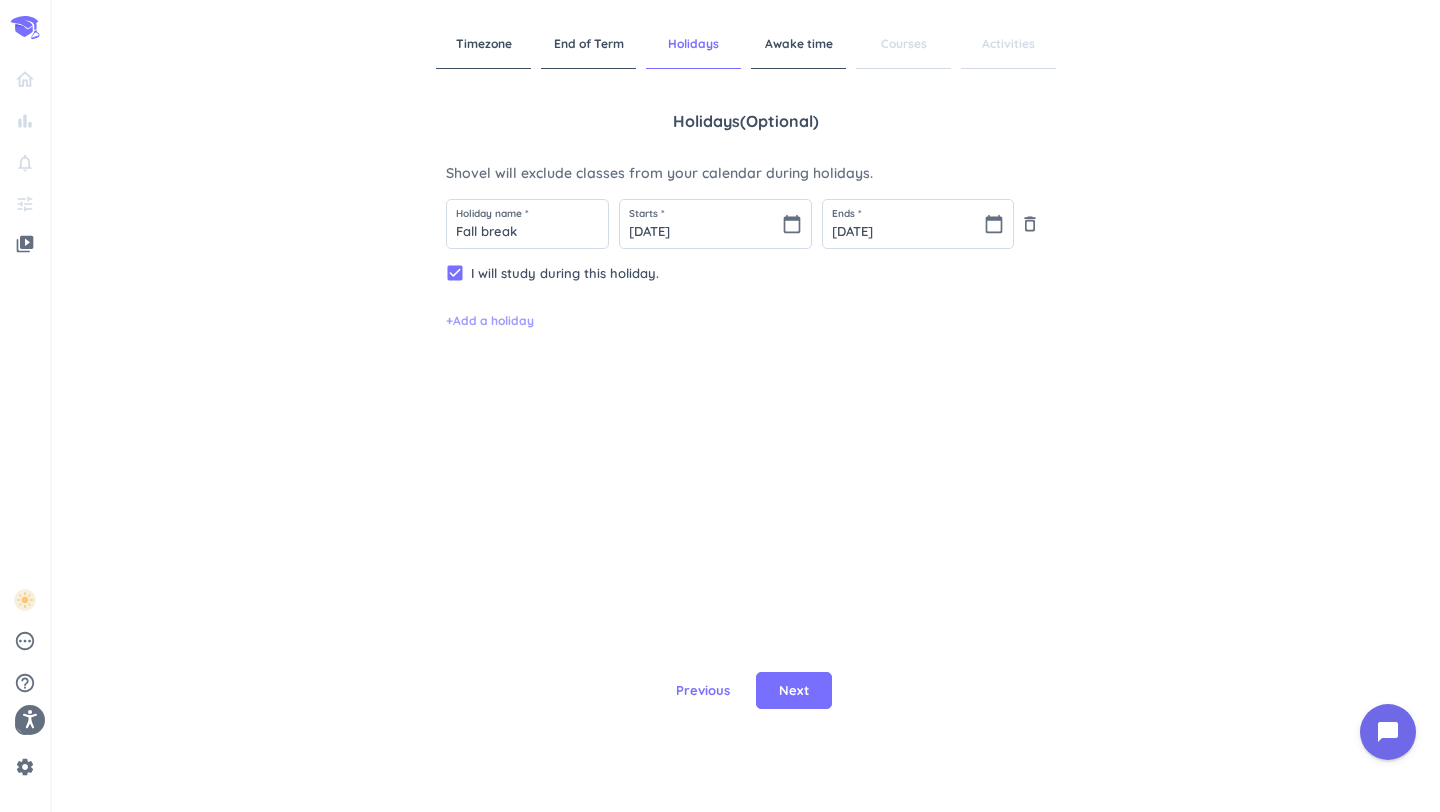 click on "+  Add a holiday" at bounding box center (490, 321) 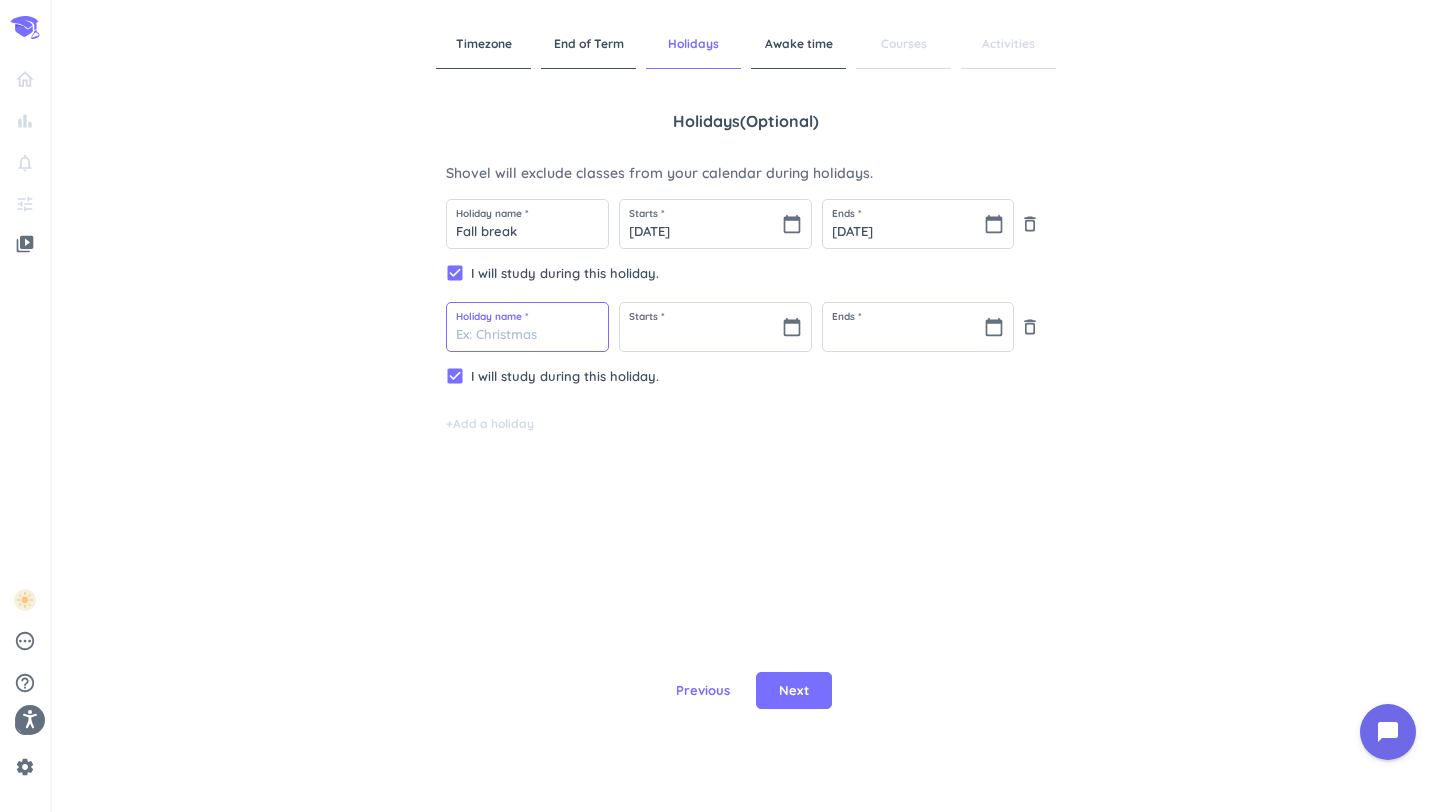 click at bounding box center (527, 327) 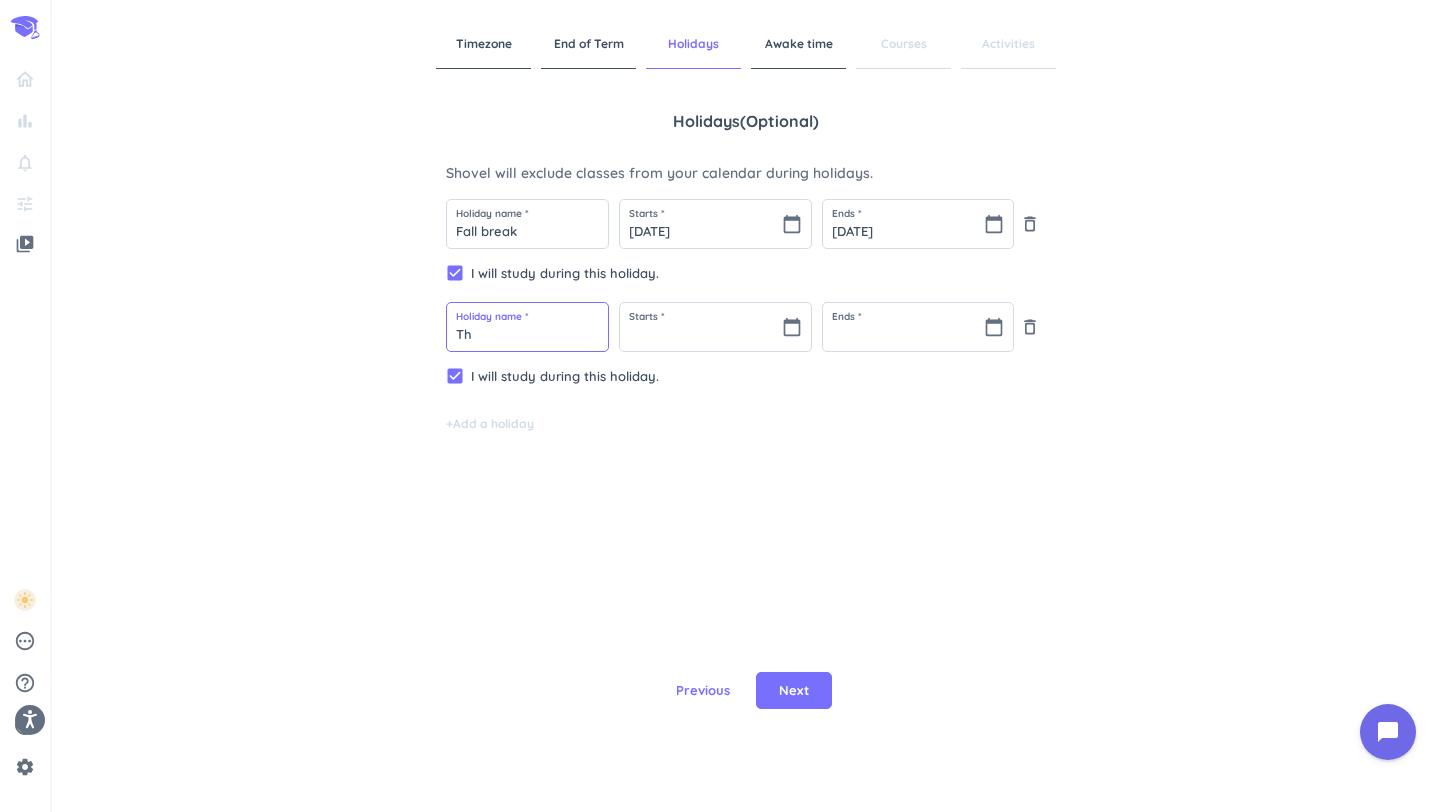 type on "[DATE] break" 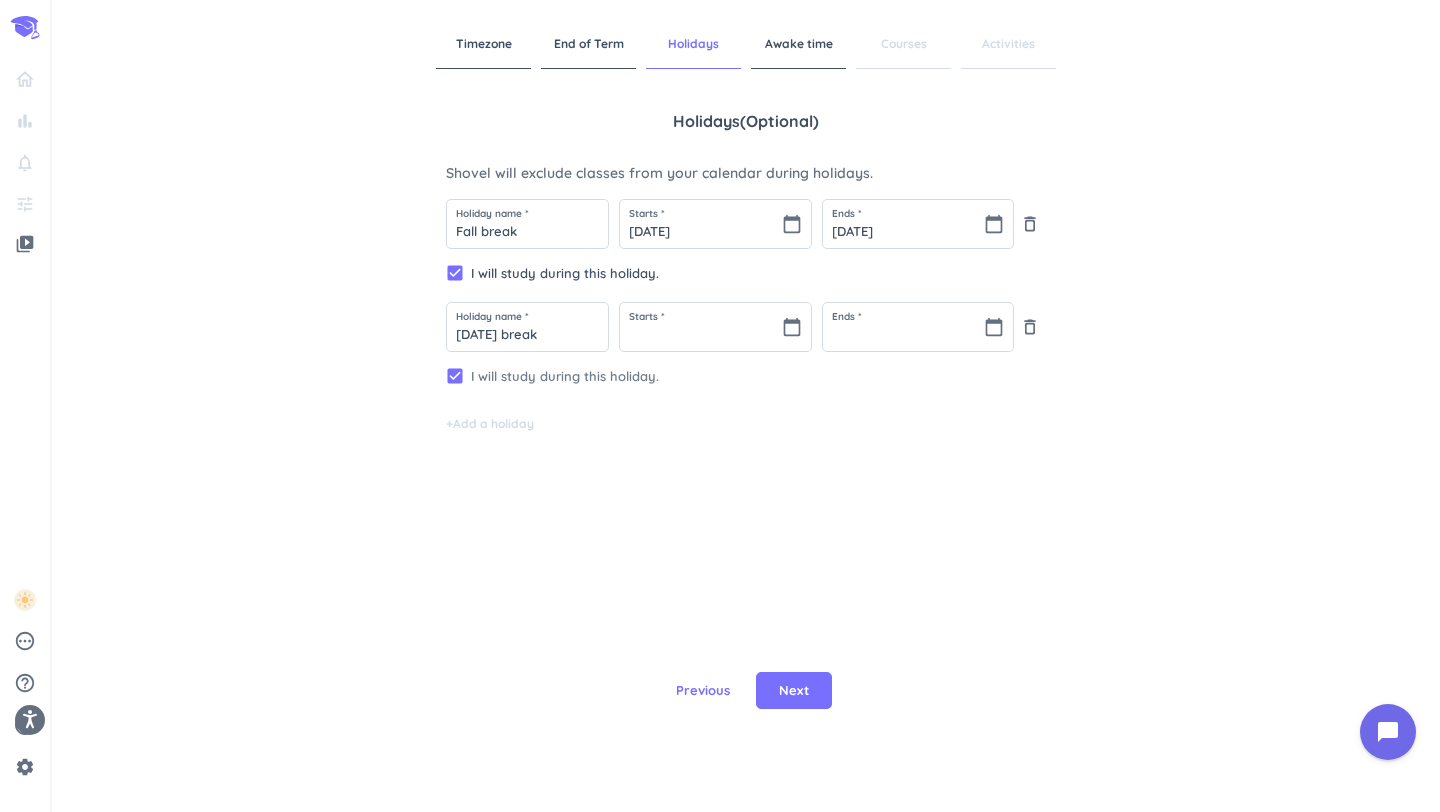 click on "check_box" at bounding box center [455, 376] 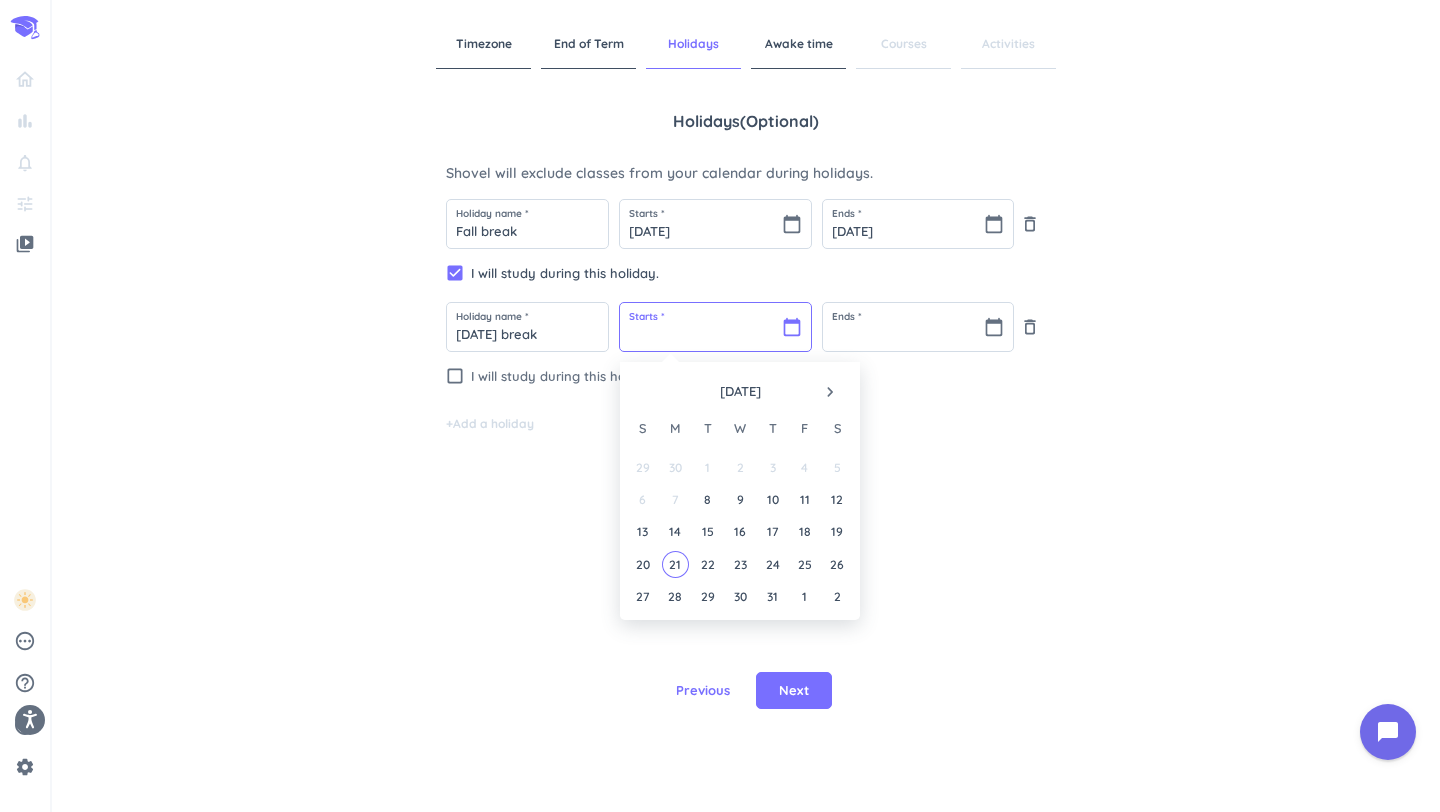 click at bounding box center [715, 327] 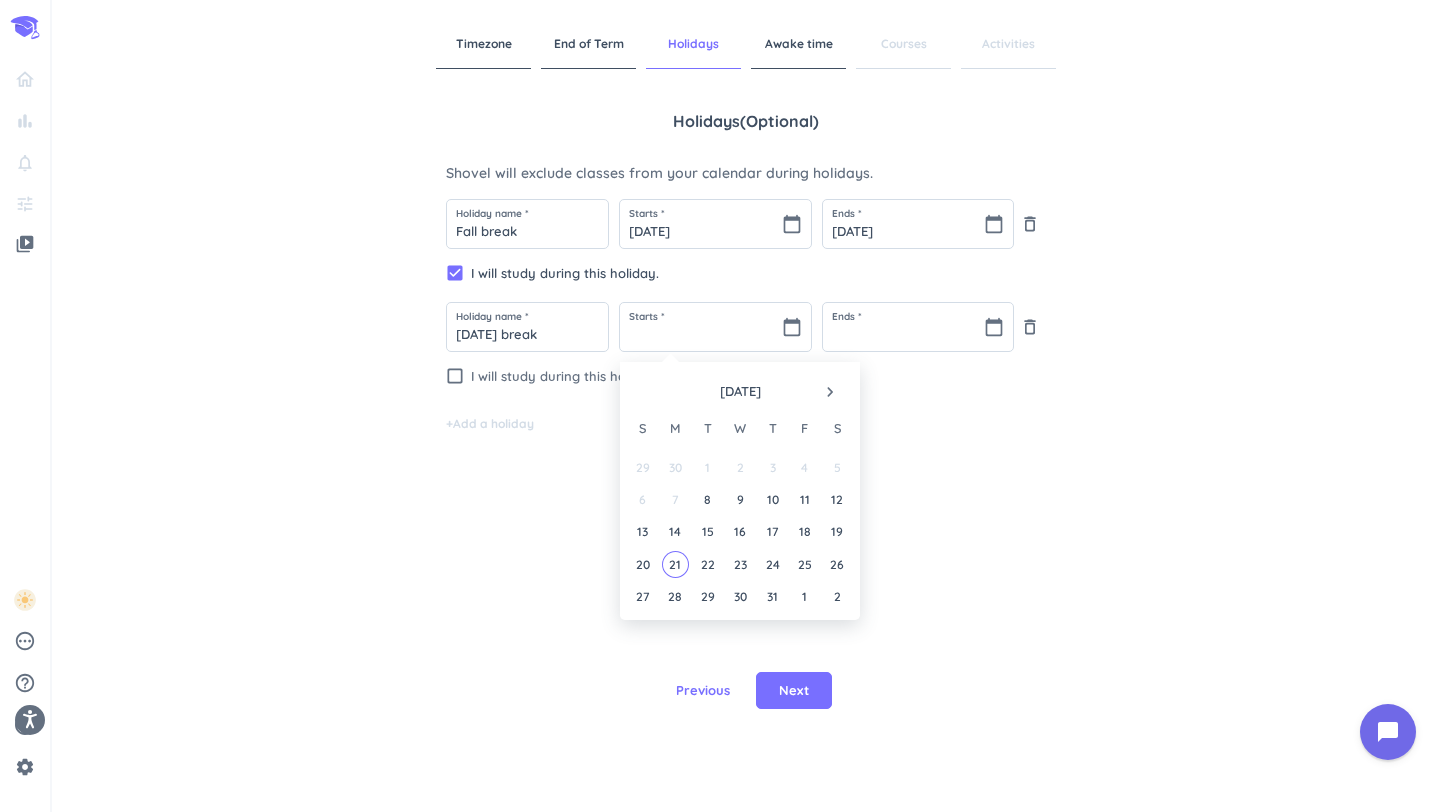 click on "navigate_next" at bounding box center [830, 392] 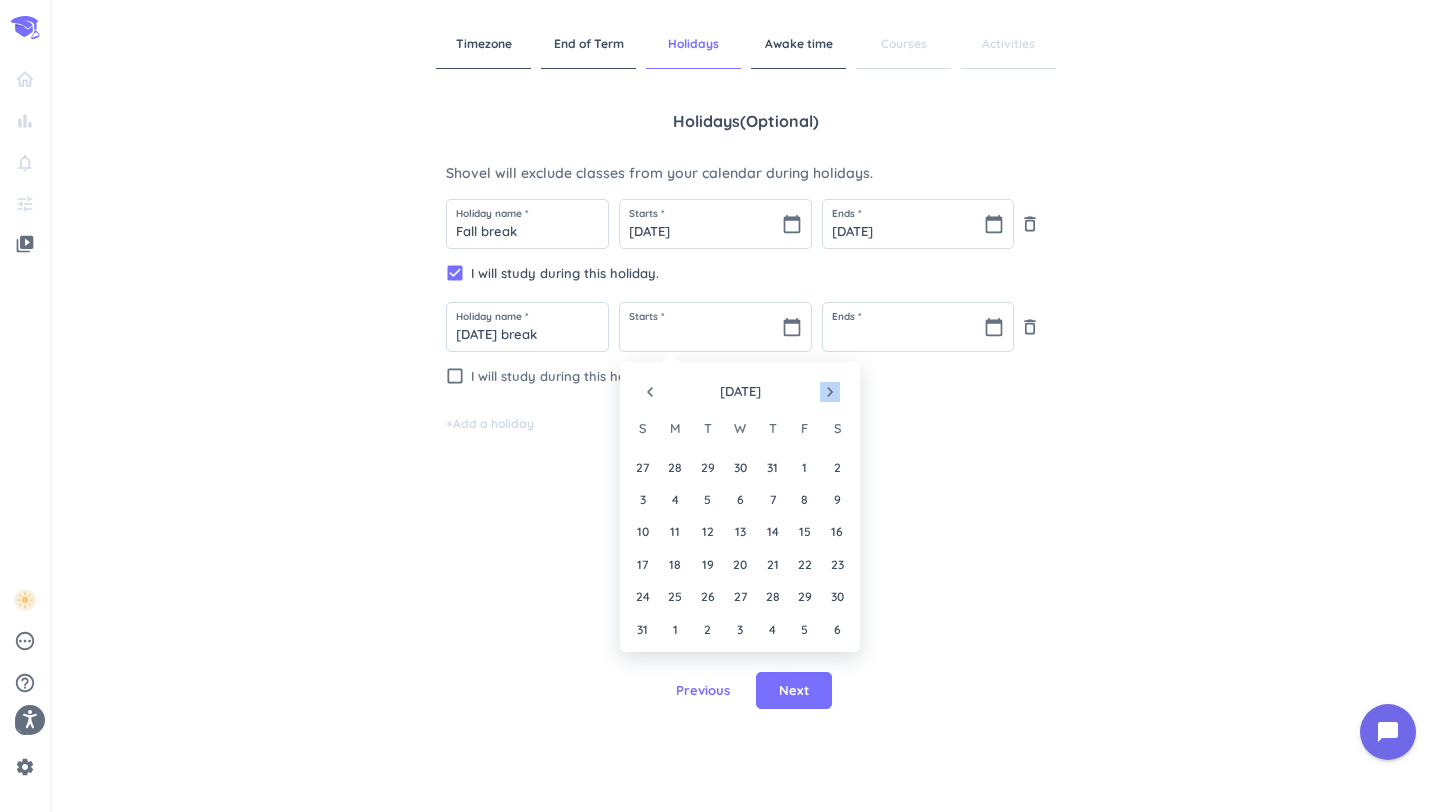 click on "navigate_next" at bounding box center (830, 392) 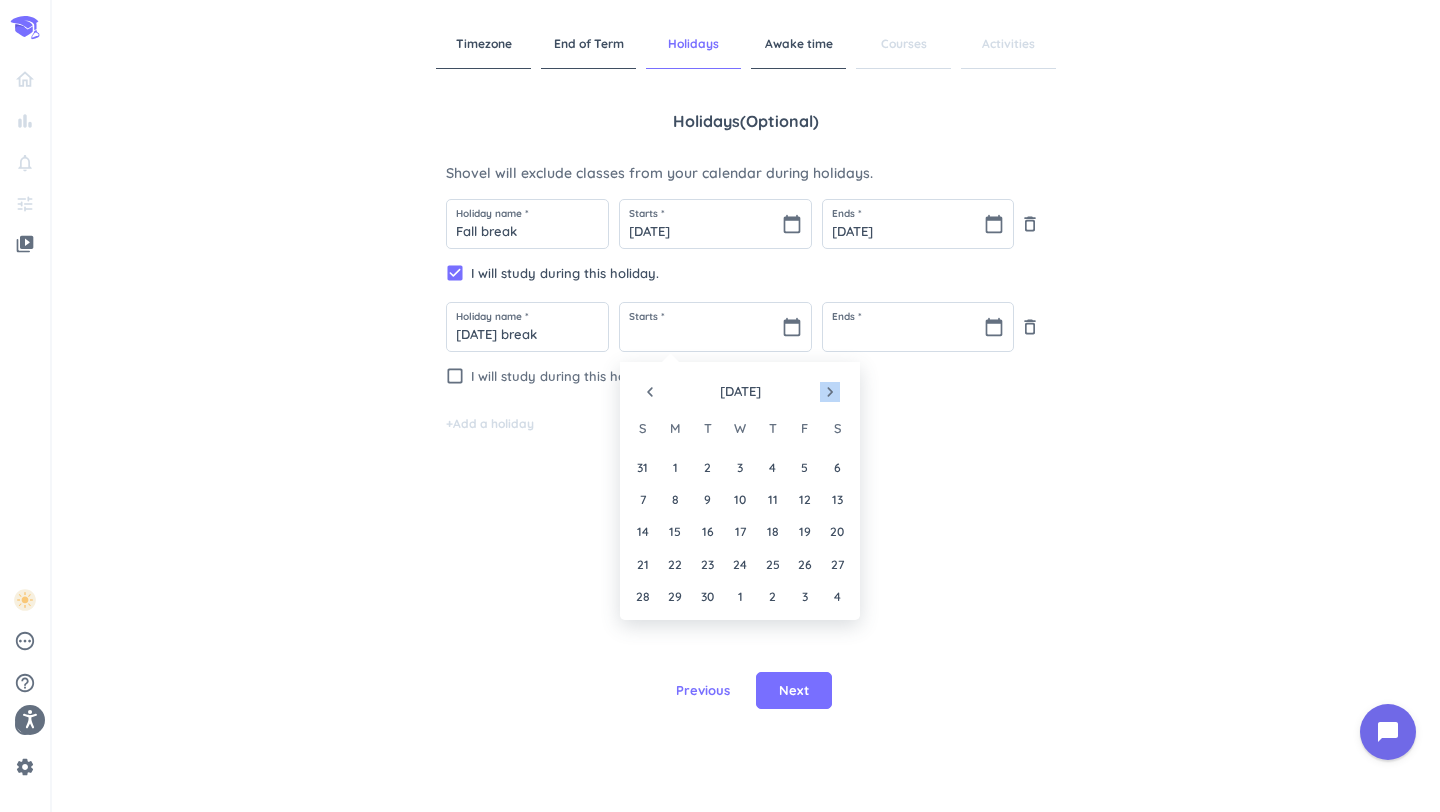 click on "navigate_next" at bounding box center [830, 392] 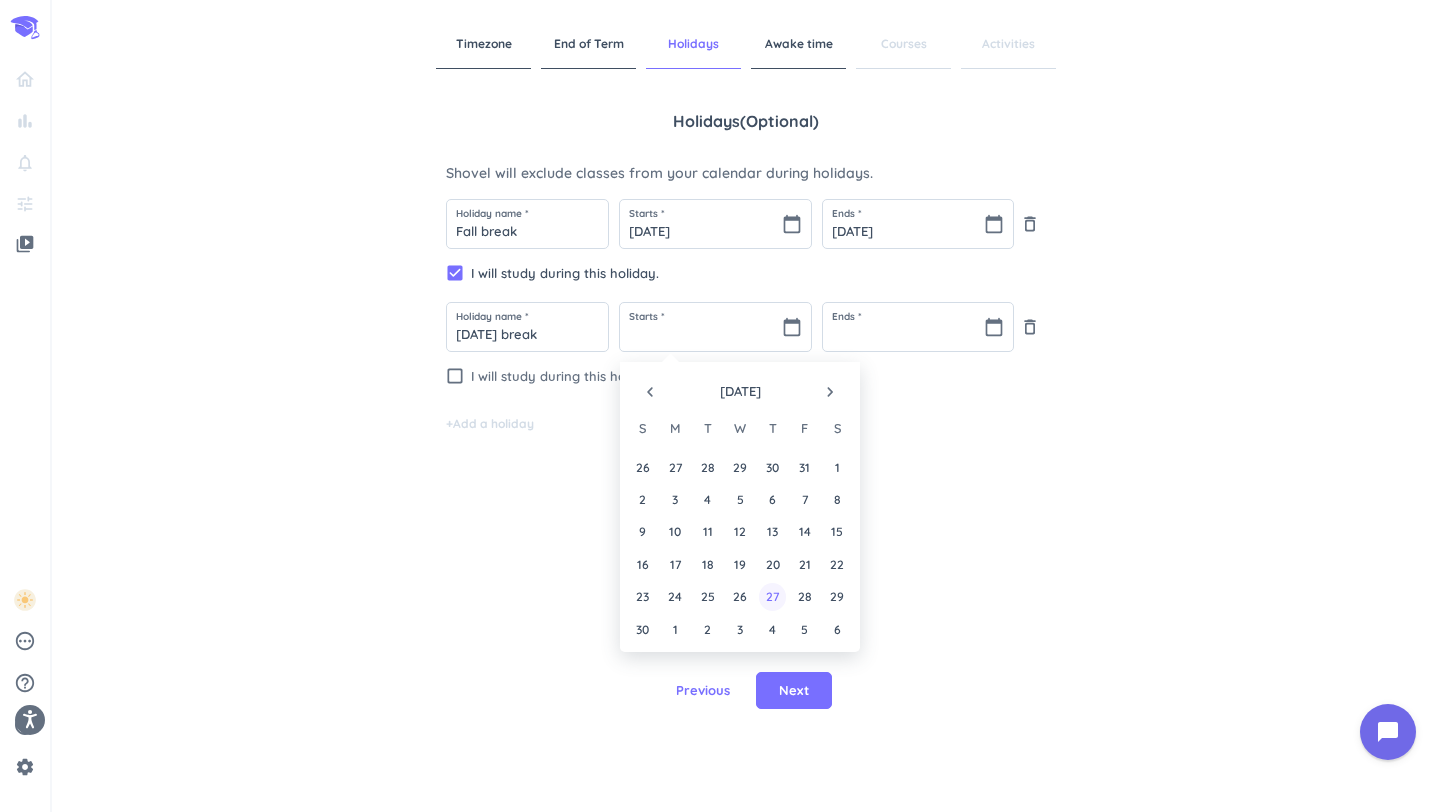 click on "27" at bounding box center [772, 596] 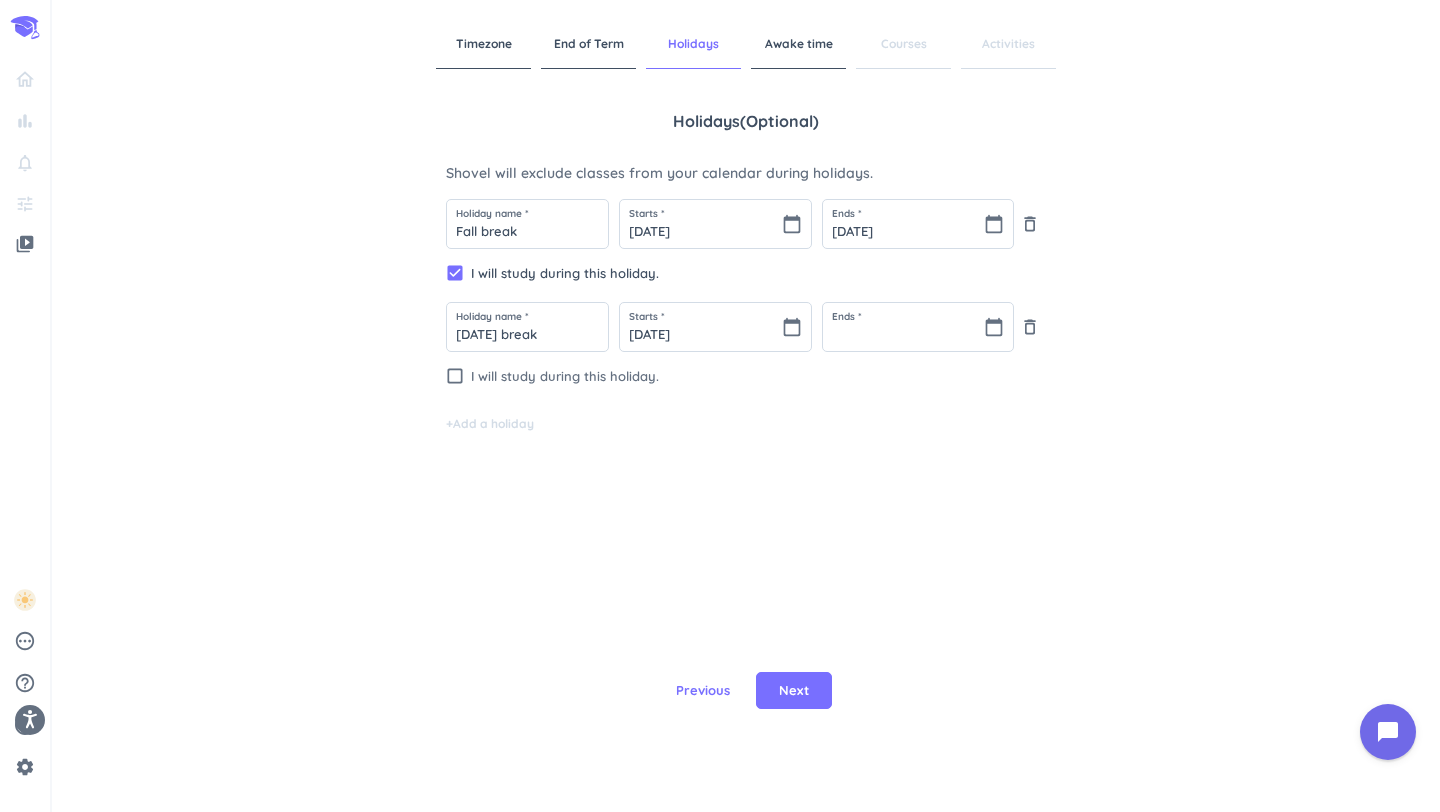 click on "Holiday name * [DATE] break Starts * [DATE] calendar_today Ends * calendar_today delete_outline" at bounding box center (746, 334) 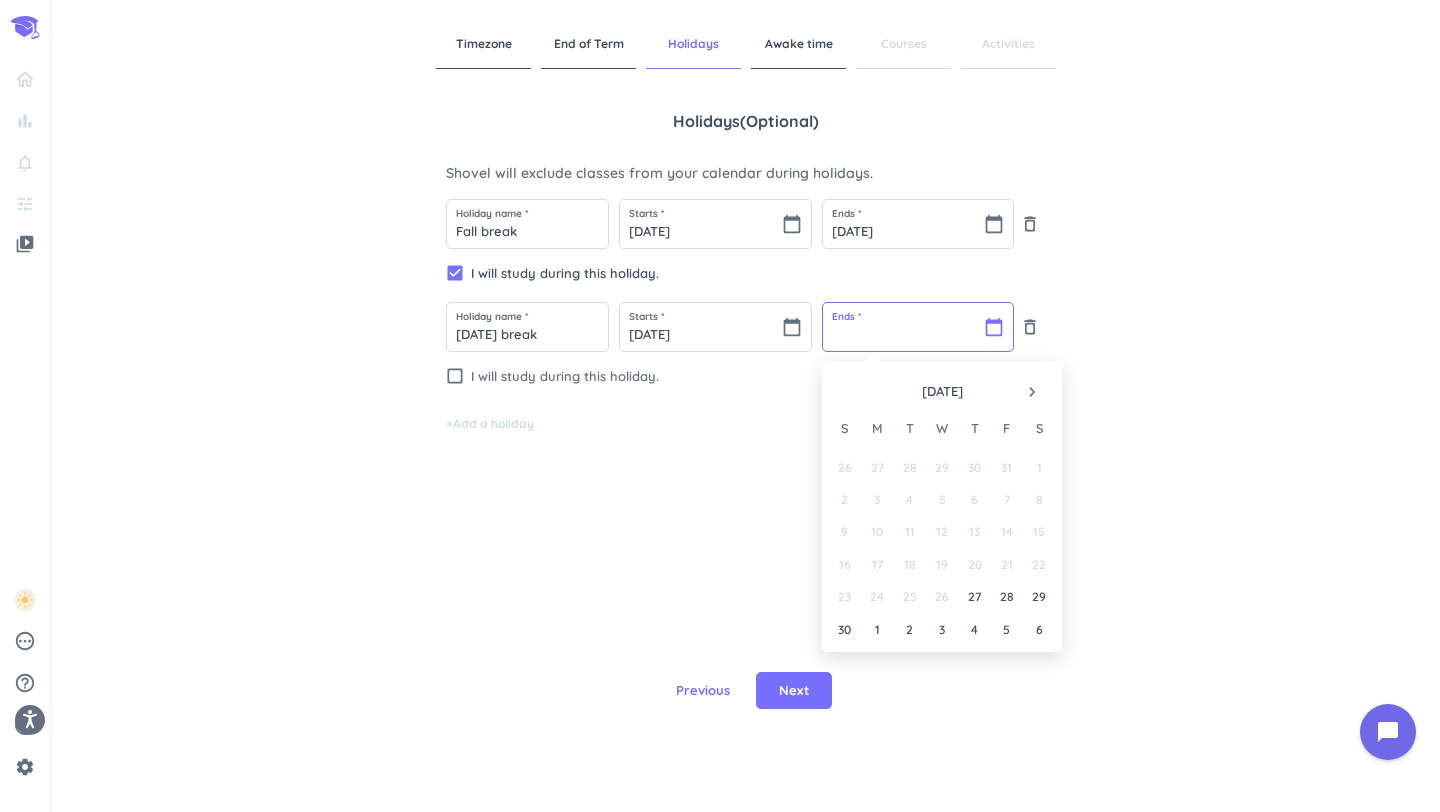 click at bounding box center (918, 327) 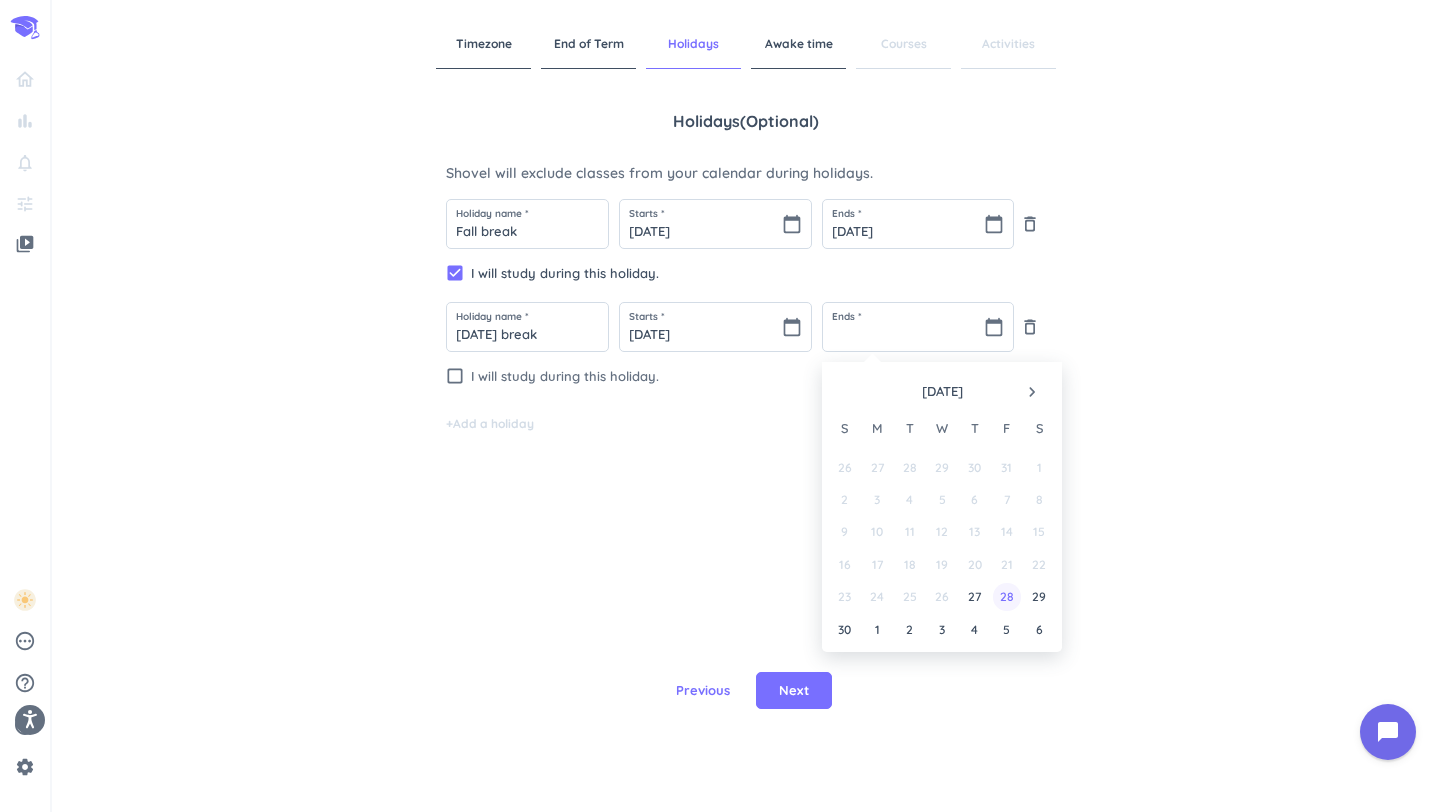 click on "28" at bounding box center [1006, 596] 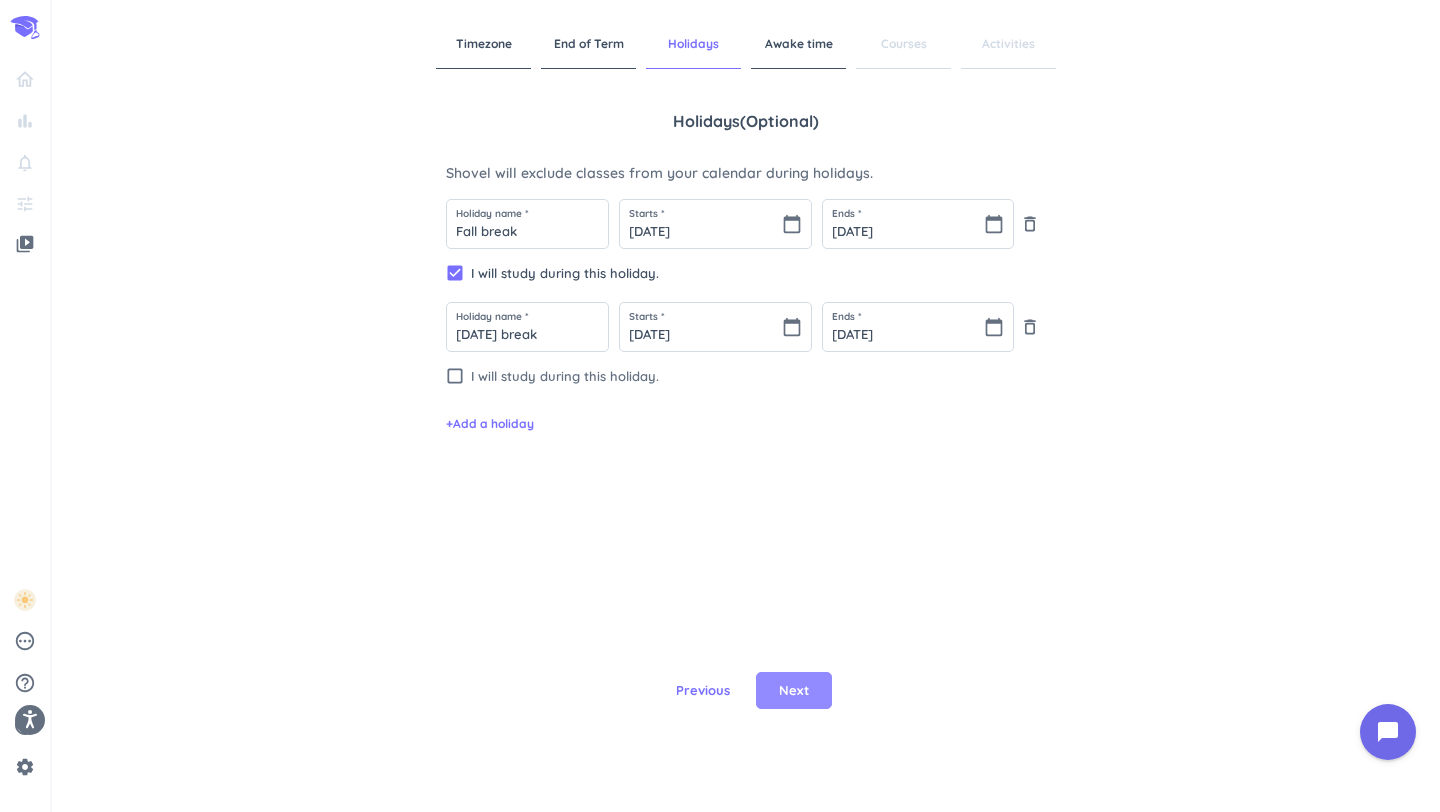 click on "Next" at bounding box center [794, 691] 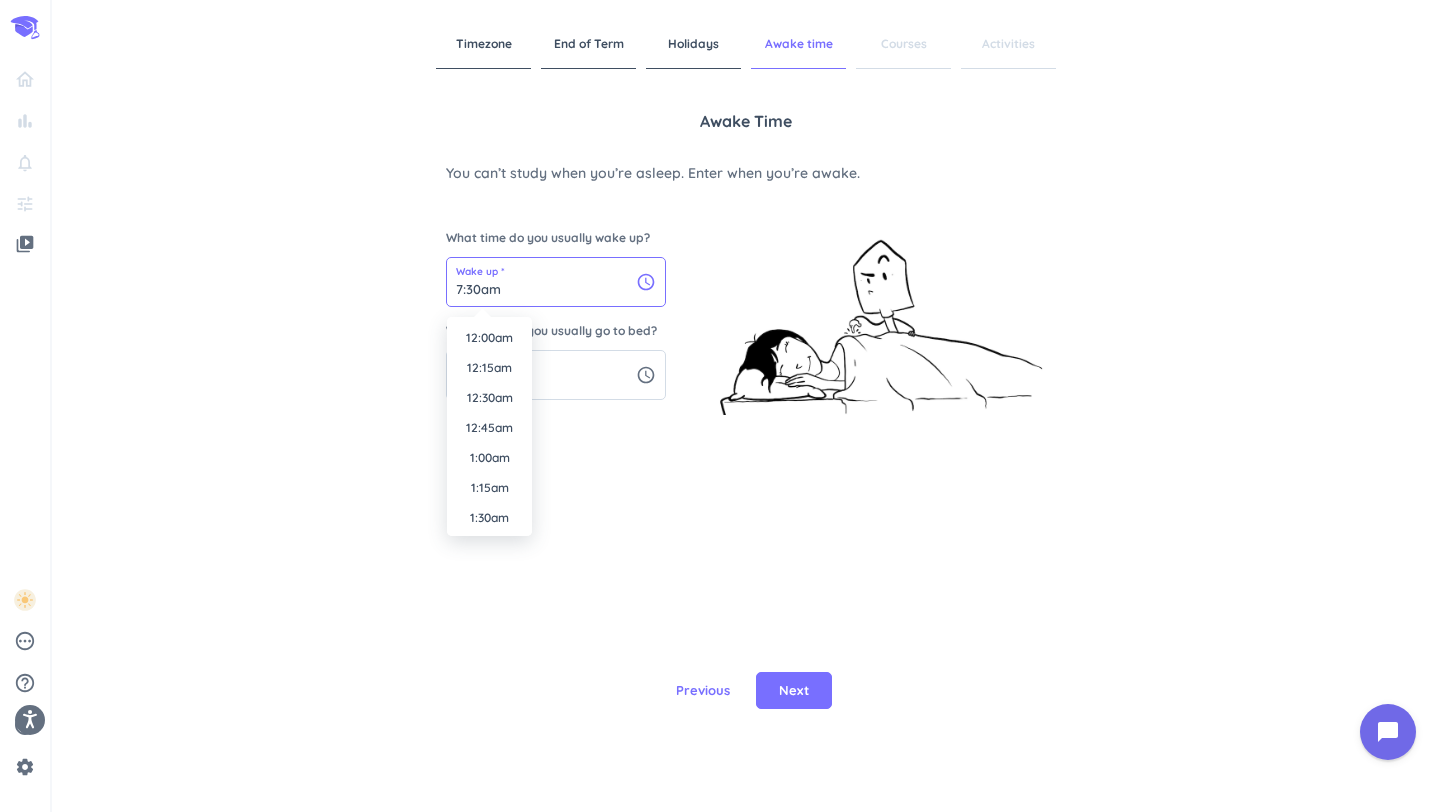 click on "7:30am" at bounding box center (556, 282) 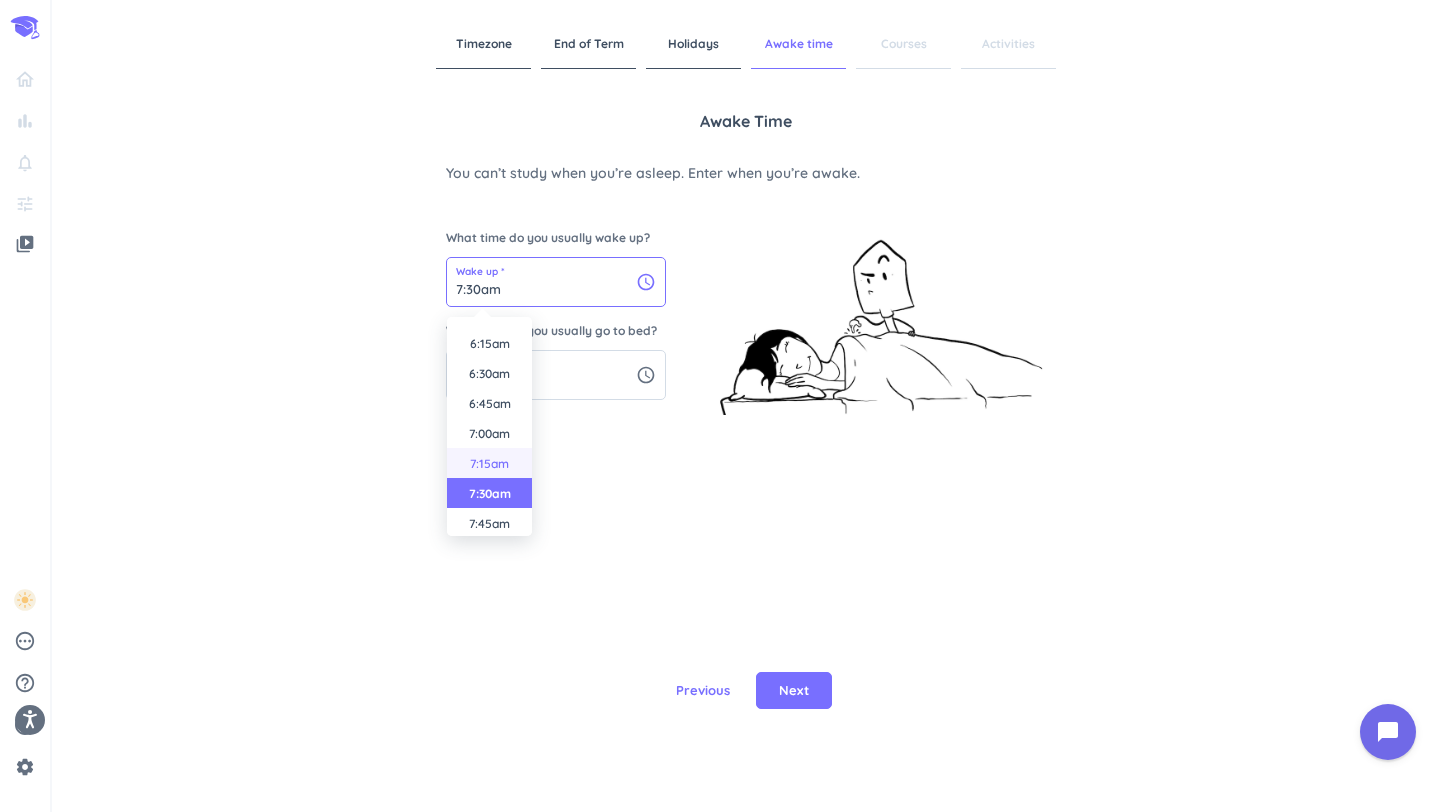 scroll, scrollTop: 735, scrollLeft: 0, axis: vertical 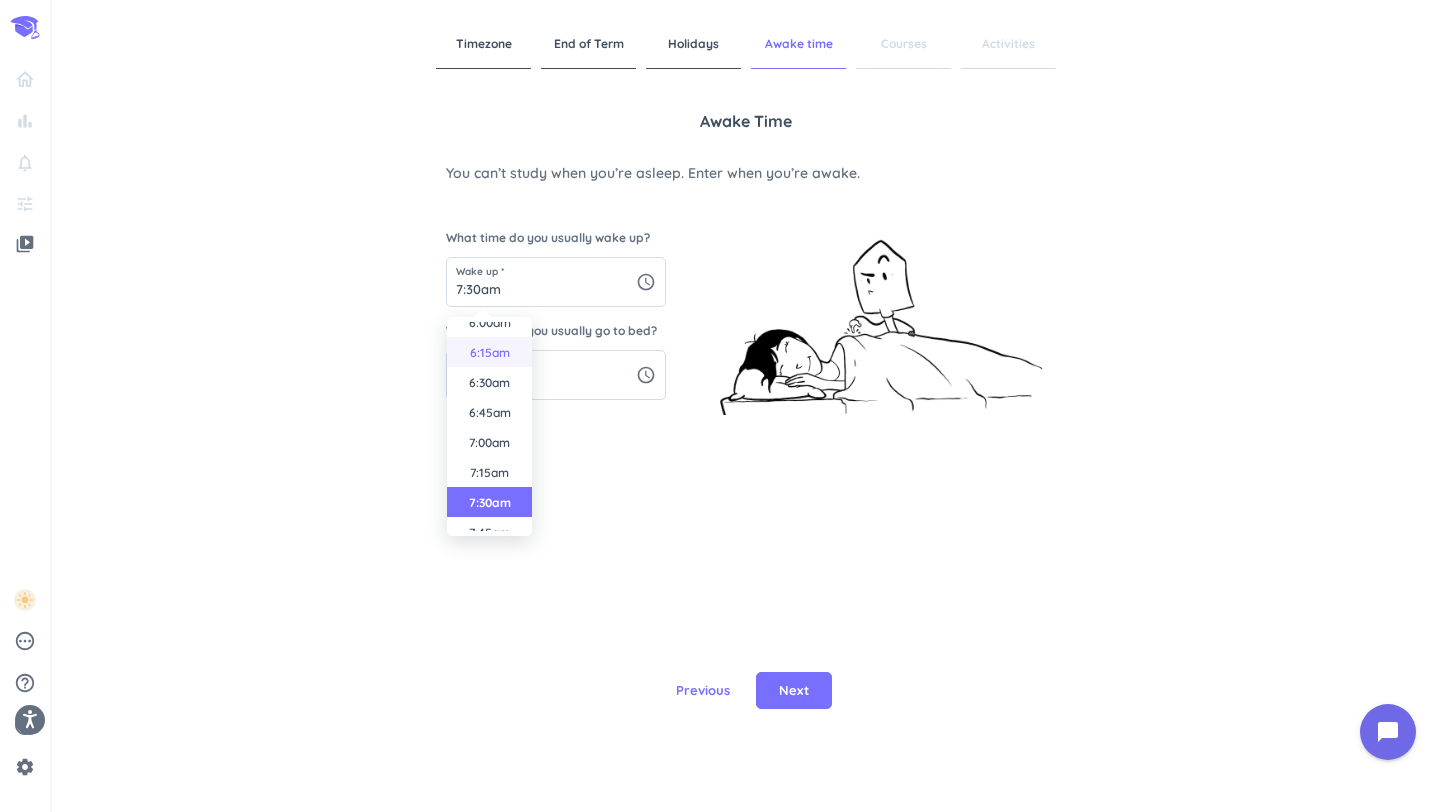 click on "6:15am" at bounding box center (489, 352) 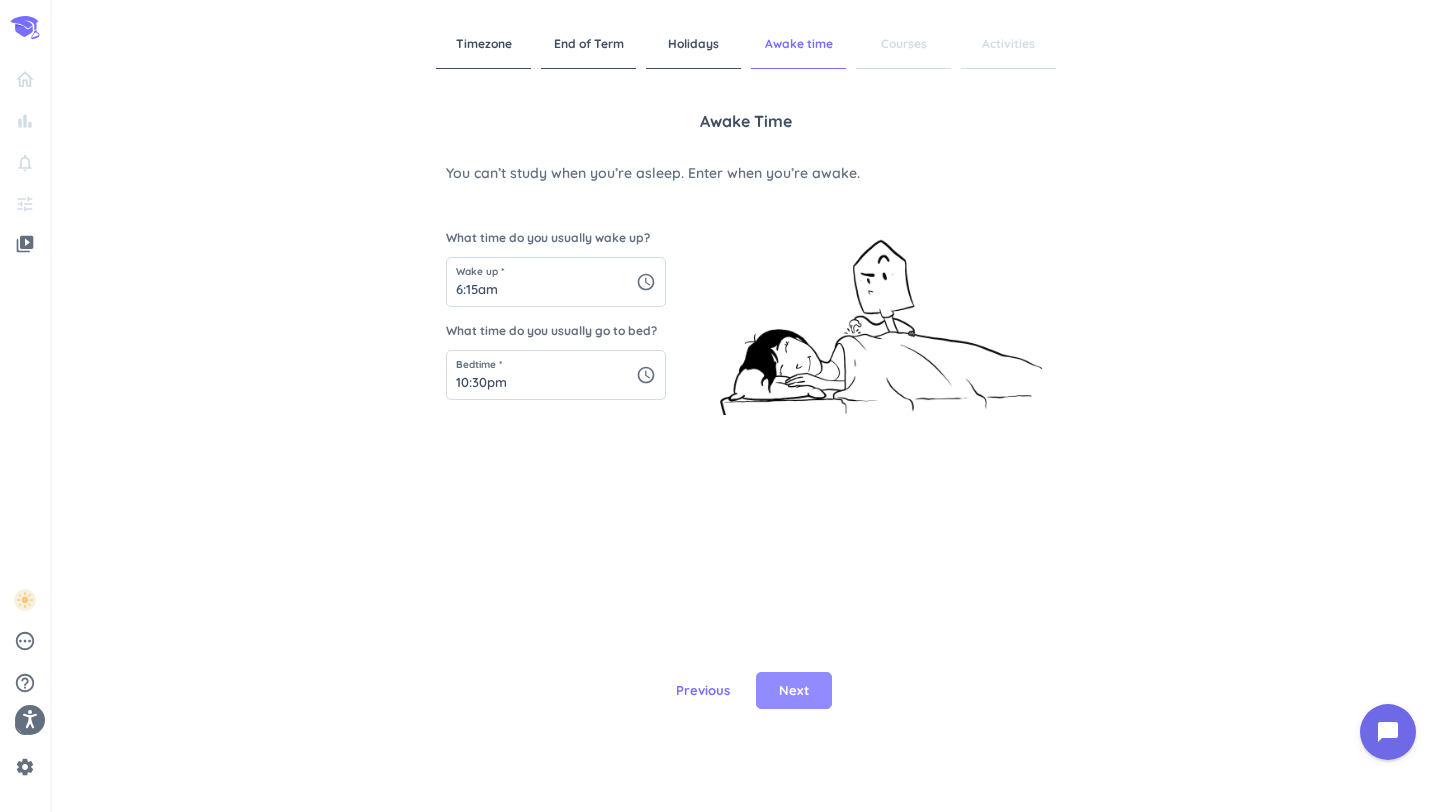 click on "Next" at bounding box center [794, 691] 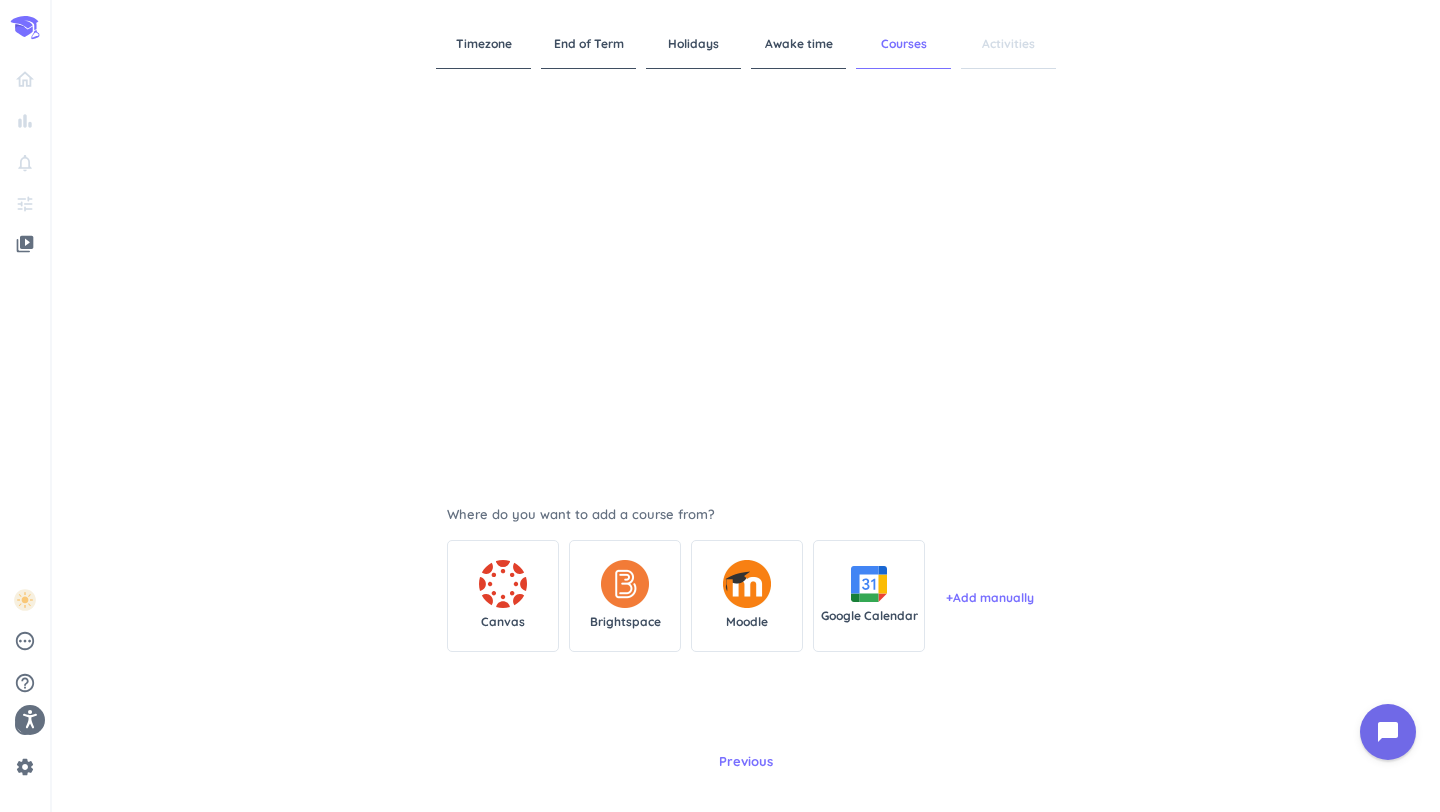 scroll, scrollTop: 102, scrollLeft: 0, axis: vertical 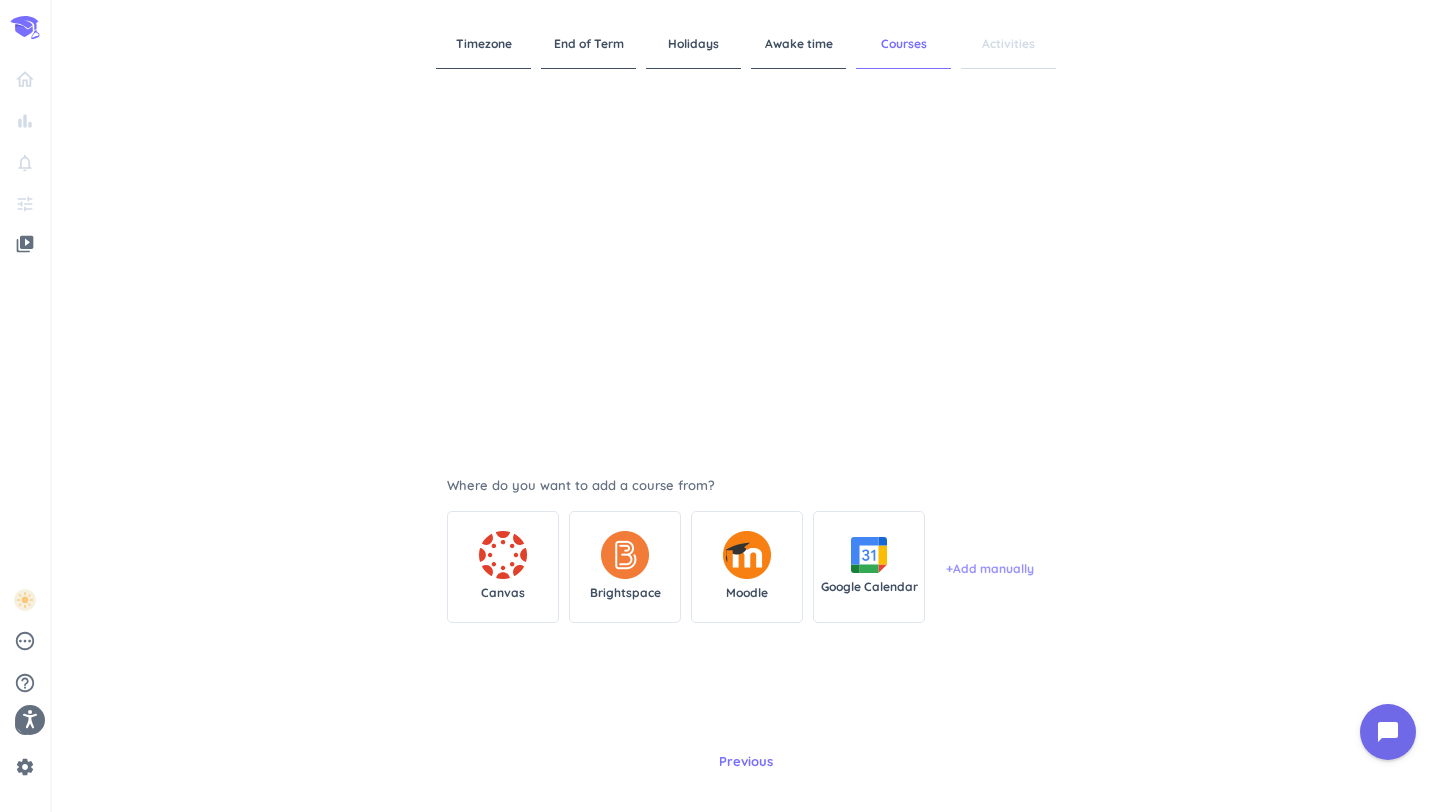 click on "+  Add manually" at bounding box center [990, 567] 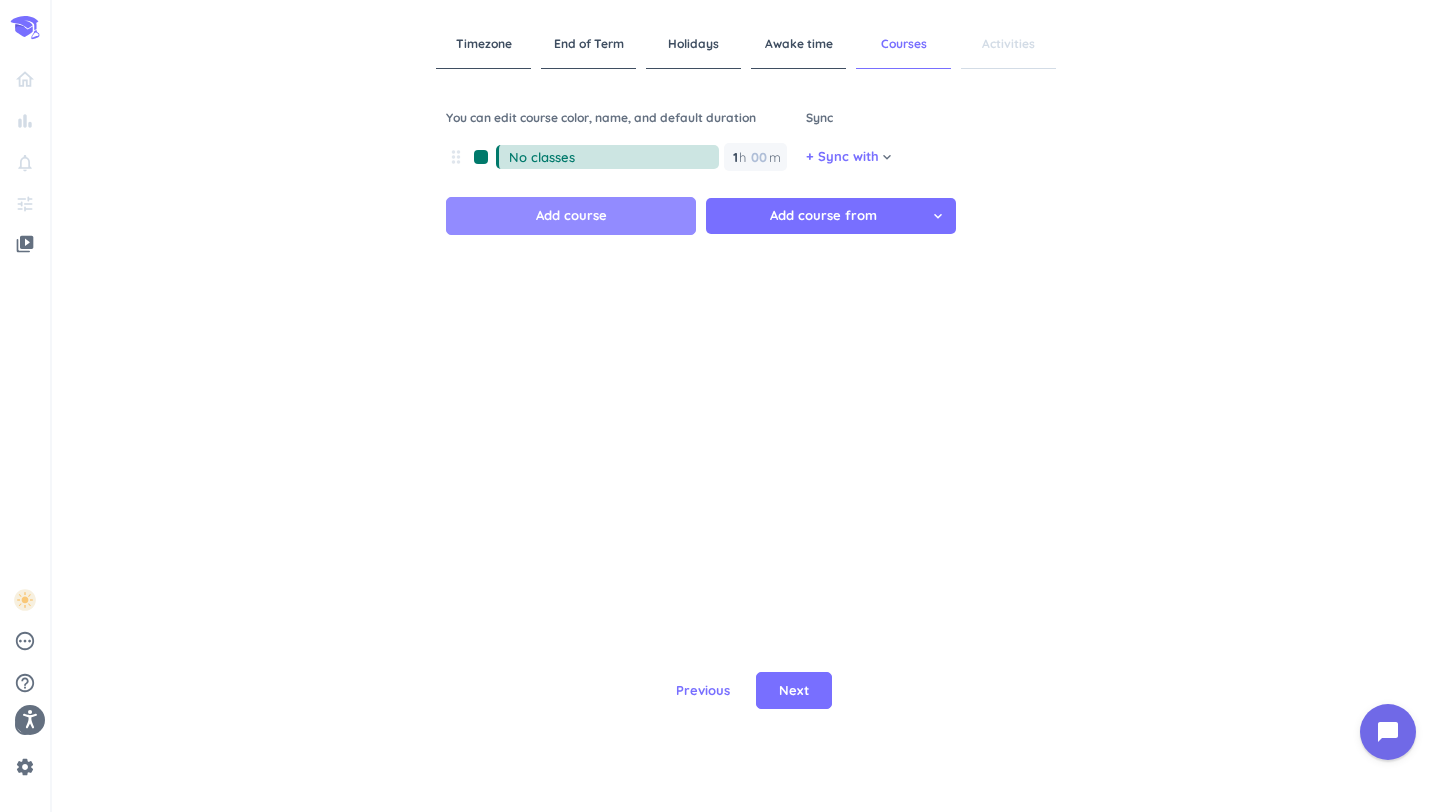 type on "No classes" 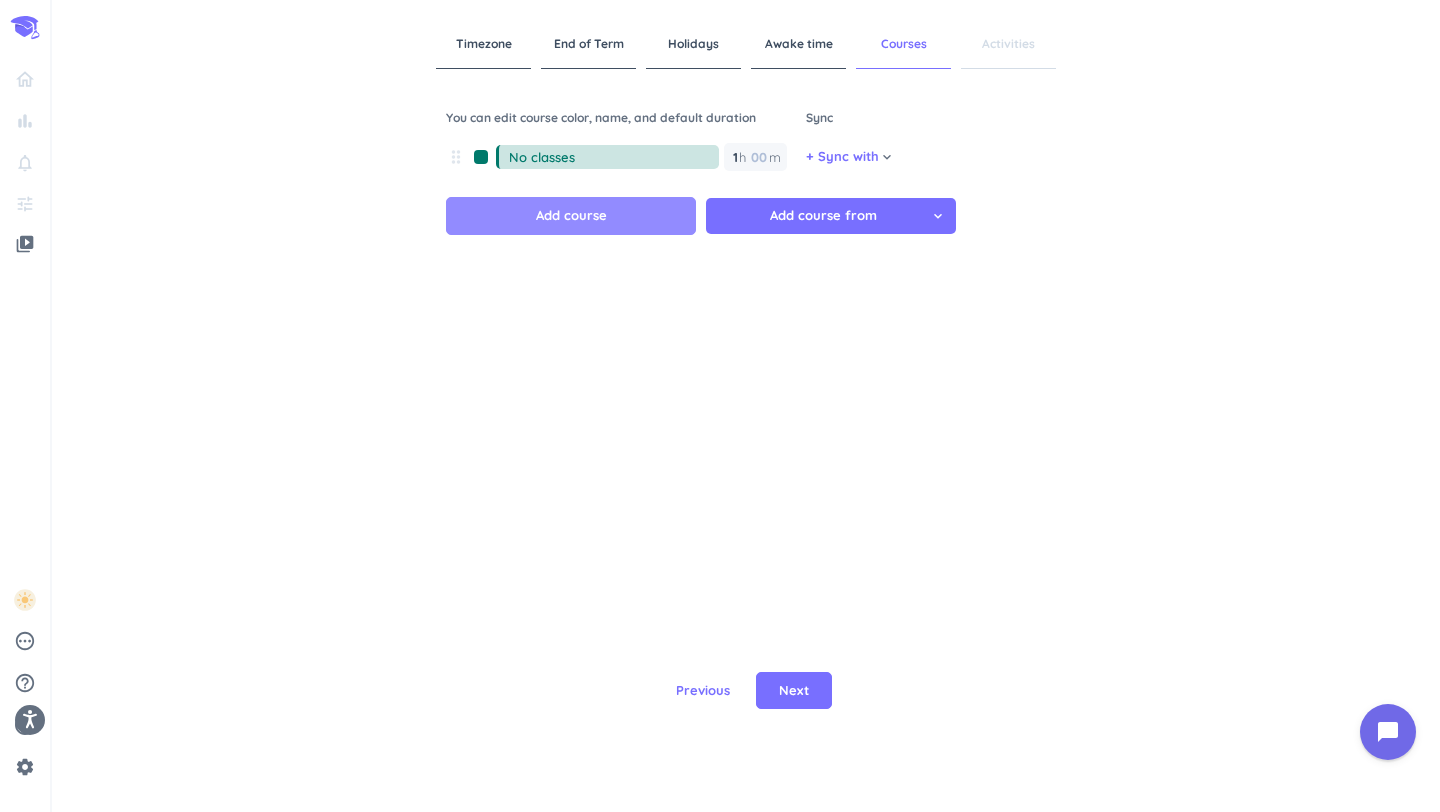 click on "Add course" at bounding box center (571, 216) 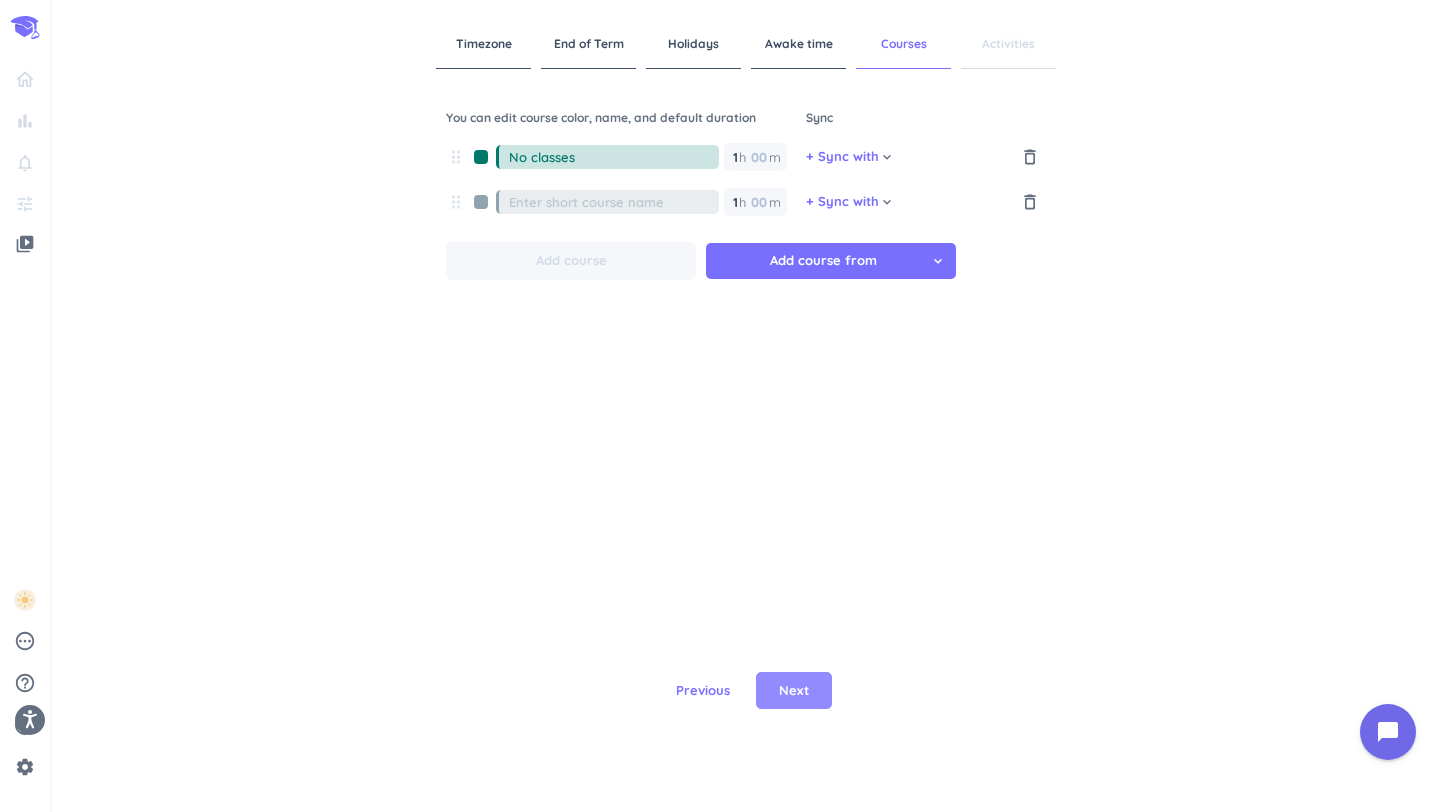 click on "Next" at bounding box center (794, 691) 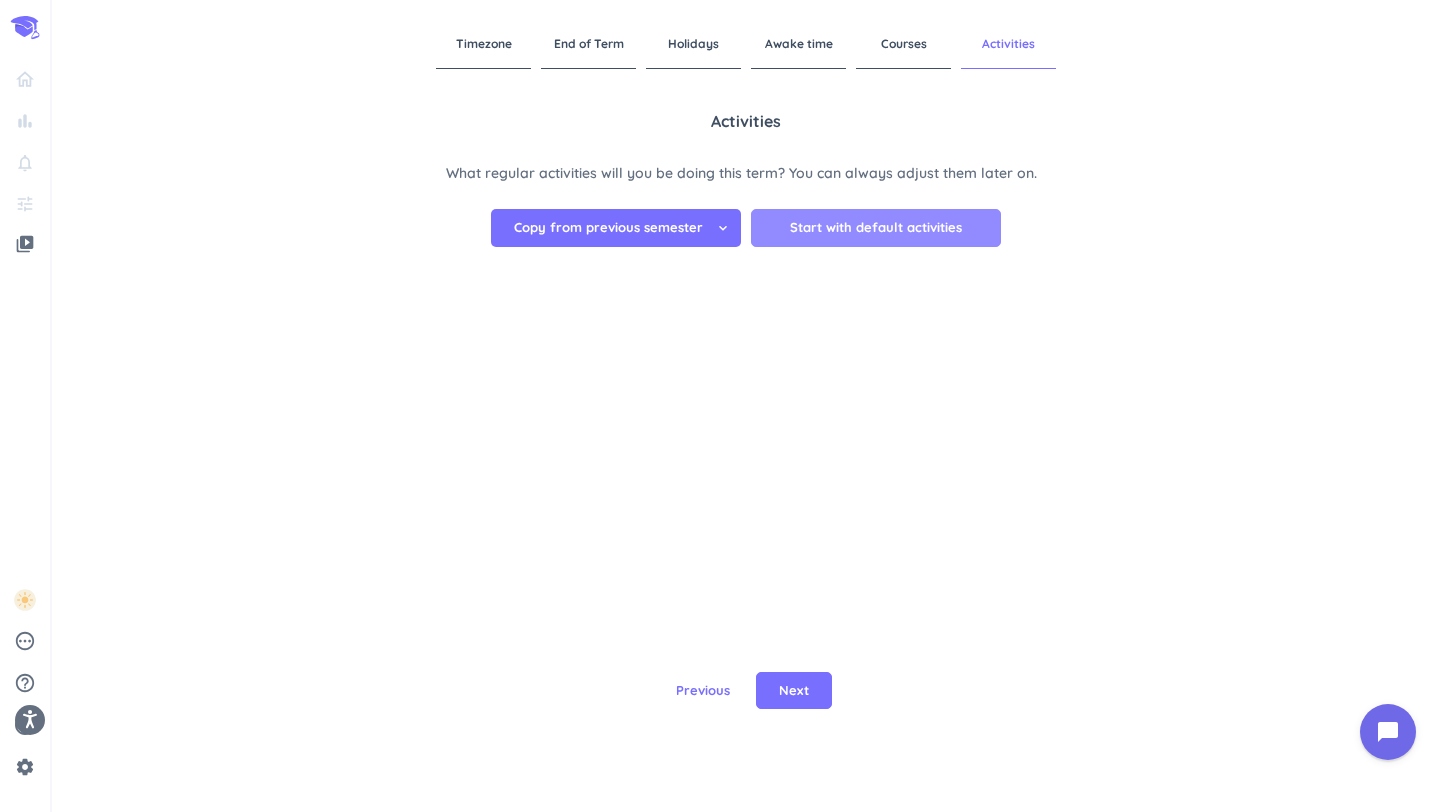 click on "Start with default activities" at bounding box center [876, 228] 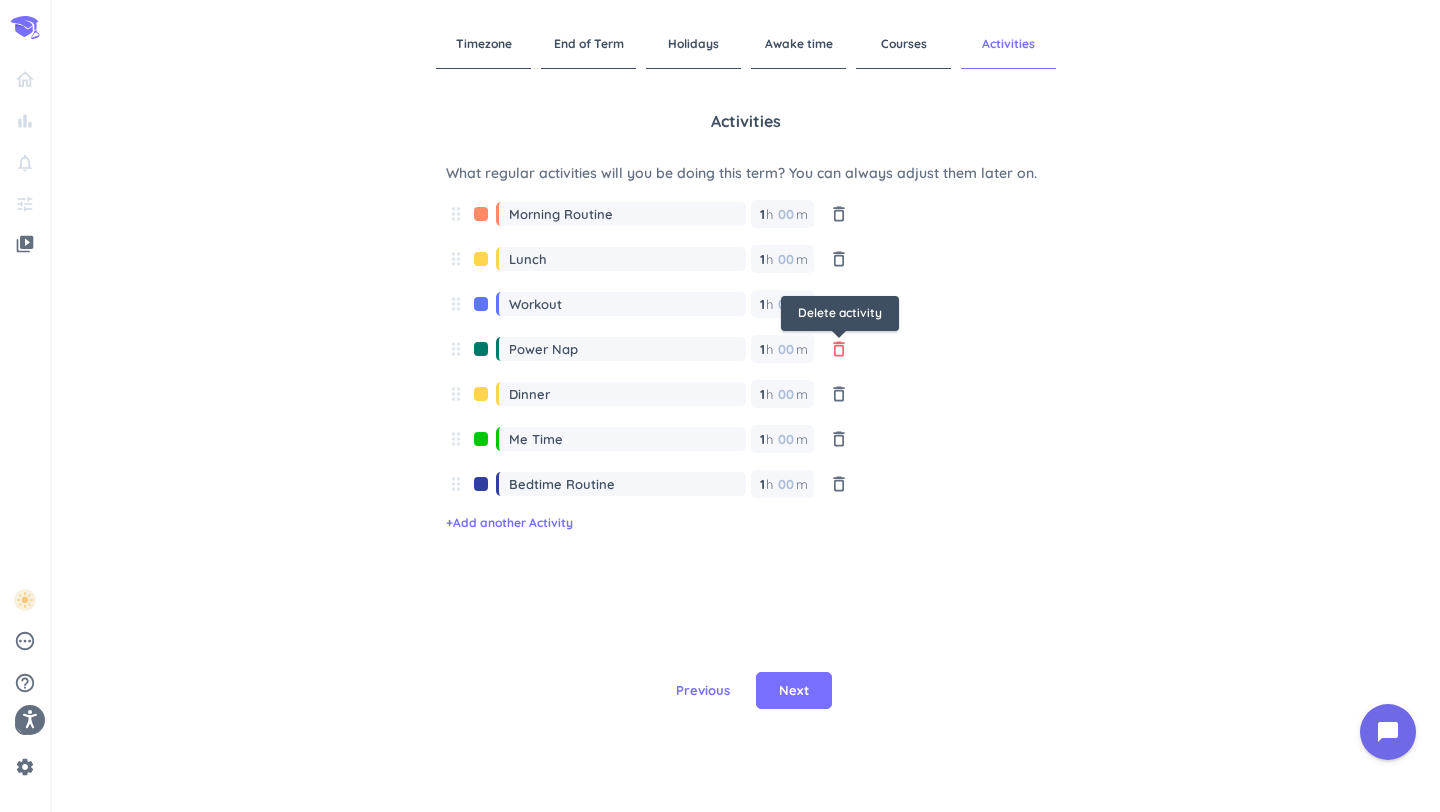 click on "delete_outline" at bounding box center [839, 349] 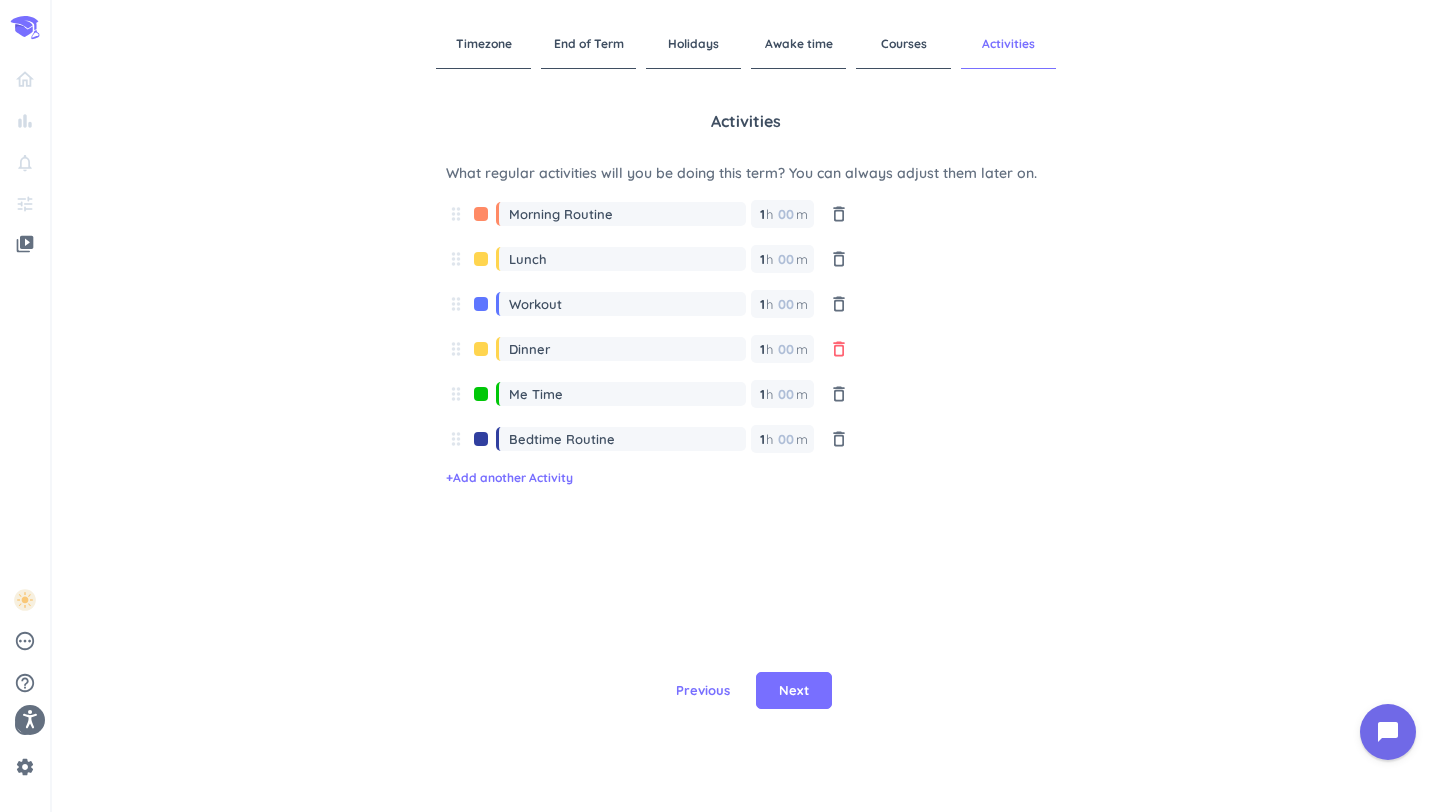 click on "delete_outline" at bounding box center [839, 349] 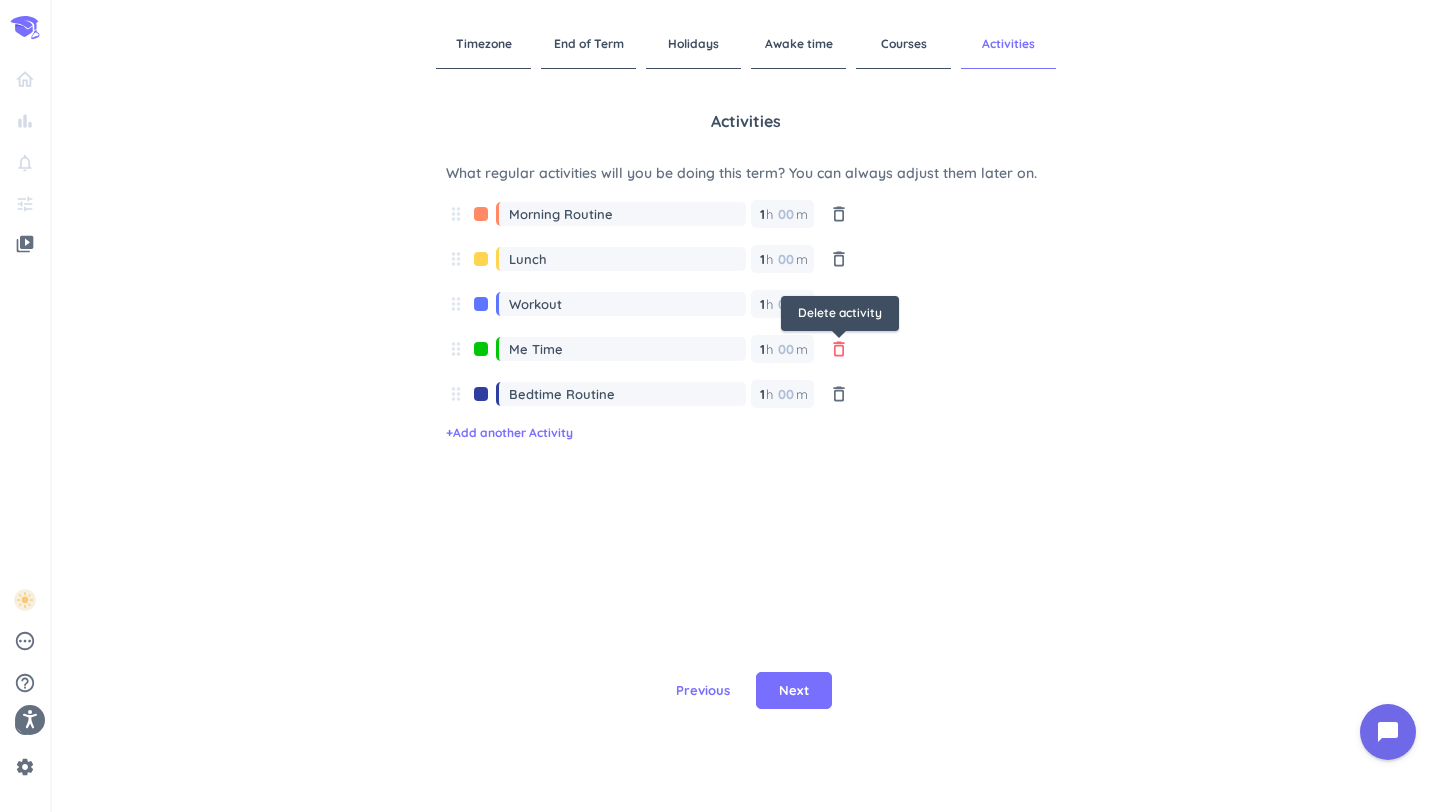 click on "delete_outline" at bounding box center [839, 349] 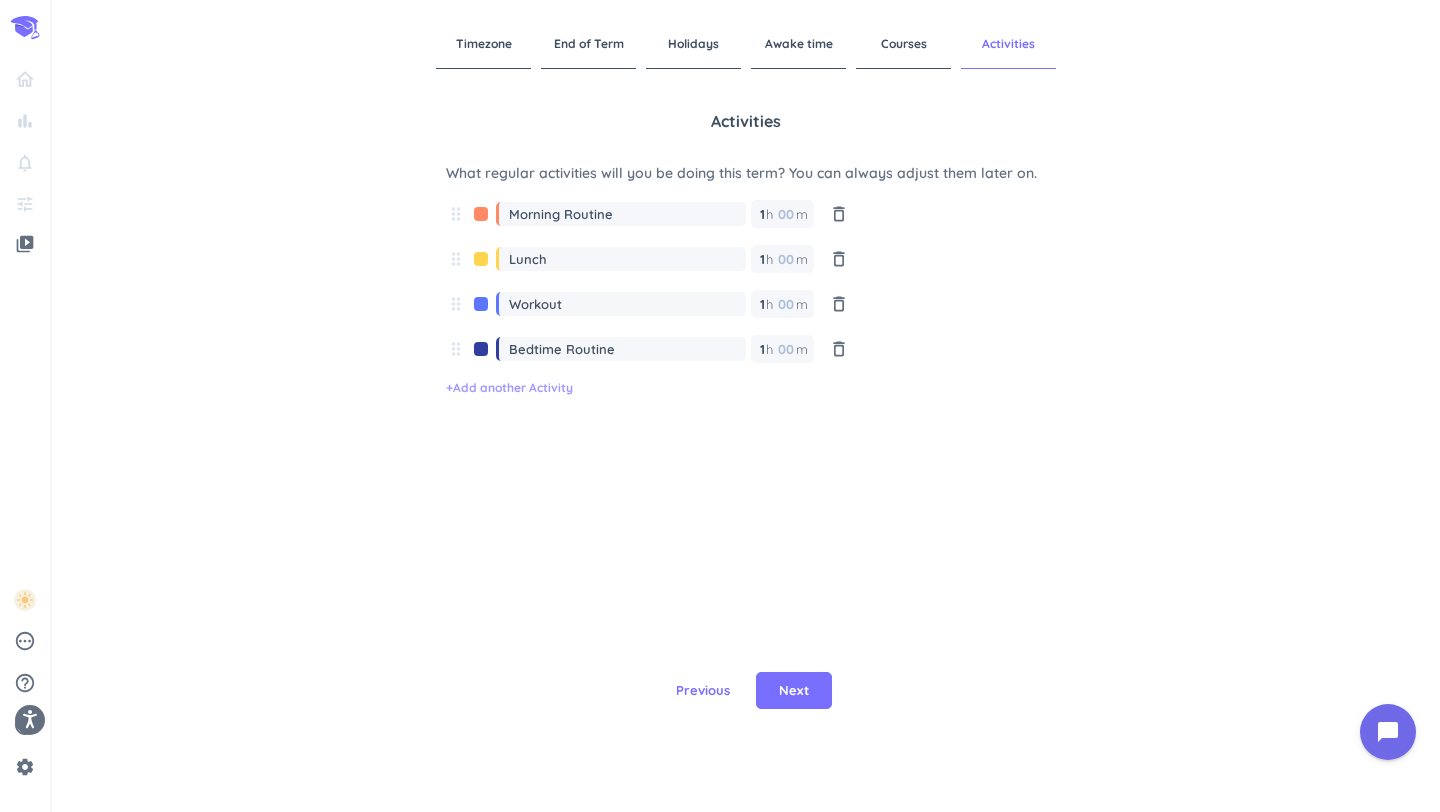 click on "+  Add another Activity" at bounding box center (509, 388) 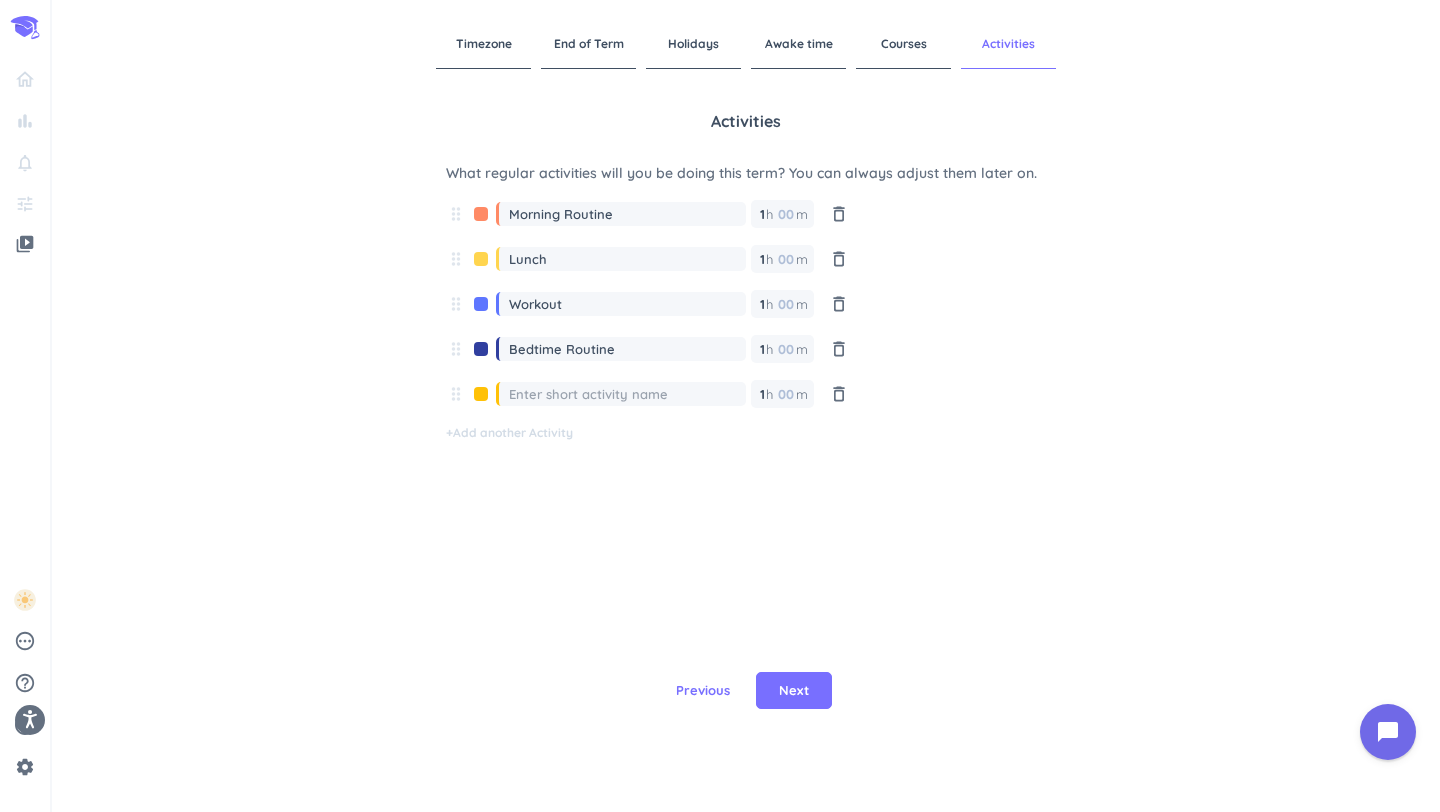 click on "delete_outline" at bounding box center (839, 394) 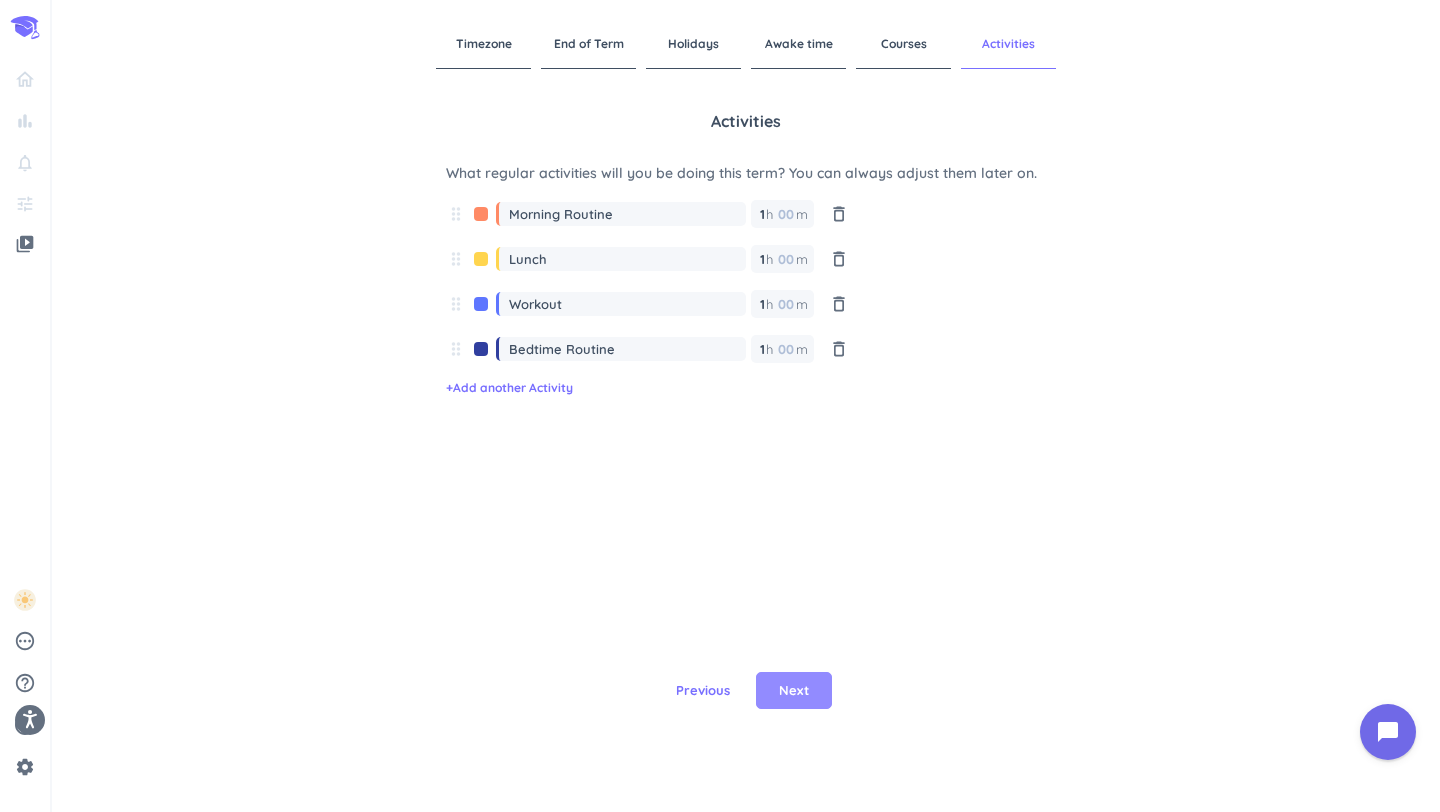 click on "Next" at bounding box center (794, 691) 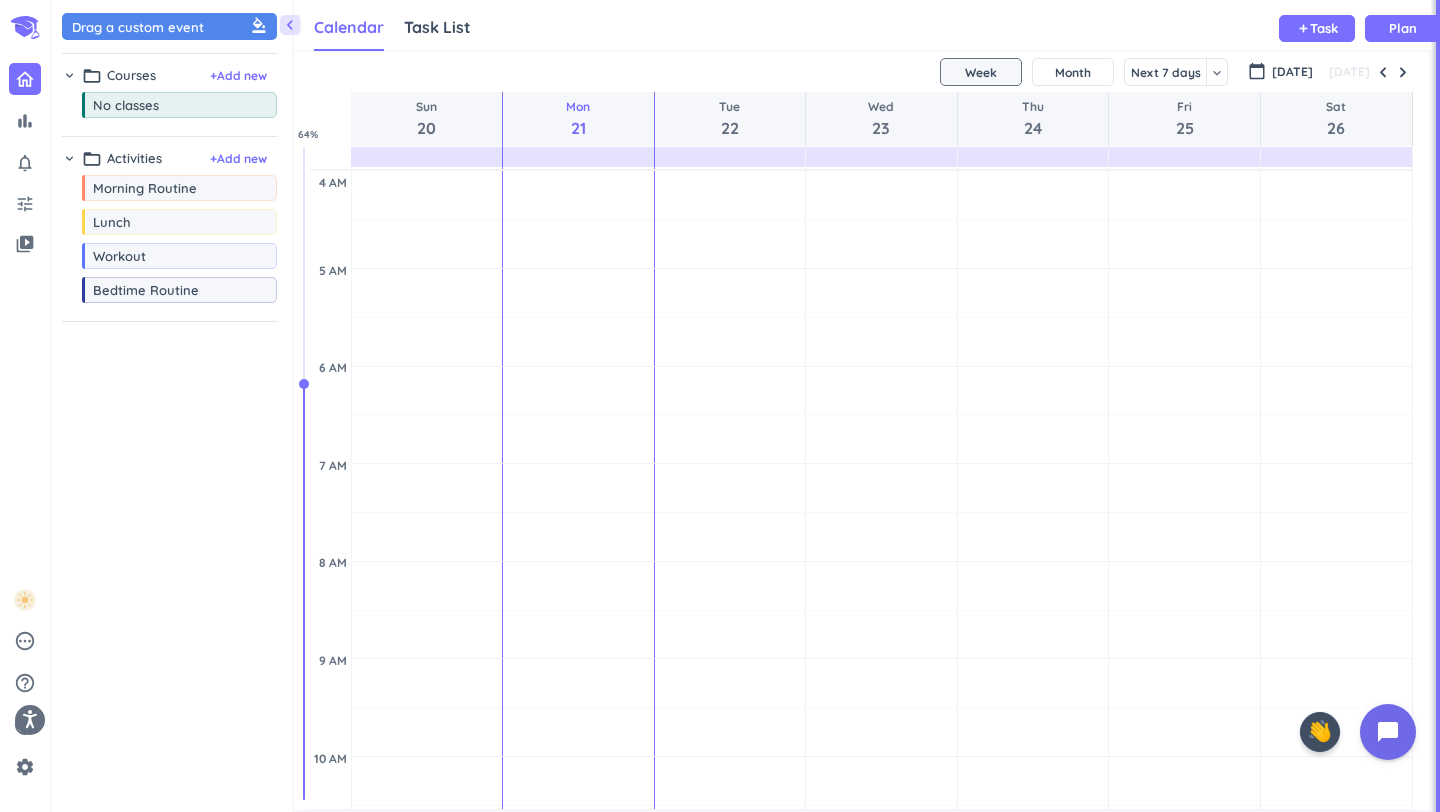 scroll, scrollTop: 1, scrollLeft: 1, axis: both 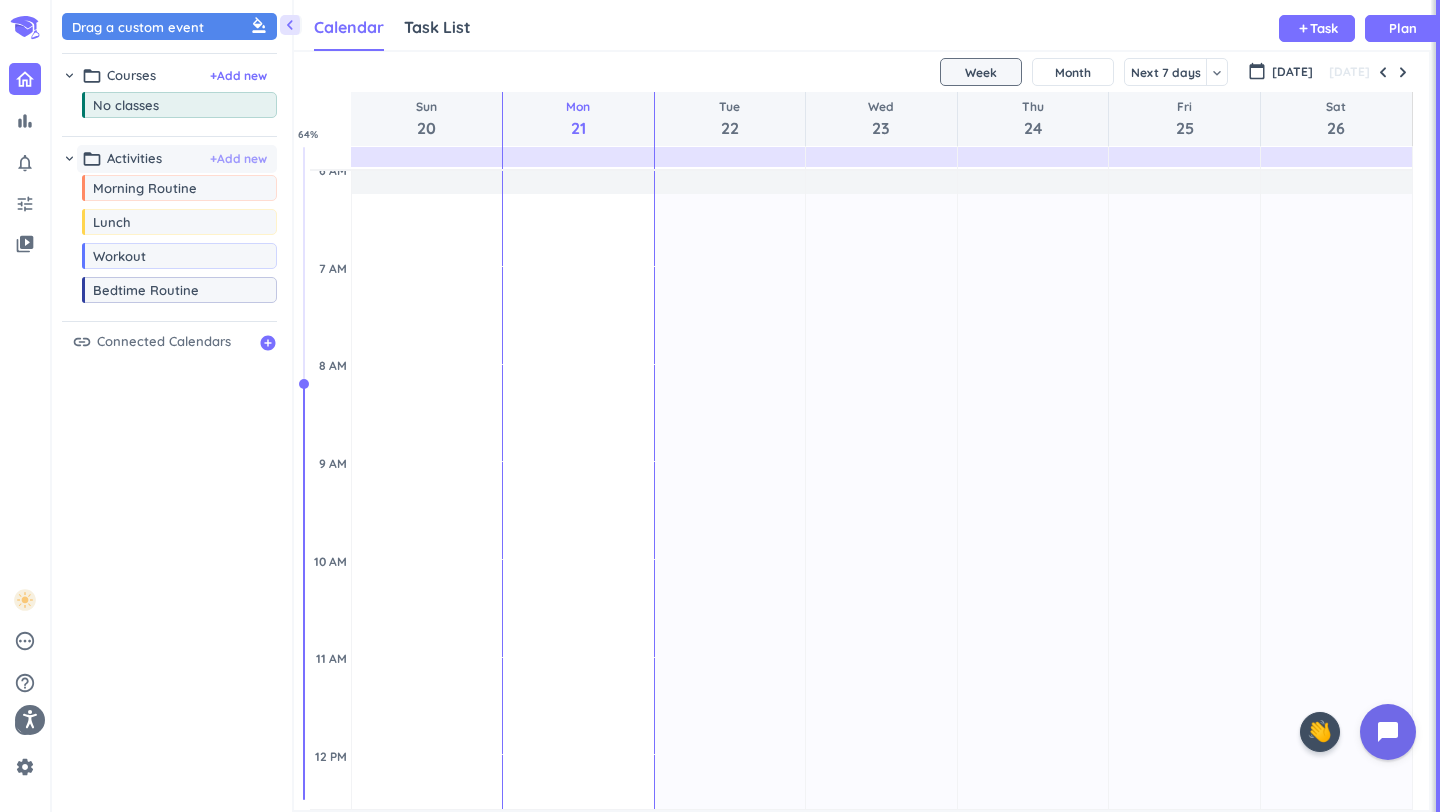 click on "+  Add new" at bounding box center (238, 159) 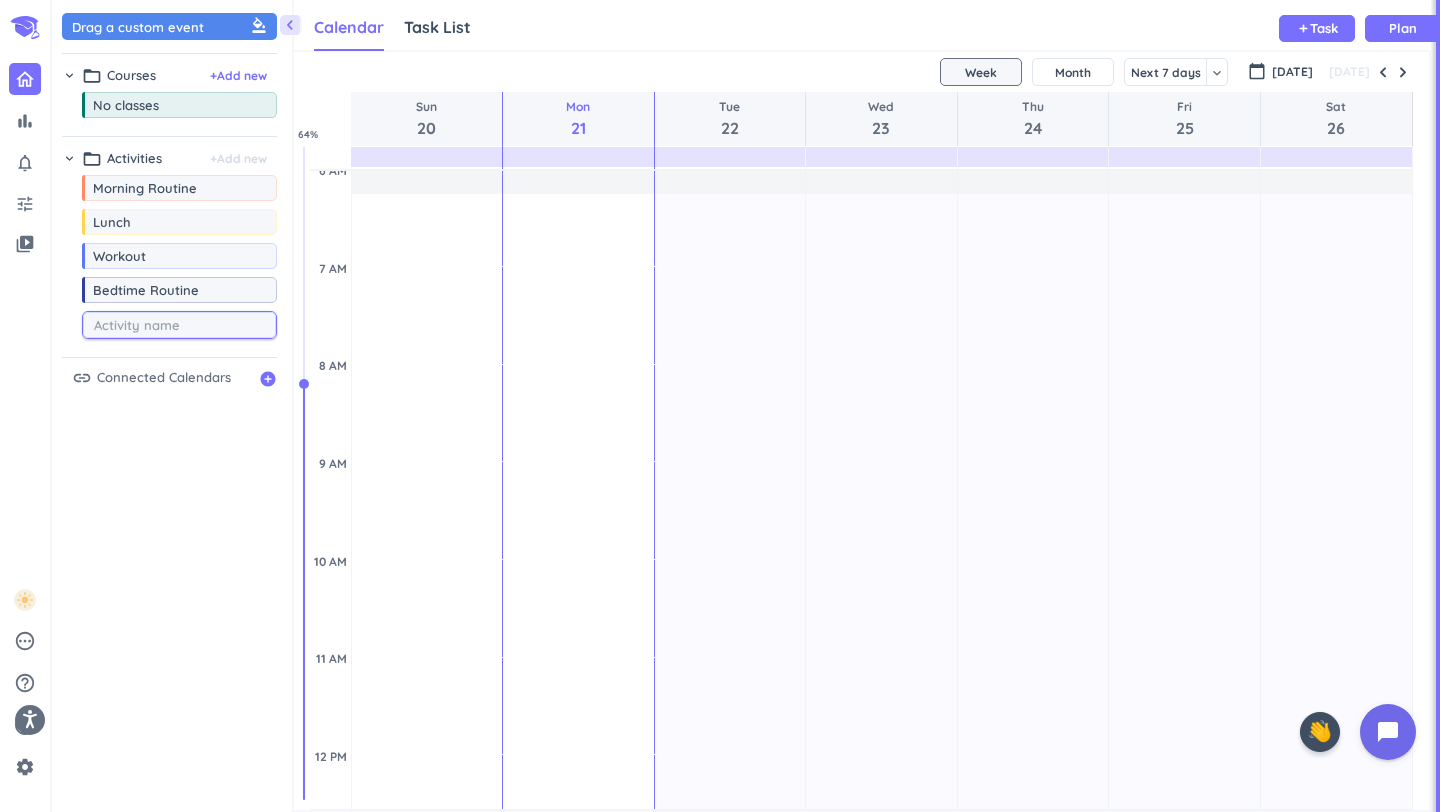 type on "f" 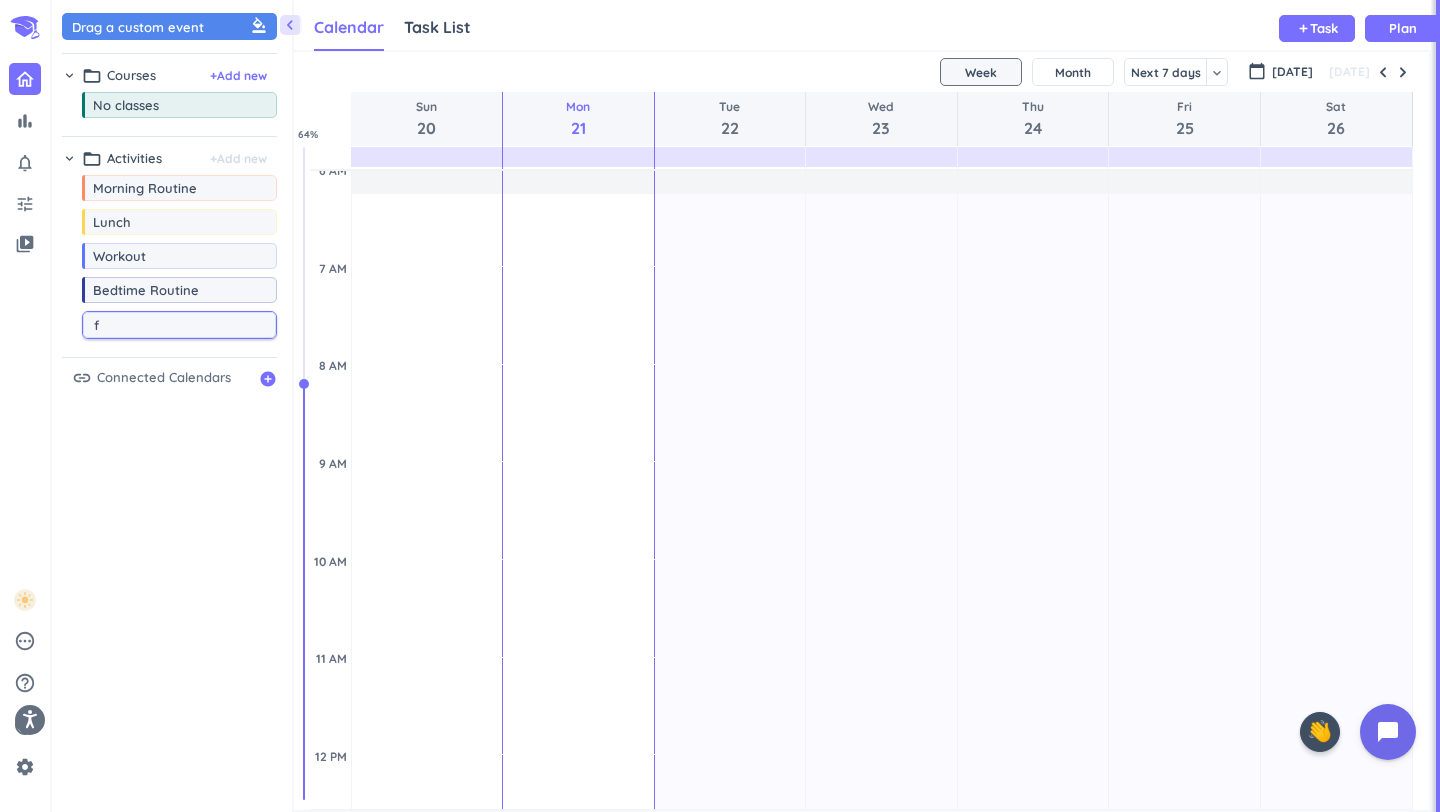 type 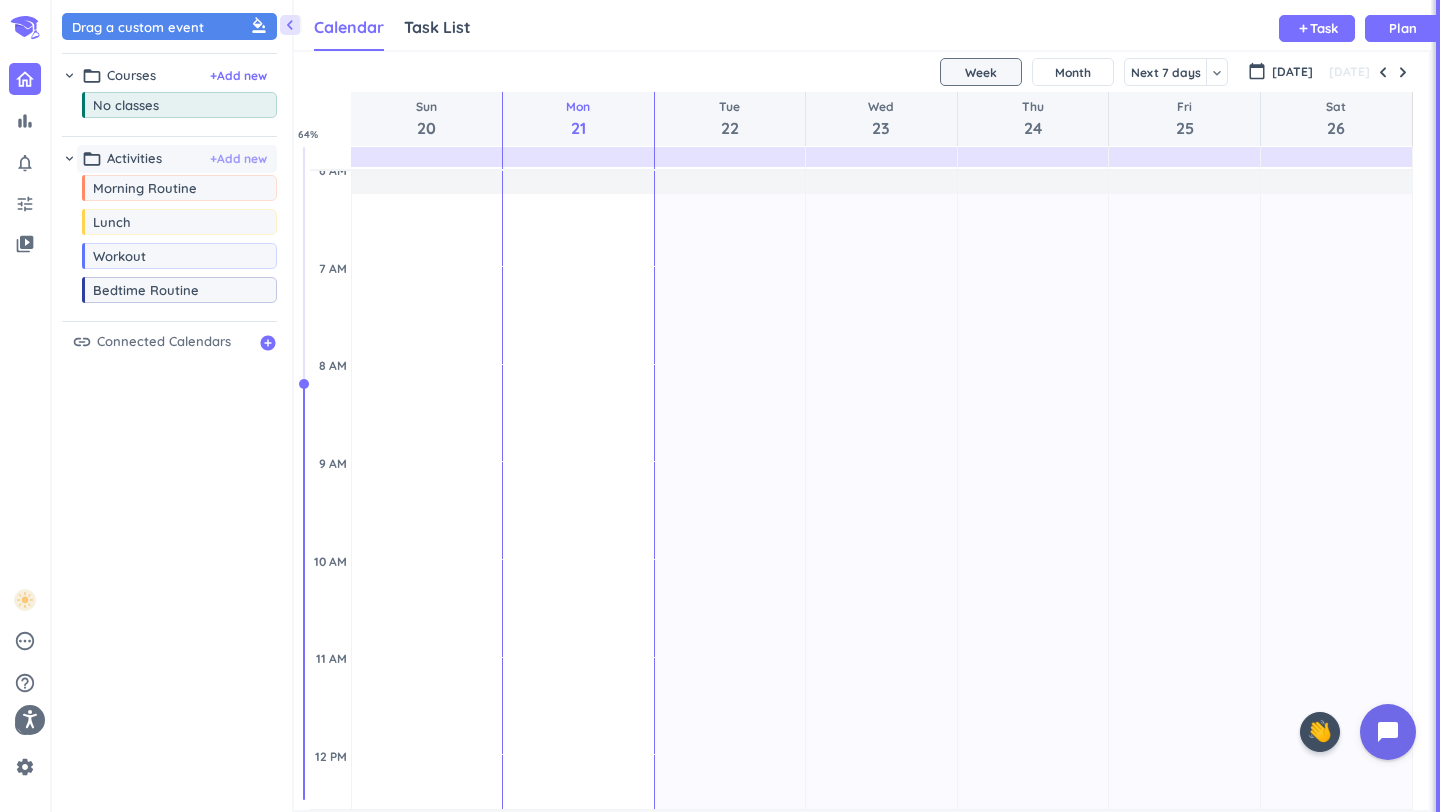 click on "+  Add new" at bounding box center (238, 159) 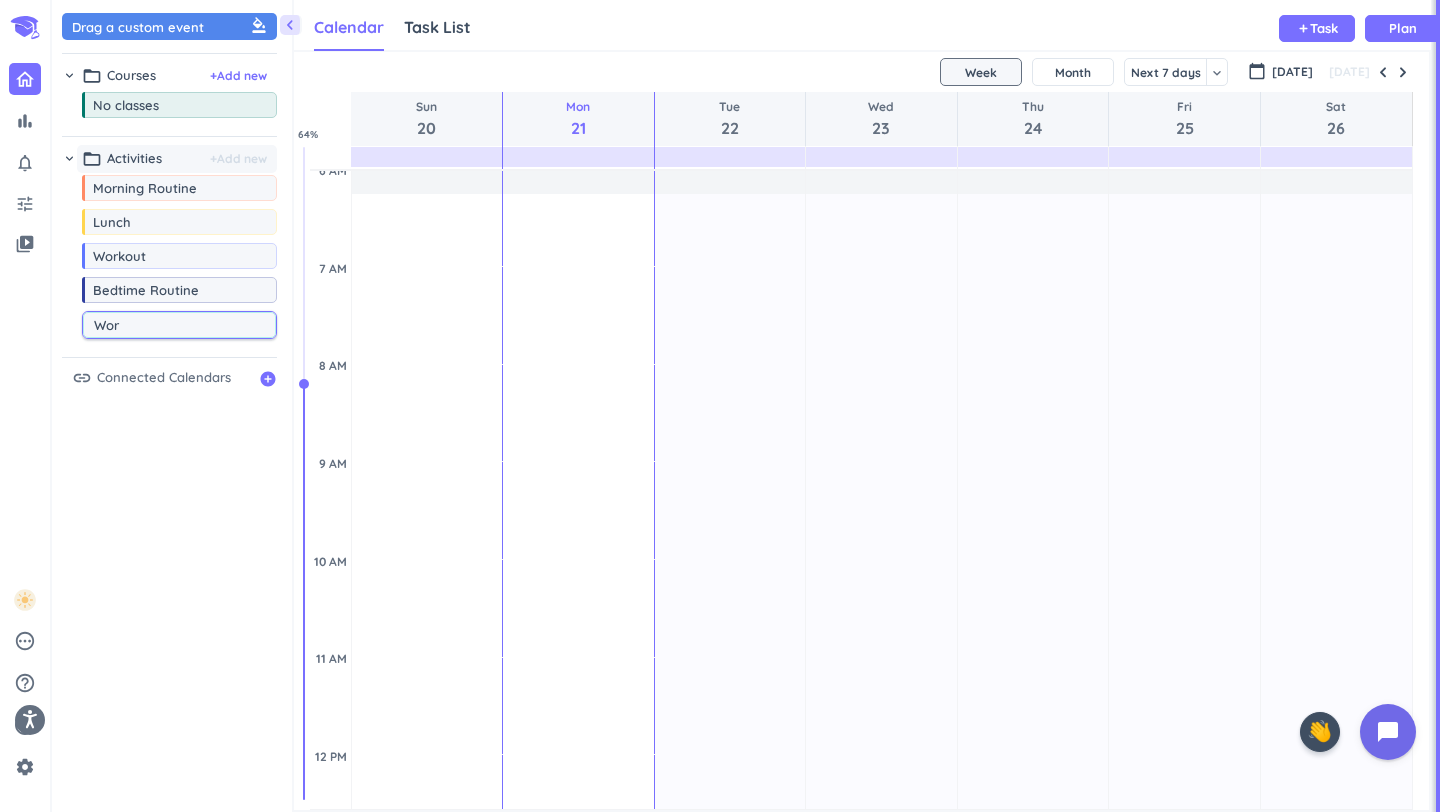 type on "Work" 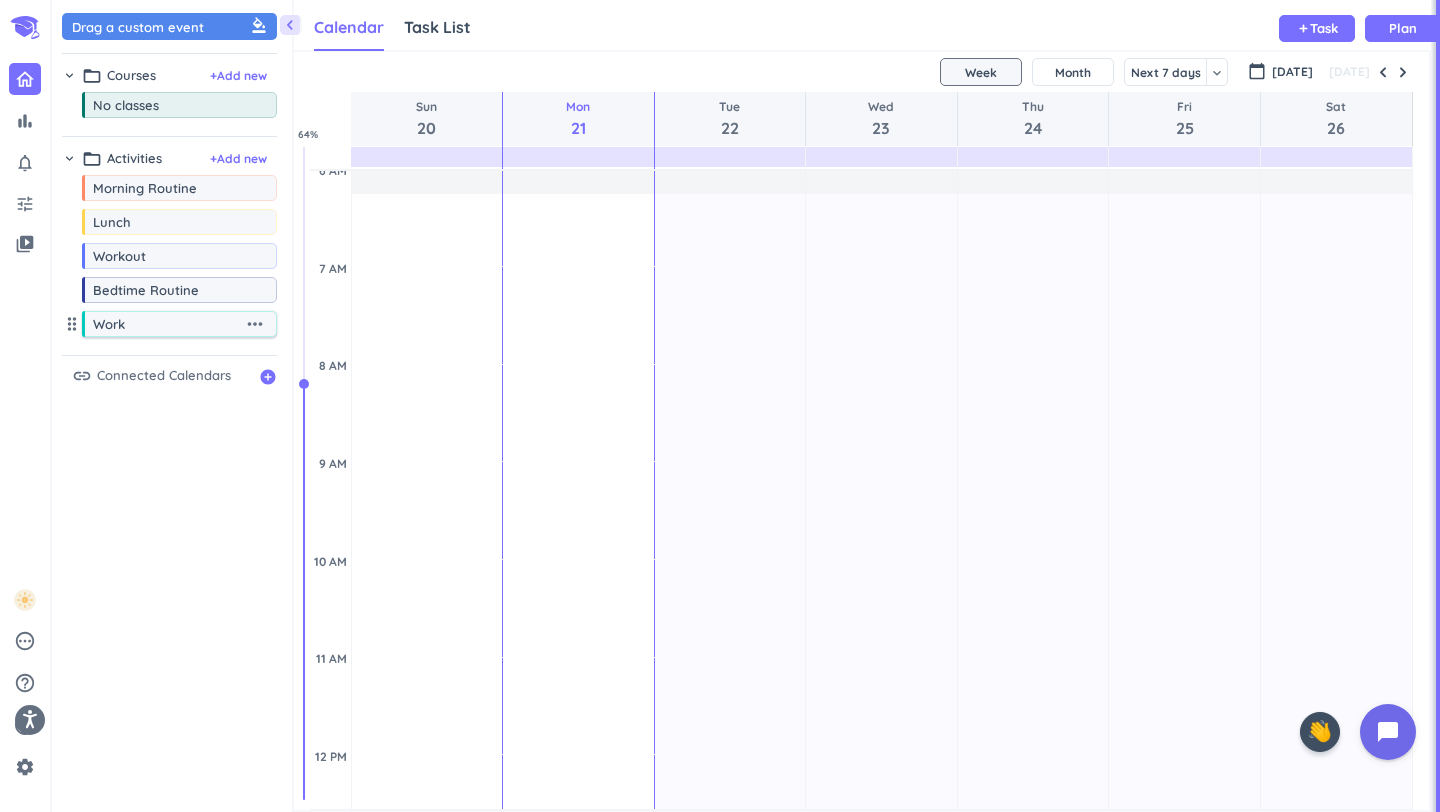 click on "more_horiz" at bounding box center [255, 324] 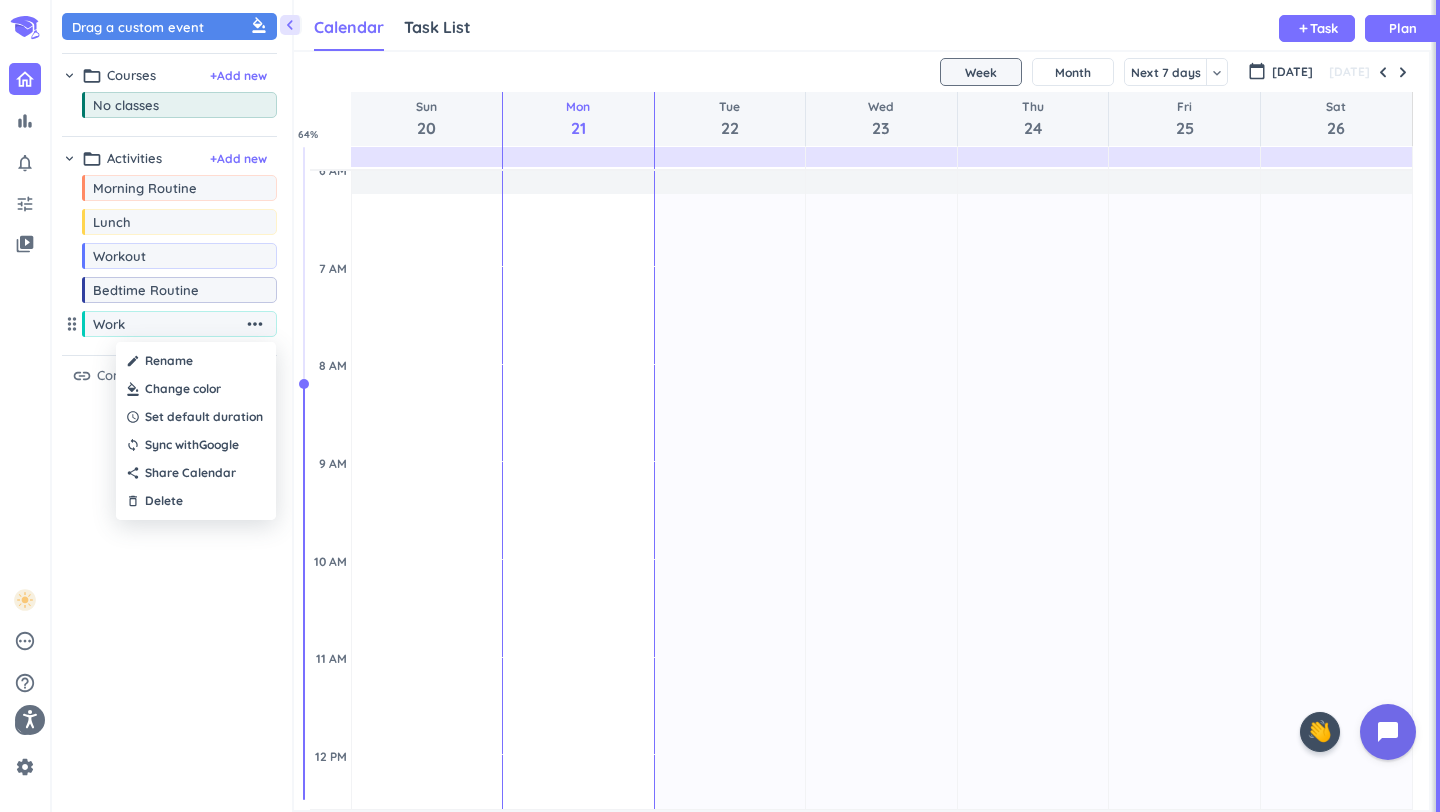 click at bounding box center [196, 389] 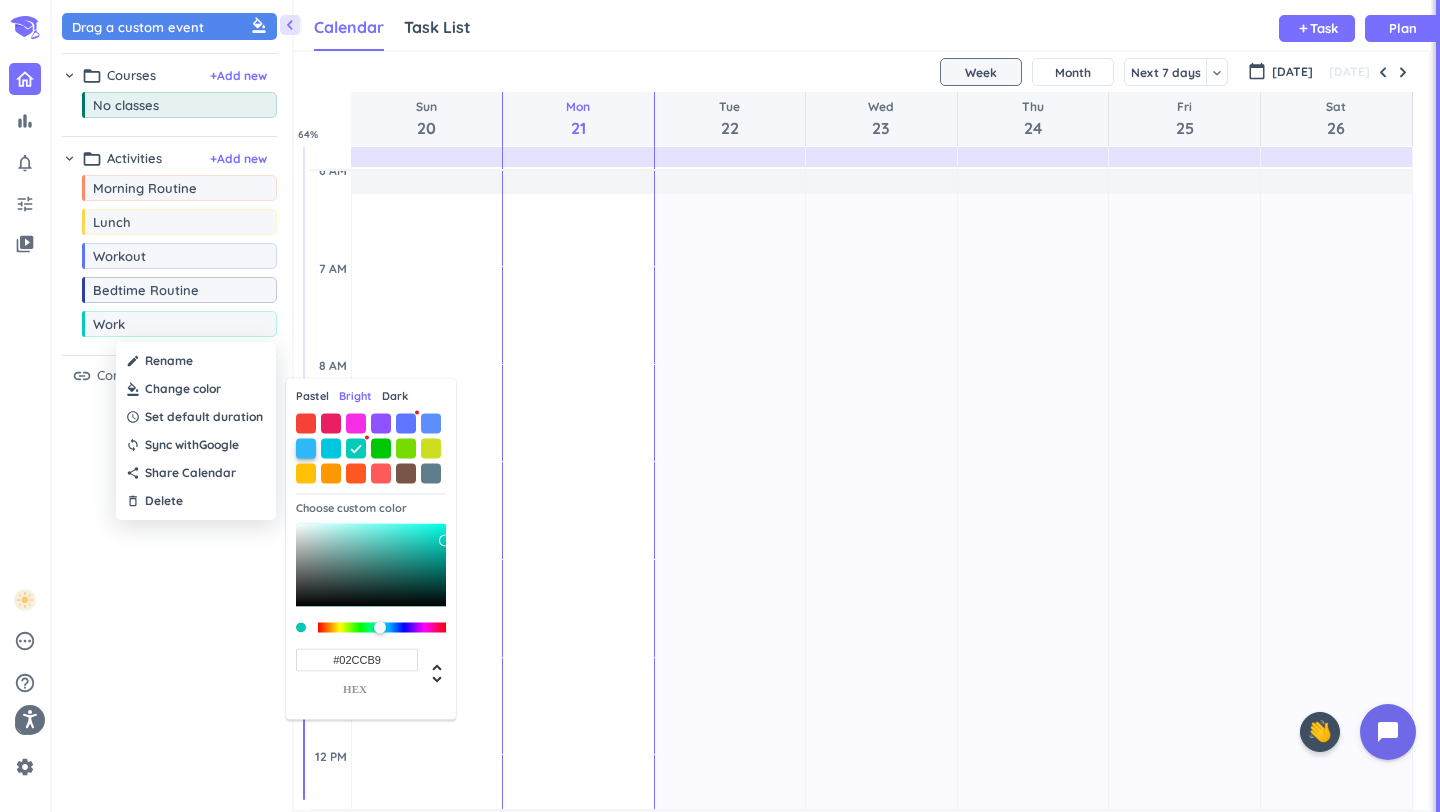 click at bounding box center (306, 448) 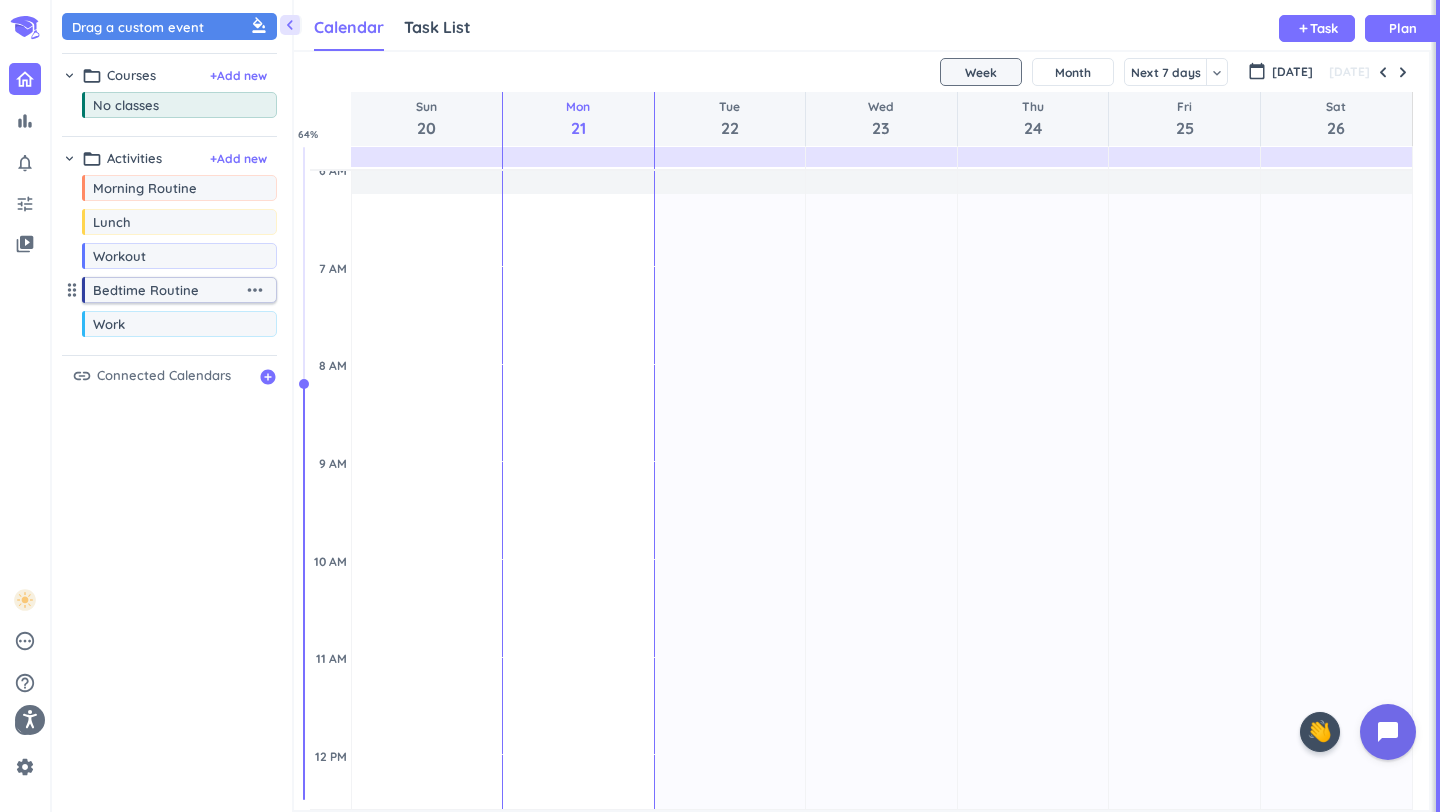 click on "Bedtime Routine" at bounding box center [168, 290] 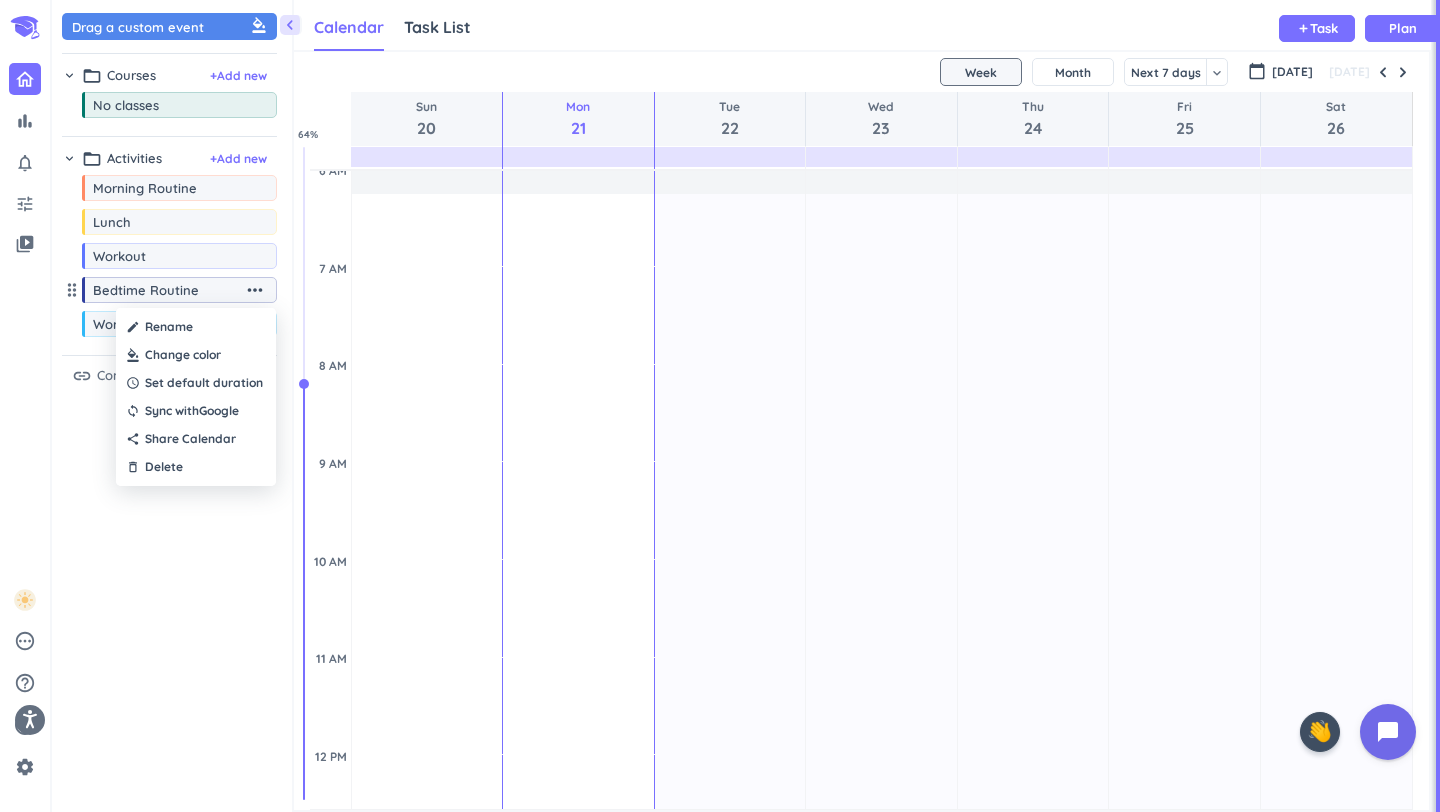click at bounding box center [196, 355] 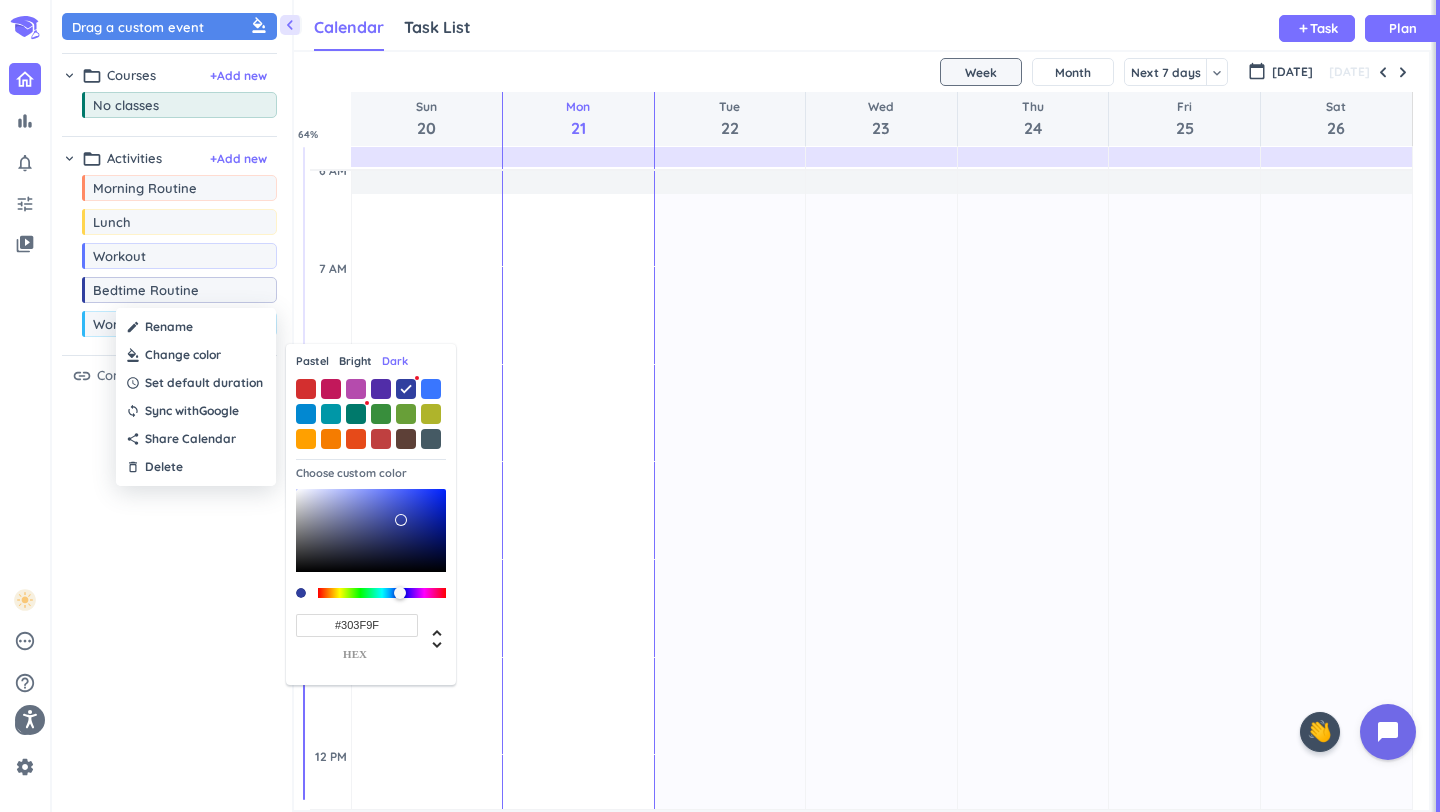 click on "Pastel Bright Dark" at bounding box center [371, 363] 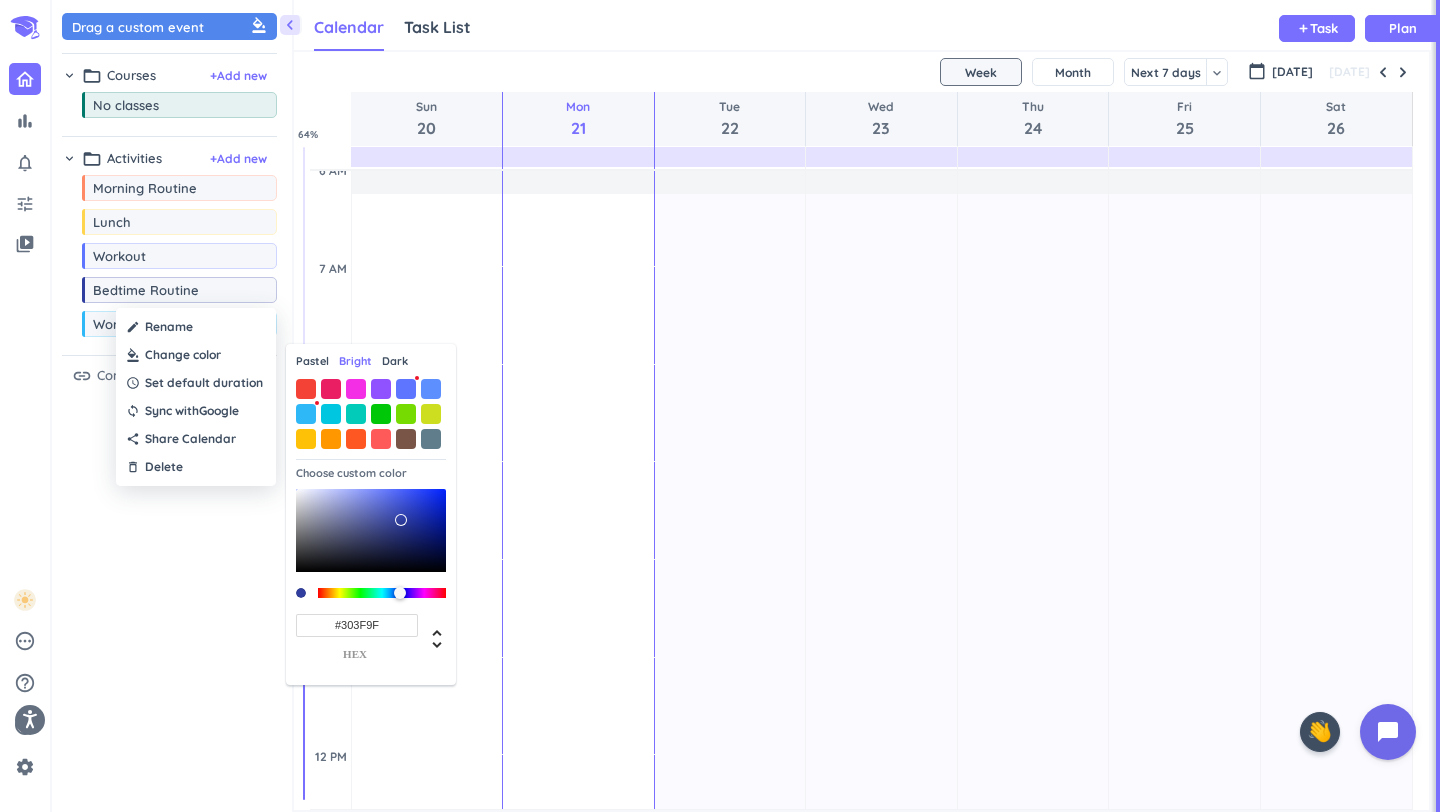 click at bounding box center (406, 389) 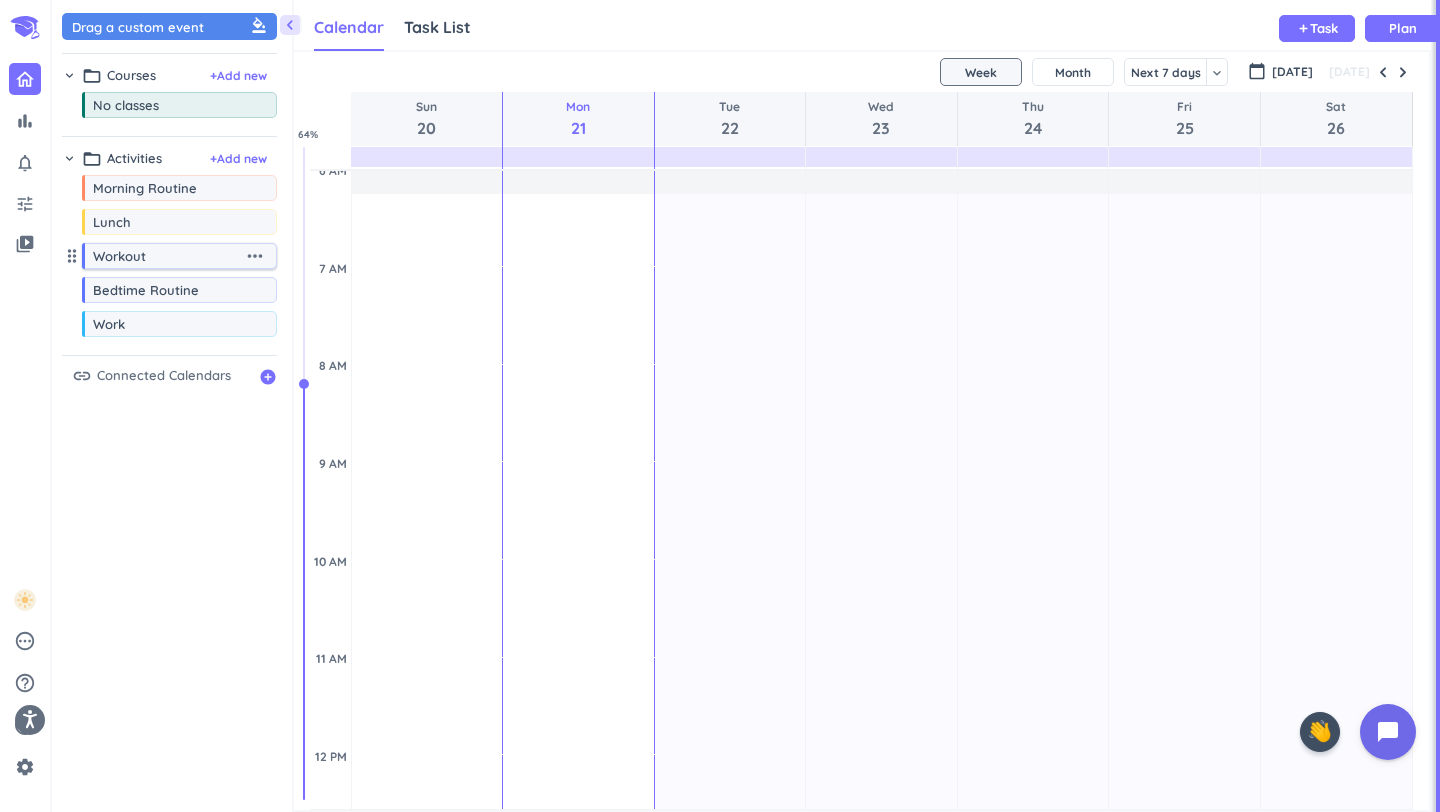 click on "more_horiz" at bounding box center (255, 256) 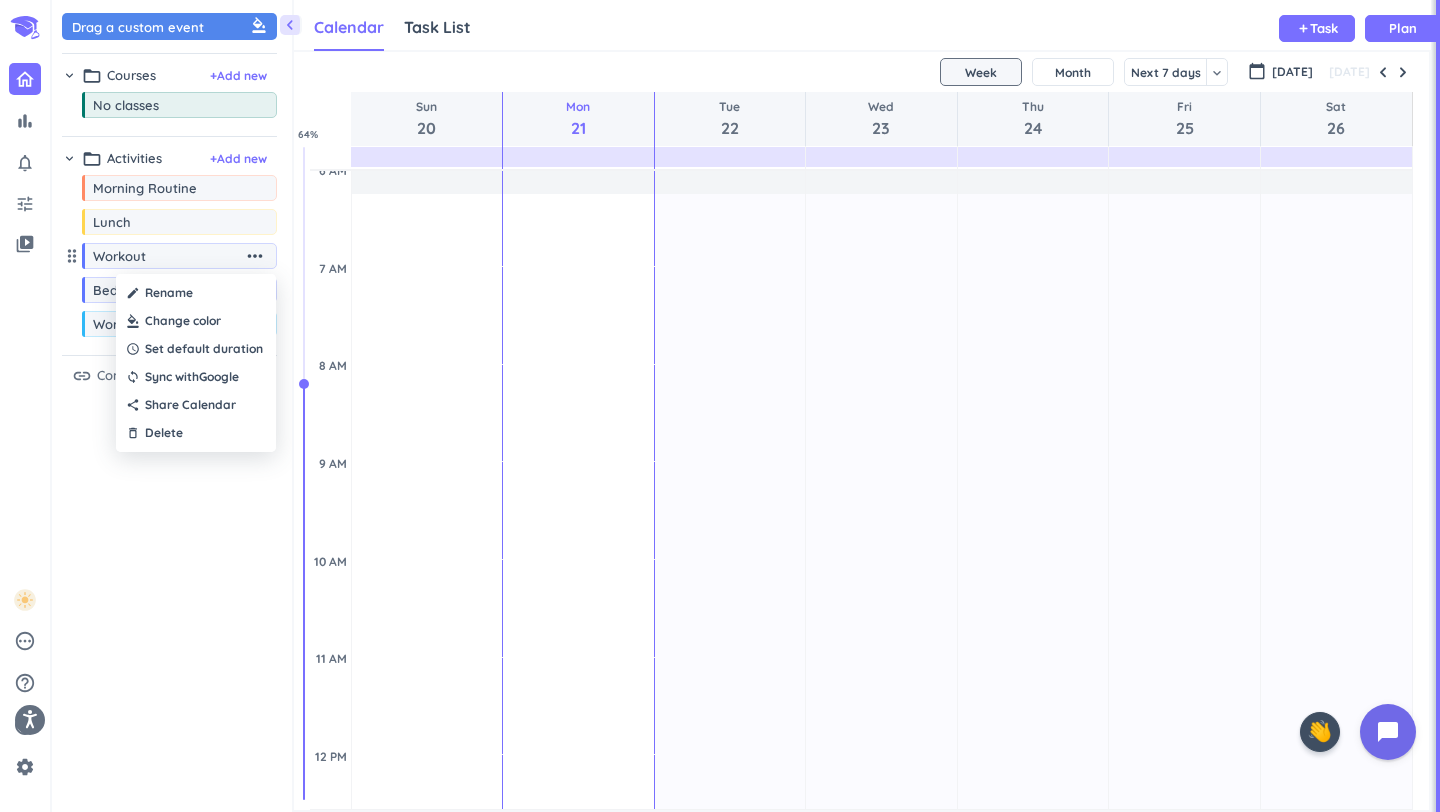 click at bounding box center (196, 321) 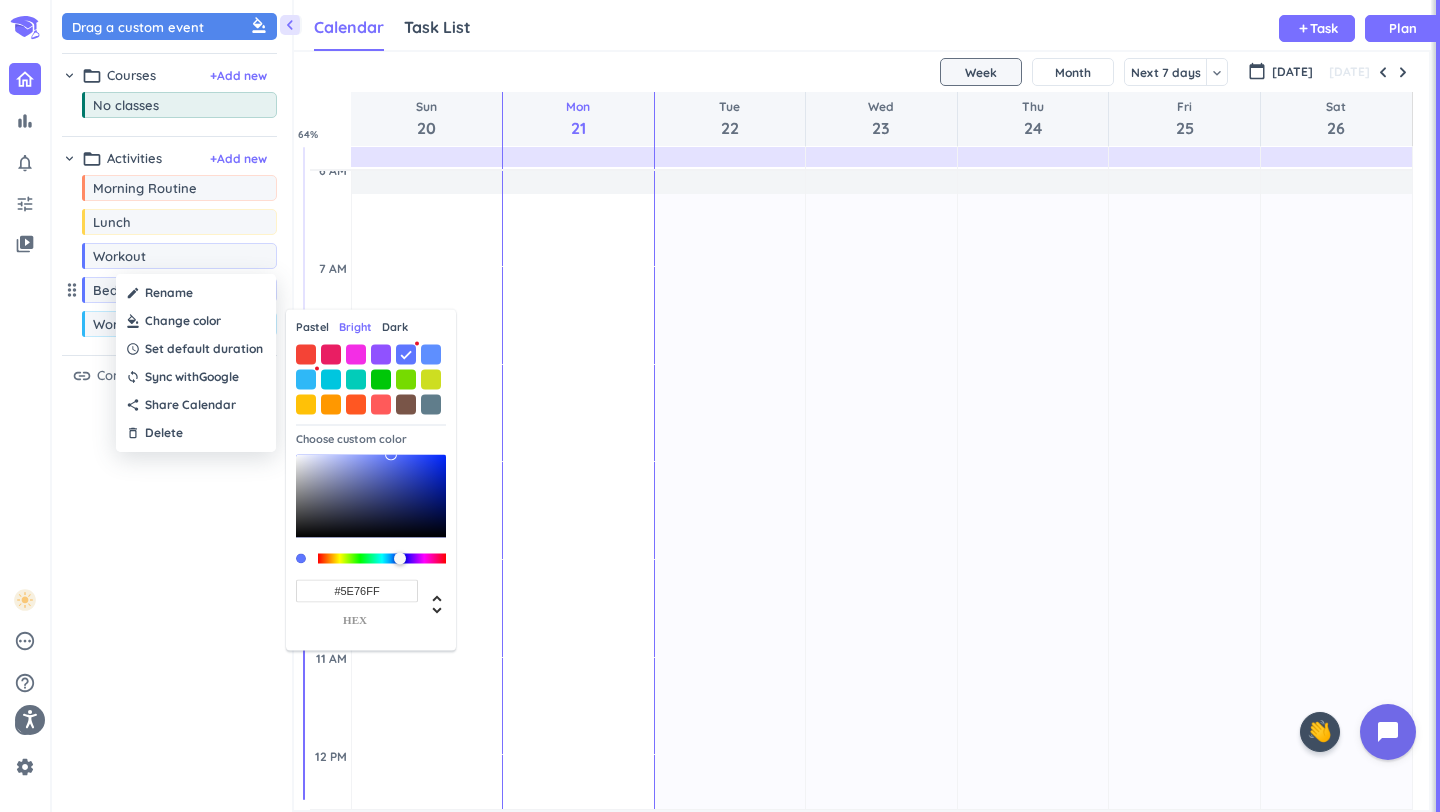 click at bounding box center (720, 406) 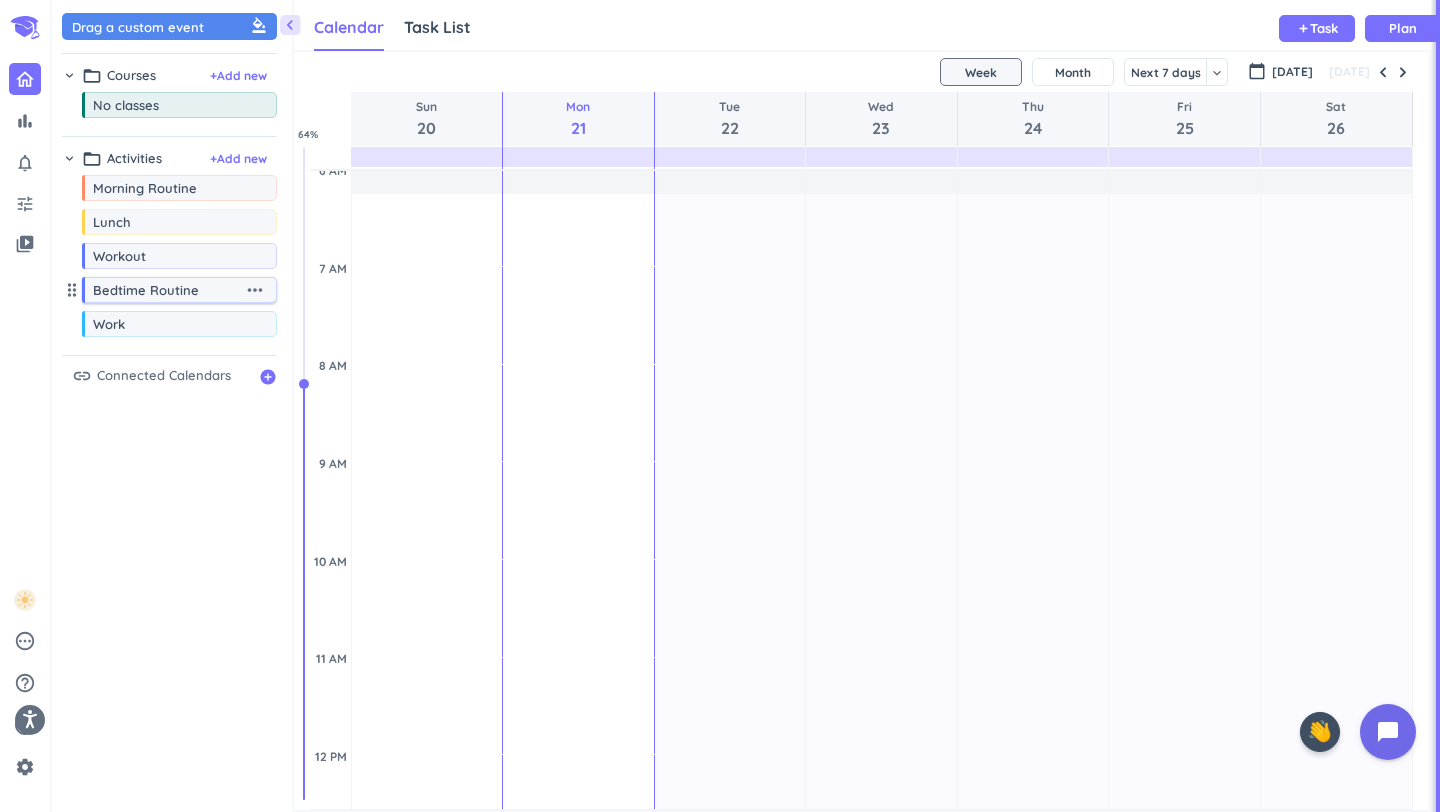 click on "Bedtime Routine" at bounding box center (168, 290) 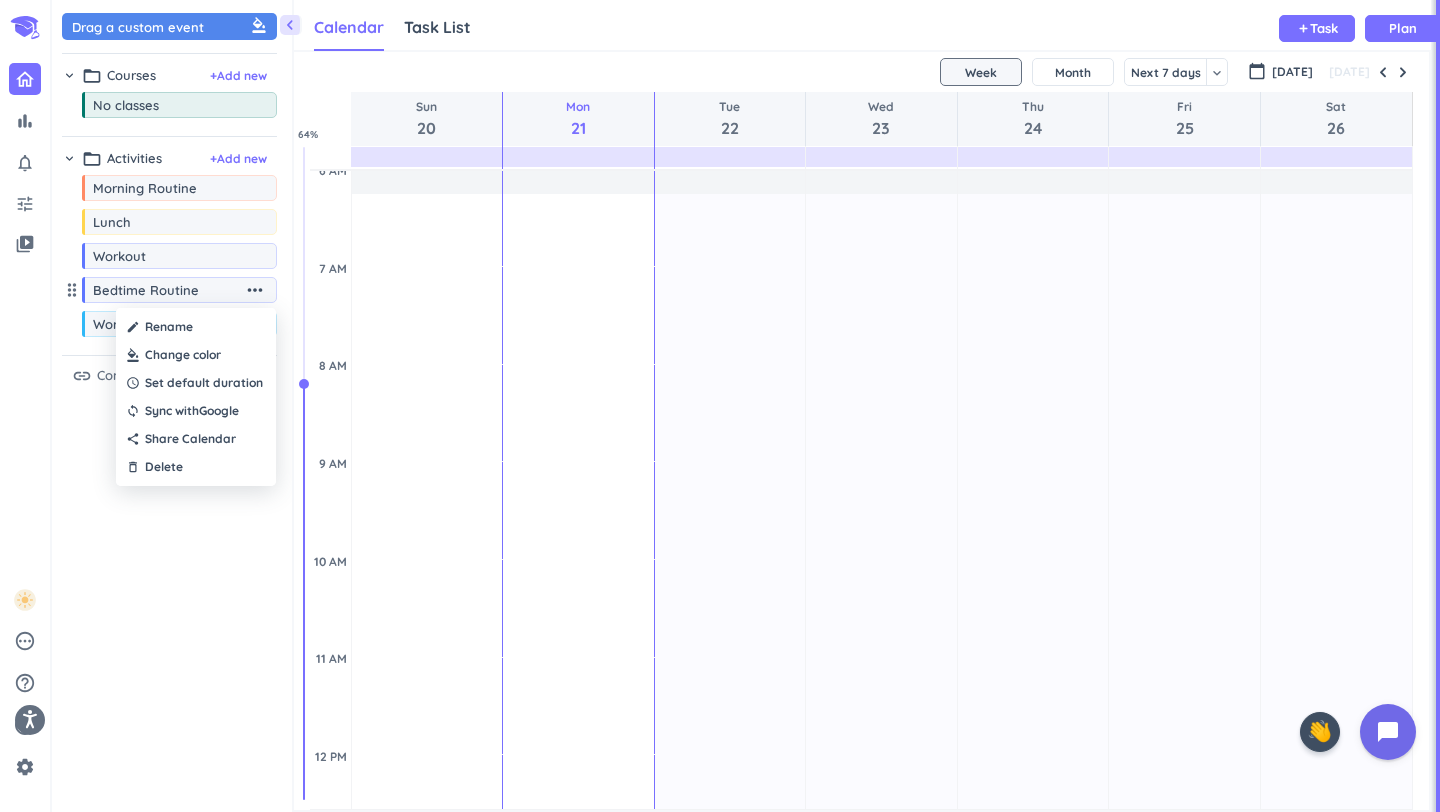 click at bounding box center [720, 406] 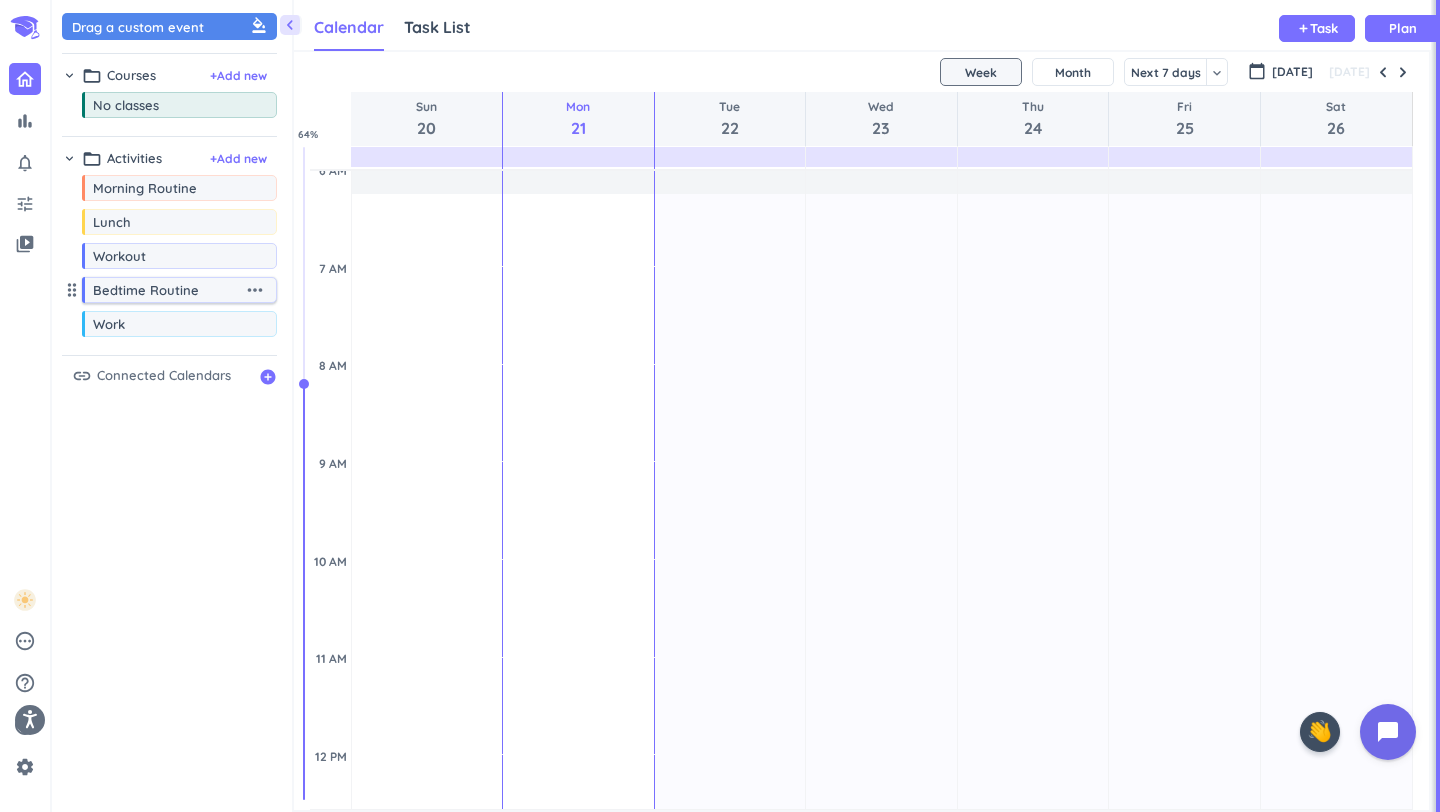 click on "more_horiz" at bounding box center [255, 290] 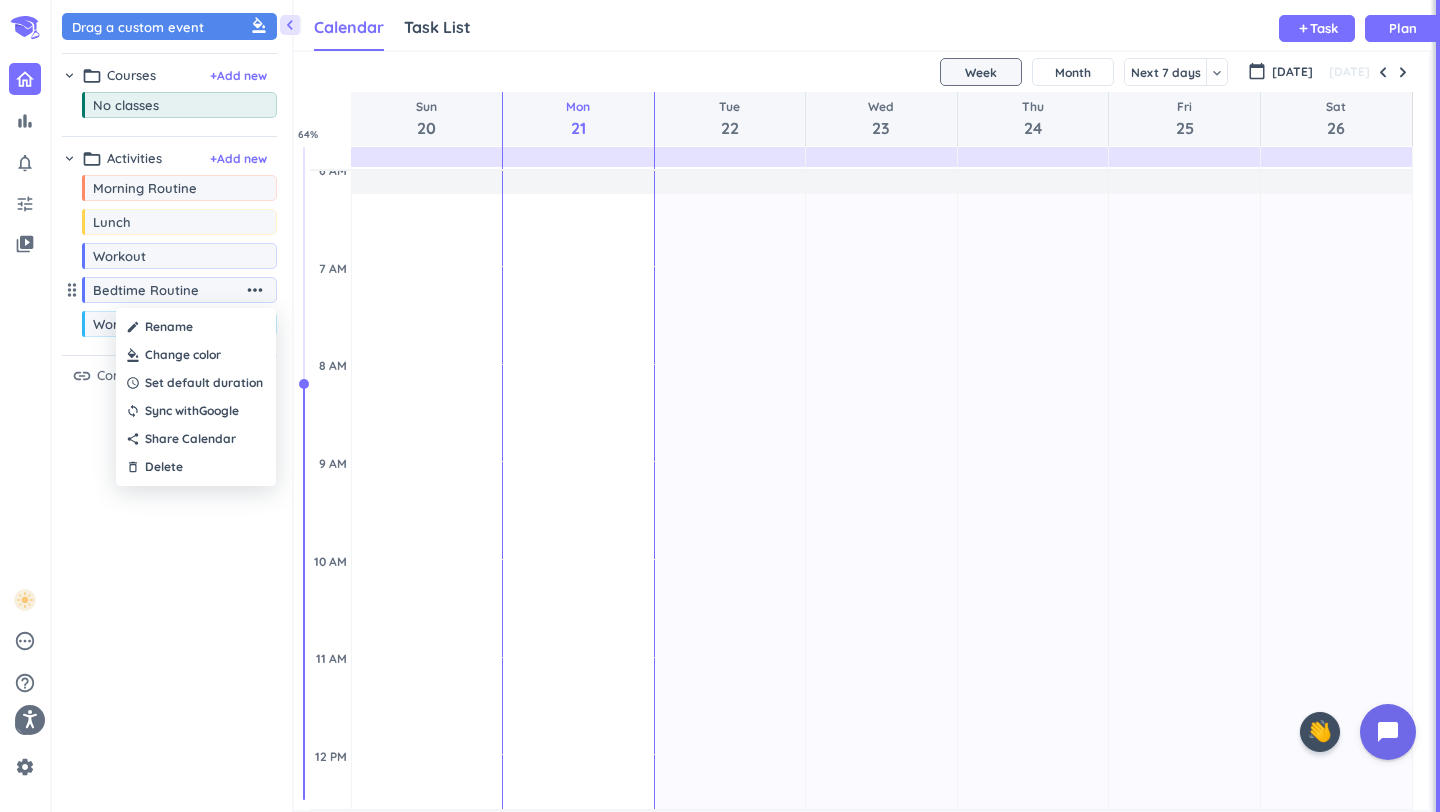 click at bounding box center (196, 355) 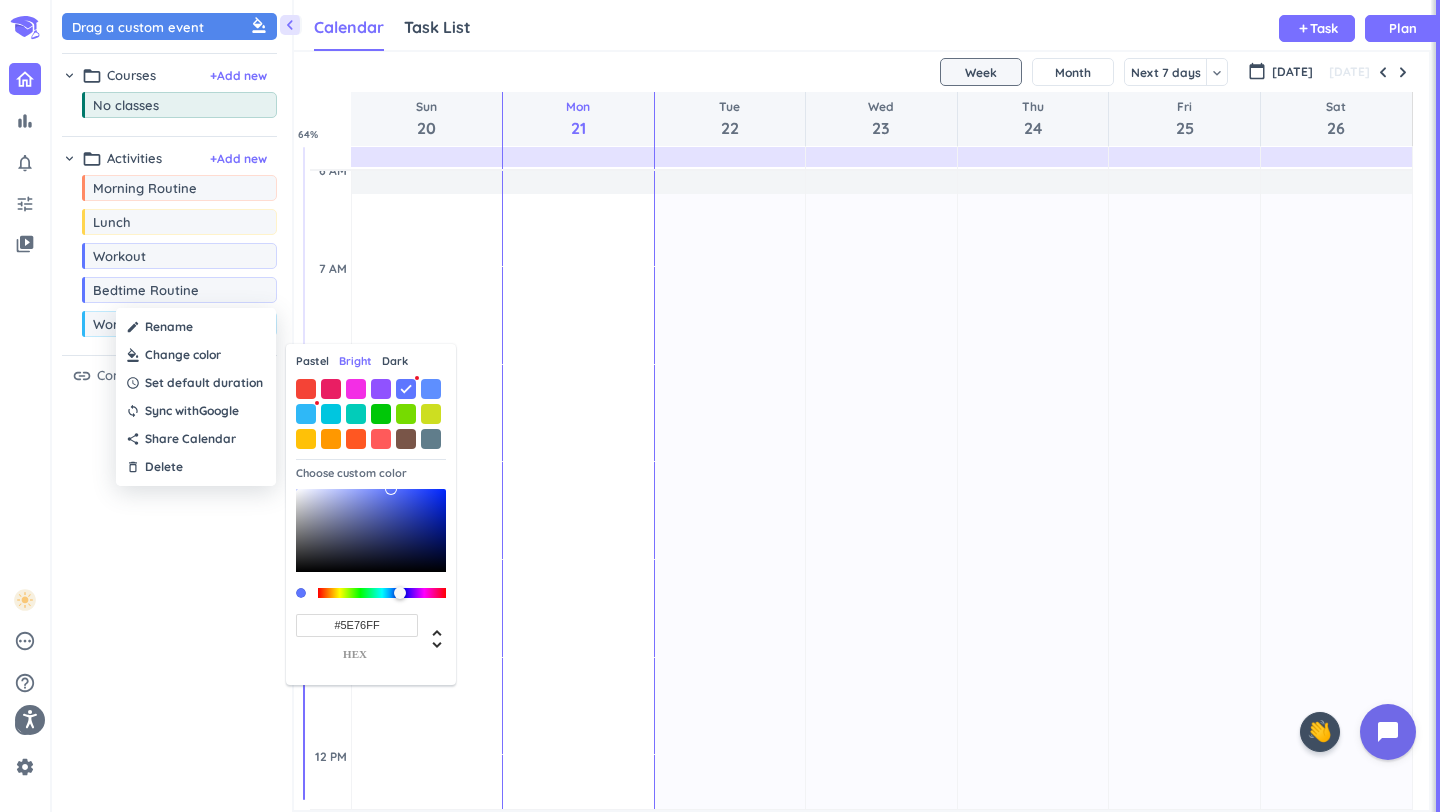 click on "Dark" at bounding box center [395, 361] 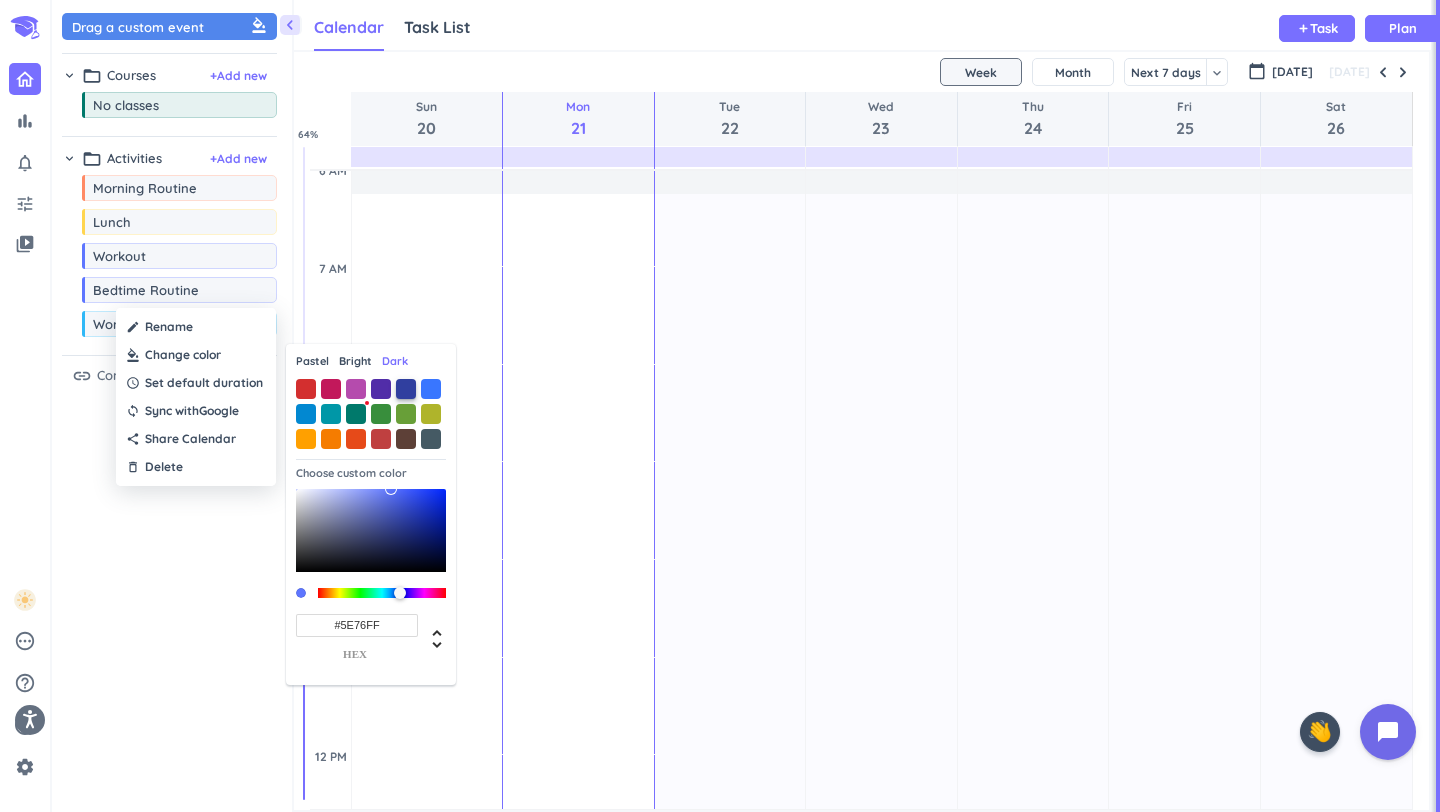 click at bounding box center (406, 389) 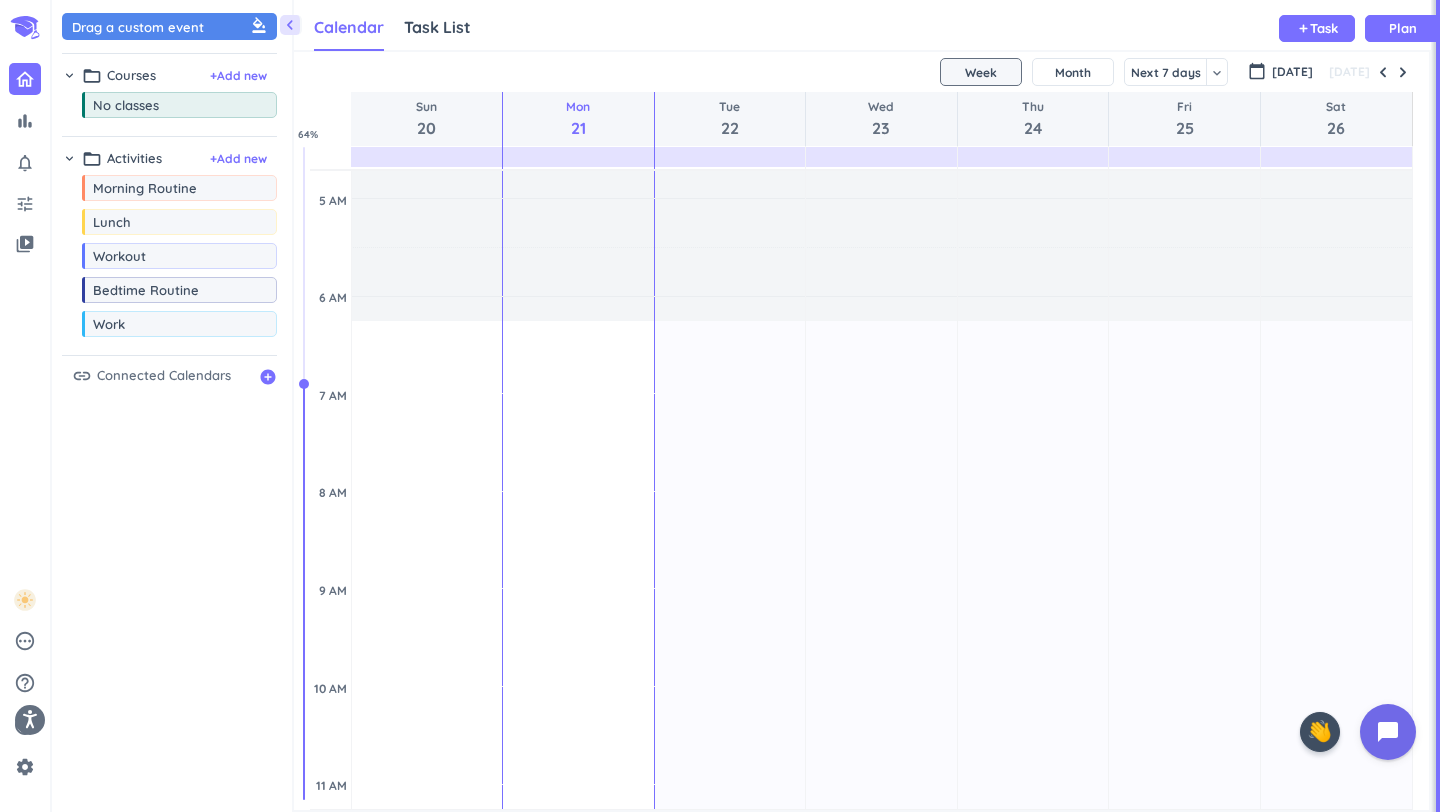 scroll, scrollTop: 0, scrollLeft: 0, axis: both 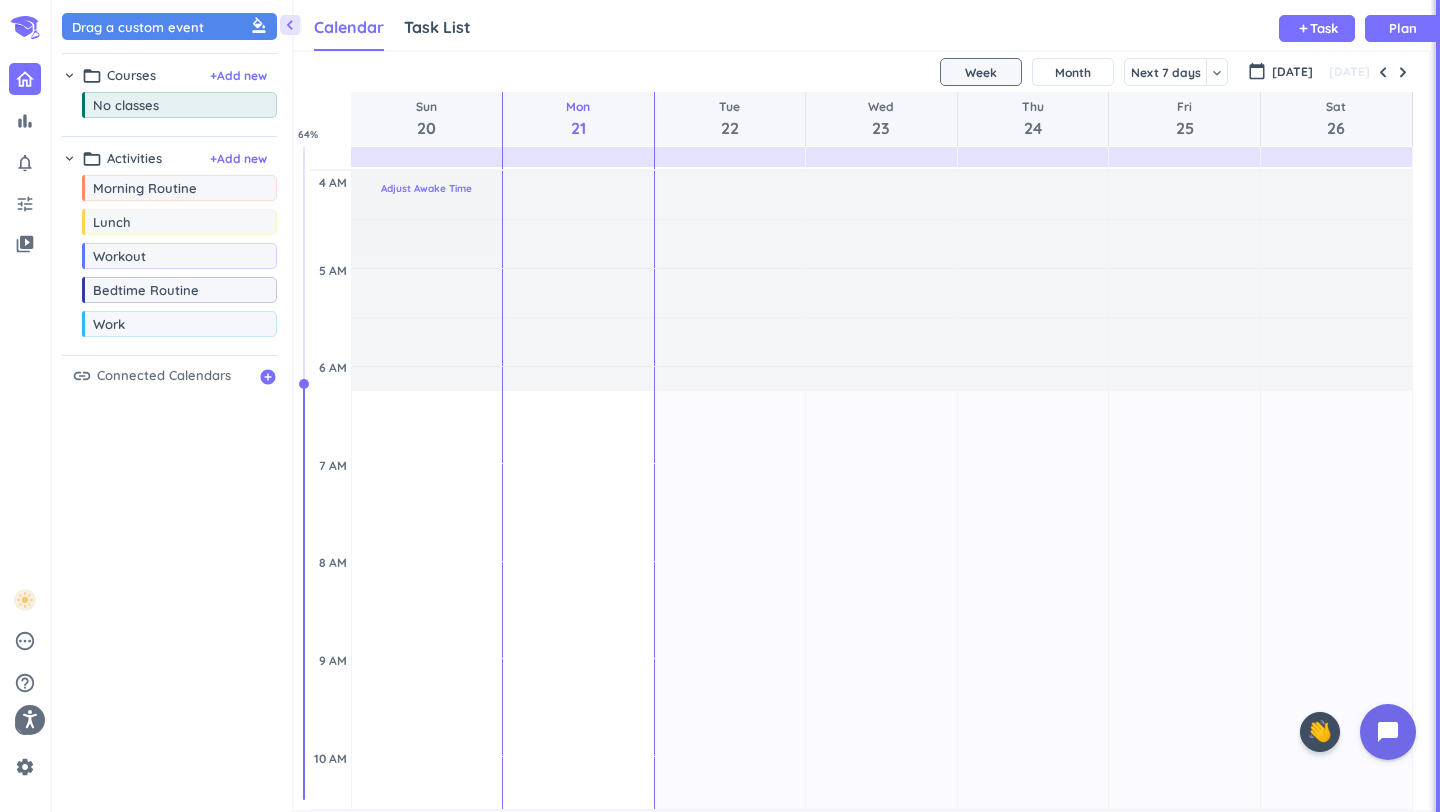 click on "Adjust Awake Time" at bounding box center (426, 188) 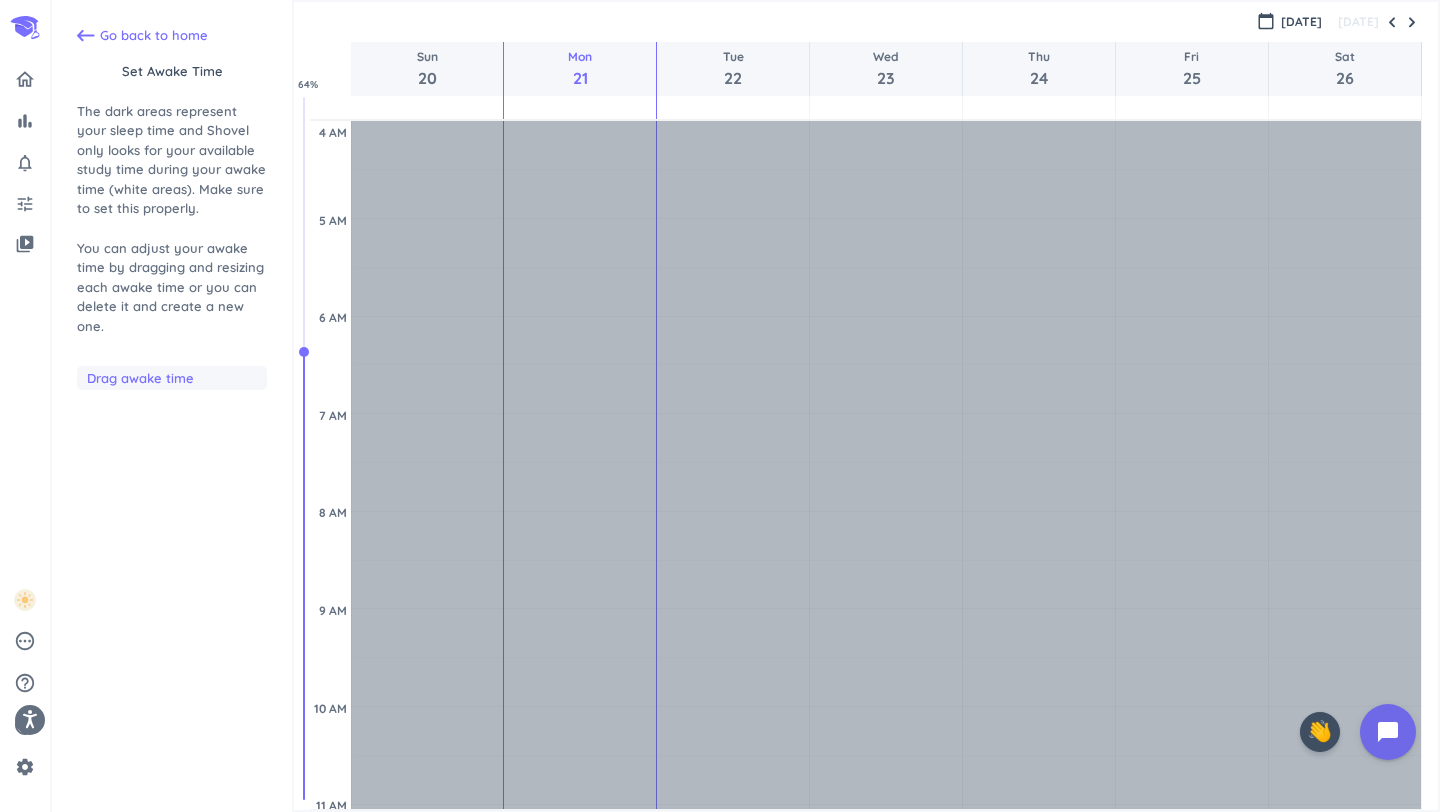scroll, scrollTop: 197, scrollLeft: 0, axis: vertical 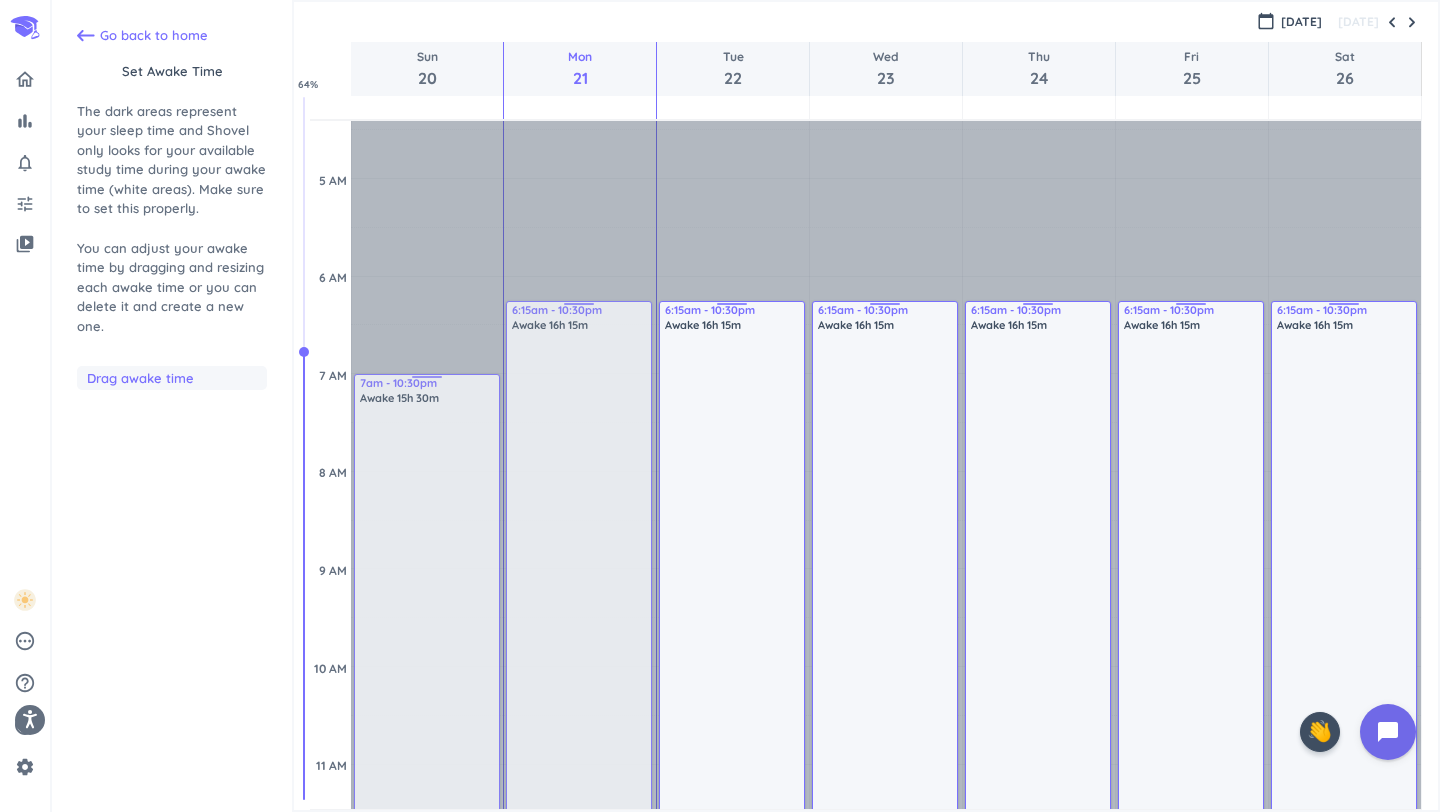 drag, startPoint x: 427, startPoint y: 304, endPoint x: 443, endPoint y: 376, distance: 73.756355 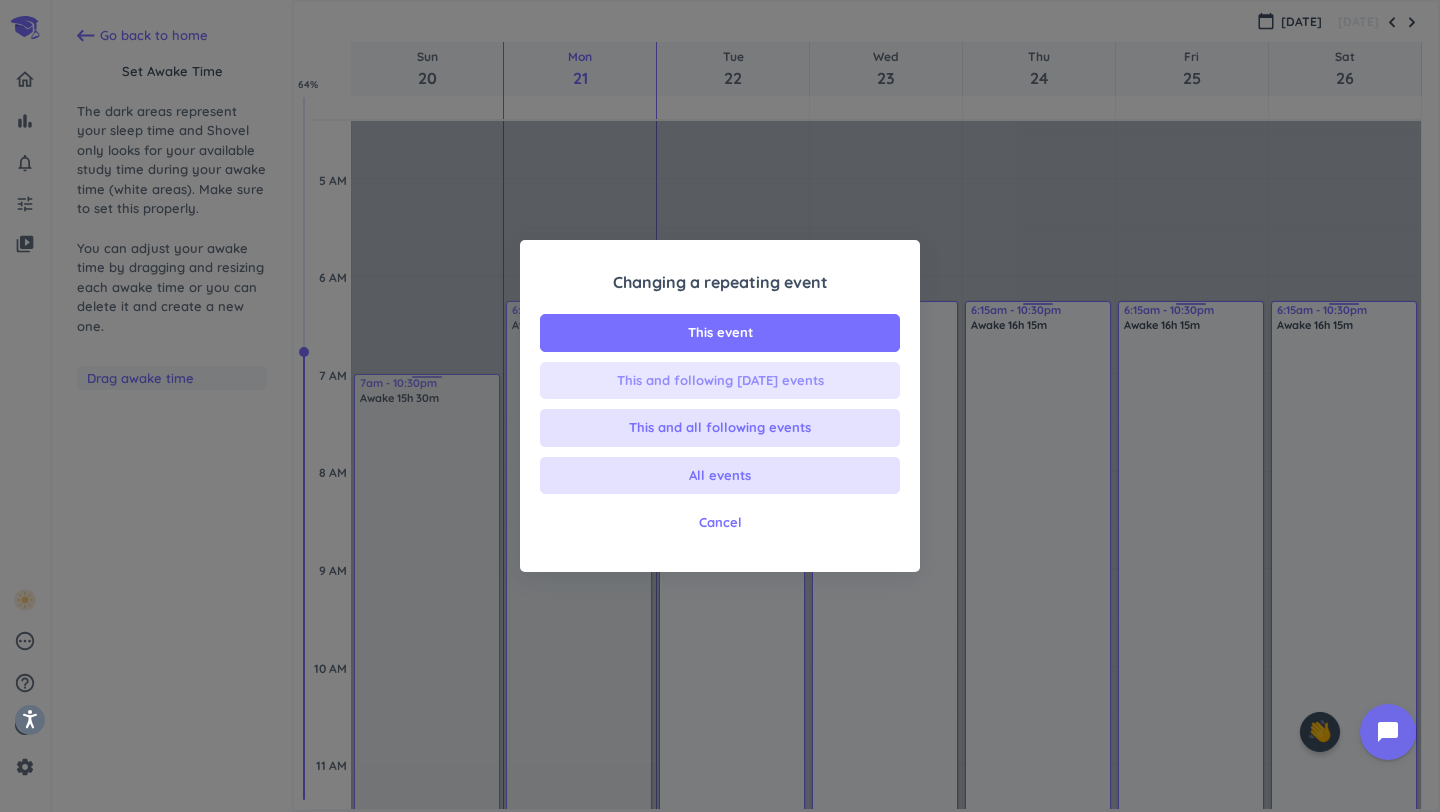click on "This and following [DATE] events" at bounding box center [720, 381] 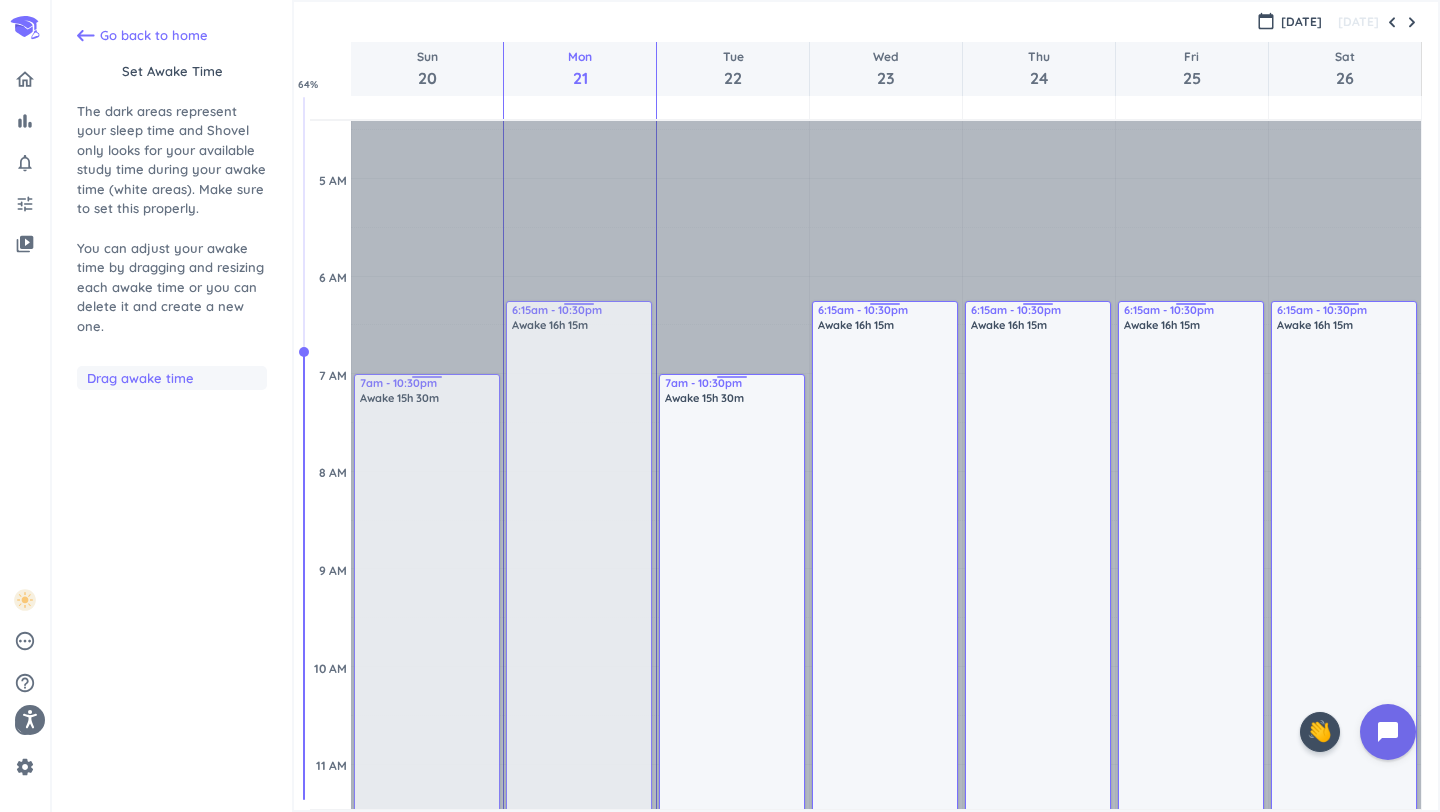 drag, startPoint x: 726, startPoint y: 306, endPoint x: 747, endPoint y: 380, distance: 76.922035 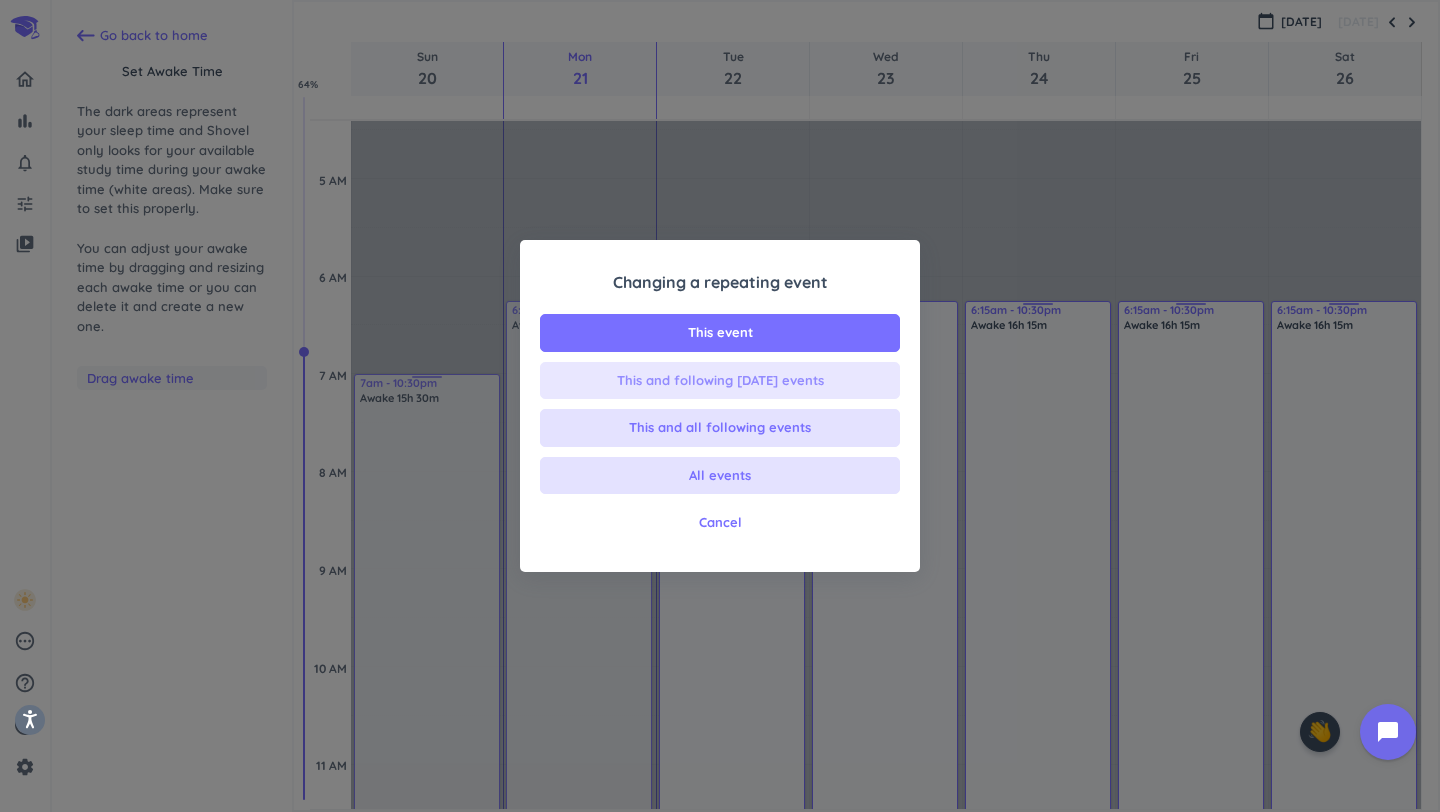 click on "This and following [DATE] events" at bounding box center [720, 381] 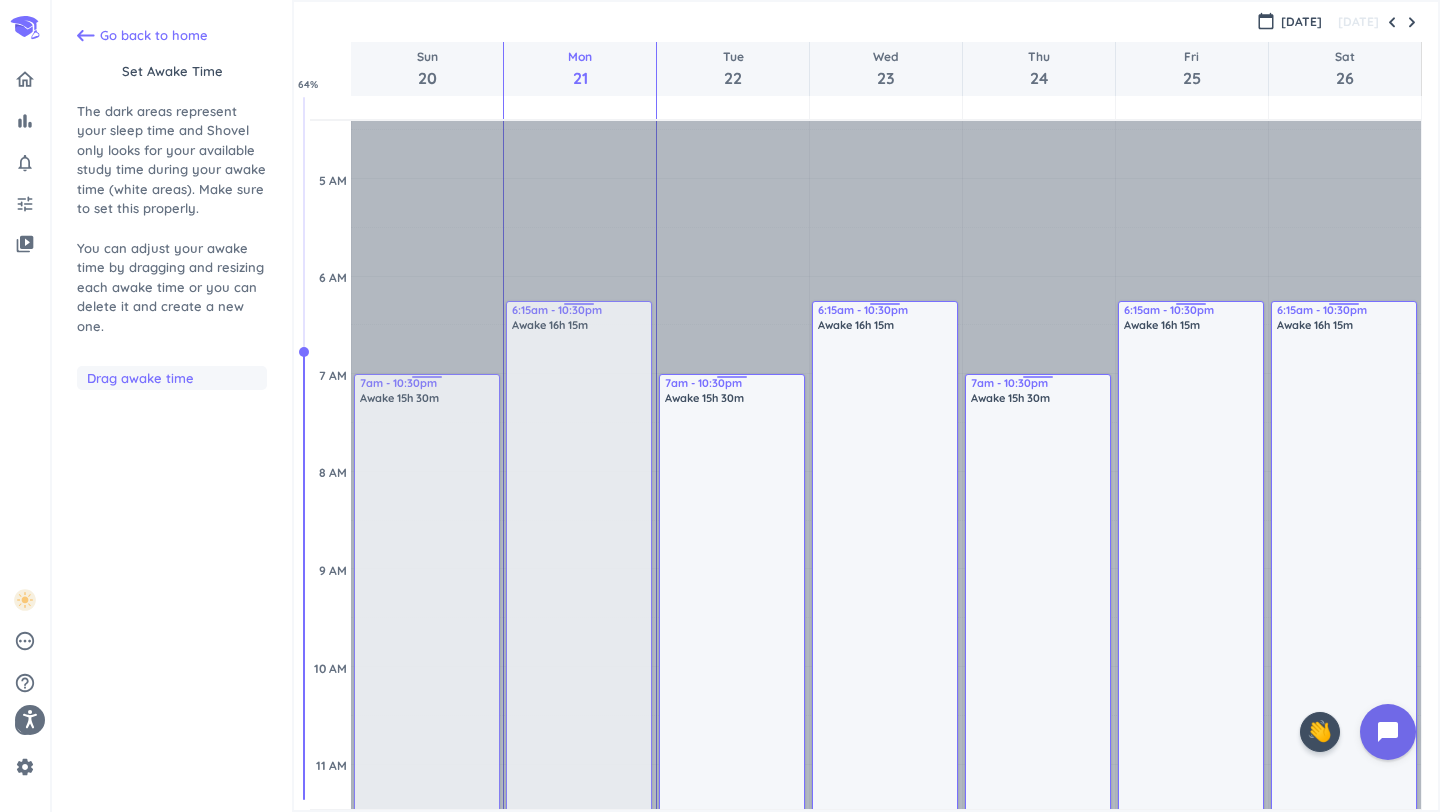 drag, startPoint x: 1045, startPoint y: 302, endPoint x: 1053, endPoint y: 376, distance: 74.431175 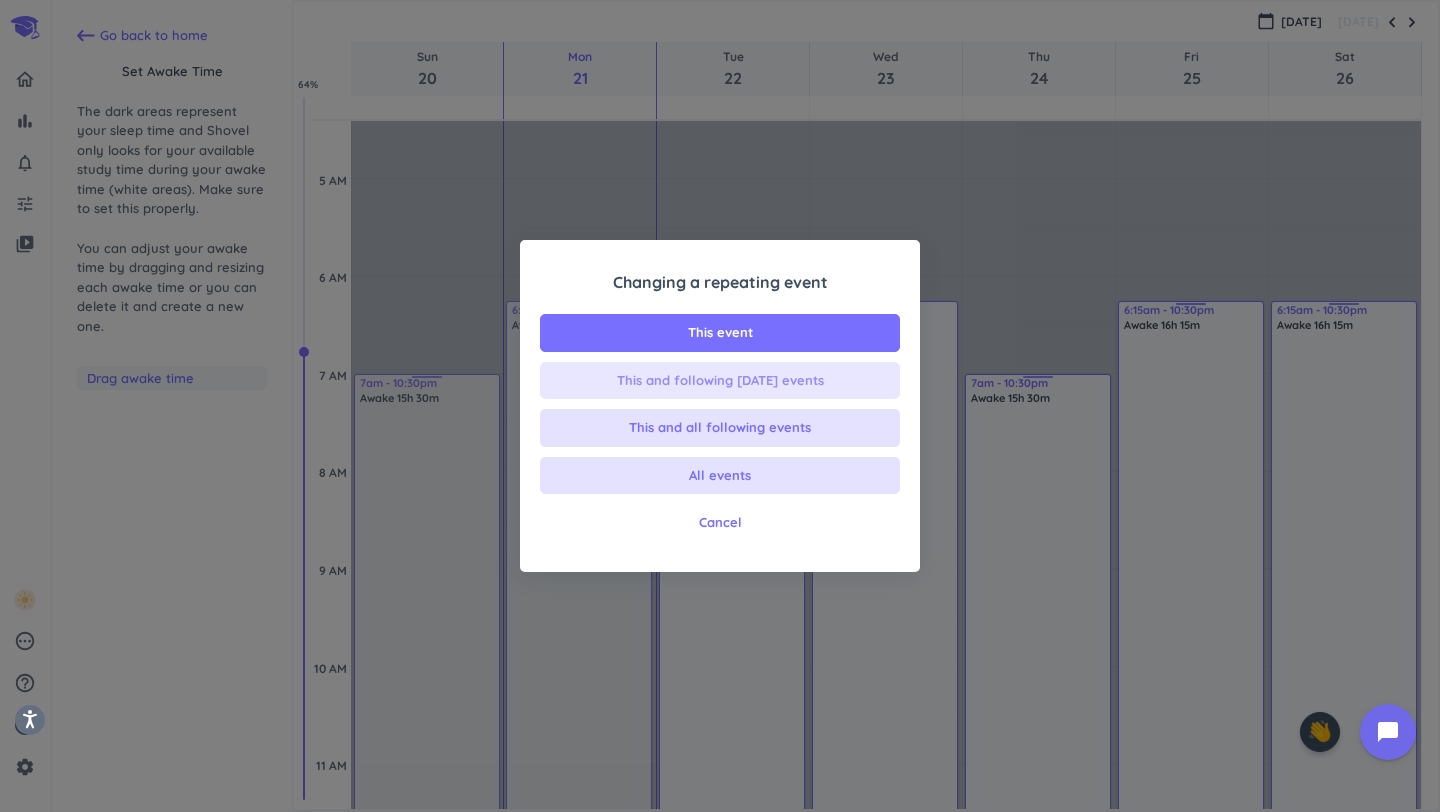 click on "This and following [DATE] events" at bounding box center (720, 381) 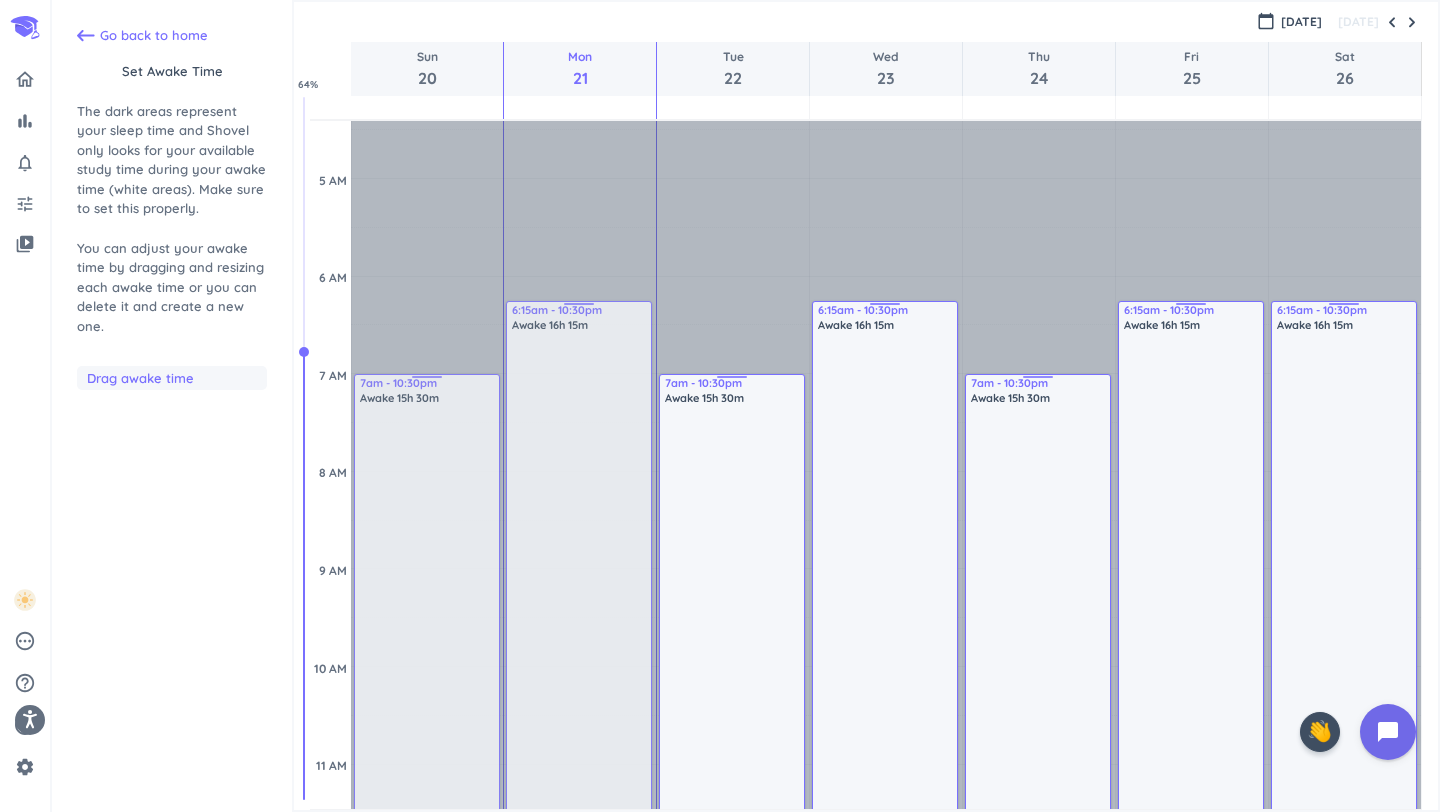 click on "Awake   16h 15m" at bounding box center (1345, 325) 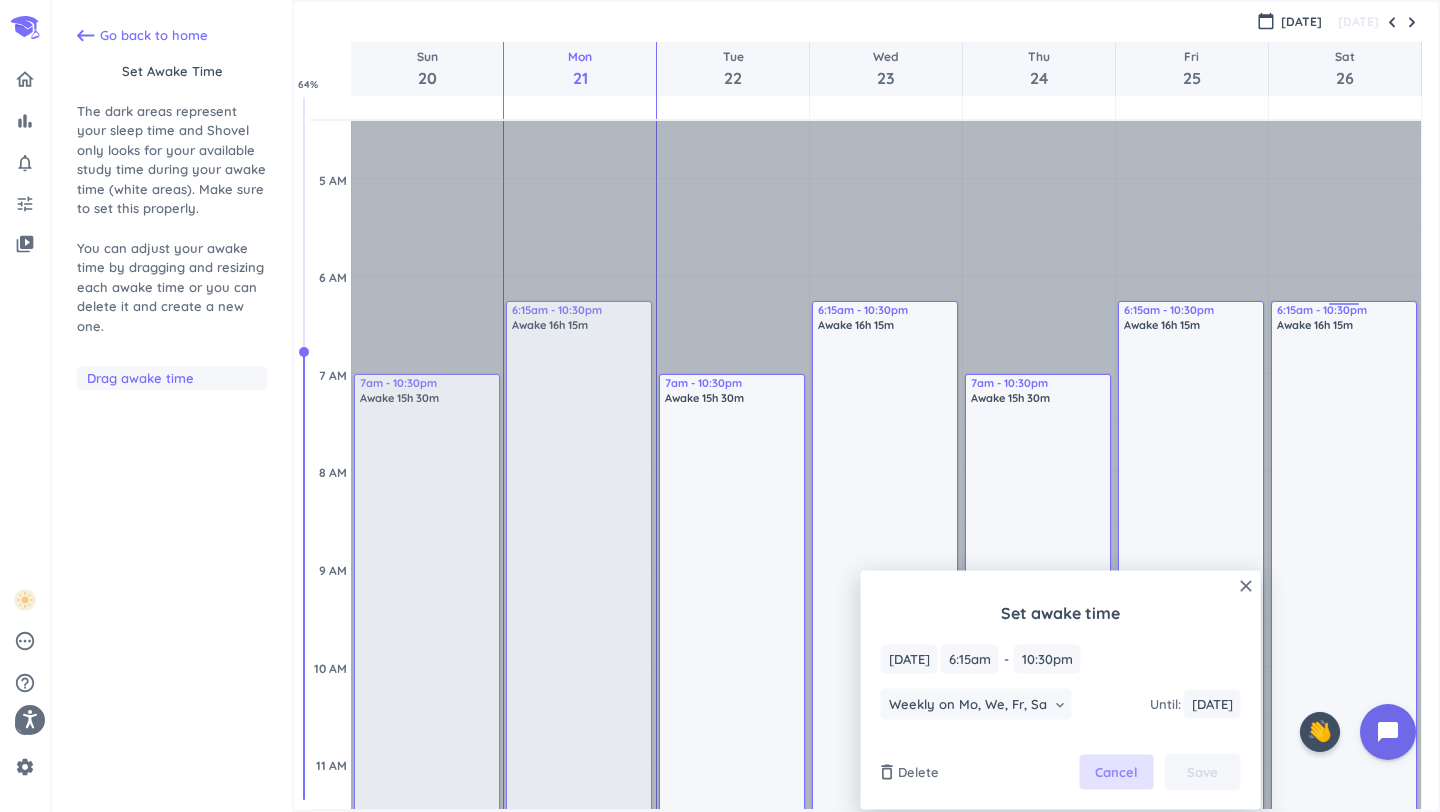 click on "Cancel" at bounding box center (1116, 772) 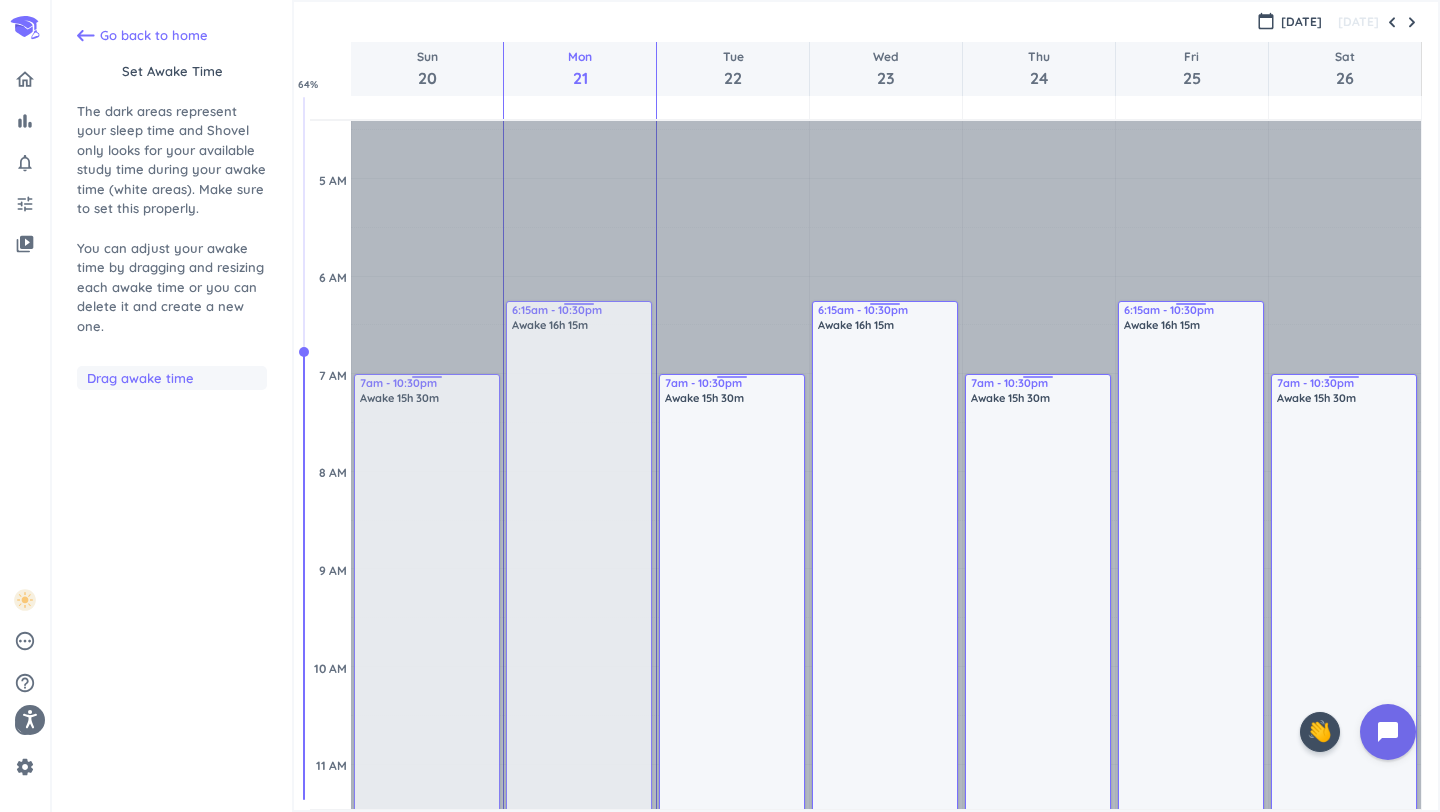 drag, startPoint x: 1348, startPoint y: 303, endPoint x: 1354, endPoint y: 375, distance: 72.249565 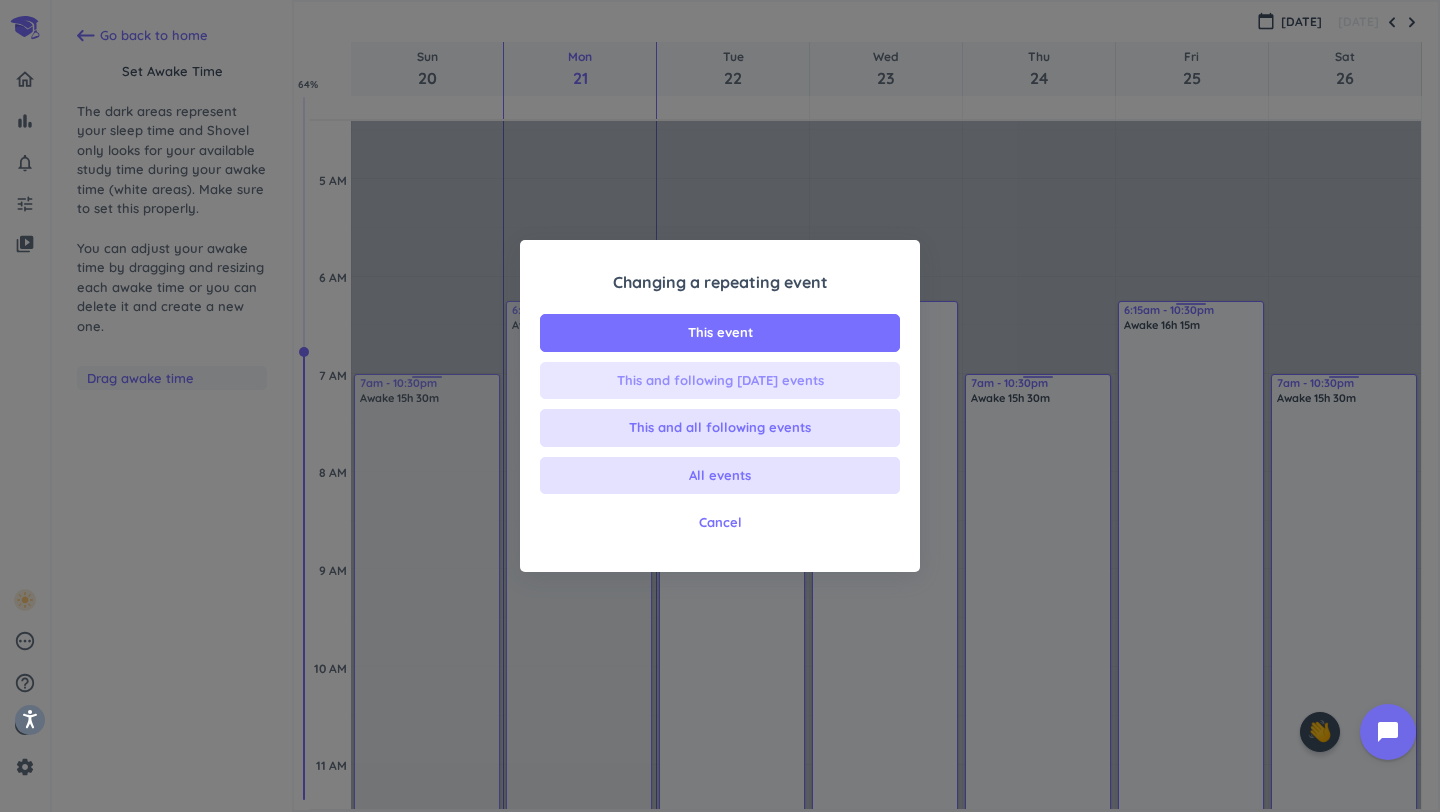 click on "This and following [DATE] events" at bounding box center (720, 381) 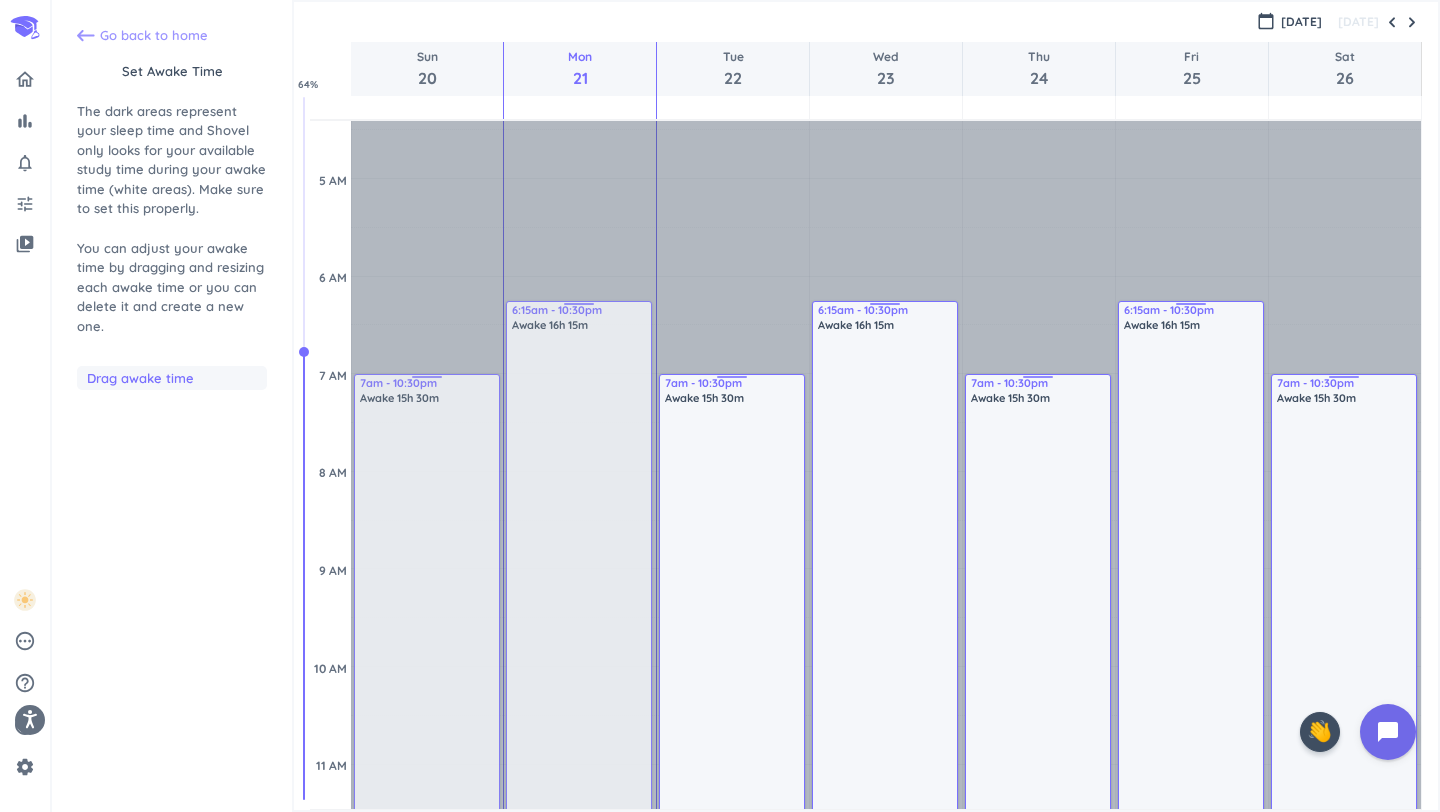 click on "Go back to home" at bounding box center [172, 36] 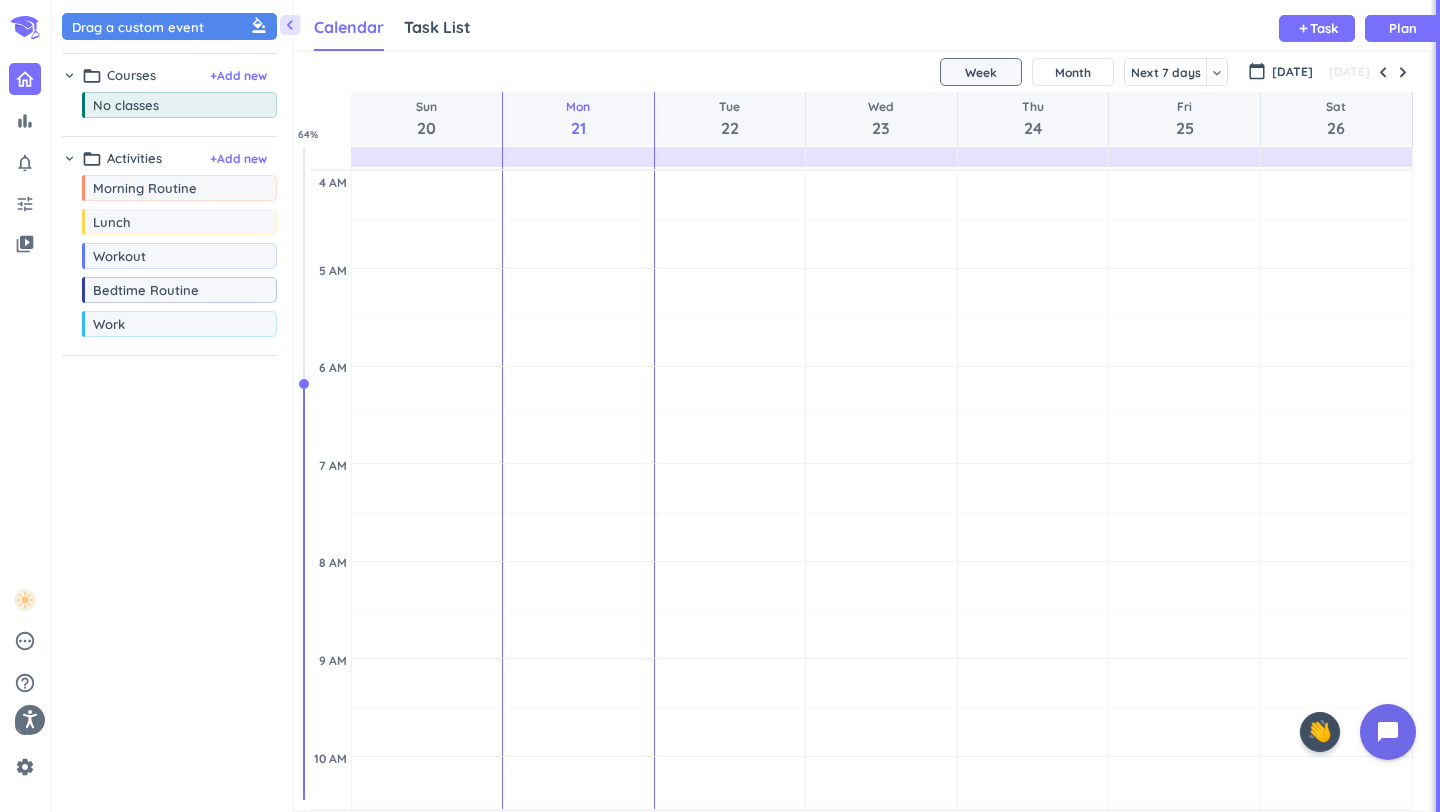 scroll, scrollTop: 1, scrollLeft: 1, axis: both 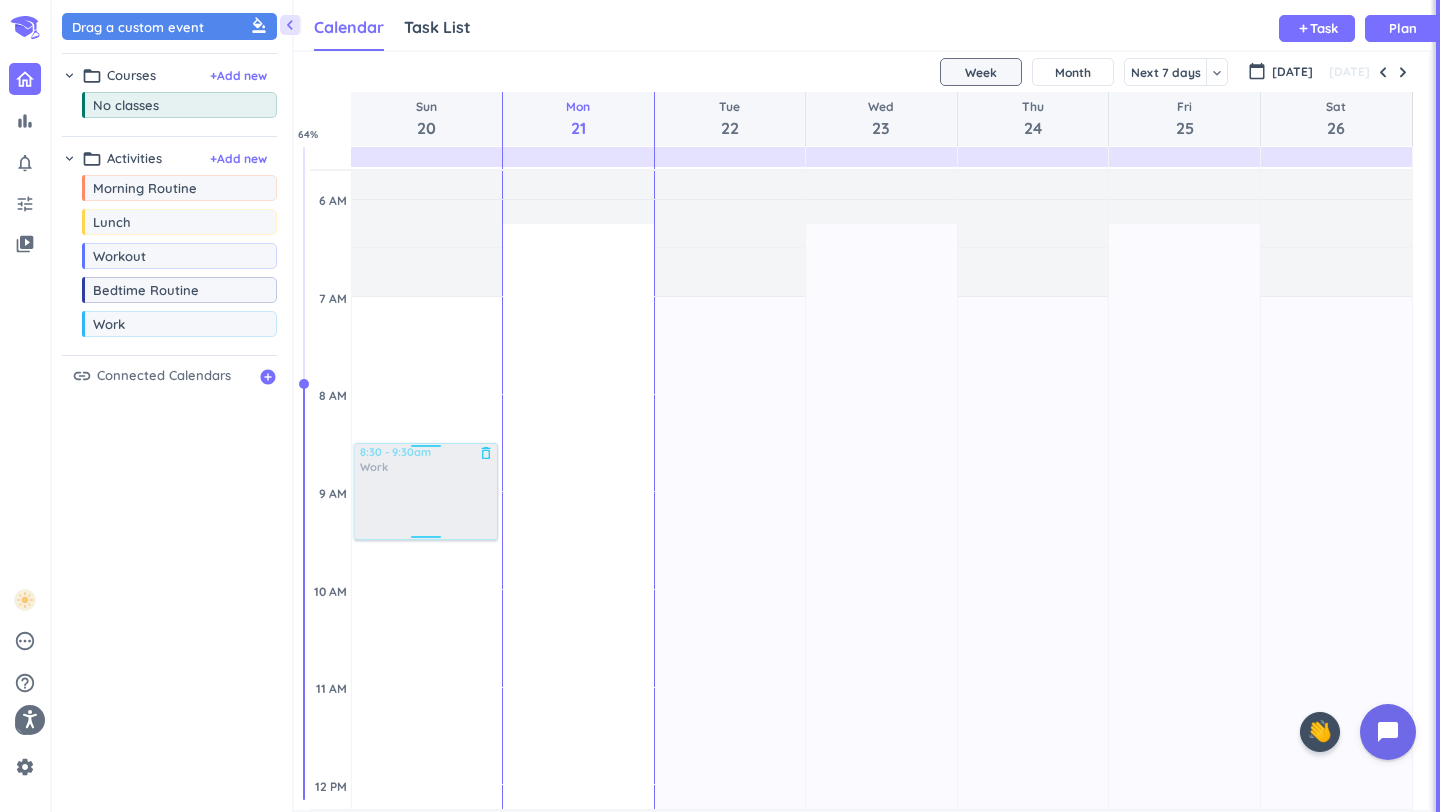 drag, startPoint x: 88, startPoint y: 332, endPoint x: 437, endPoint y: 444, distance: 366.53104 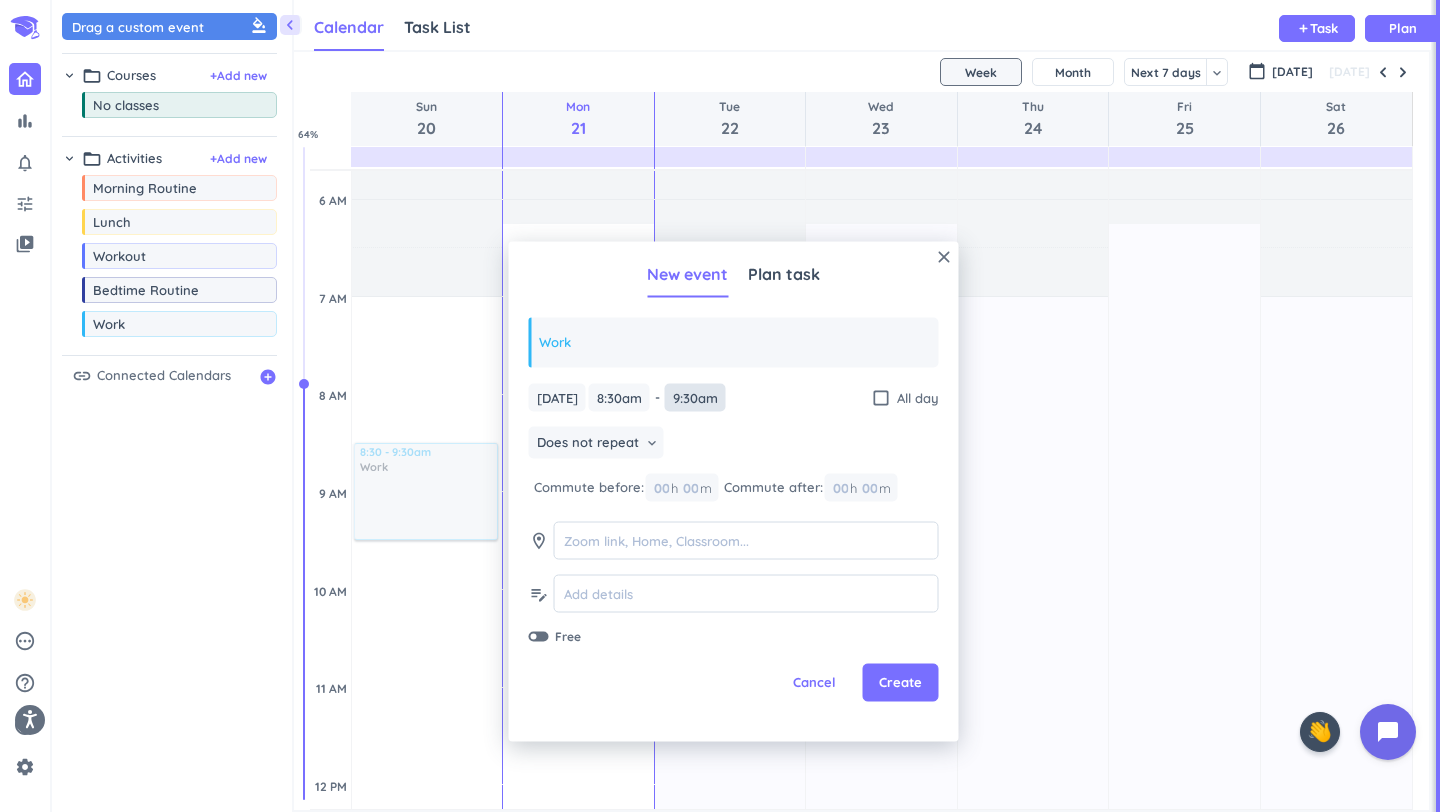click on "9:30am" at bounding box center (695, 397) 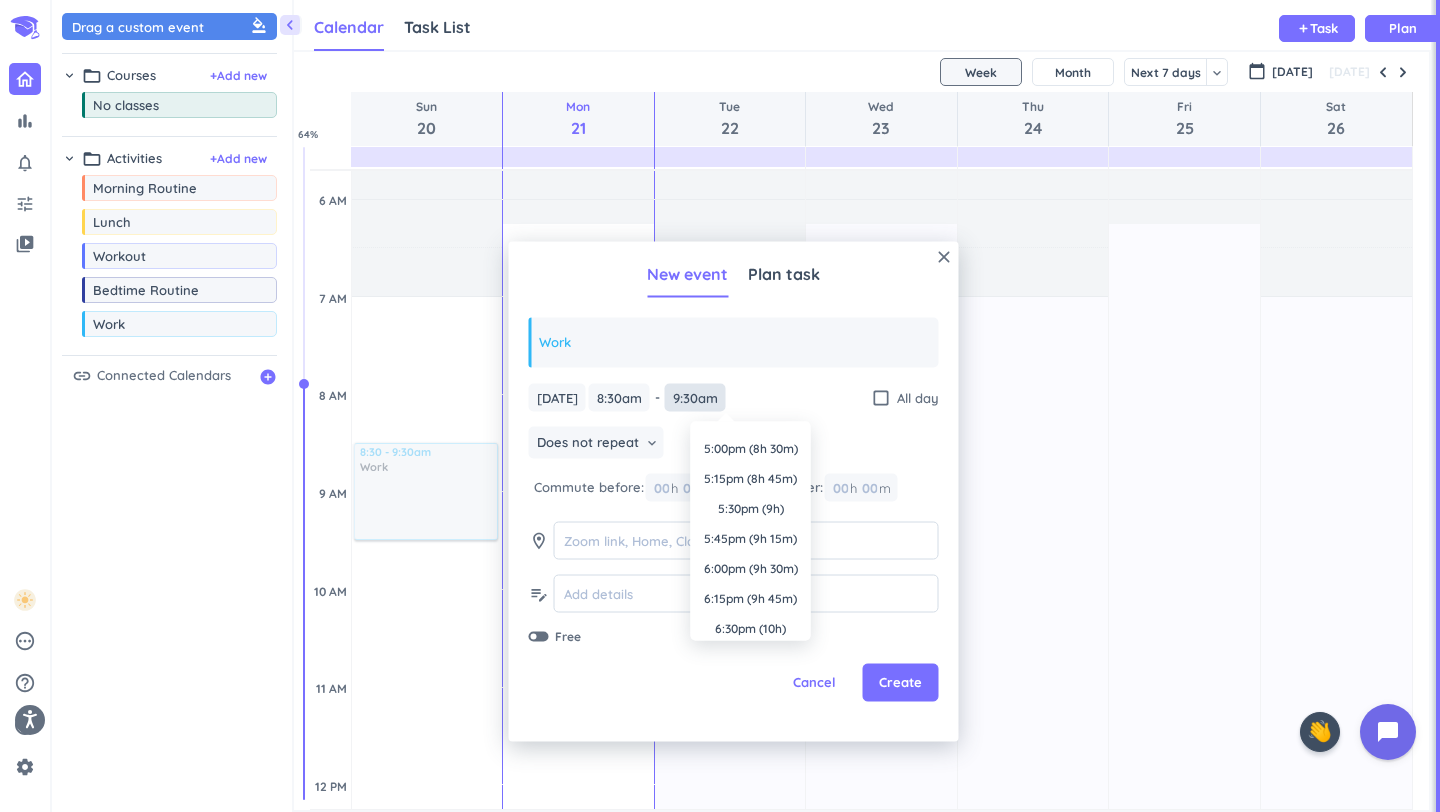 scroll, scrollTop: 985, scrollLeft: 0, axis: vertical 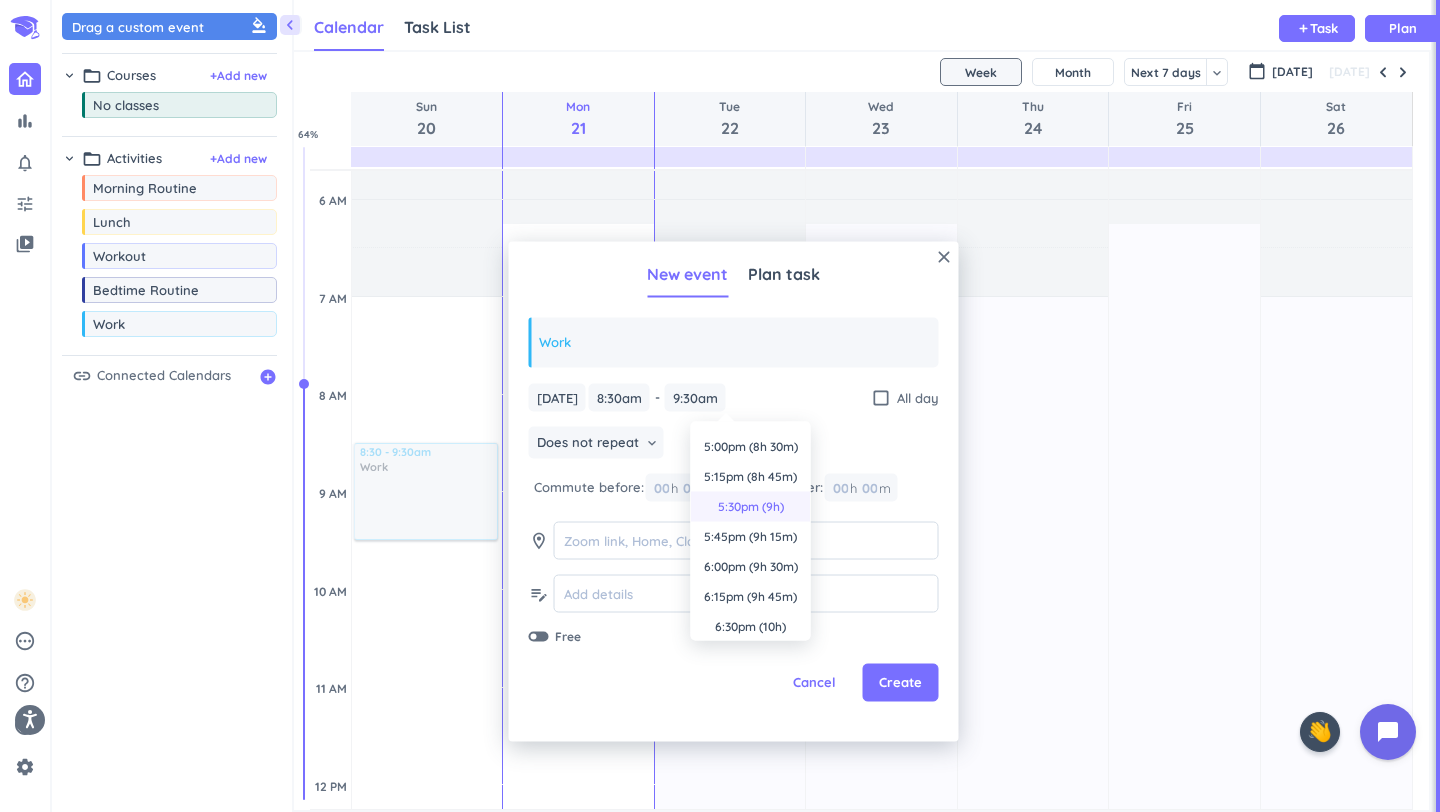 click on "5:30pm (9h)" at bounding box center (751, 507) 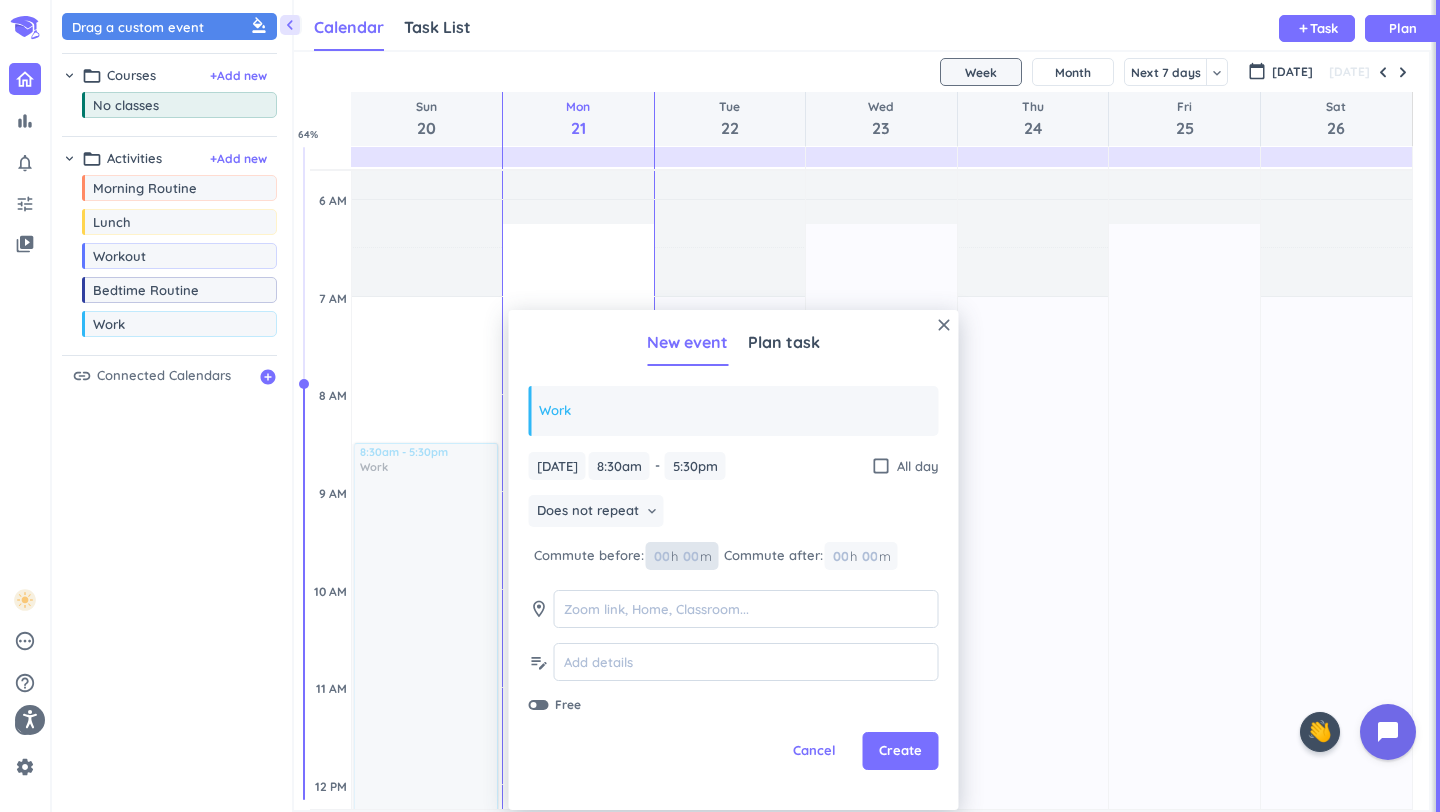 click on "00" at bounding box center (697, 556) 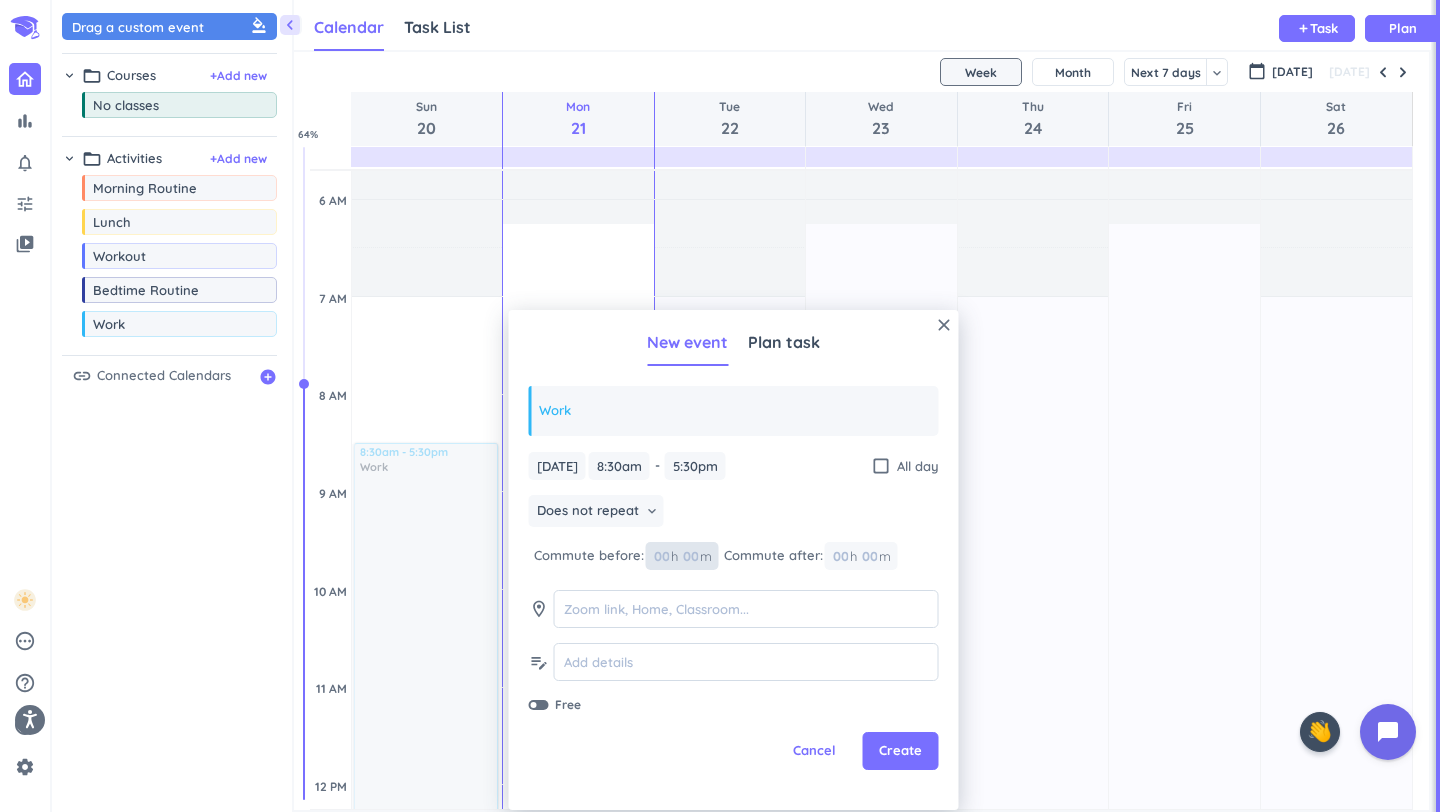 click at bounding box center (690, 556) 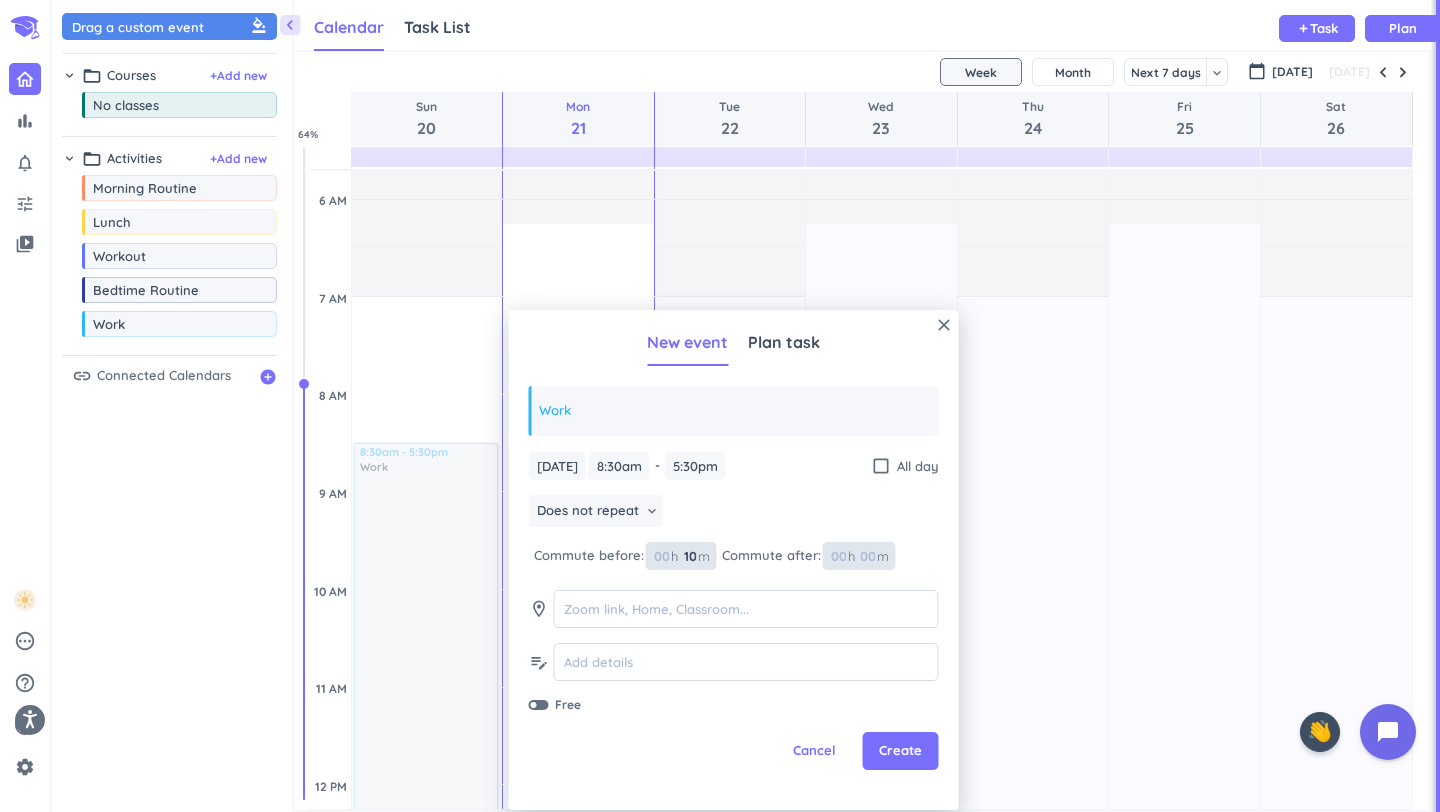type on "10" 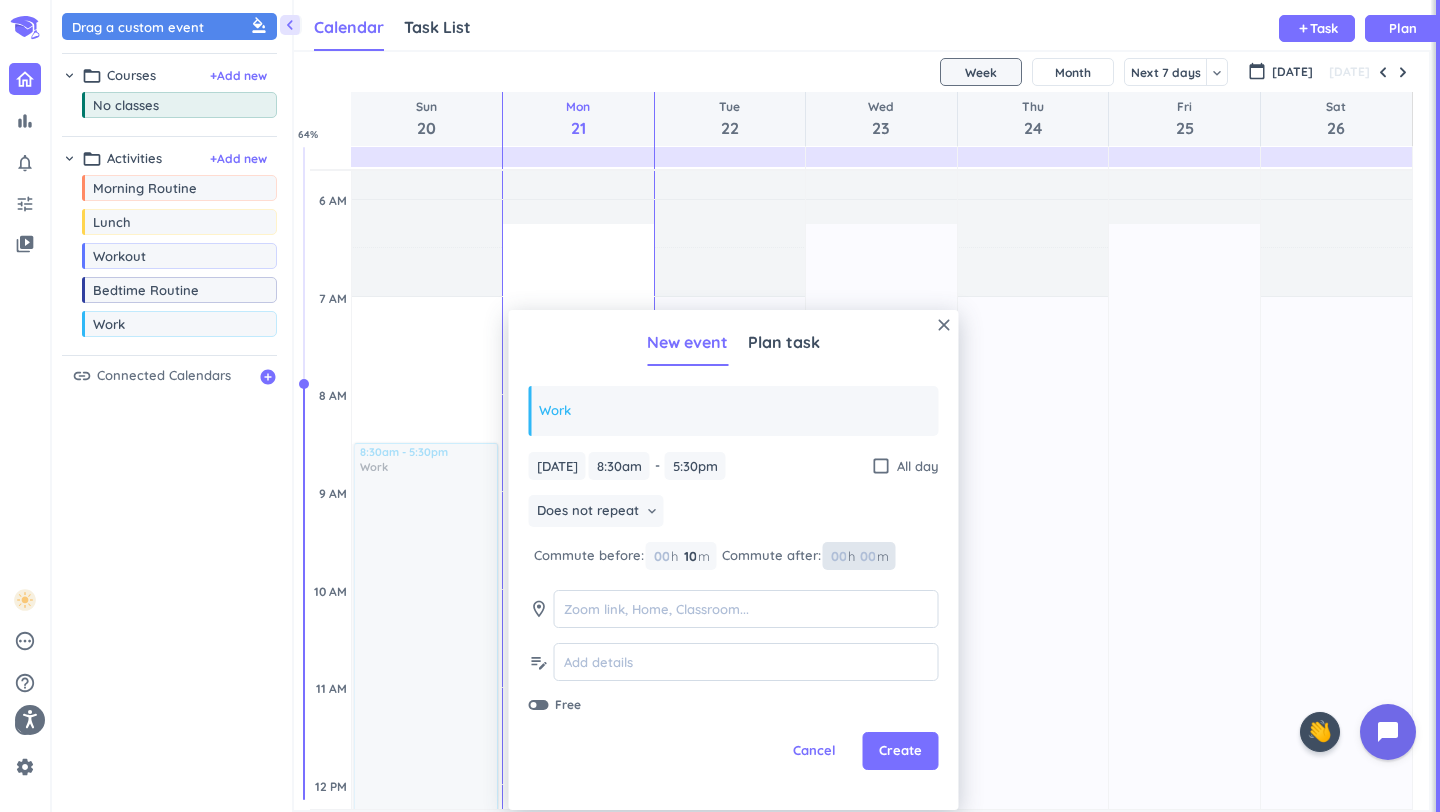 click at bounding box center [867, 556] 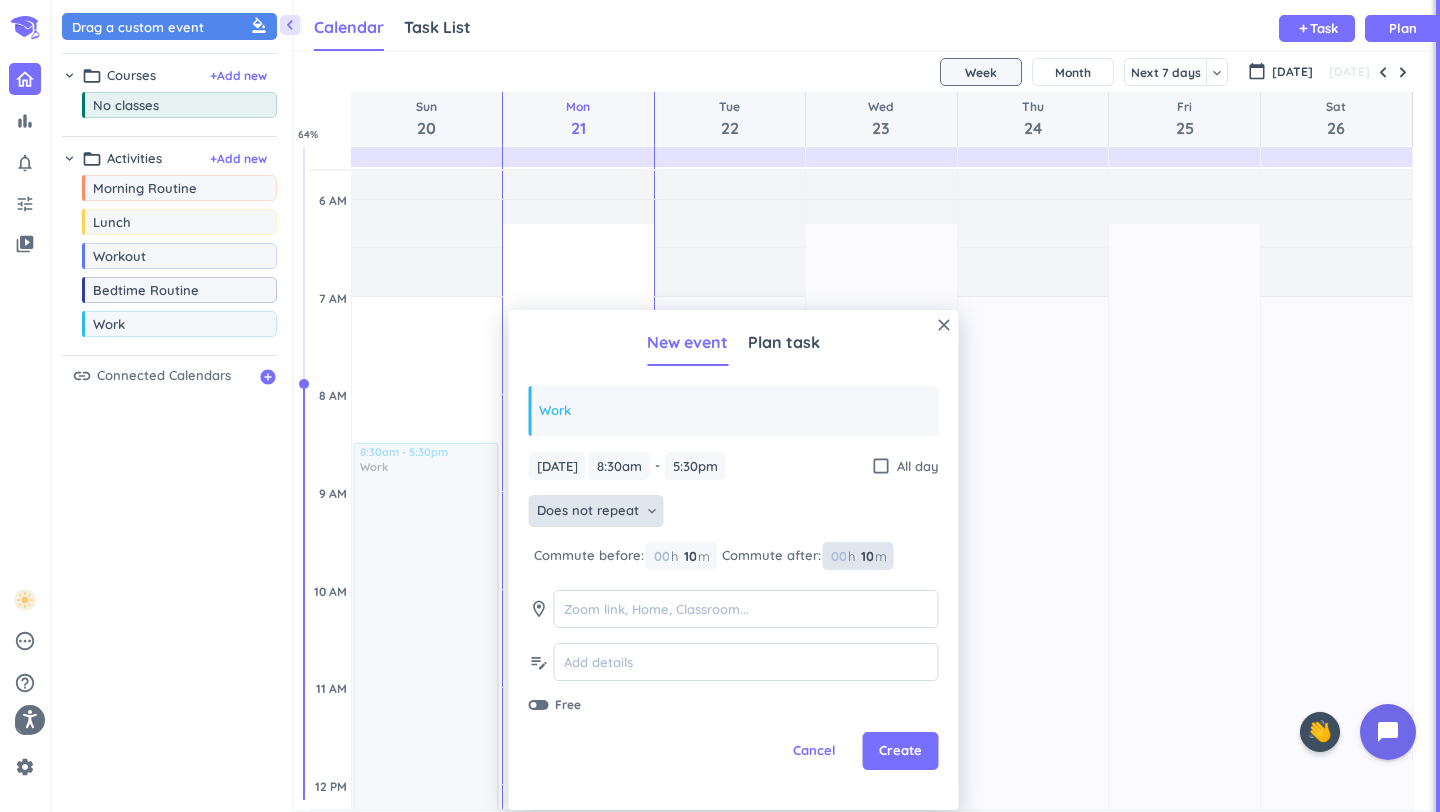 type on "10" 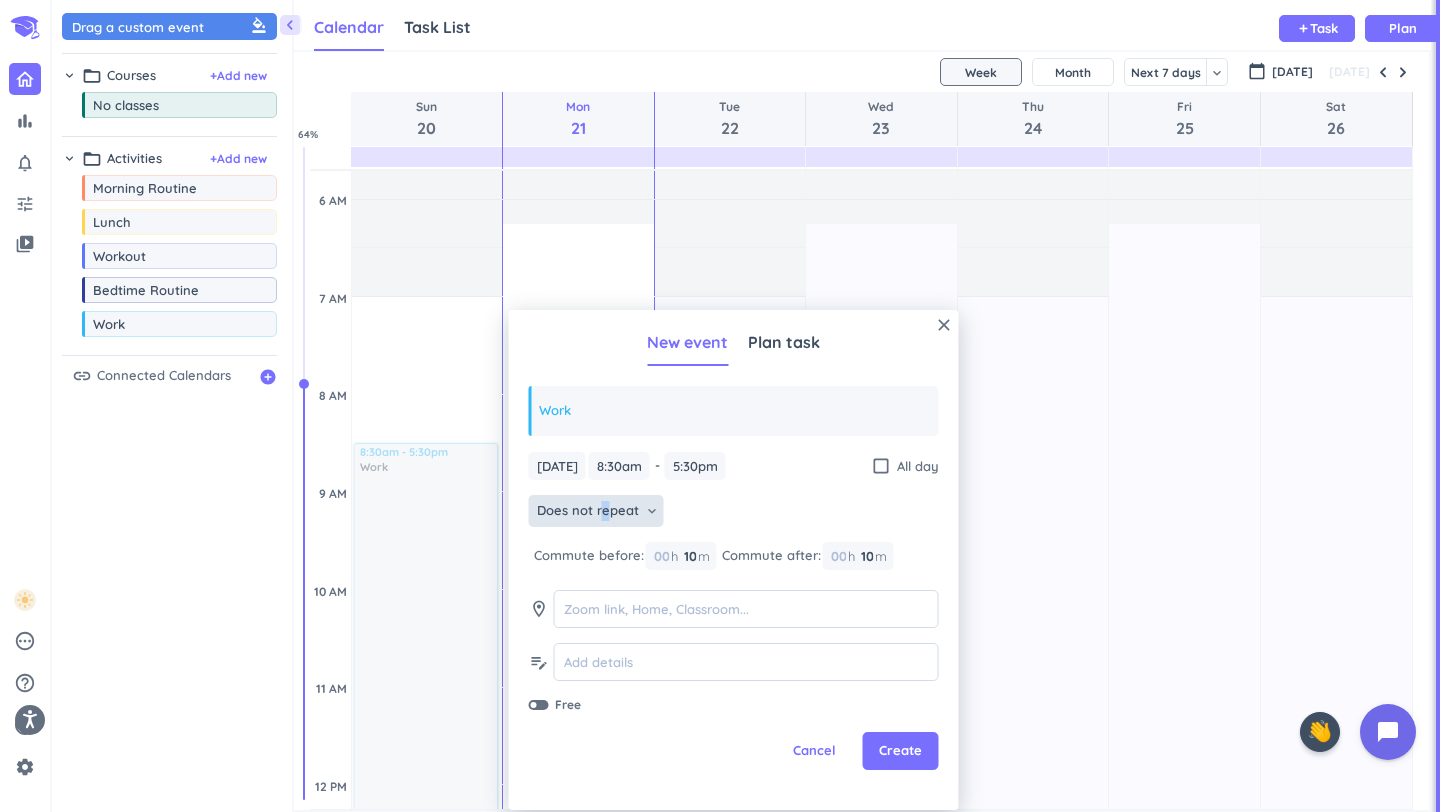 click on "Does not repeat" at bounding box center (588, 511) 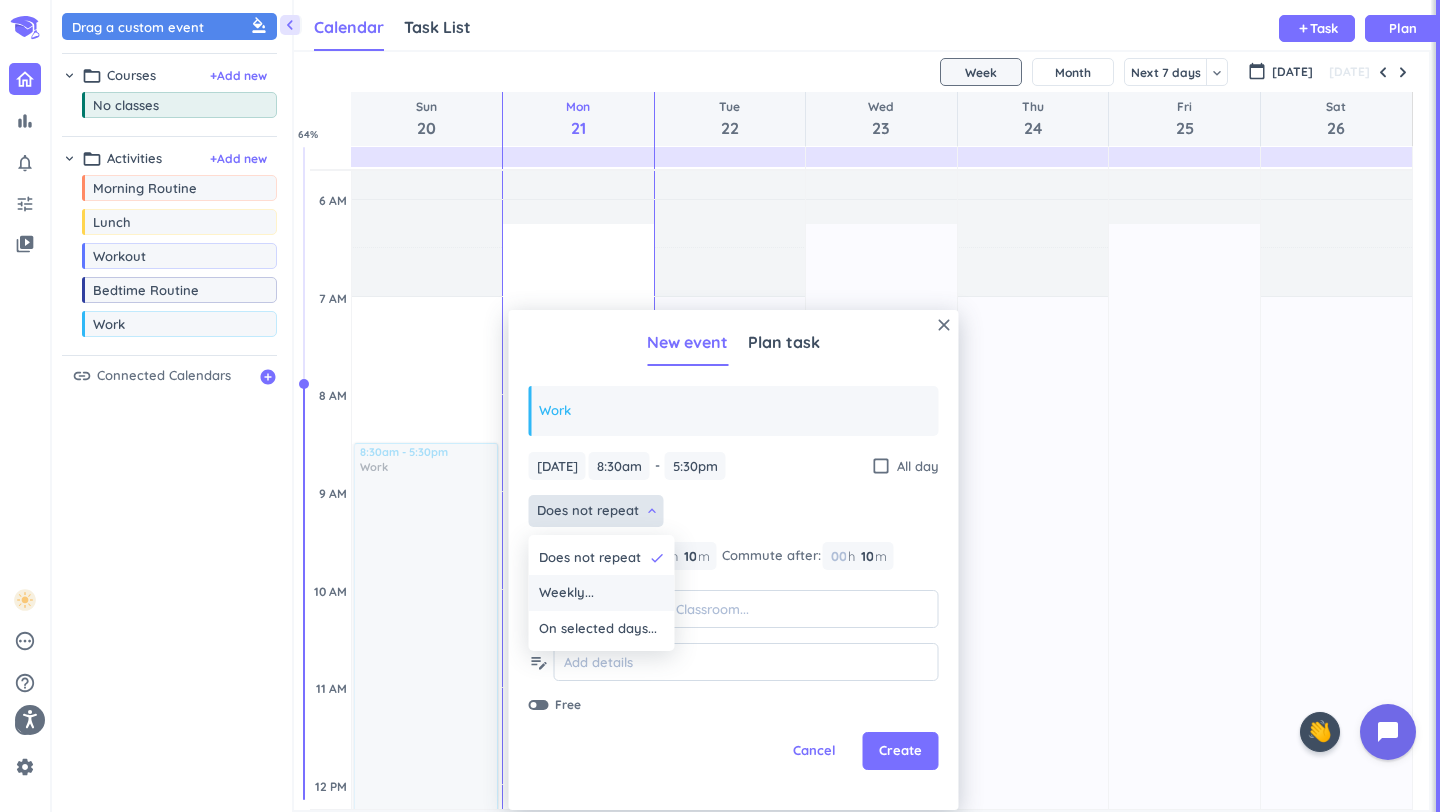 click on "Weekly..." at bounding box center [566, 593] 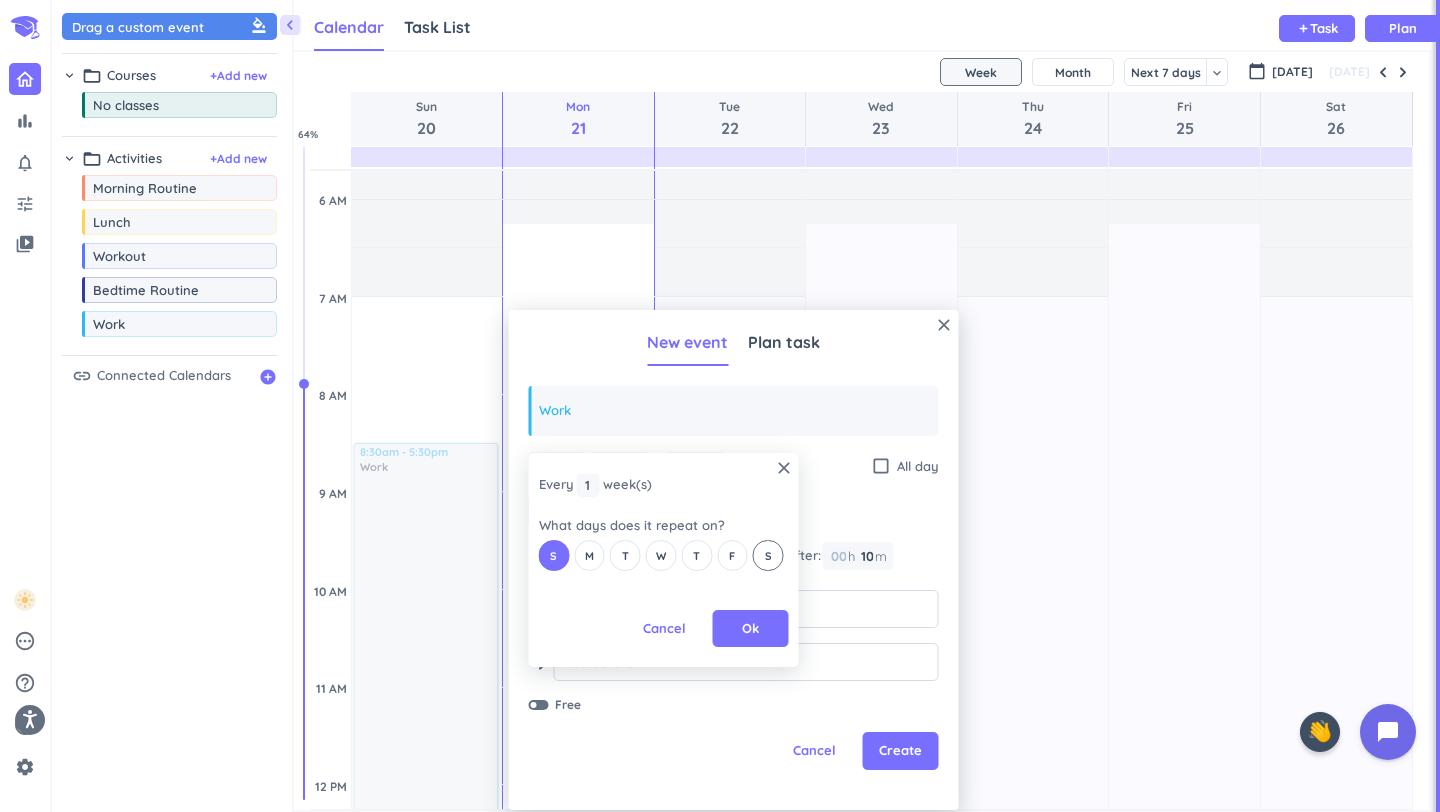 click on "S" at bounding box center (768, 555) 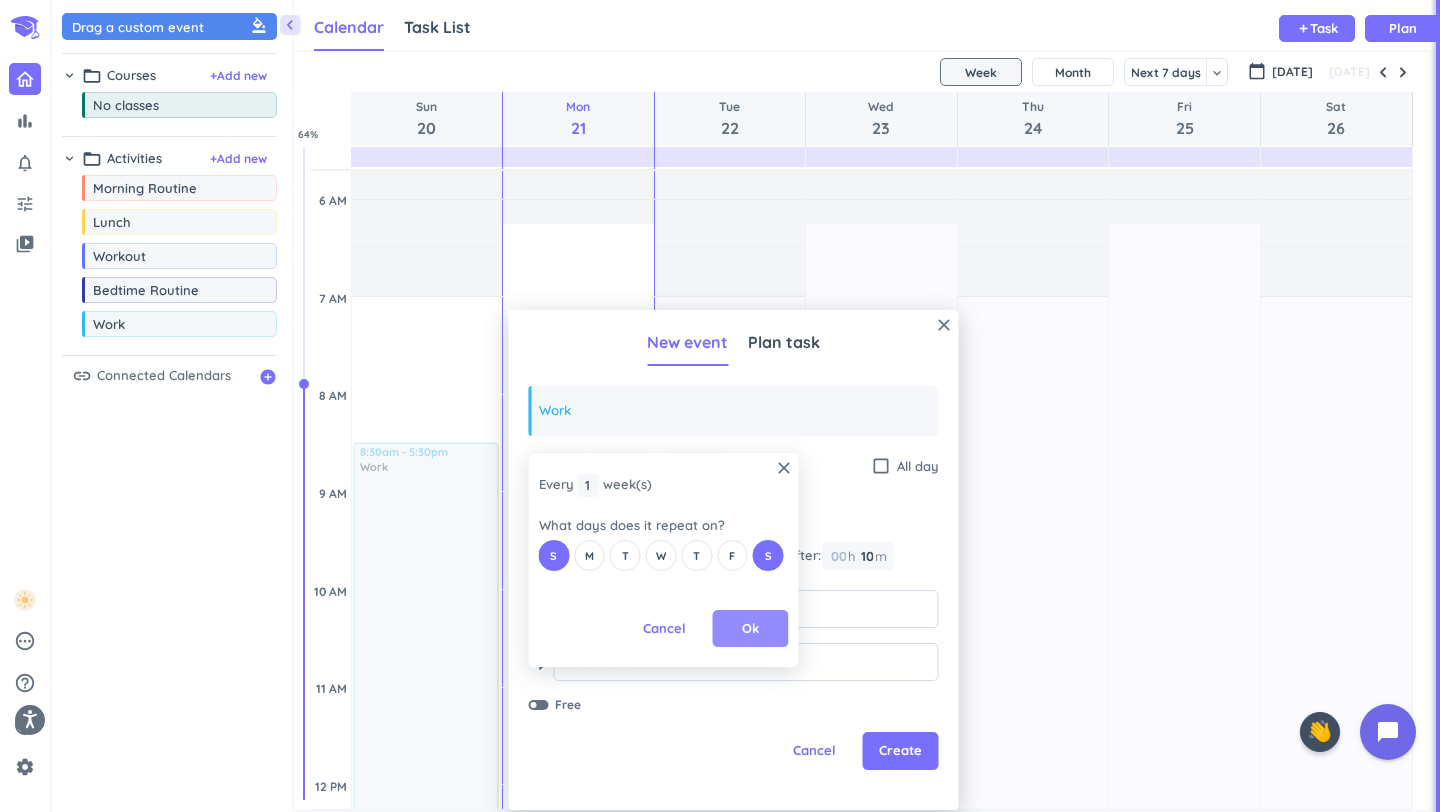 click on "Ok" at bounding box center [750, 629] 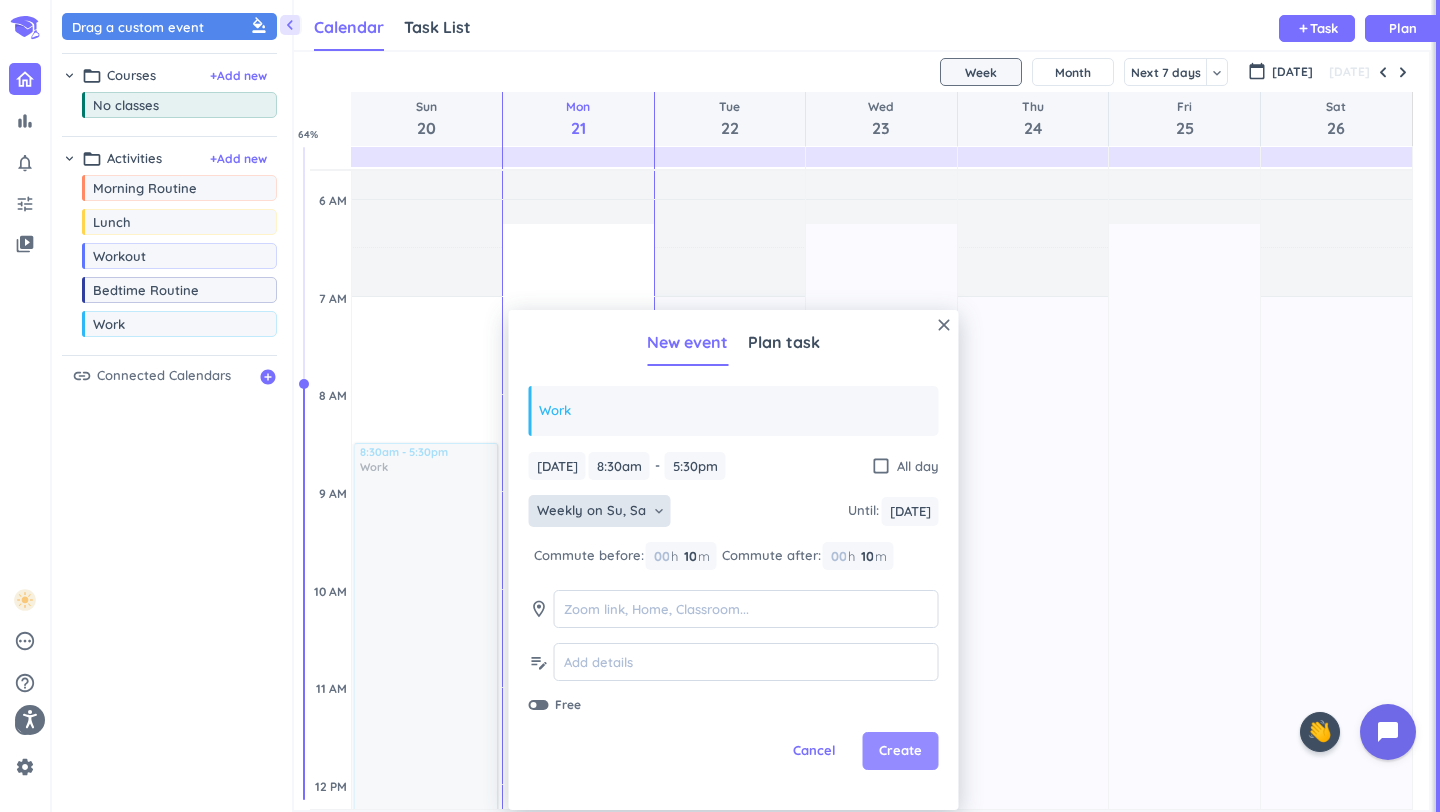 click on "Create" at bounding box center [900, 751] 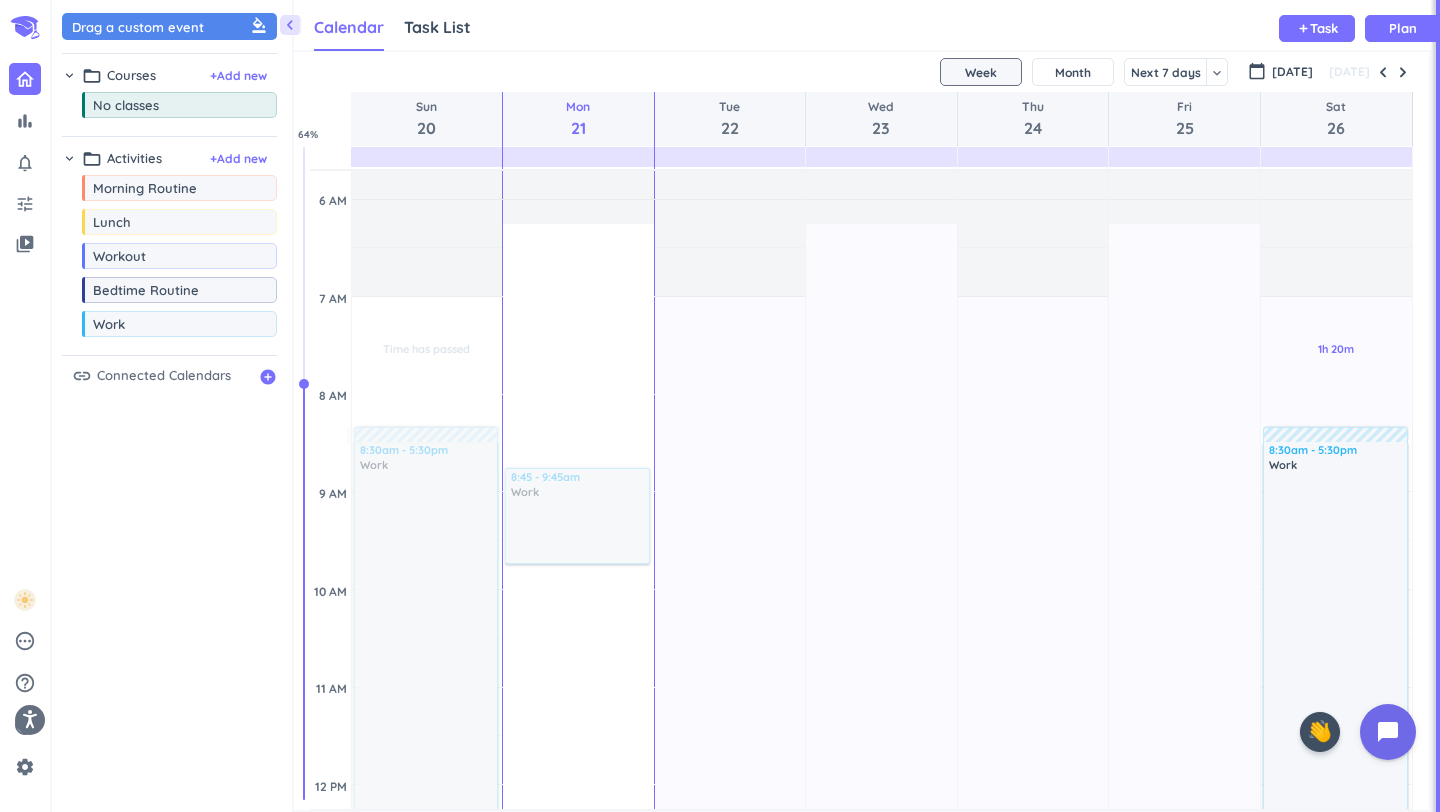 drag, startPoint x: 88, startPoint y: 325, endPoint x: 593, endPoint y: 468, distance: 524.8562 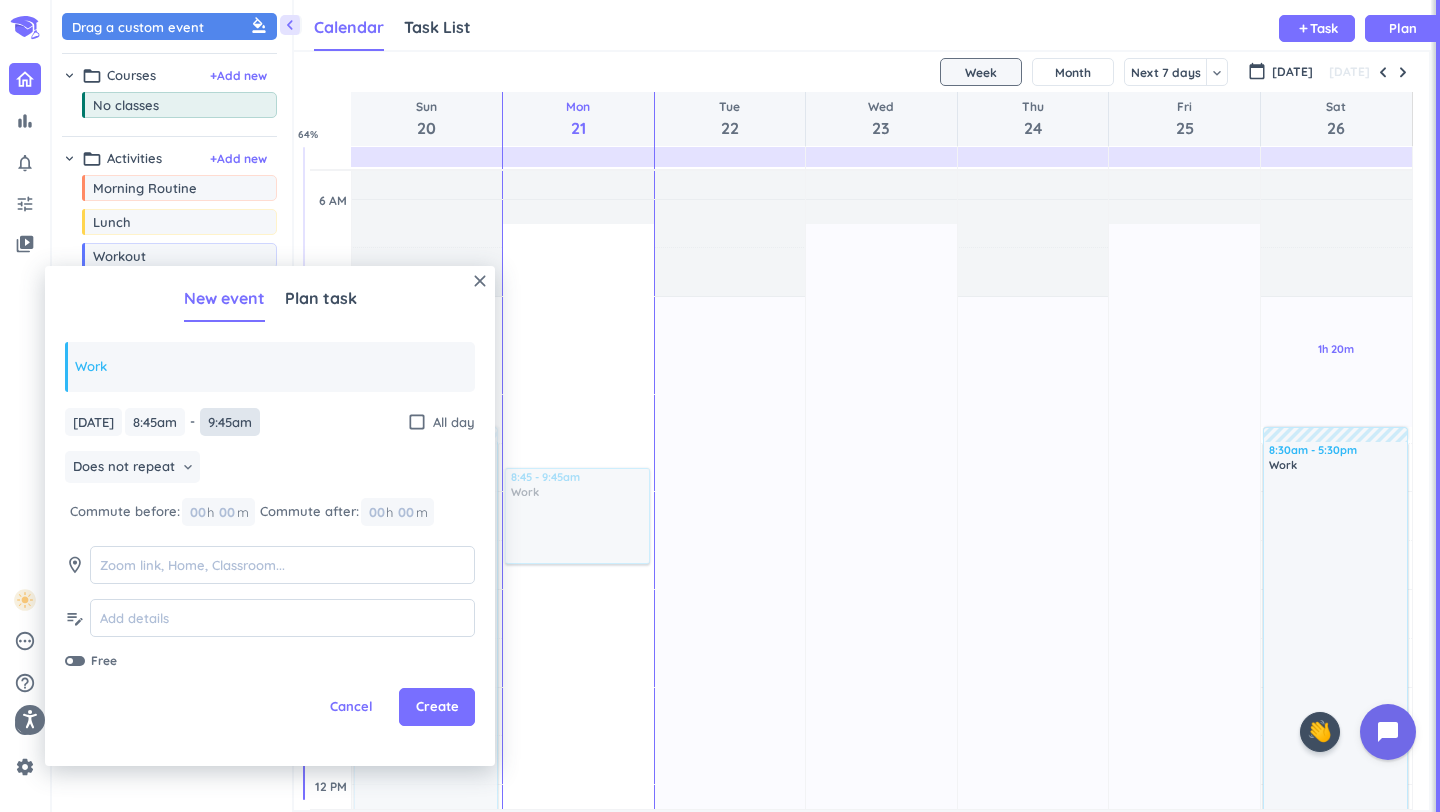 click on "9:45am" at bounding box center (230, 422) 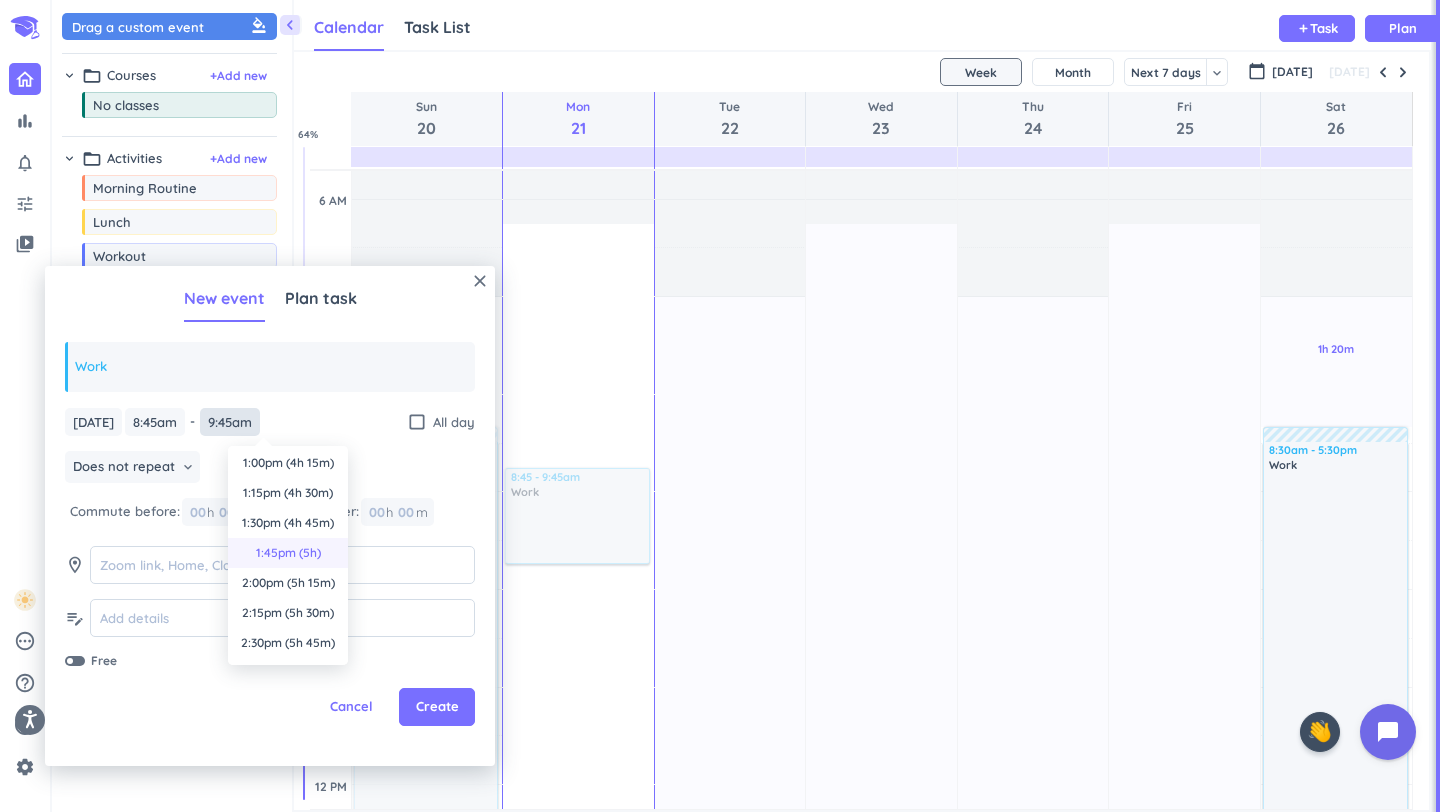 scroll, scrollTop: 481, scrollLeft: 0, axis: vertical 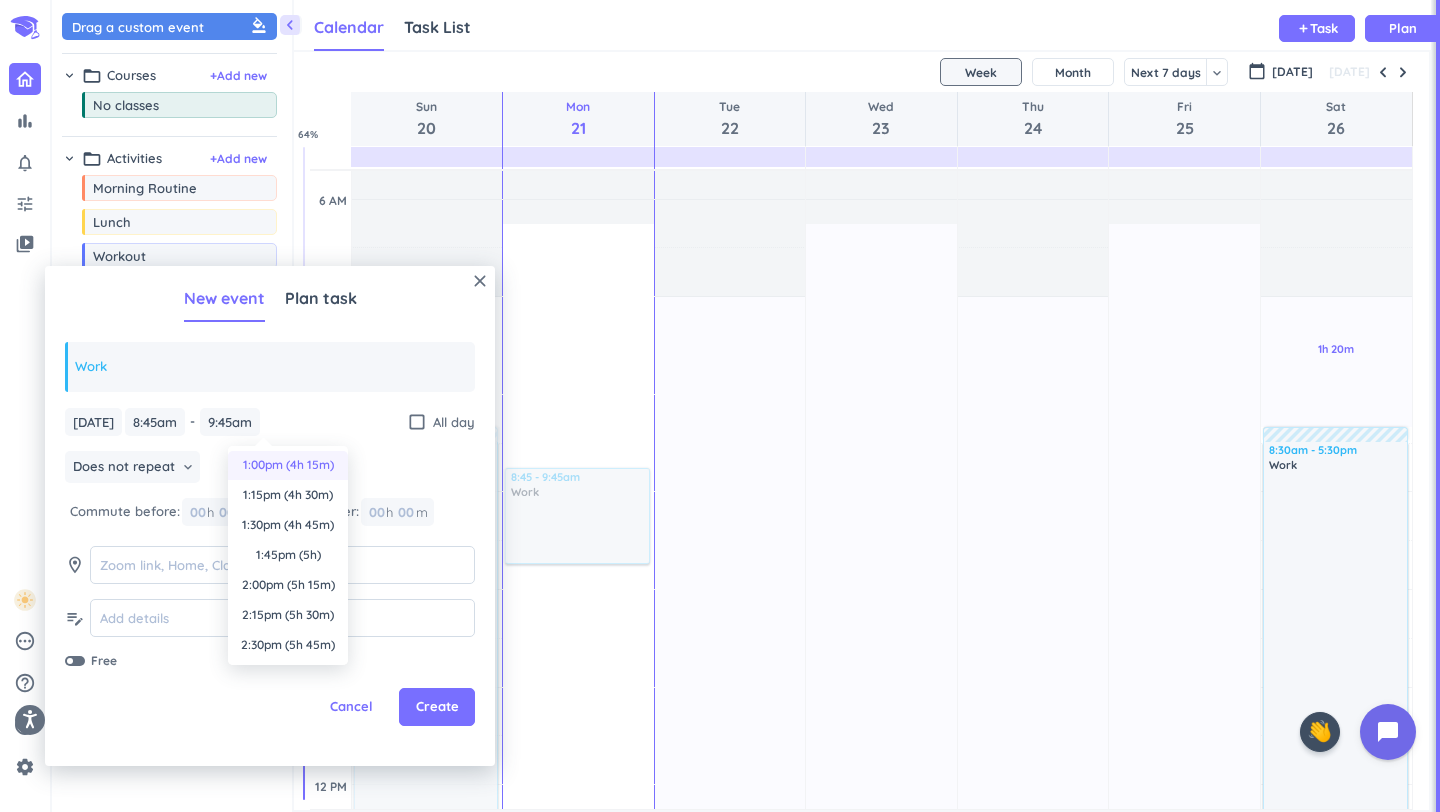 click on "1:00pm (4h 15m)" at bounding box center (288, 465) 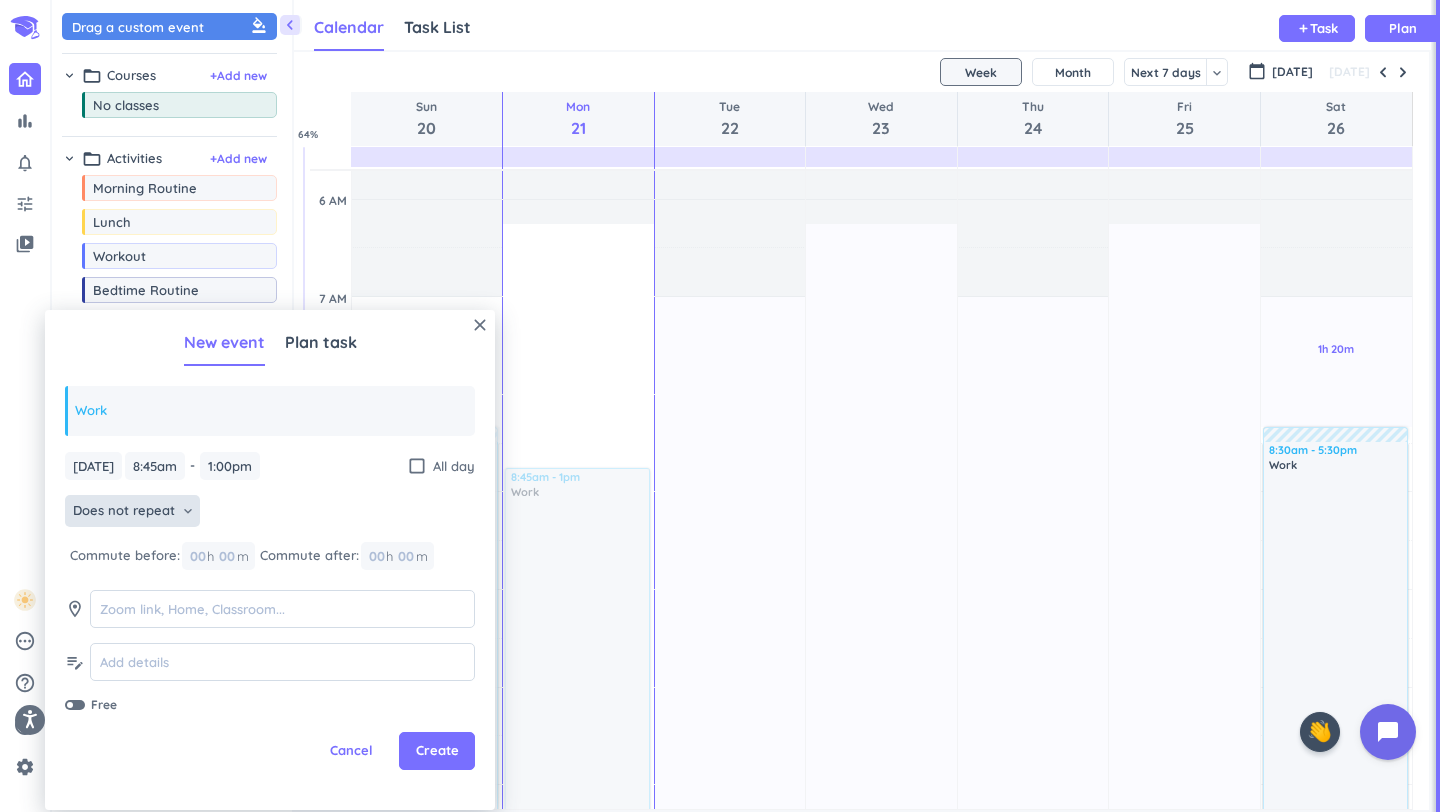 click on "Does not repeat" at bounding box center [124, 511] 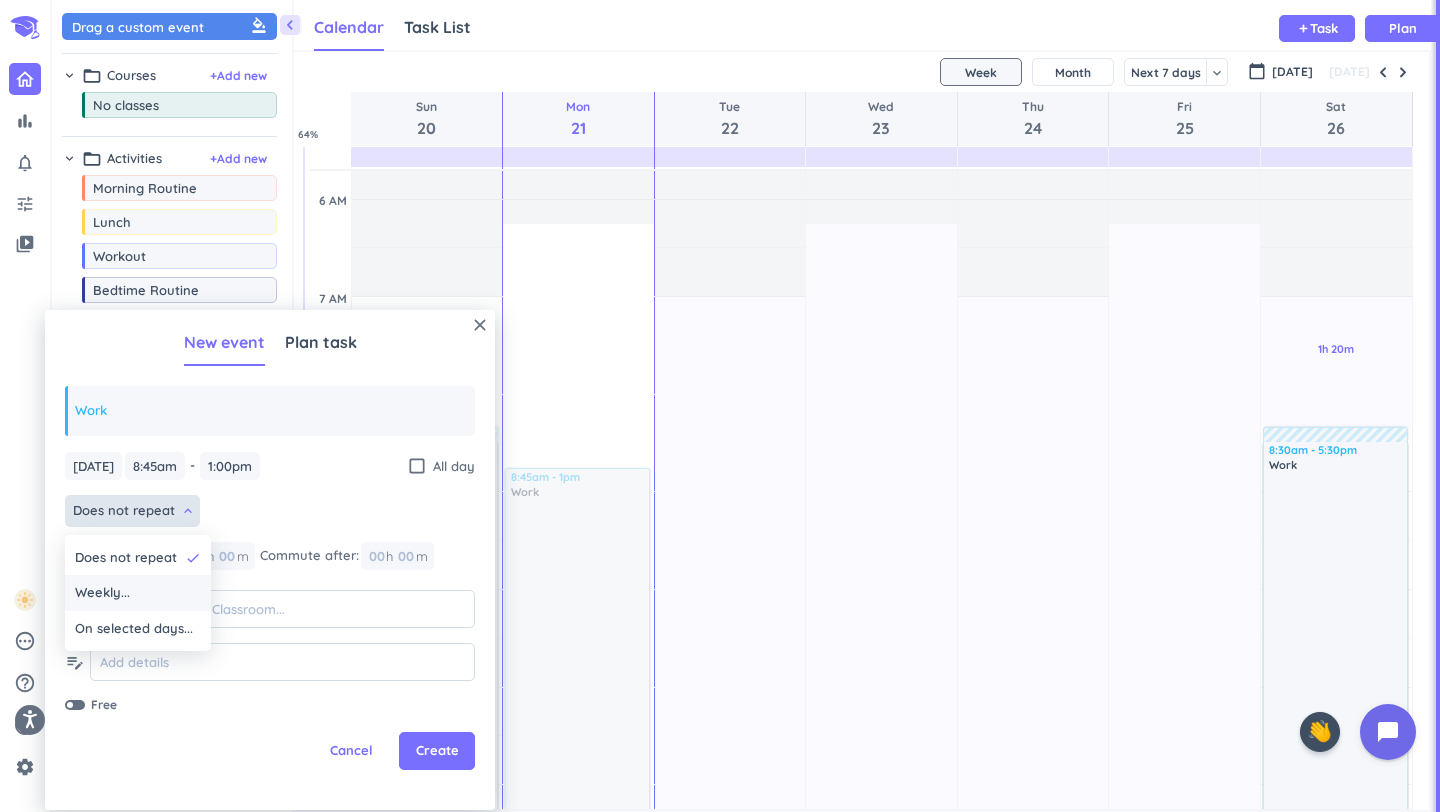 click on "Weekly..." at bounding box center (102, 593) 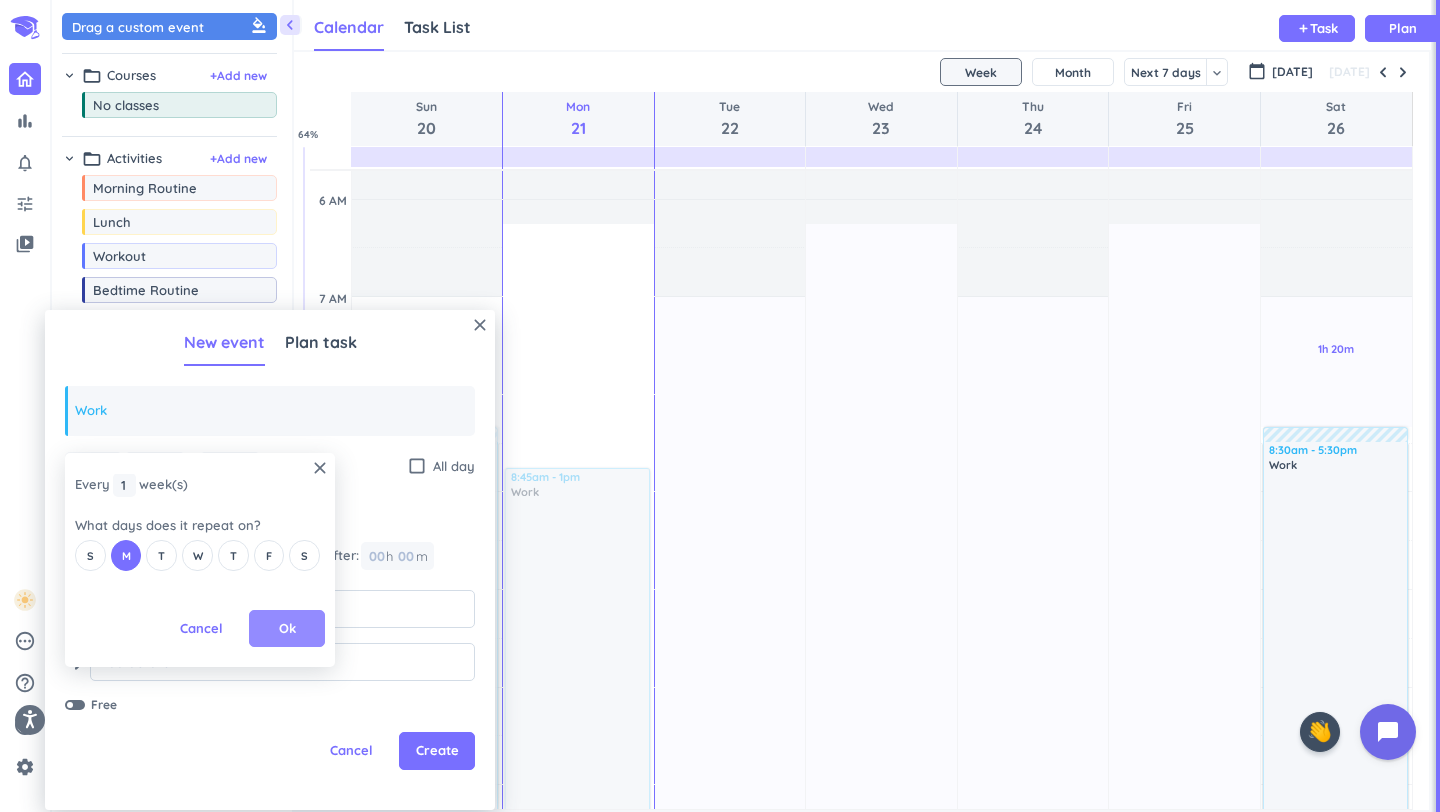 click on "Ok" at bounding box center [287, 629] 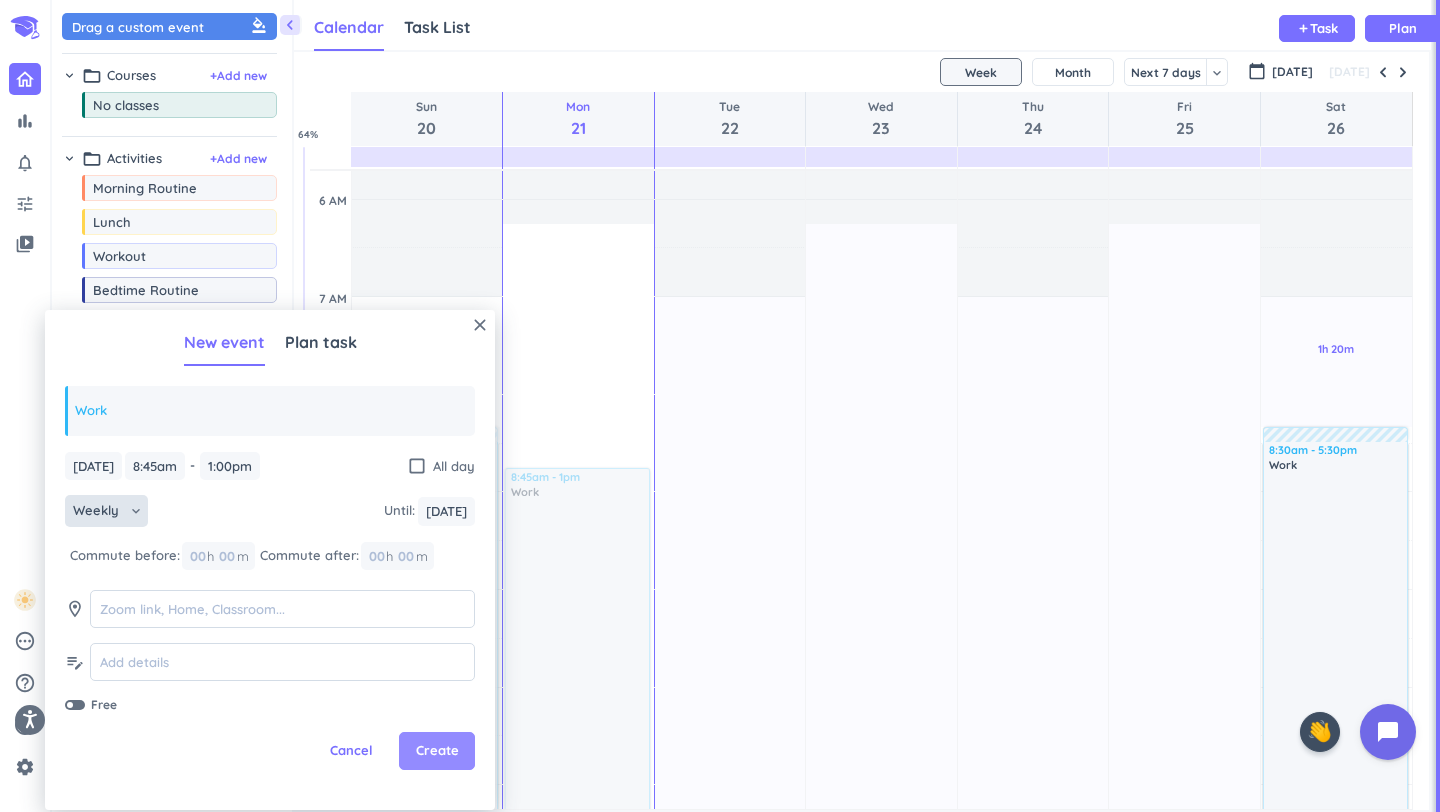 click on "Create" at bounding box center (437, 751) 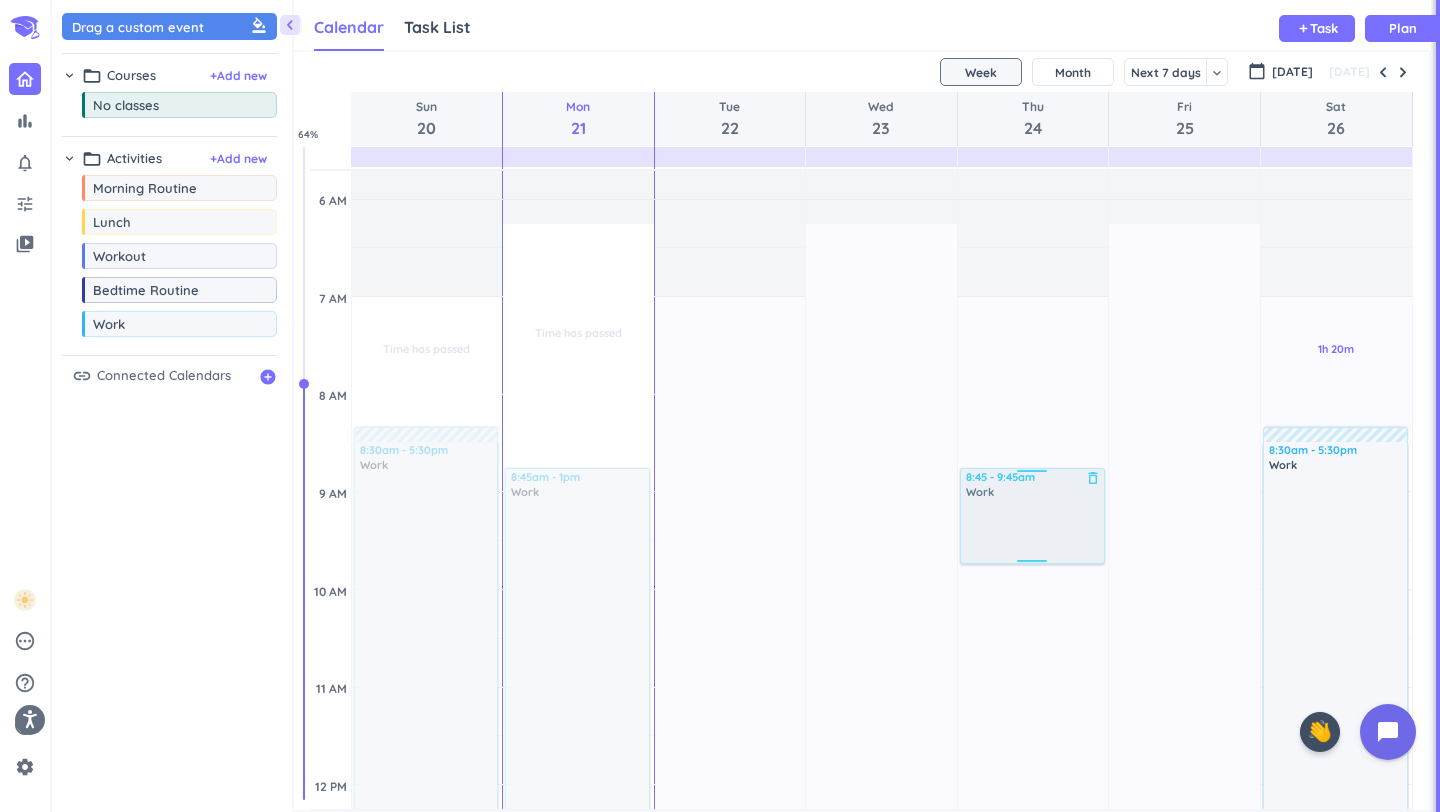 drag, startPoint x: 93, startPoint y: 335, endPoint x: 1095, endPoint y: 473, distance: 1011.4584 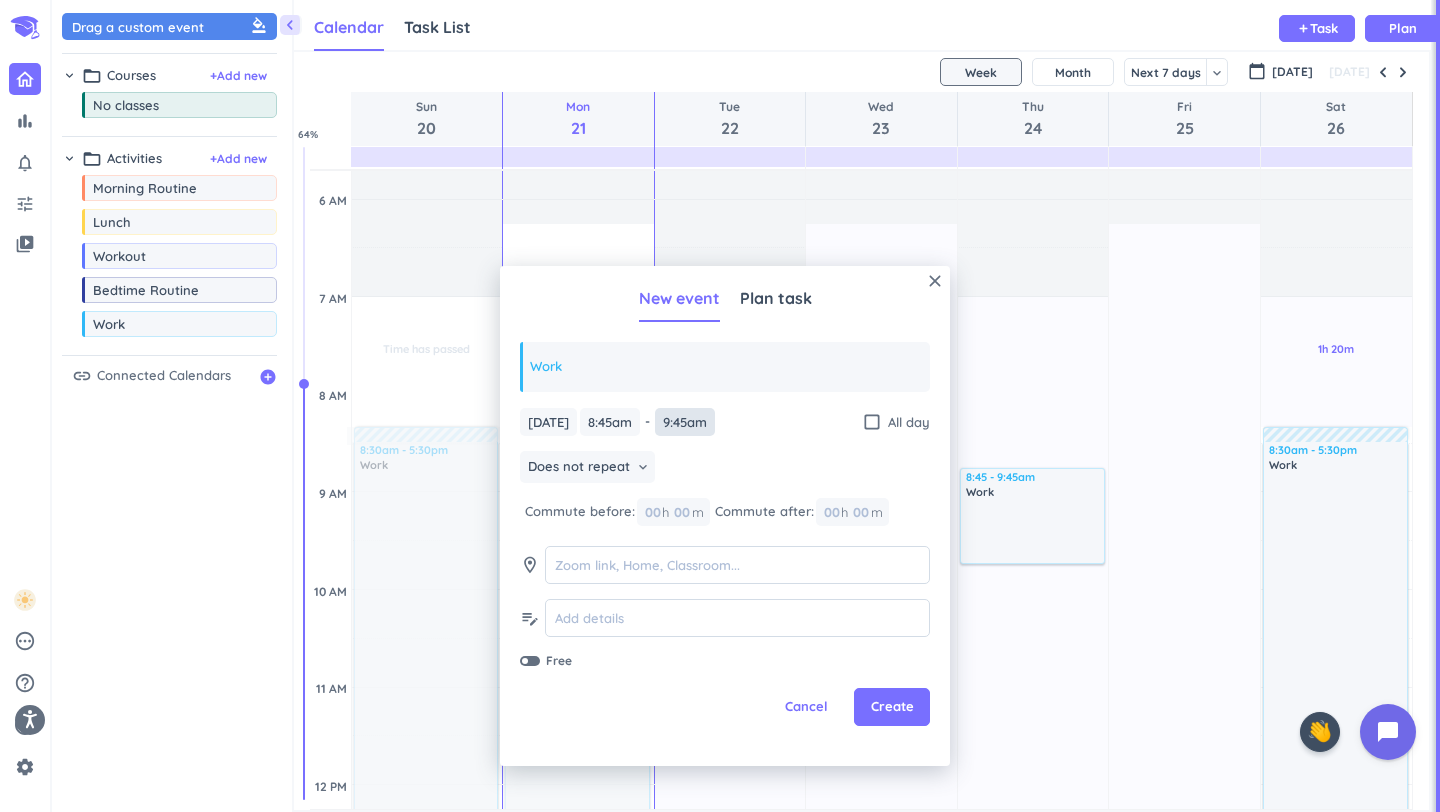 click on "9:45am" at bounding box center [685, 422] 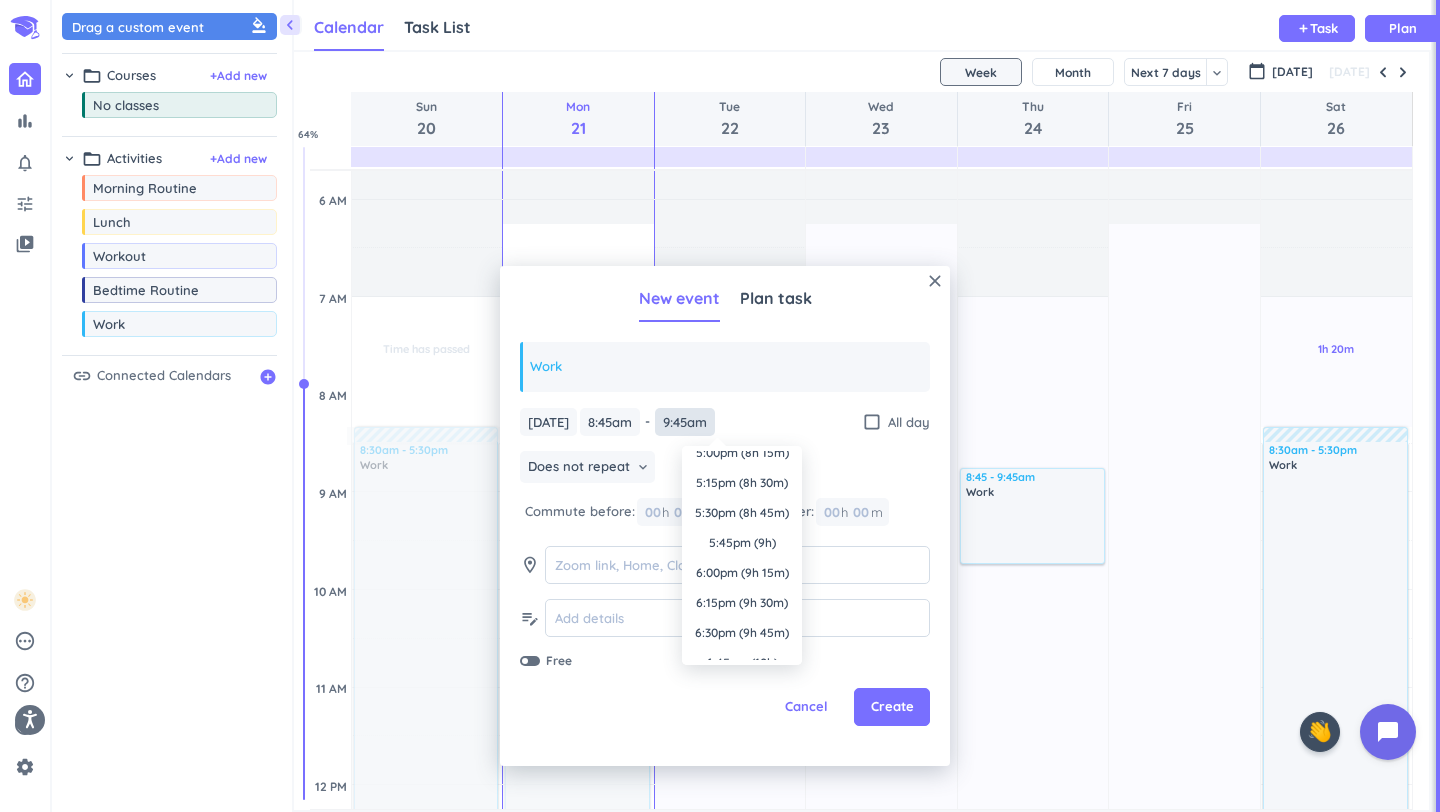 scroll, scrollTop: 949, scrollLeft: 0, axis: vertical 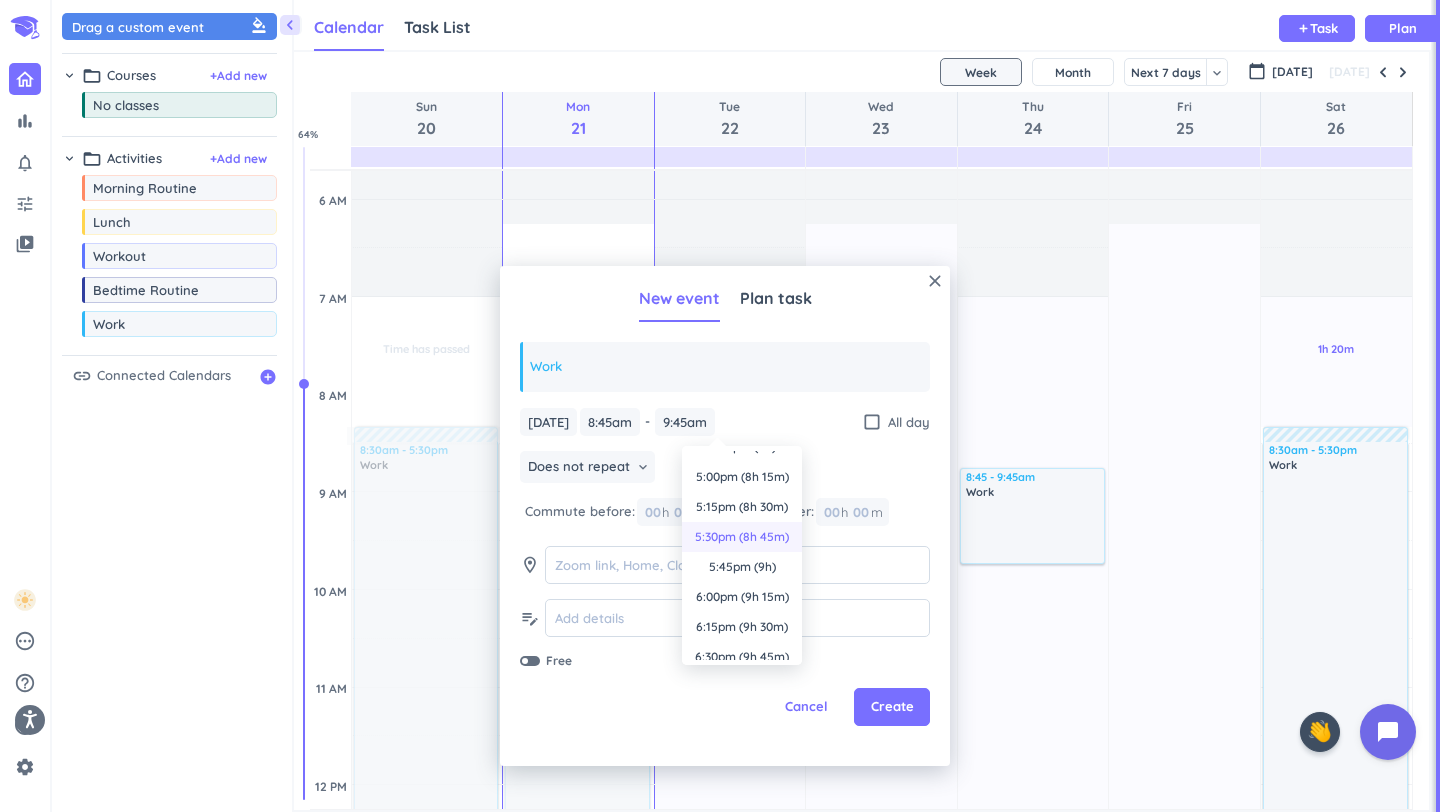 click on "5:30pm (8h 45m)" at bounding box center [742, 537] 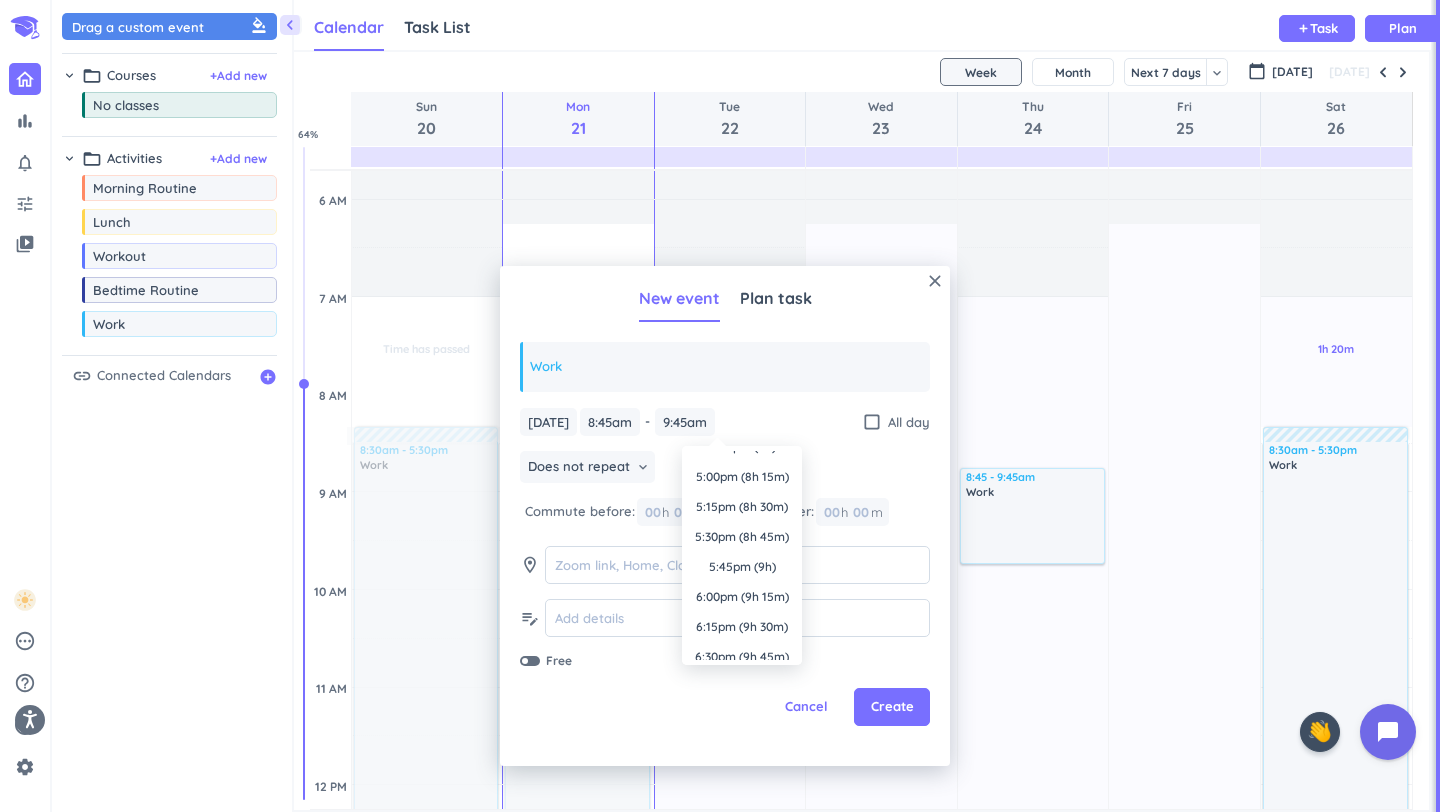 type on "5:30pm" 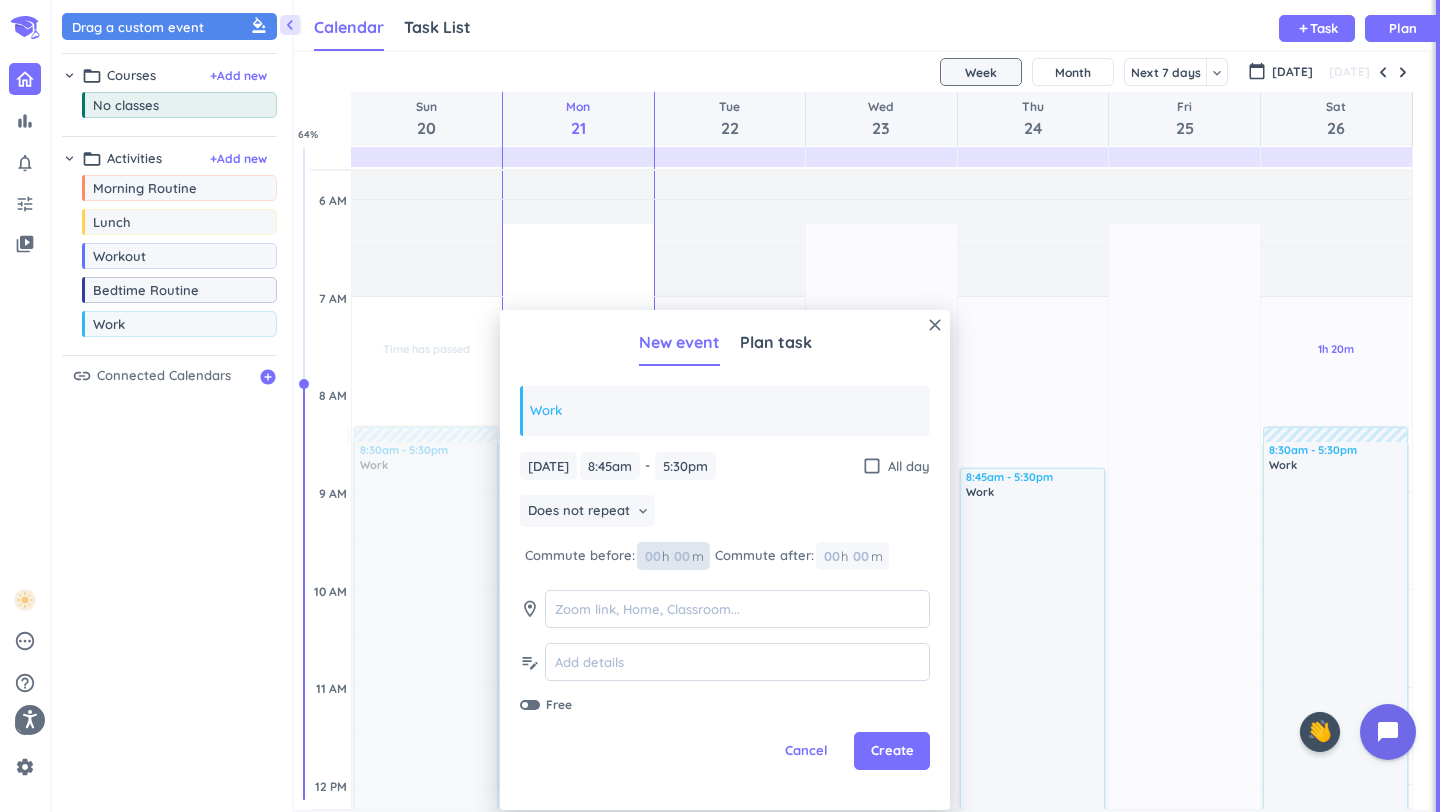 click at bounding box center [681, 556] 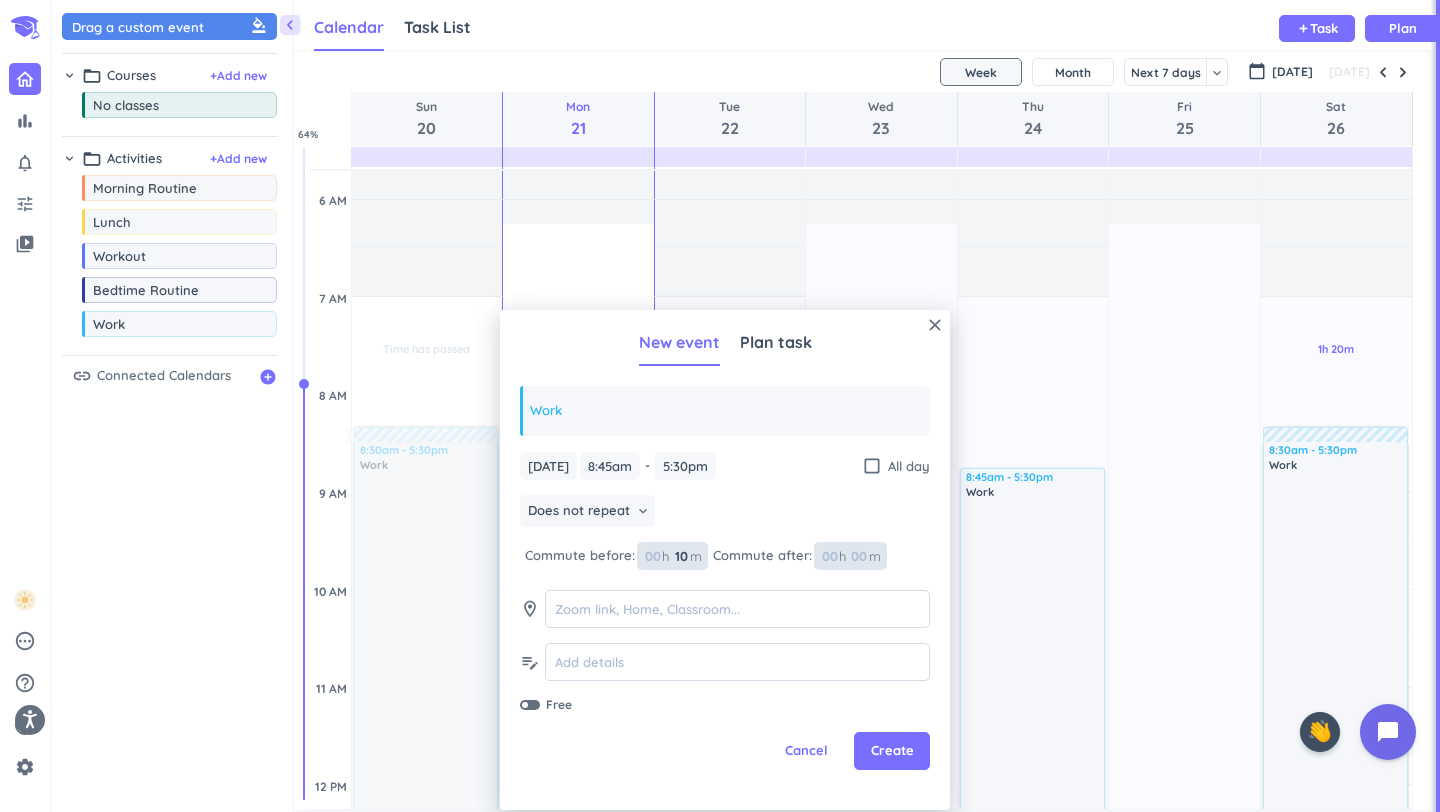 type on "10" 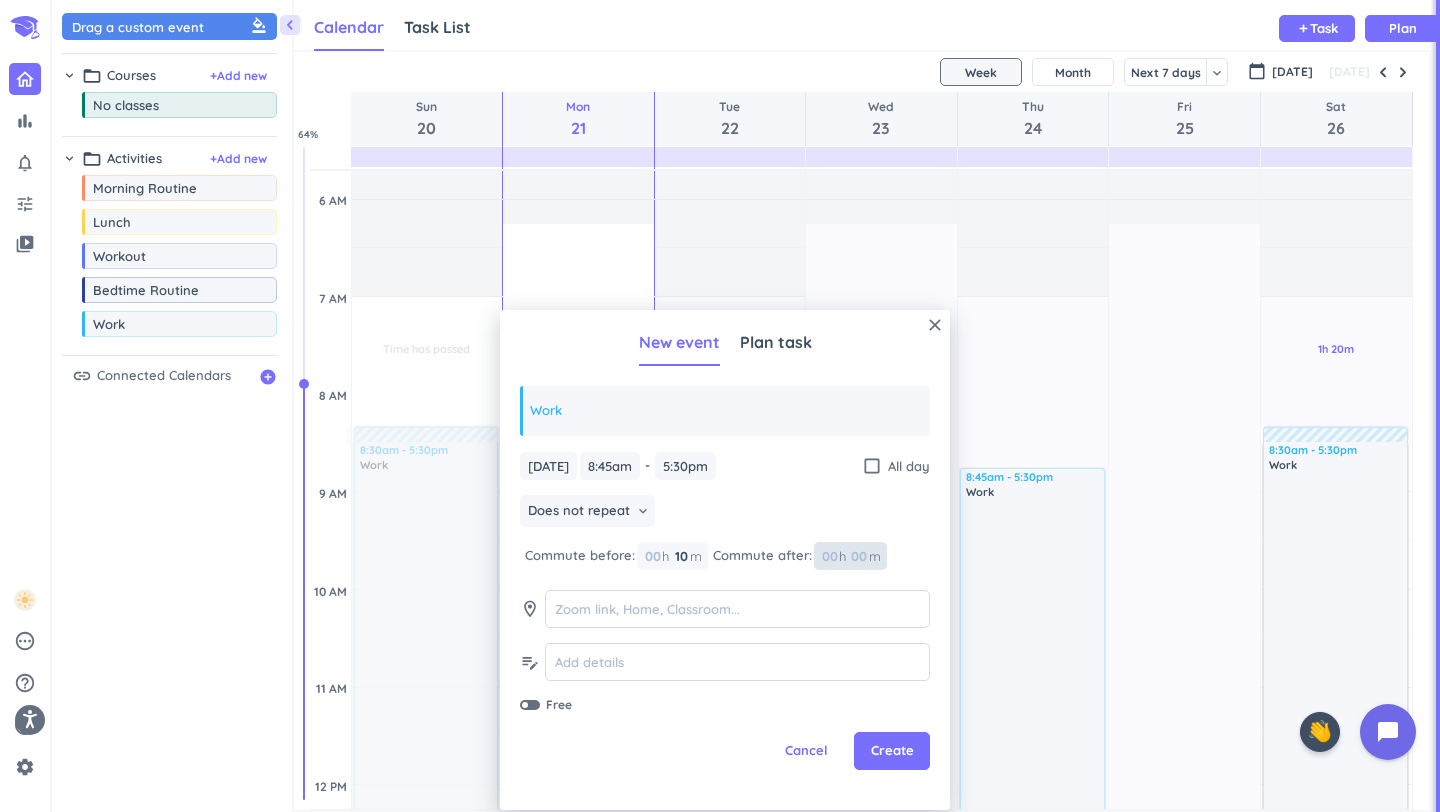 click at bounding box center (858, 556) 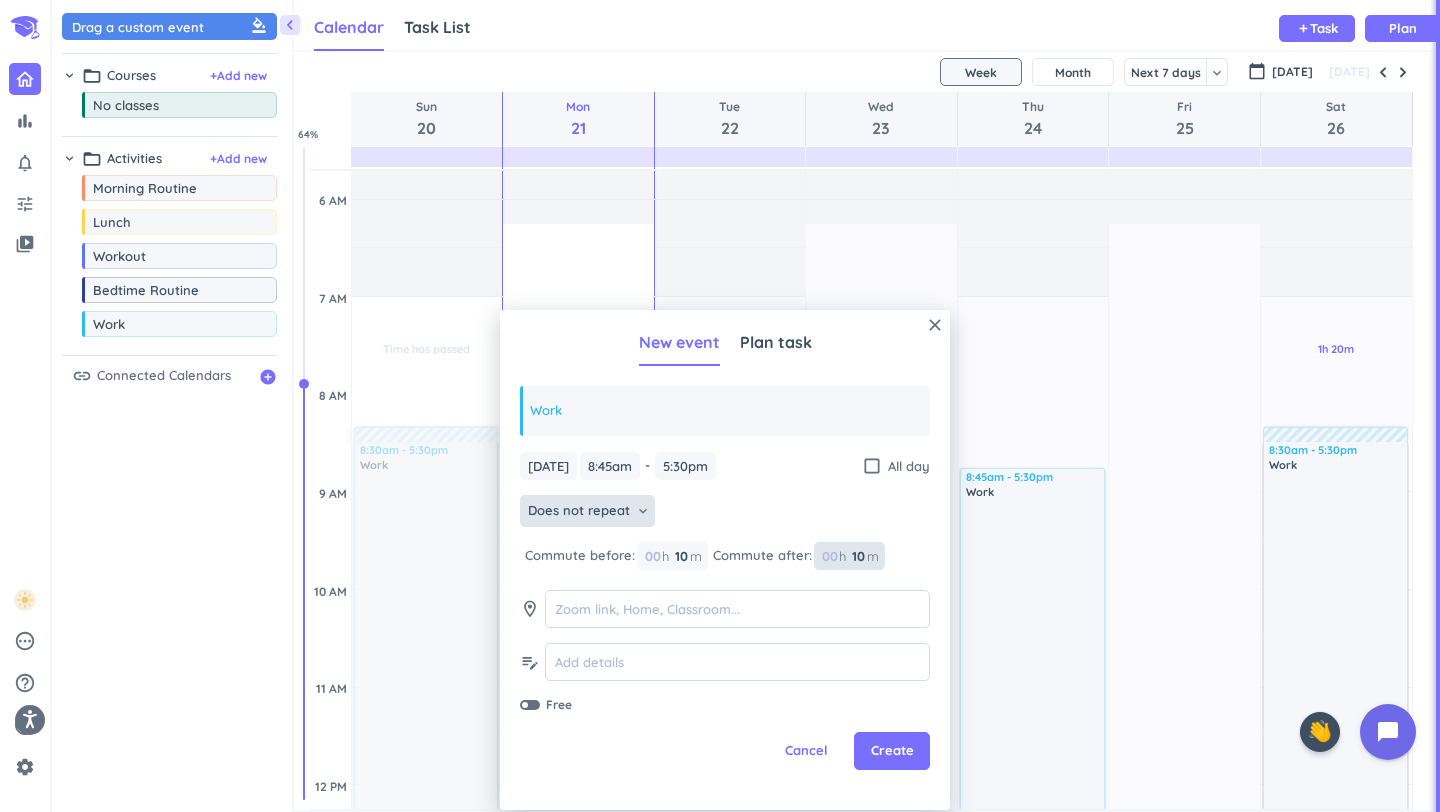 type on "10" 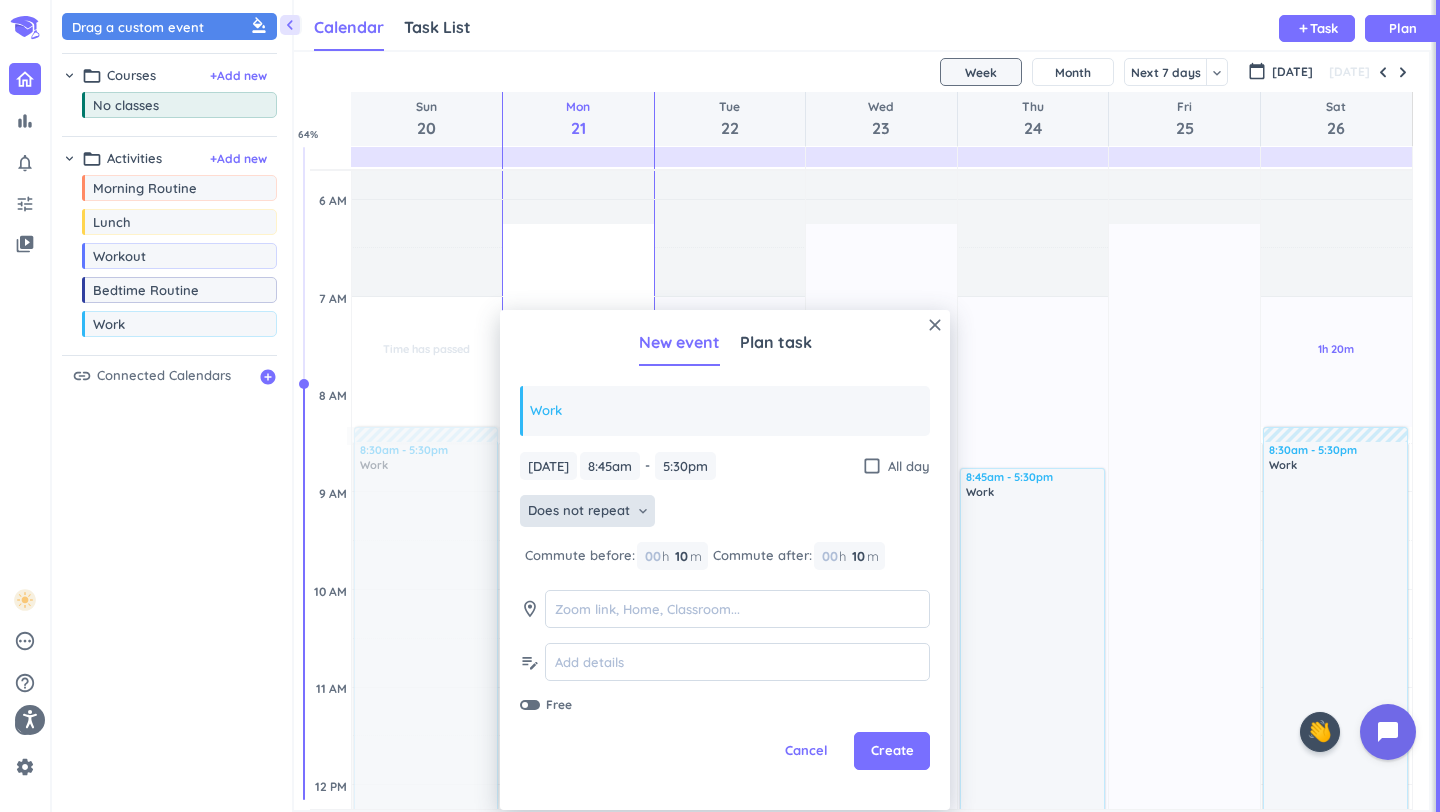 click on "Does not repeat keyboard_arrow_down" at bounding box center [587, 511] 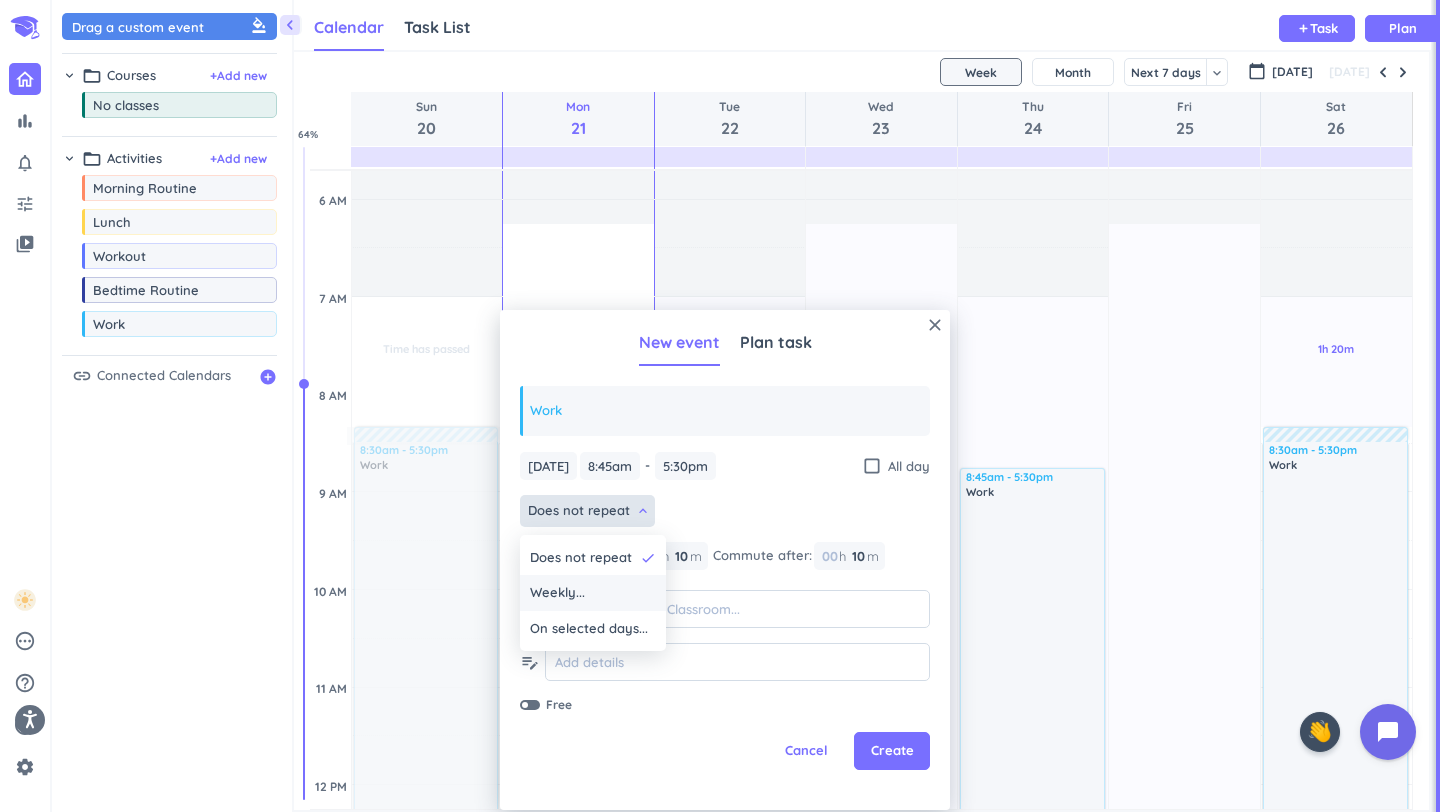click on "Weekly..." at bounding box center (557, 593) 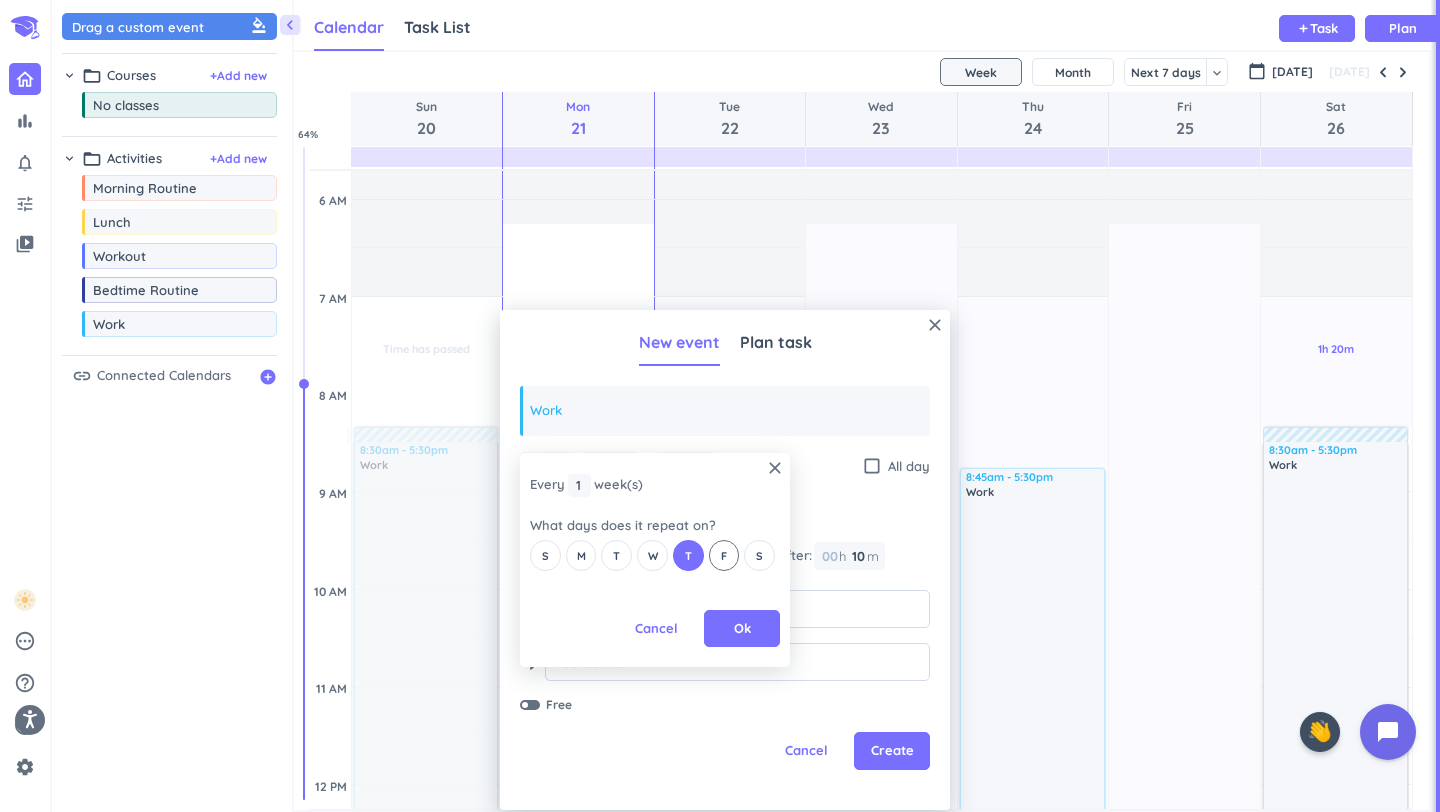 click on "F" at bounding box center [724, 556] 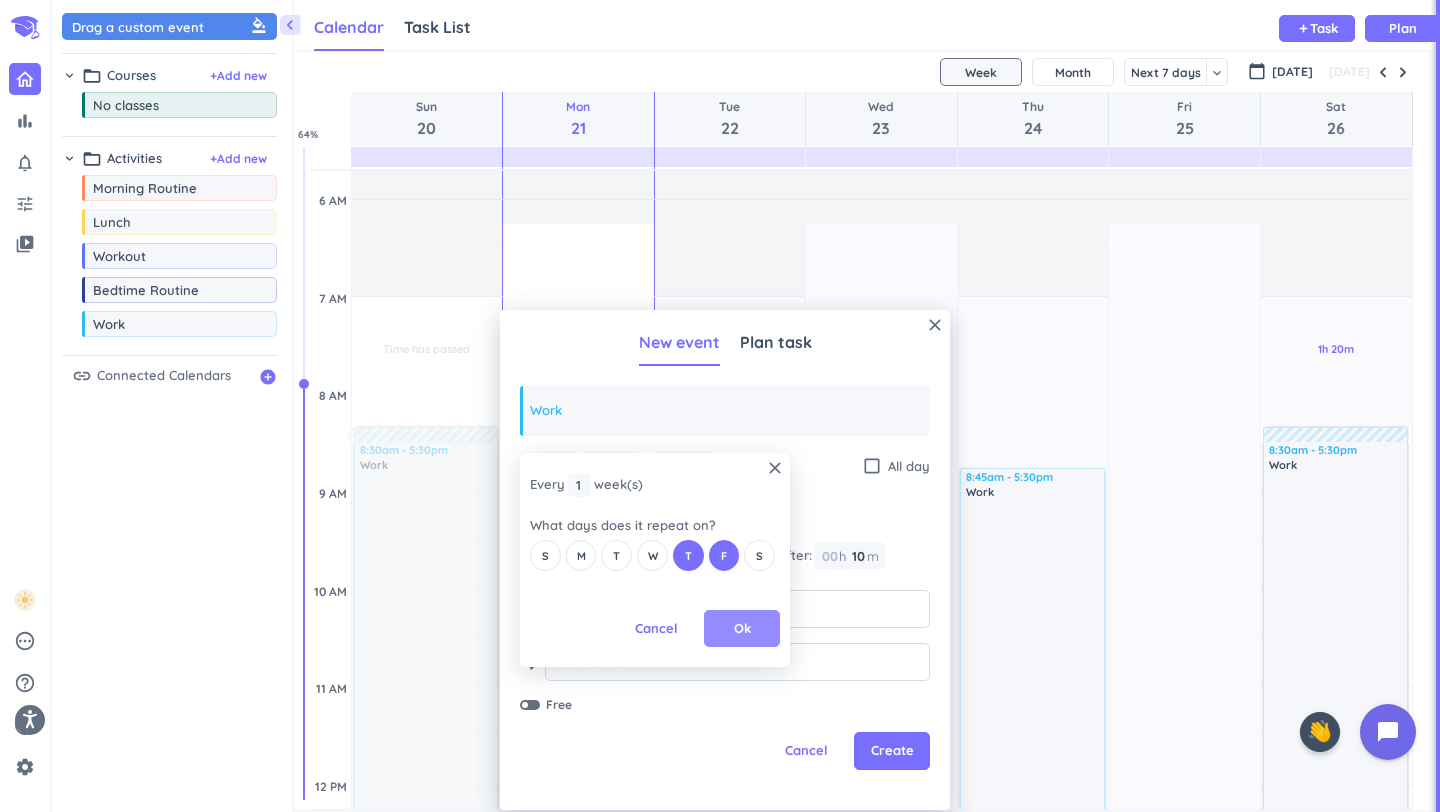 click on "Ok" at bounding box center [742, 629] 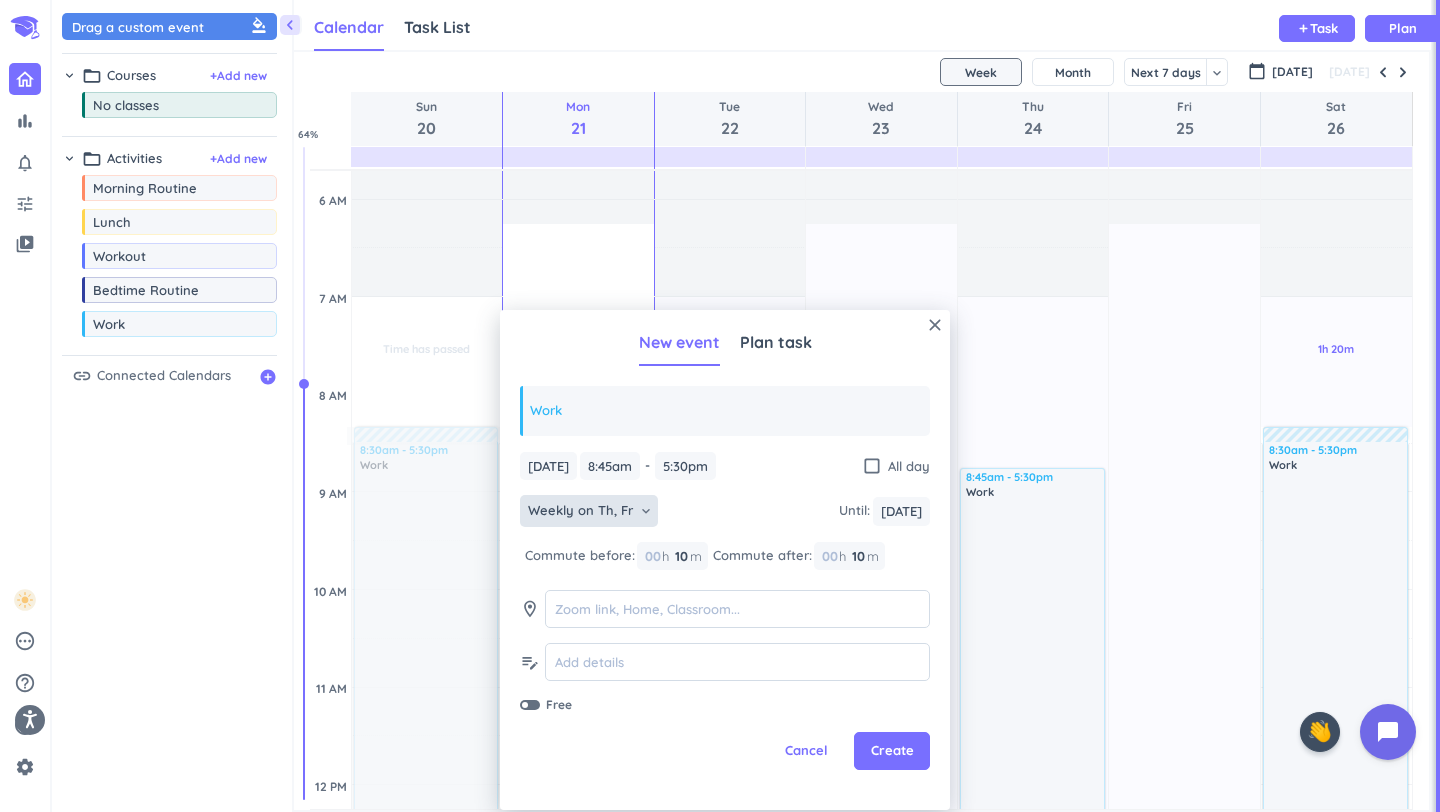 click on "close New event Plan task Work [DATE] [DATE]   8:45am 8:45am - 5:30pm 5:30pm check_box_outline_blank All day Weekly on Th, Fr keyboard_arrow_down Until :  [DATE] [DATE] Commute before: 00 h 10 10 00 m Commute after: 00 h 10 10 00 m room edit_note Free Cancel Create" at bounding box center [725, 560] 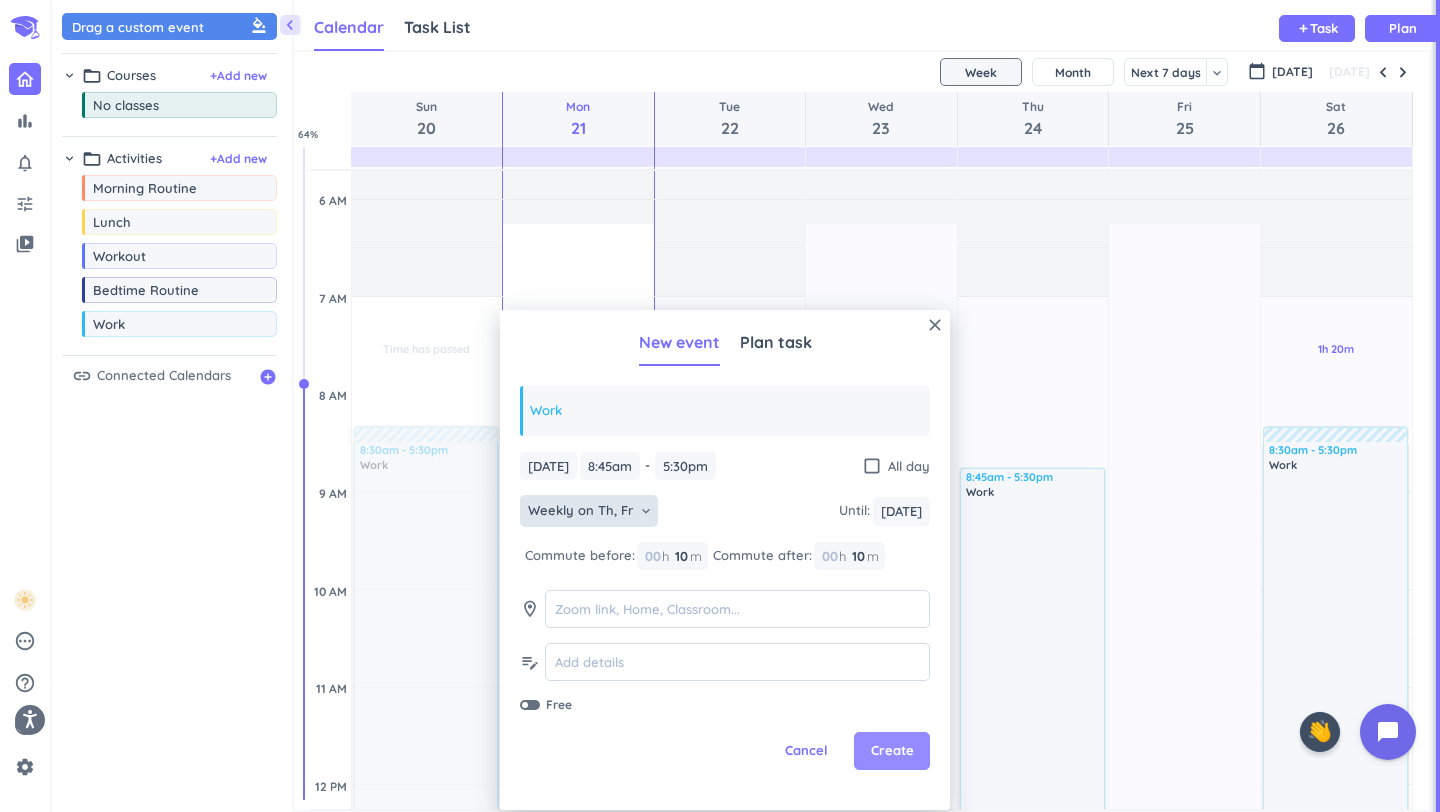 click on "Create" at bounding box center [892, 751] 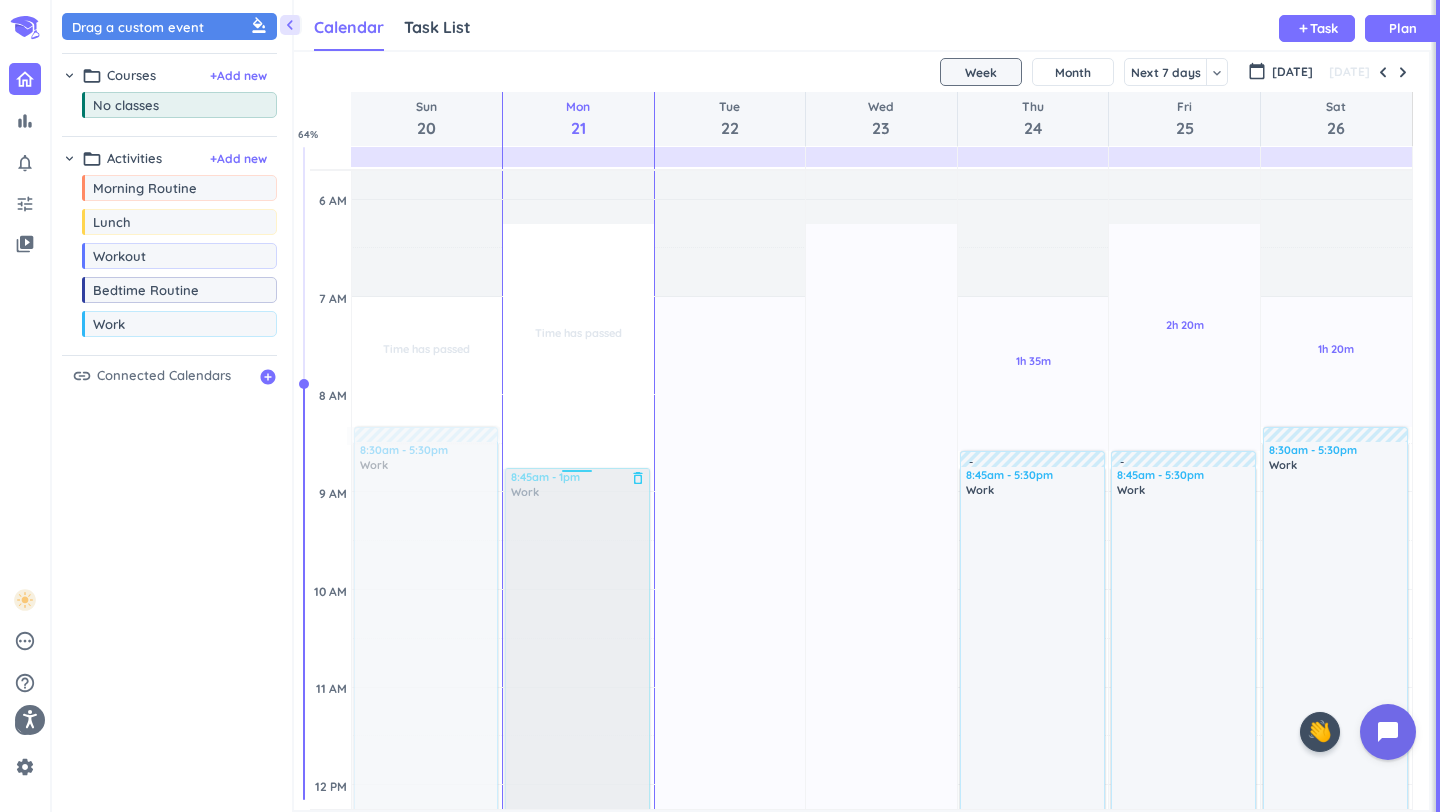 click at bounding box center (576, 674) 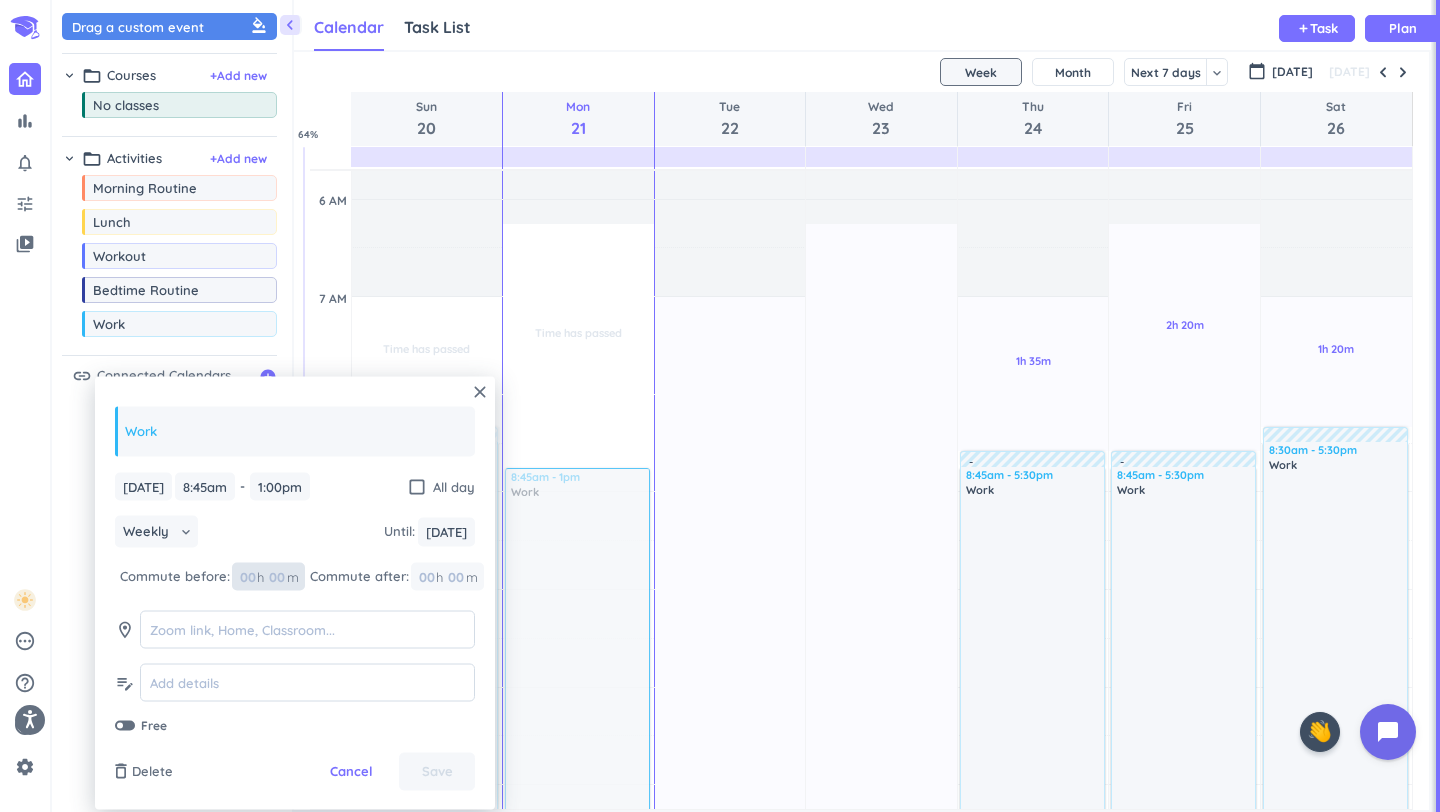 click at bounding box center [276, 576] 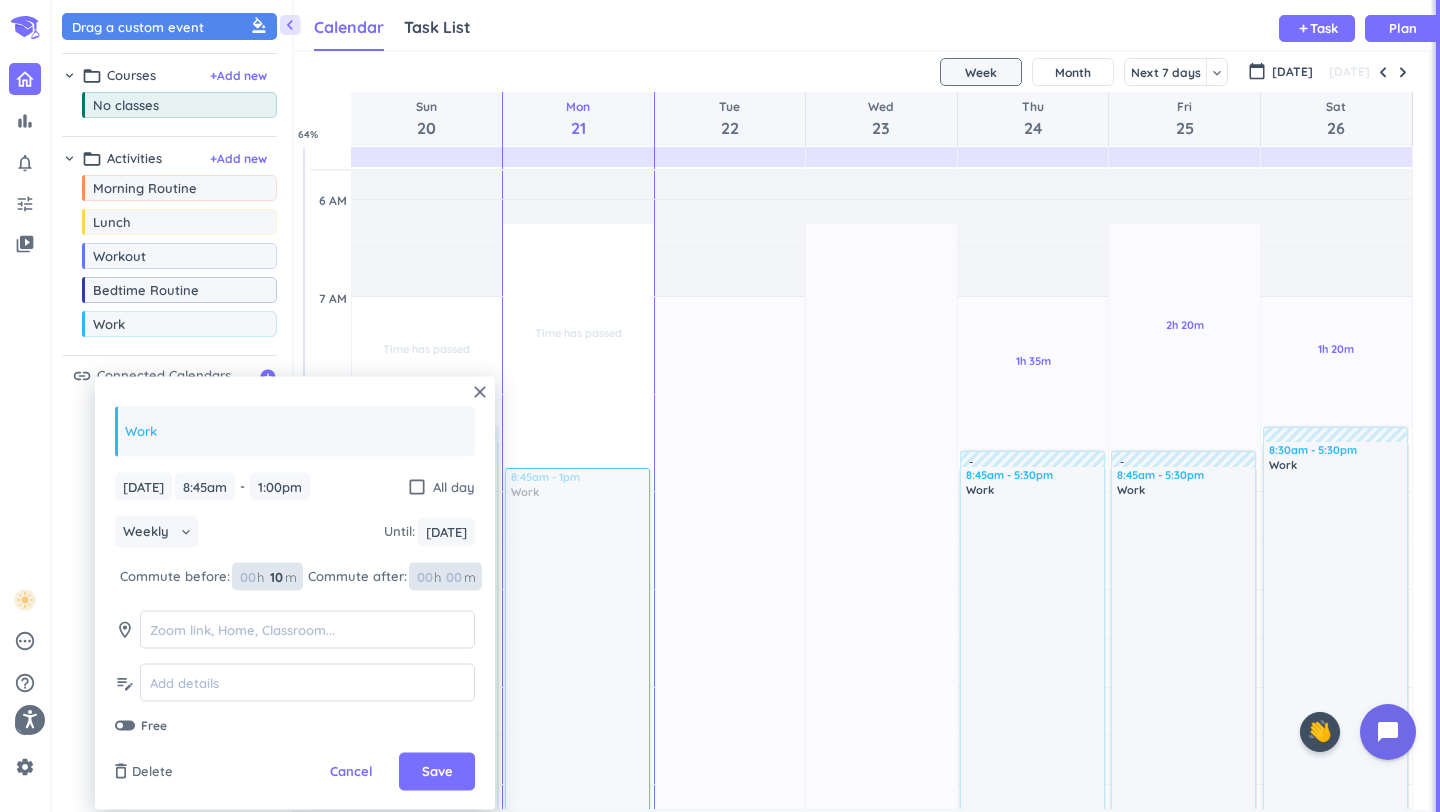 type on "10" 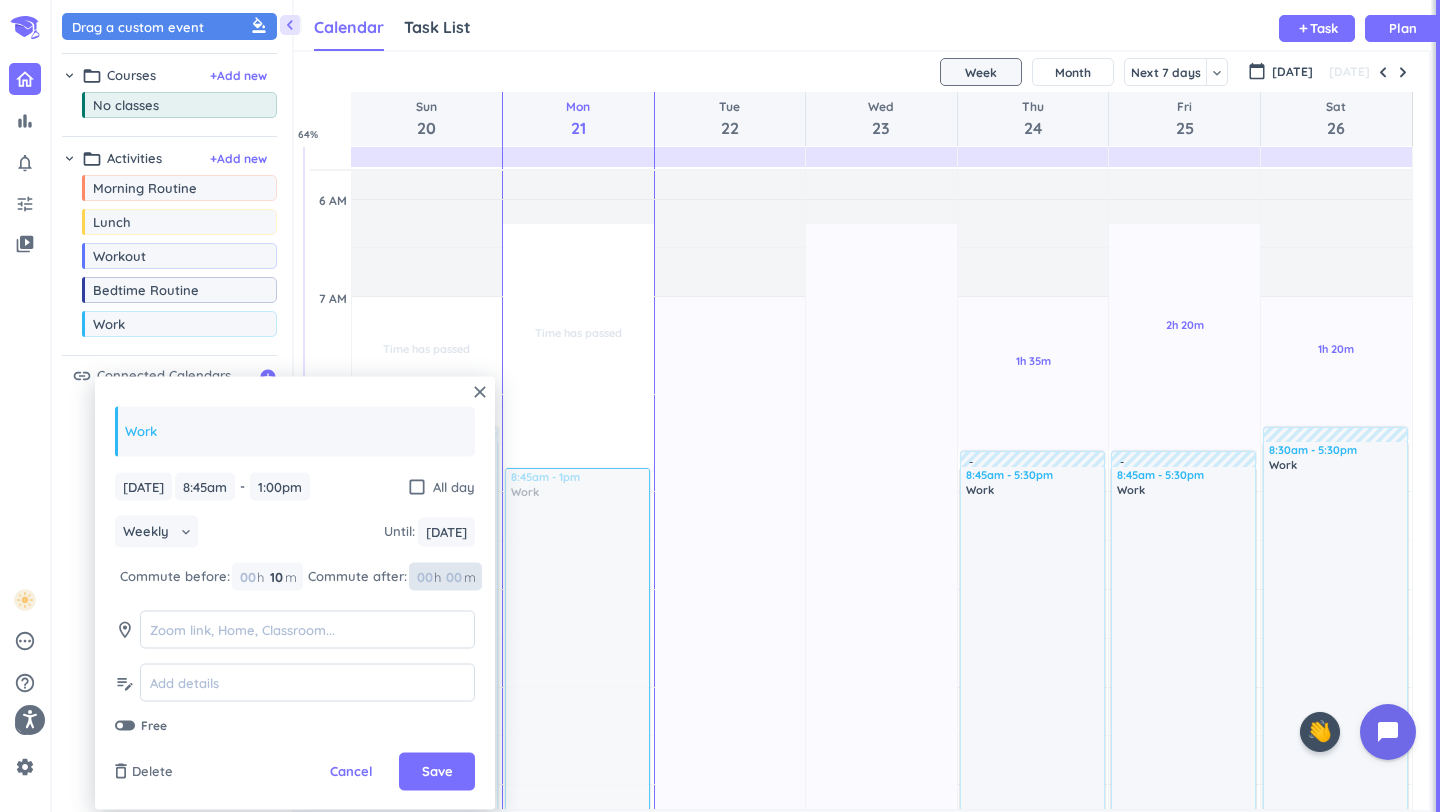 click at bounding box center (453, 576) 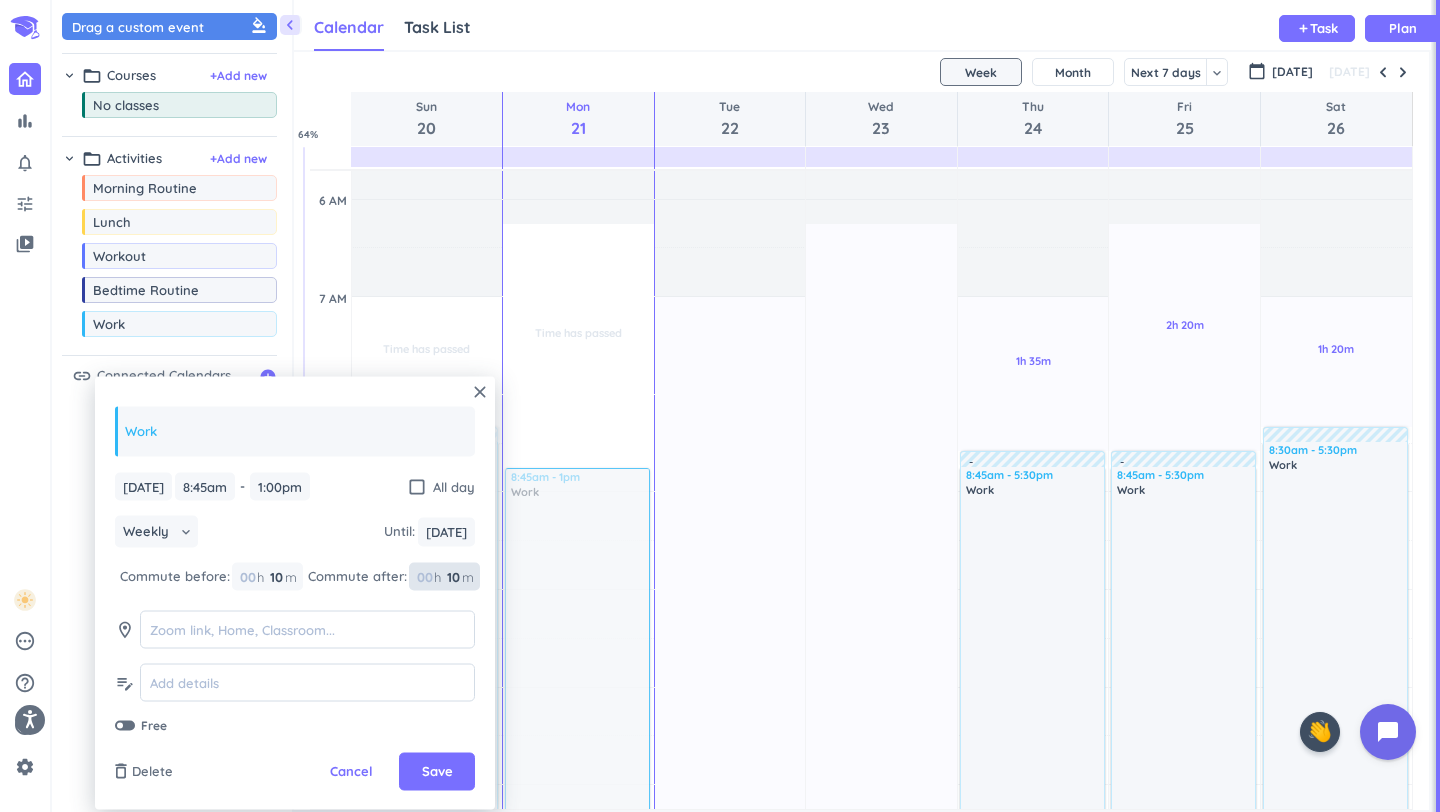type on "10" 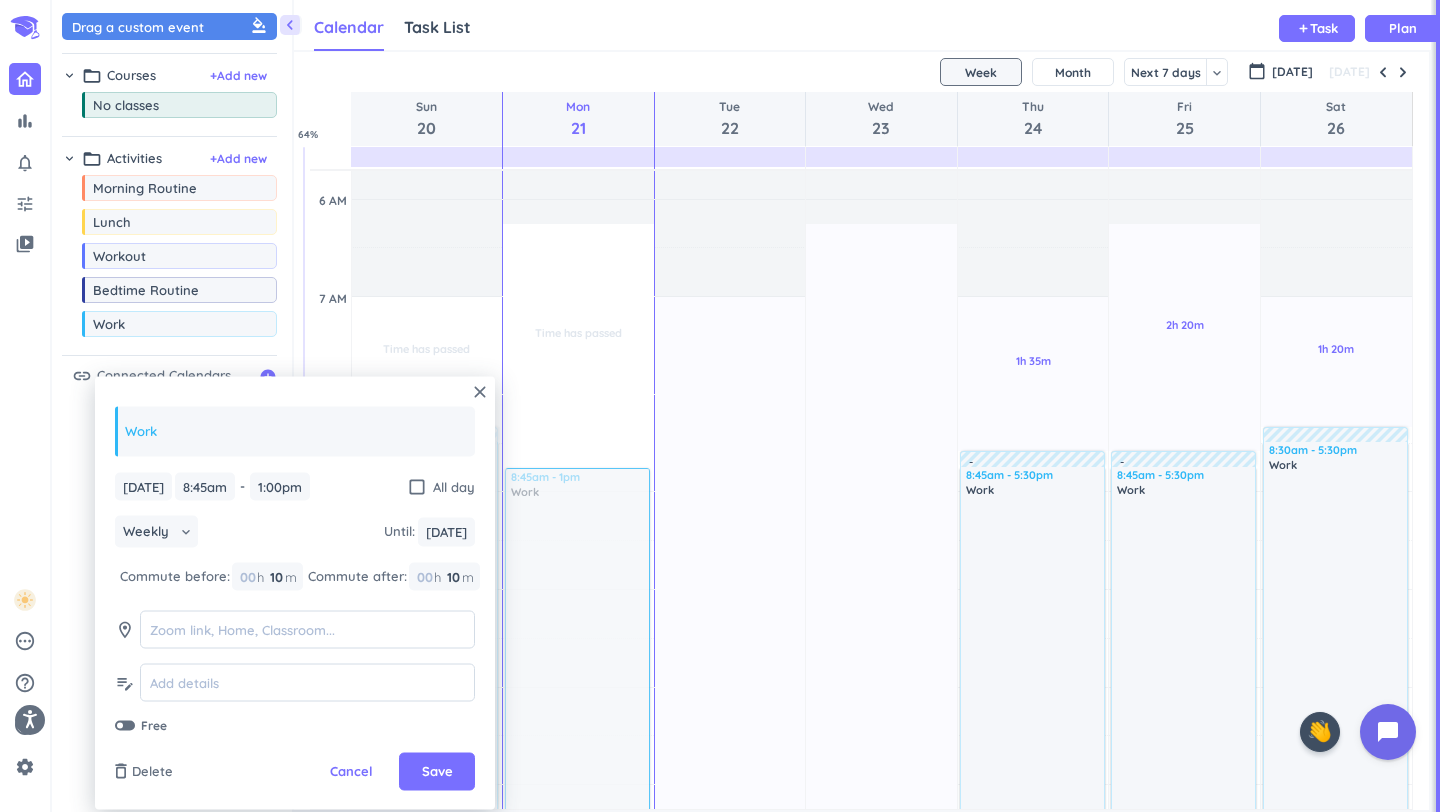 click on "close Work [DATE] [DATE]   8:45am 8:45am - 1:00pm 1:00pm check_box_outline_blank All day Weekly keyboard_arrow_down Until :  [DATE] [DATE] Commute before: 00 h 10 10 00 m Commute after: 00 h 10 10 00 m room edit_note Free delete_outline Delete Cancel Save" at bounding box center [295, 593] 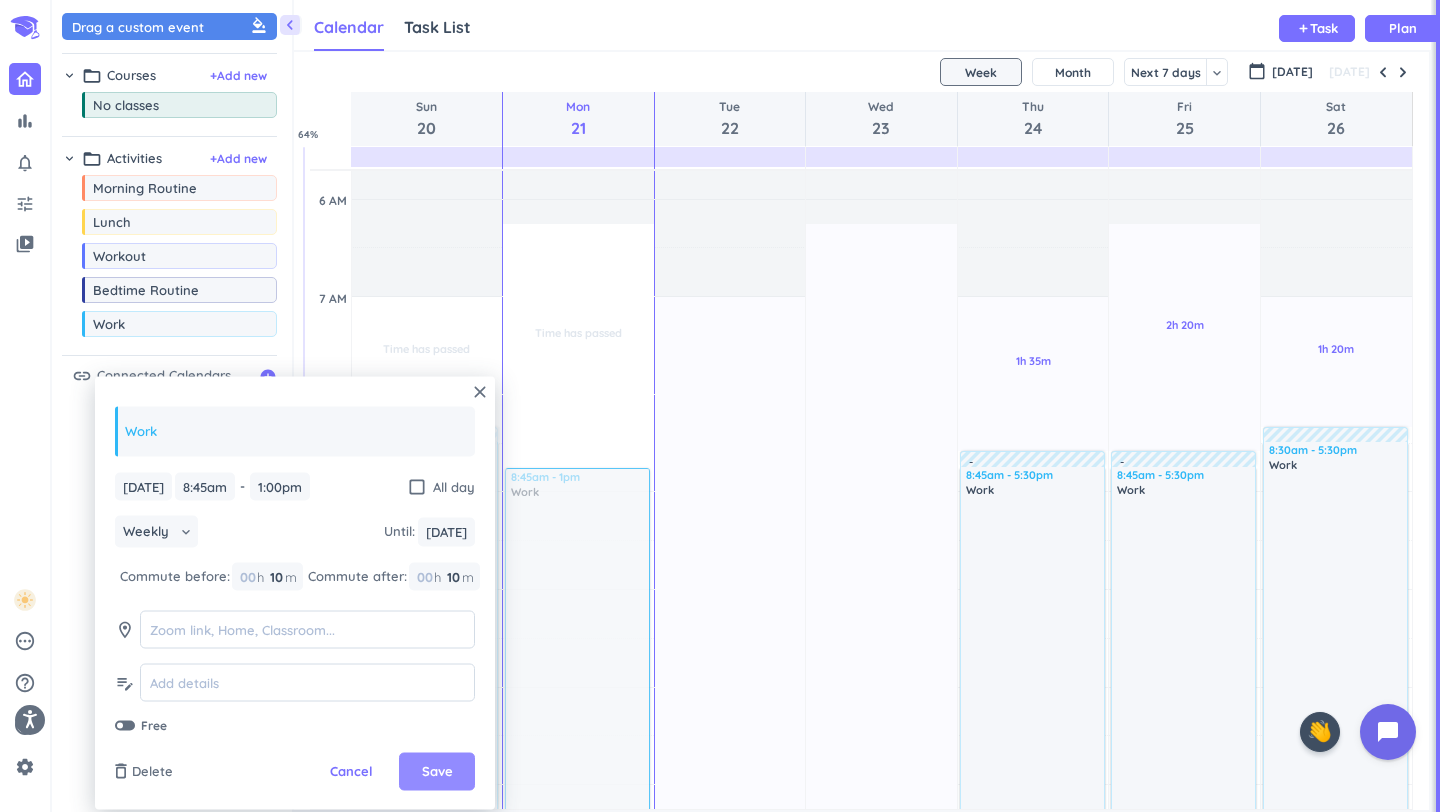 click on "Save" at bounding box center (437, 772) 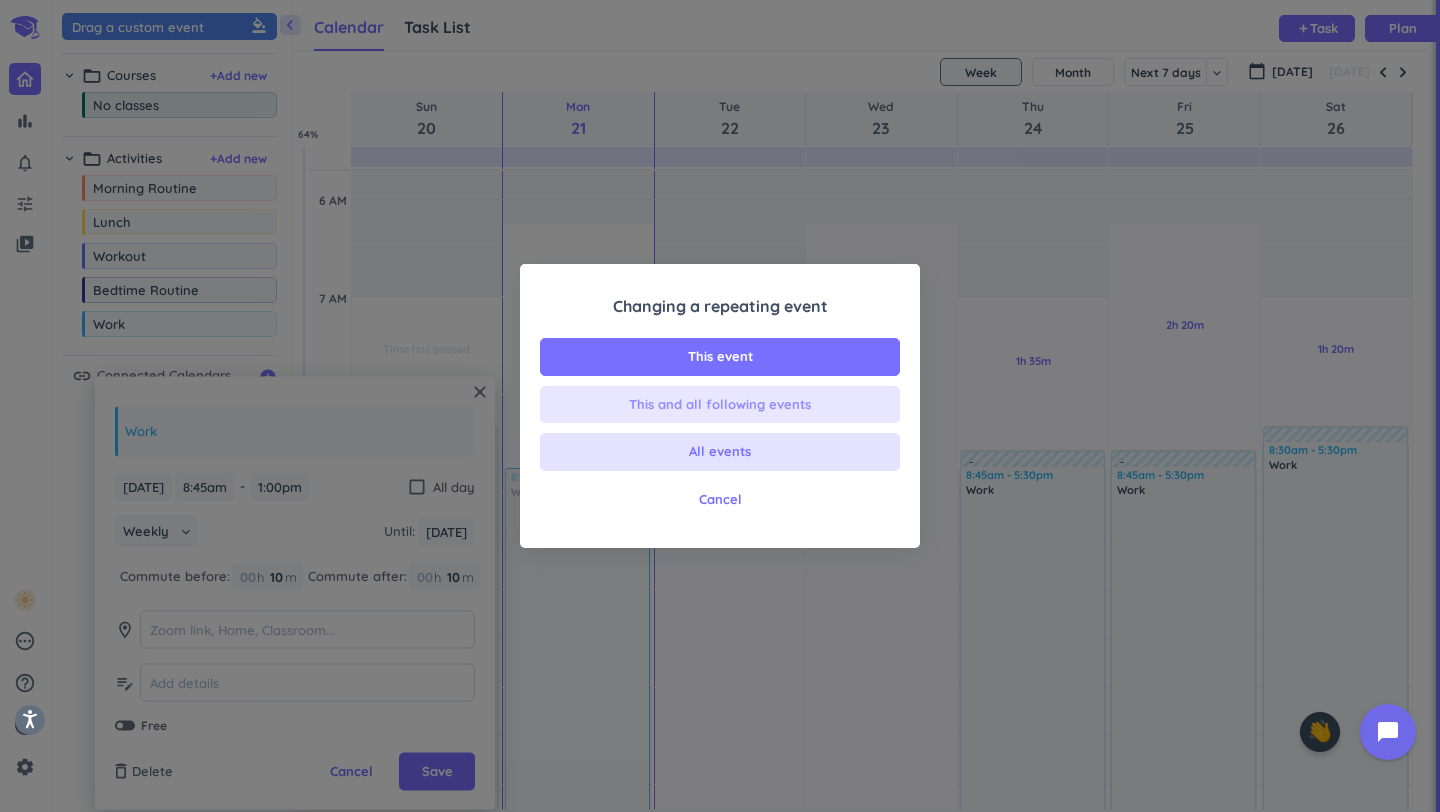 click on "This and all following events" at bounding box center [720, 405] 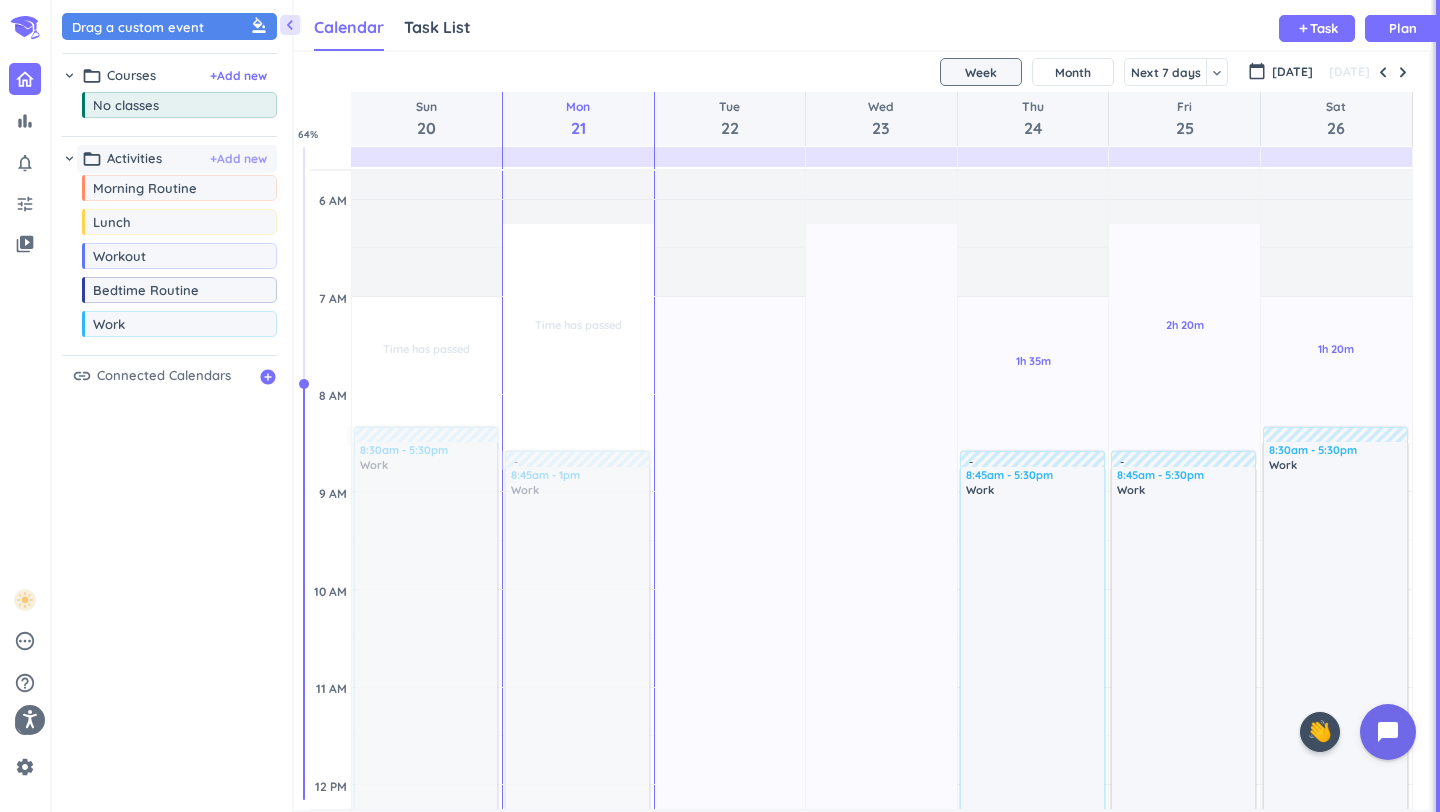 click on "+  Add new" at bounding box center (238, 159) 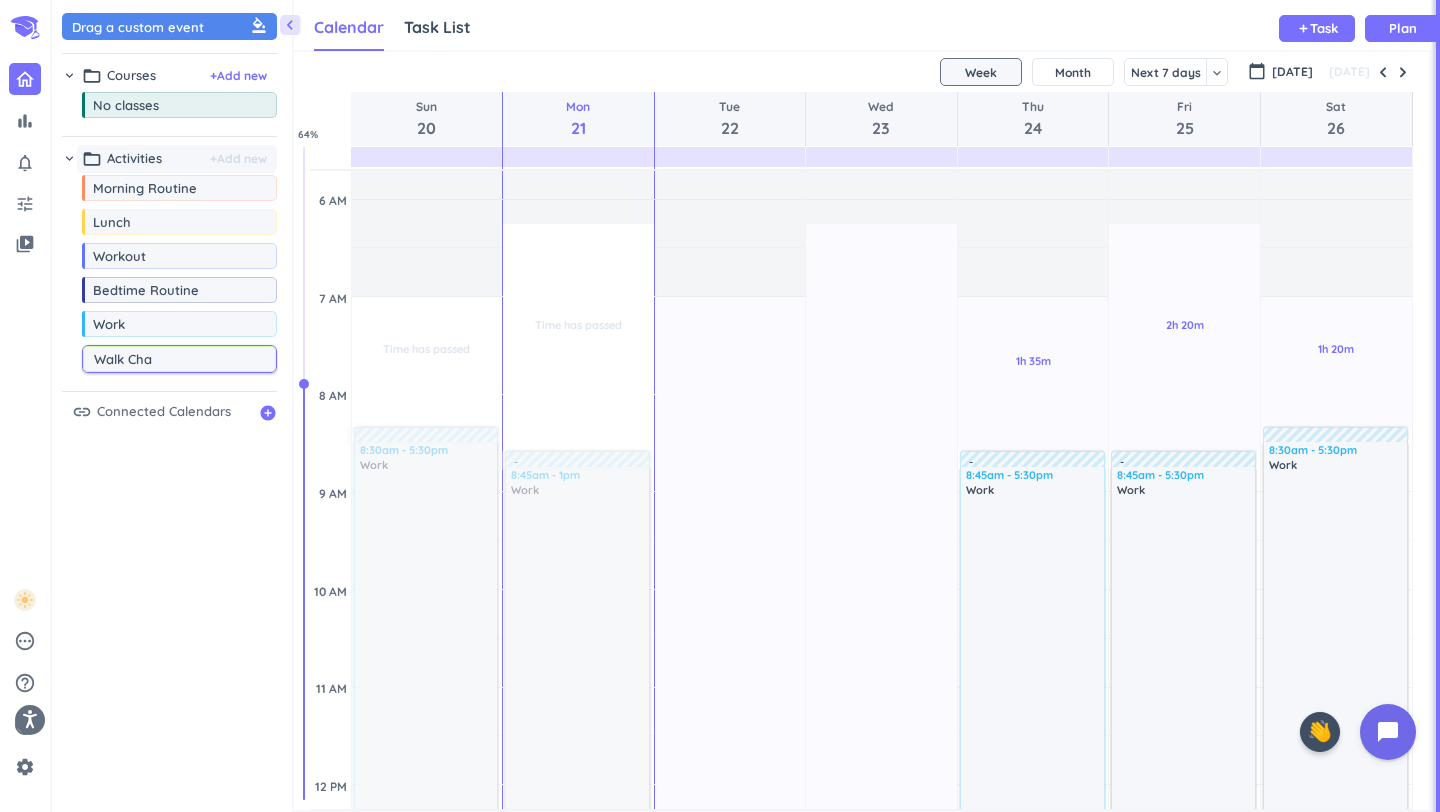type on "Walk Chai" 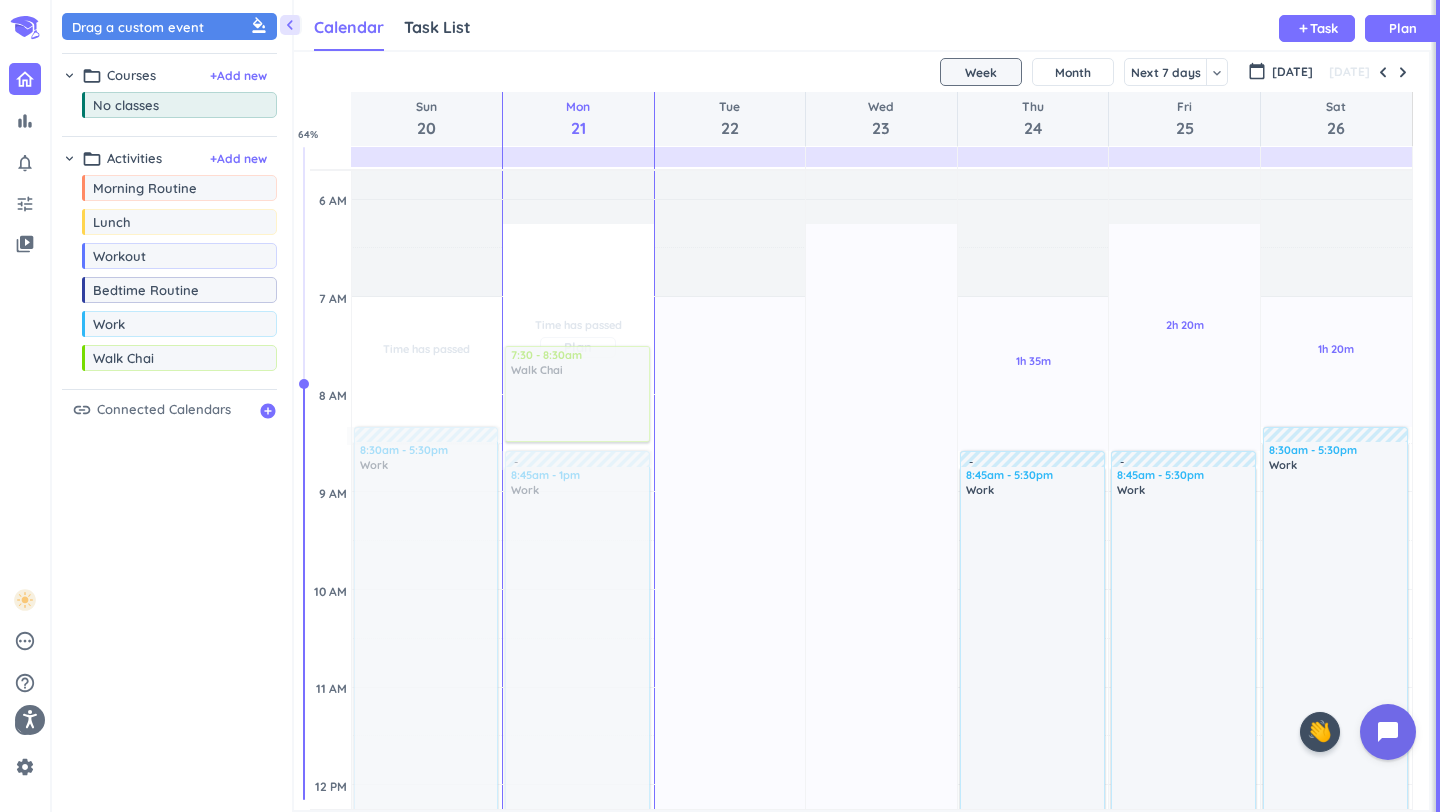 drag, startPoint x: 98, startPoint y: 365, endPoint x: 598, endPoint y: 352, distance: 500.16898 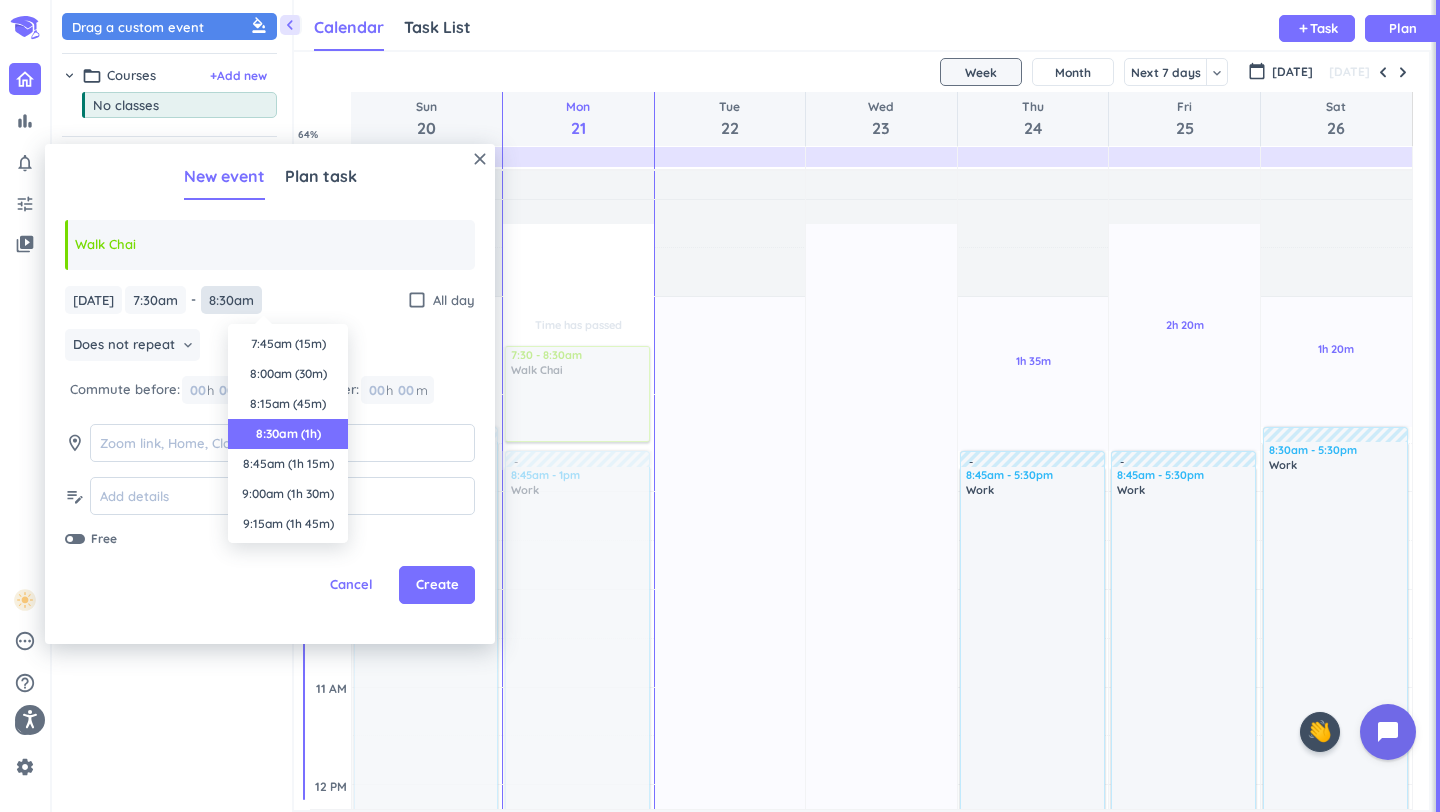 click on "8:30am" at bounding box center (231, 300) 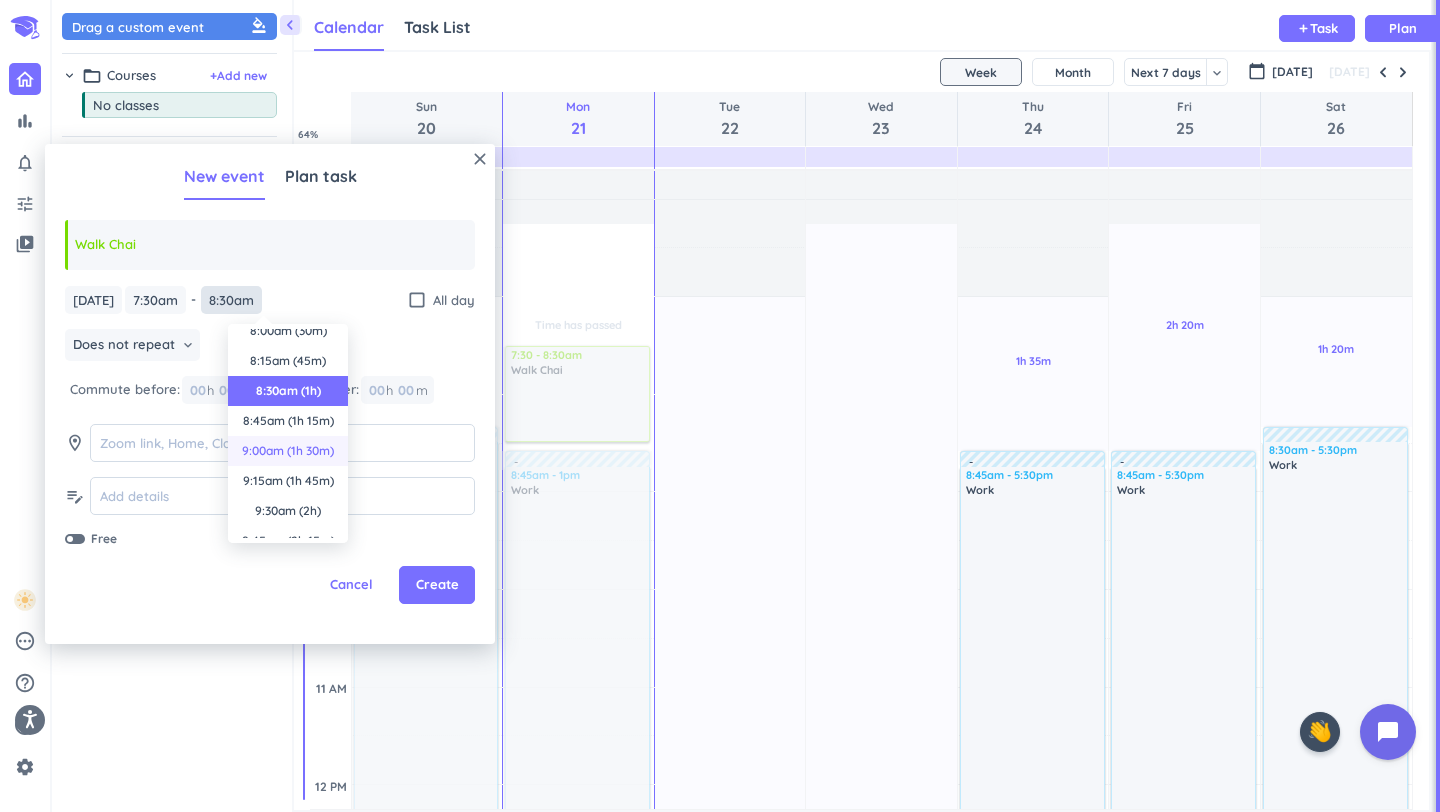 scroll, scrollTop: 0, scrollLeft: 0, axis: both 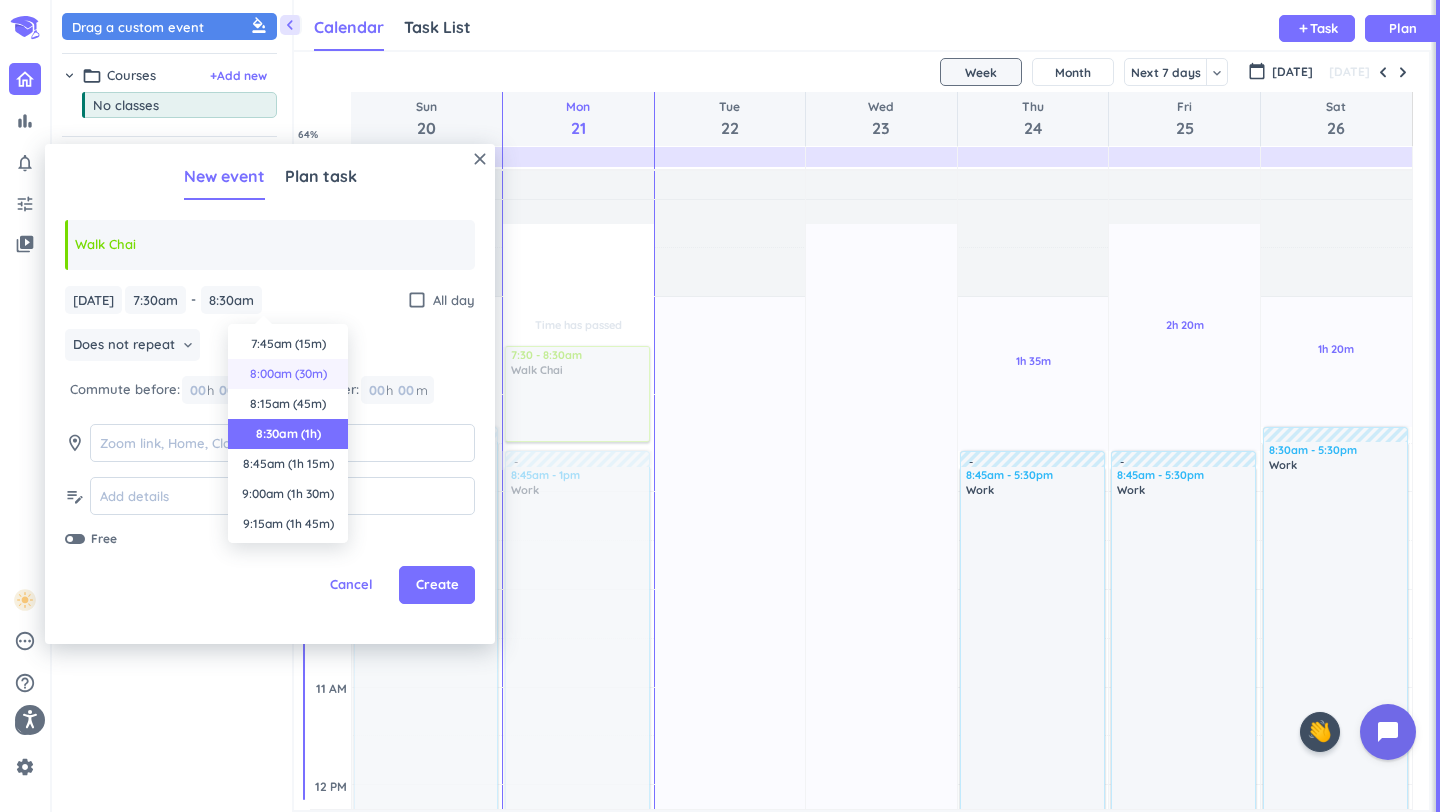 click on "8:00am (30m)" at bounding box center (288, 374) 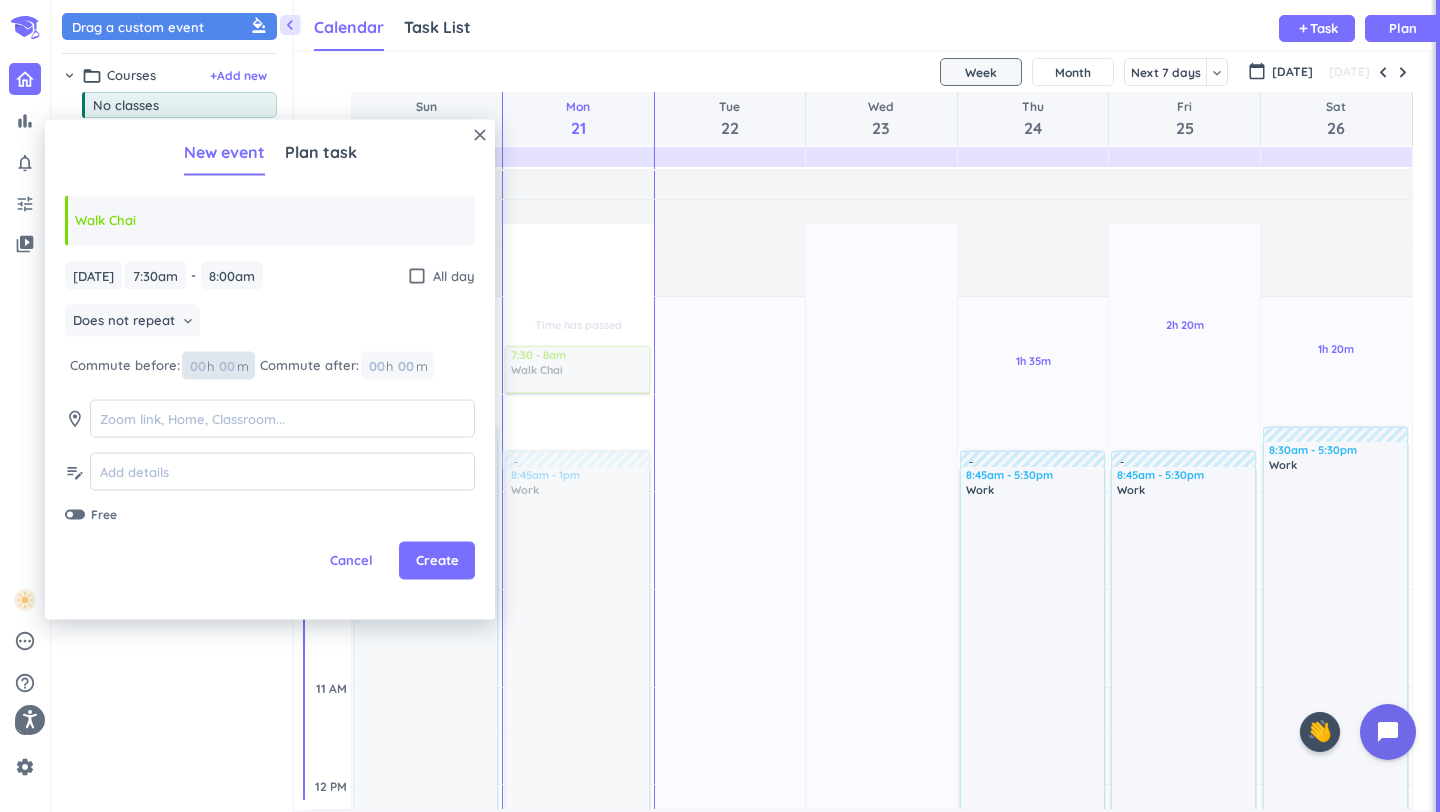 click on "00" at bounding box center [233, 365] 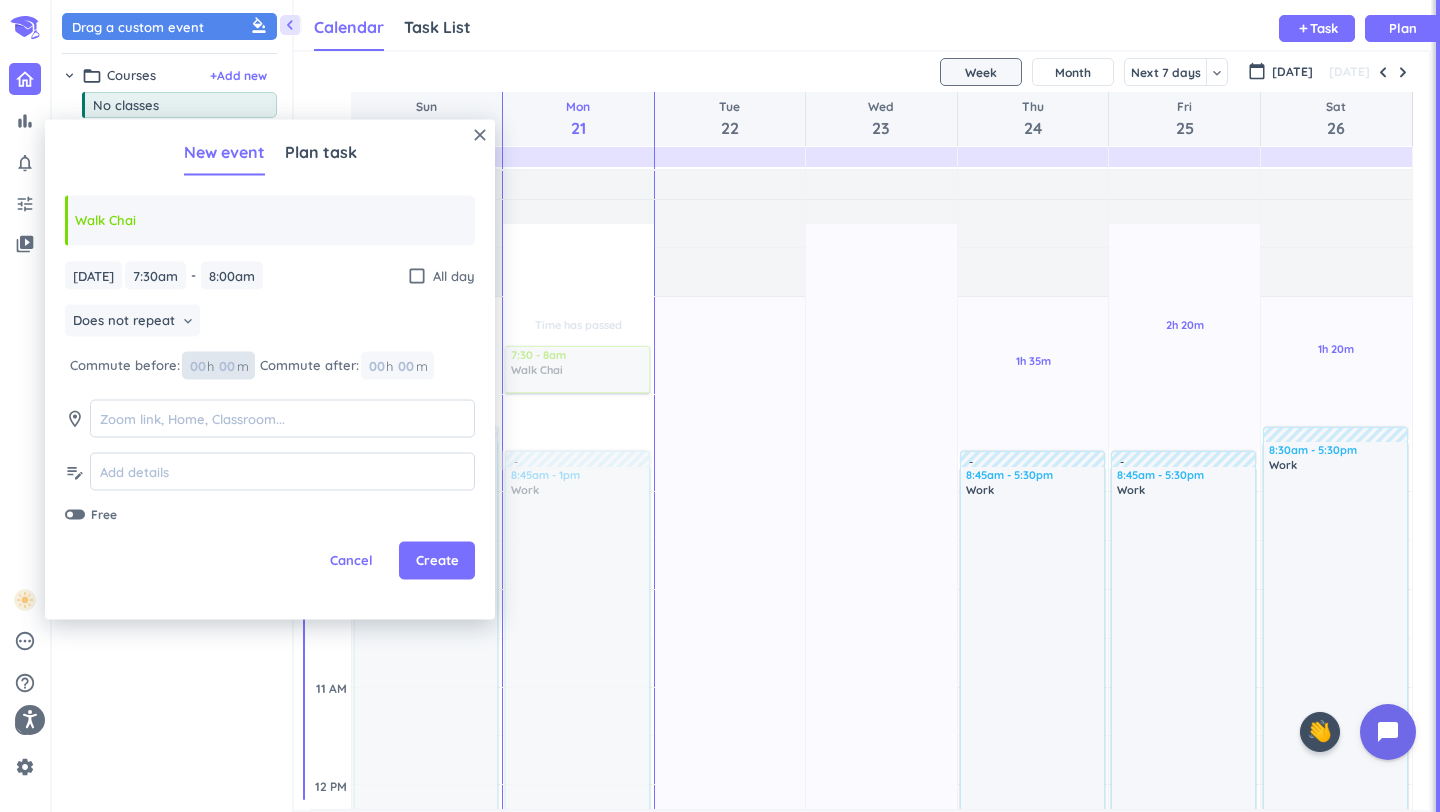 click at bounding box center (226, 365) 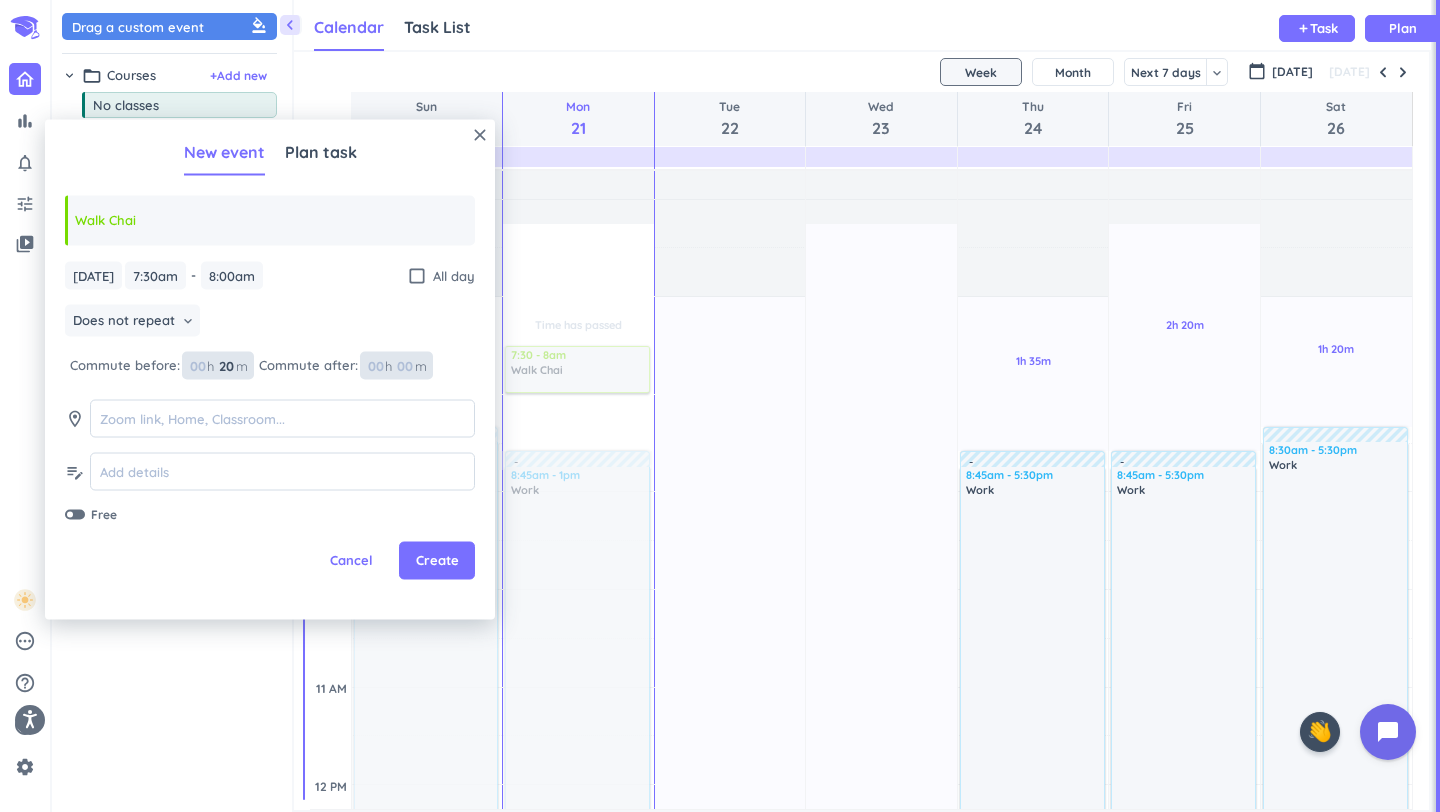 type on "20" 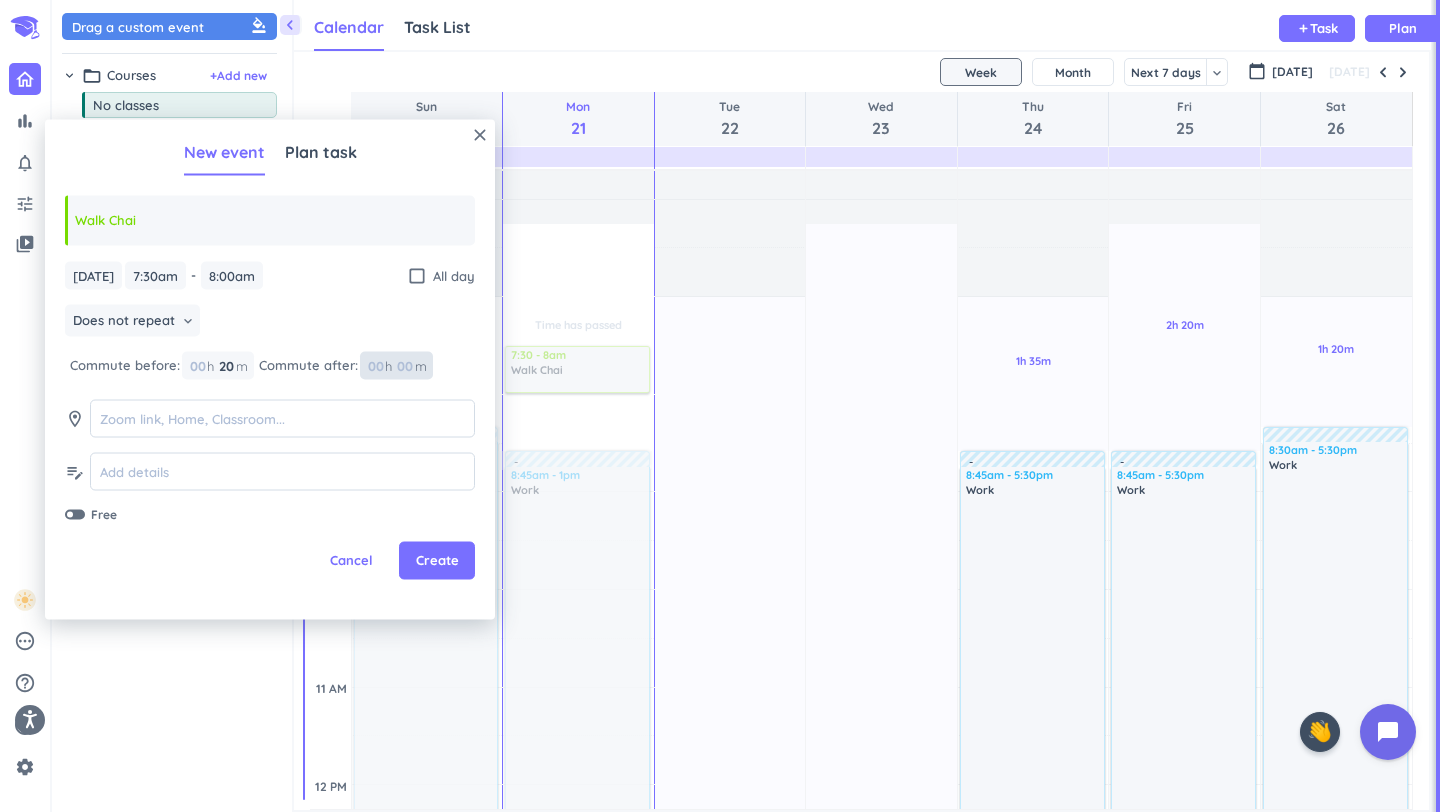 click at bounding box center (375, 365) 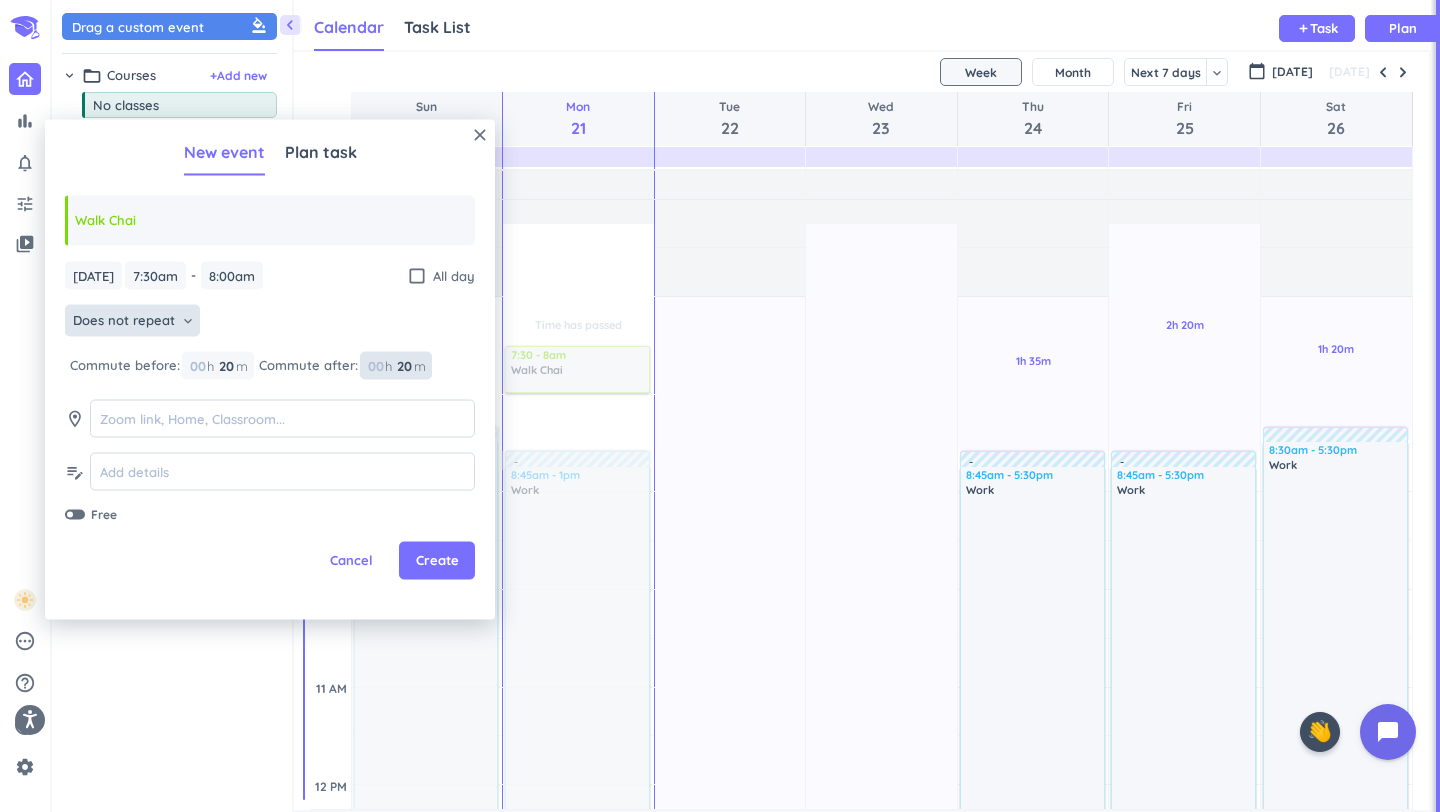 type on "20" 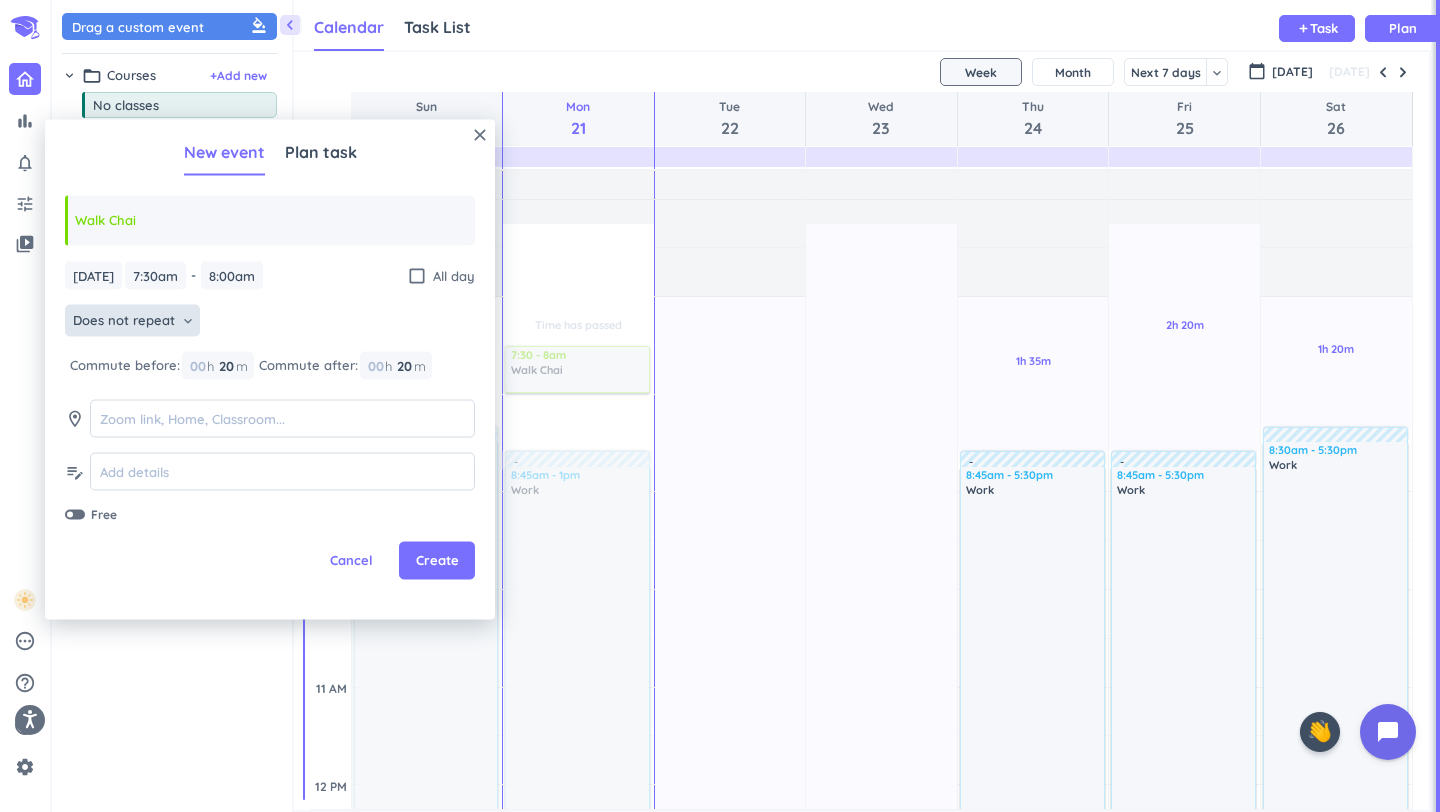 click on "Does not repeat" at bounding box center [124, 321] 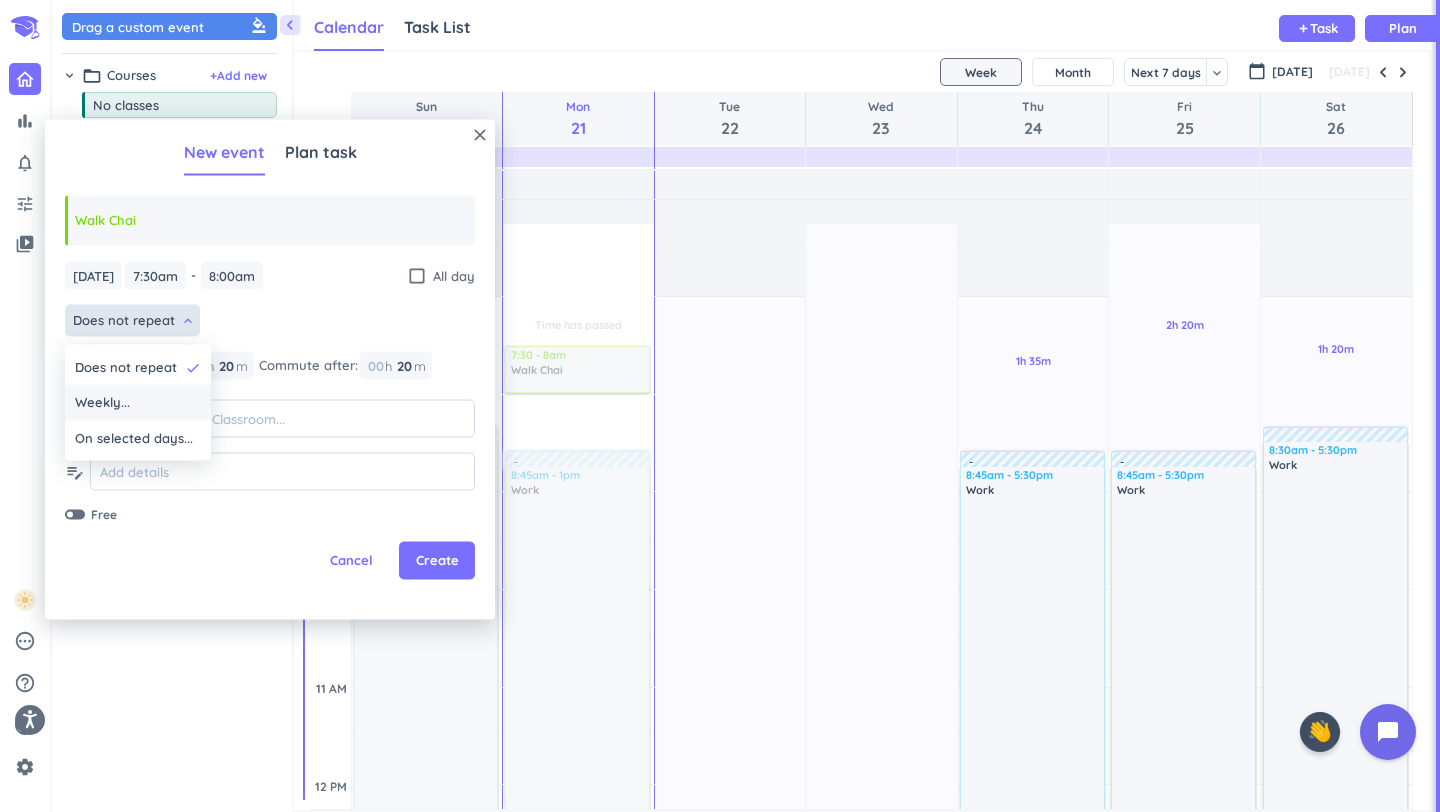 click on "Weekly..." at bounding box center (138, 403) 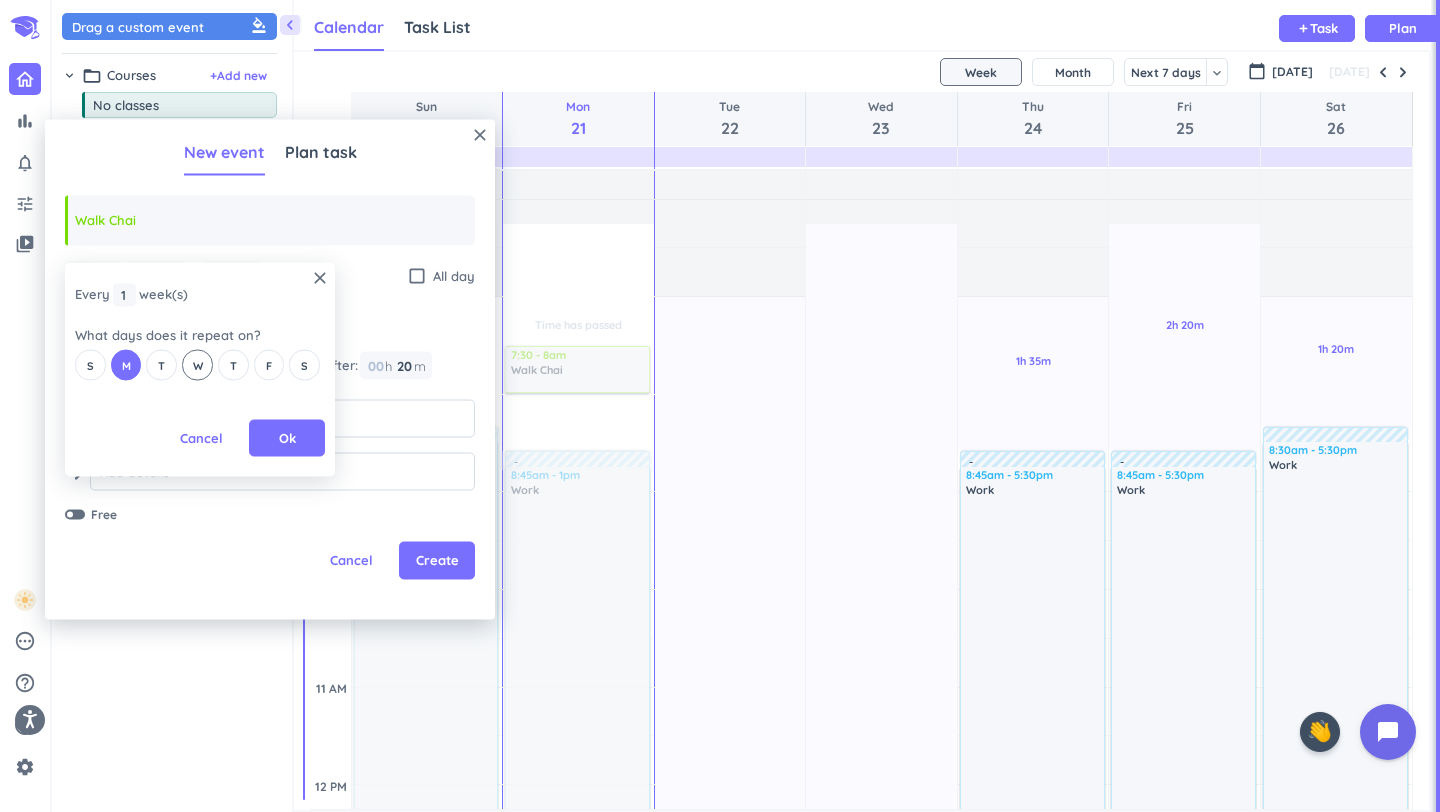 click on "W" at bounding box center (197, 365) 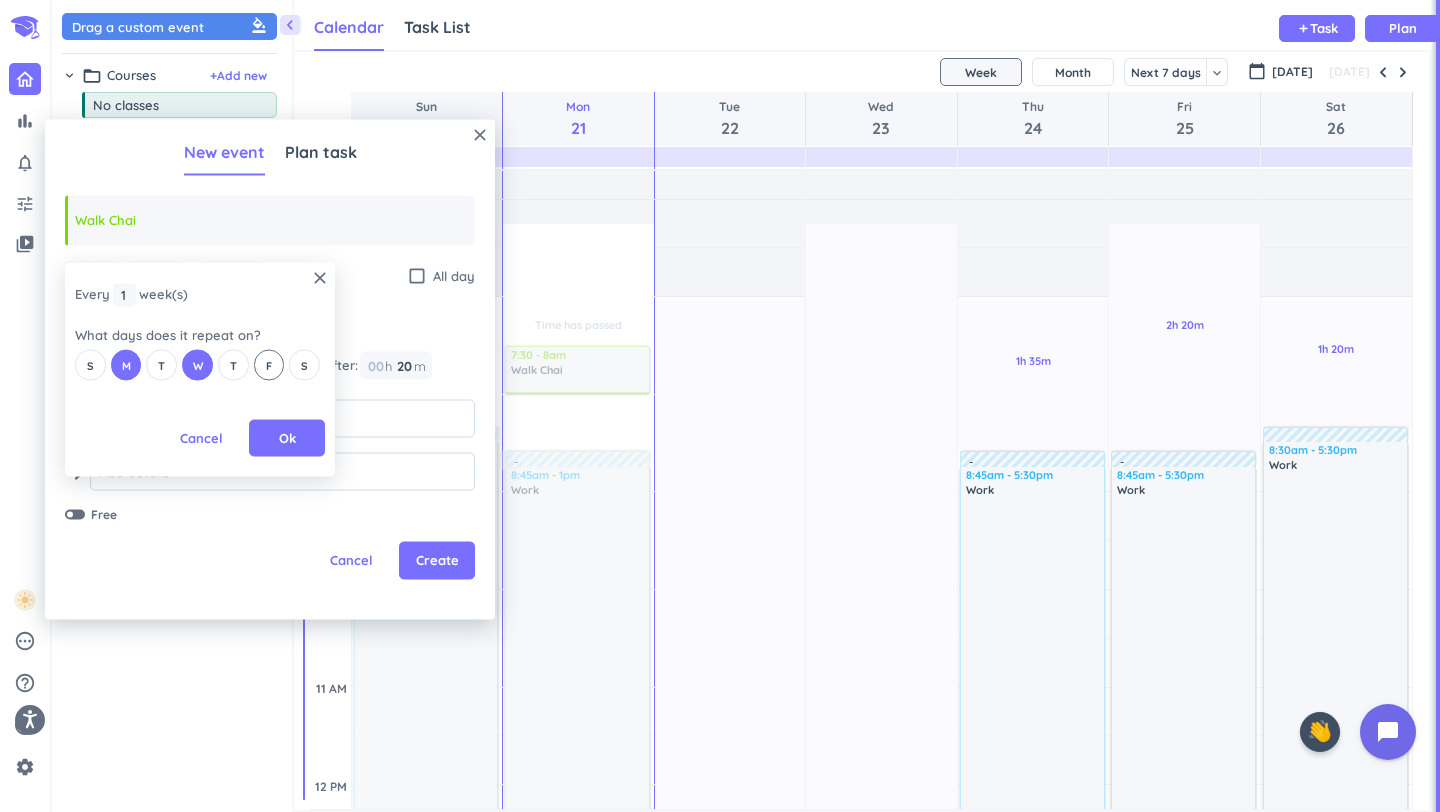 click on "F" at bounding box center (269, 365) 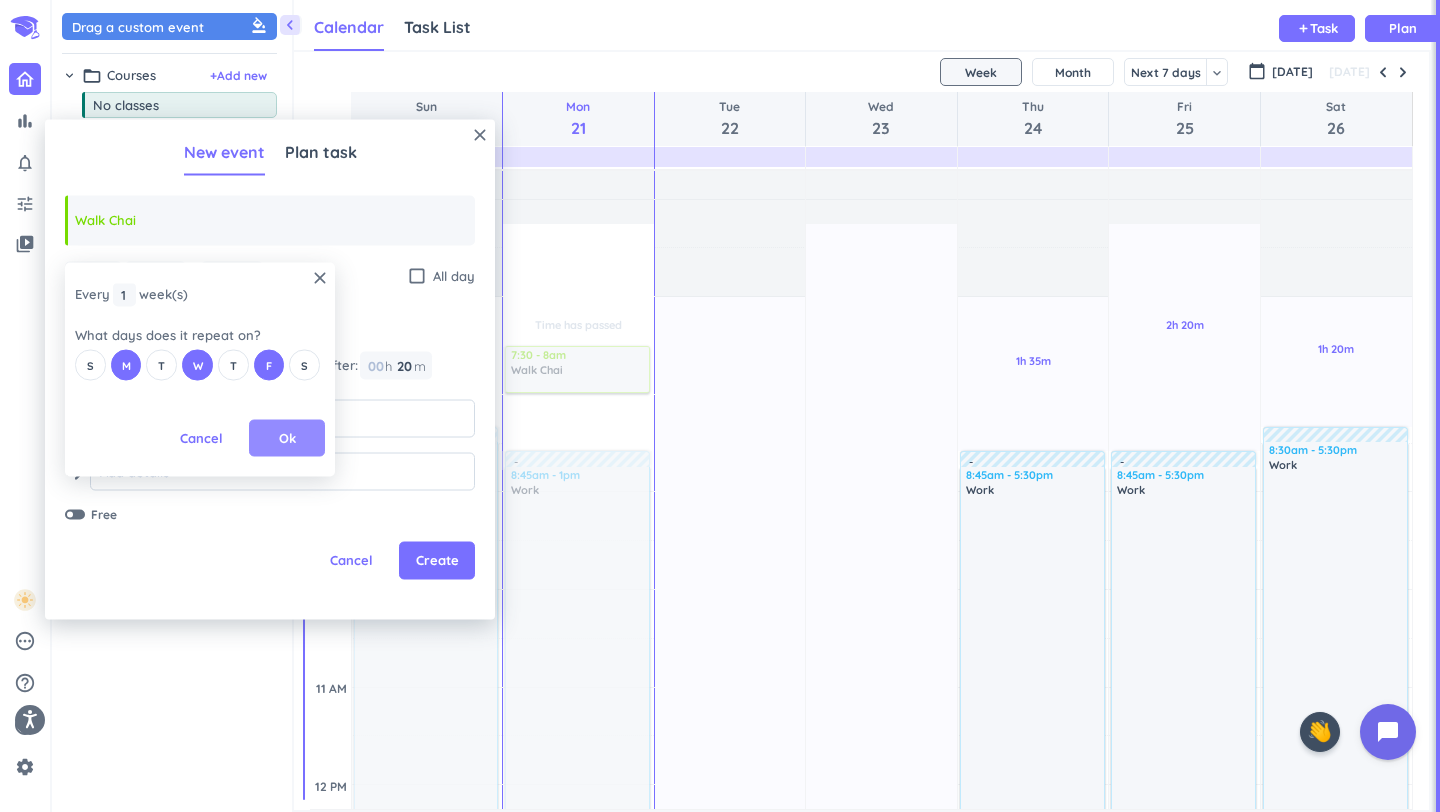 click on "Ok" at bounding box center [287, 438] 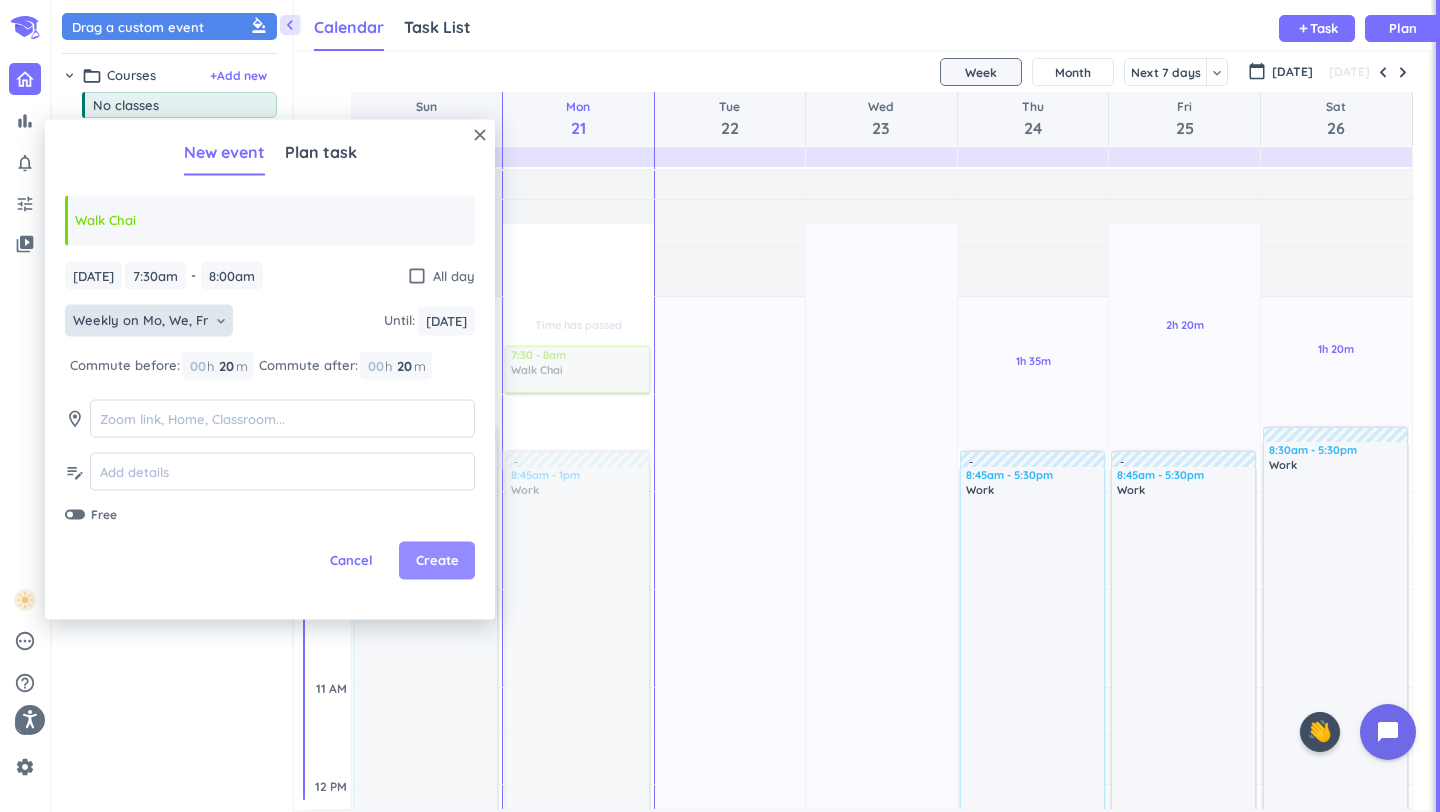 click on "Create" at bounding box center [437, 561] 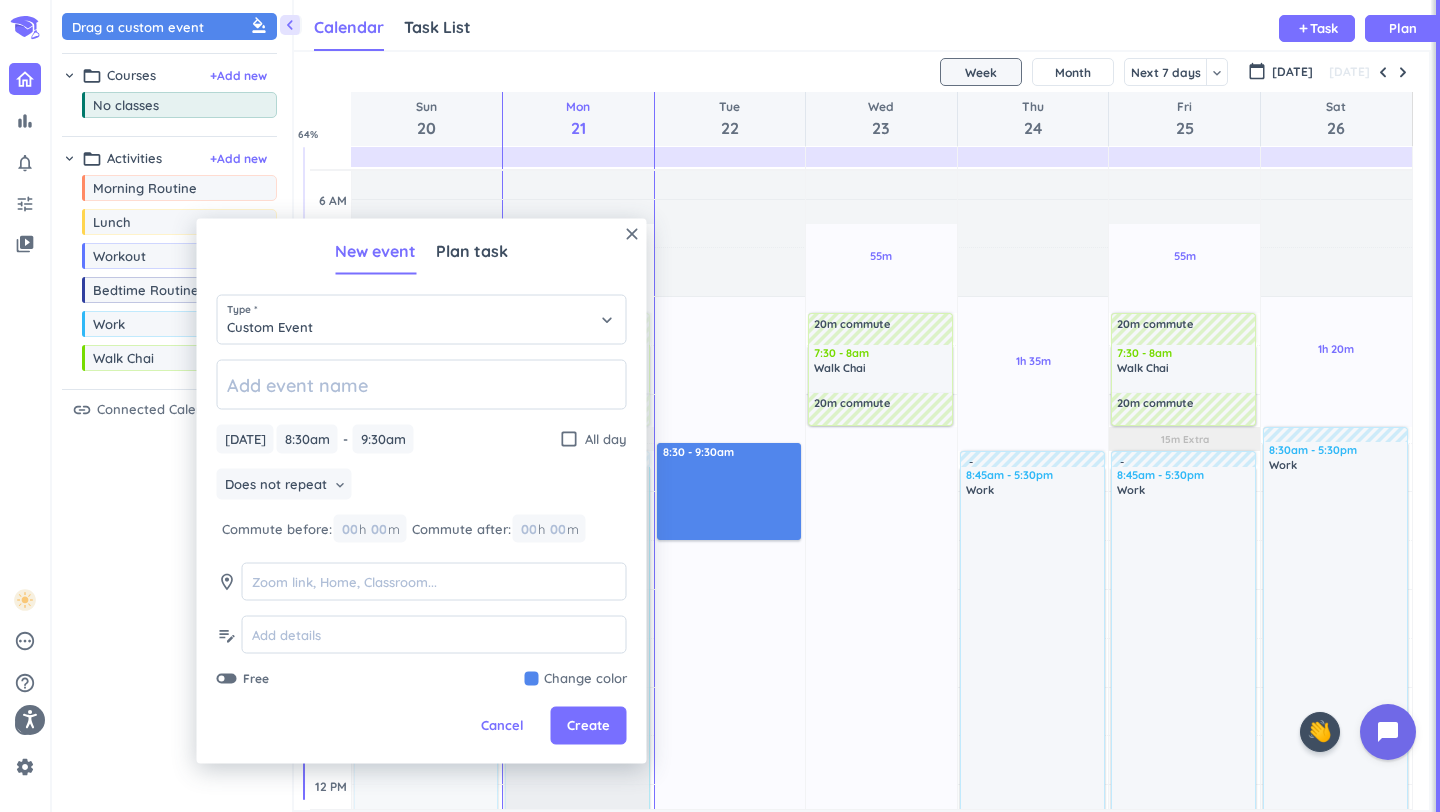 click on "Cancel" at bounding box center [503, 726] 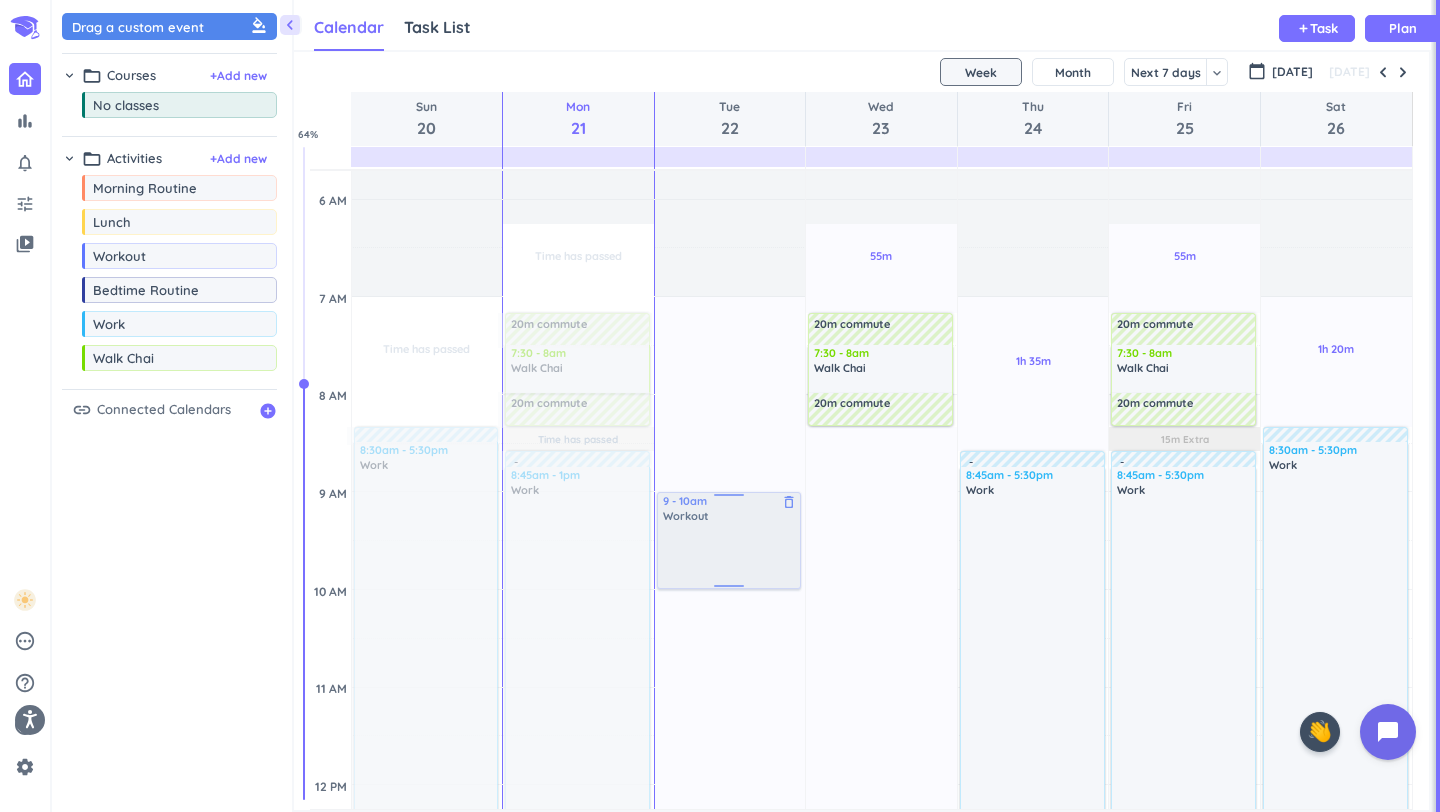 drag, startPoint x: 116, startPoint y: 265, endPoint x: 748, endPoint y: 495, distance: 672.55035 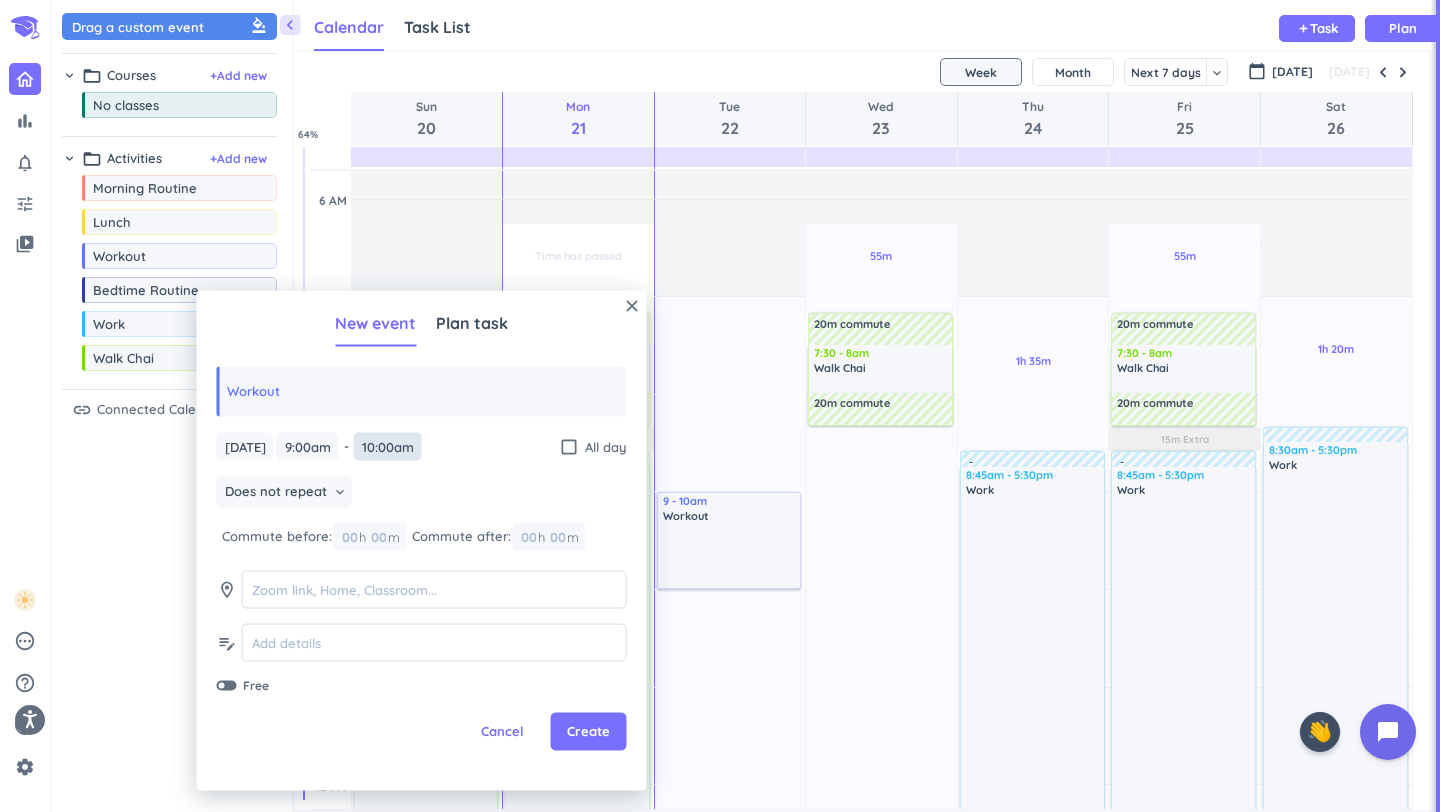click on "10:00am" at bounding box center (388, 446) 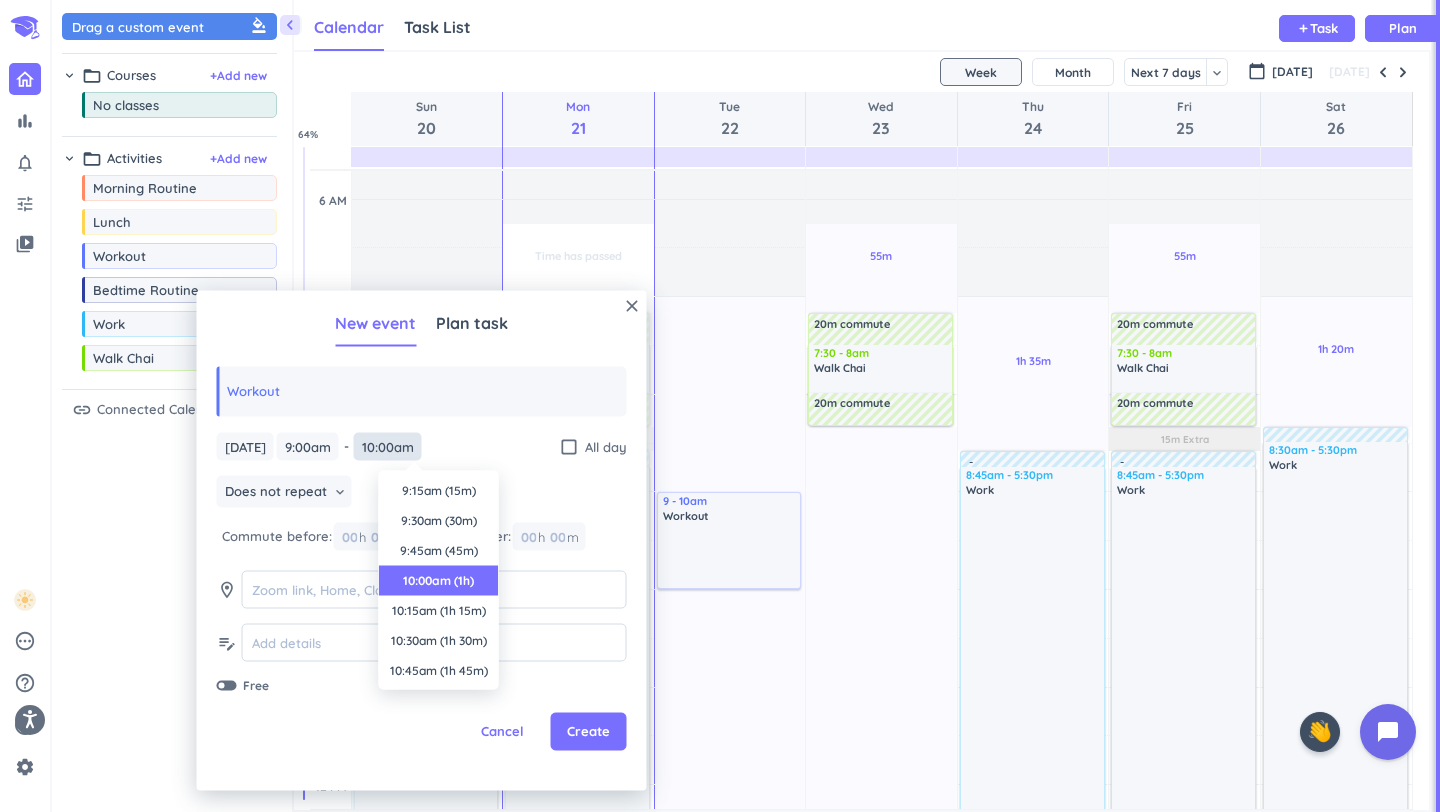 scroll, scrollTop: 90, scrollLeft: 0, axis: vertical 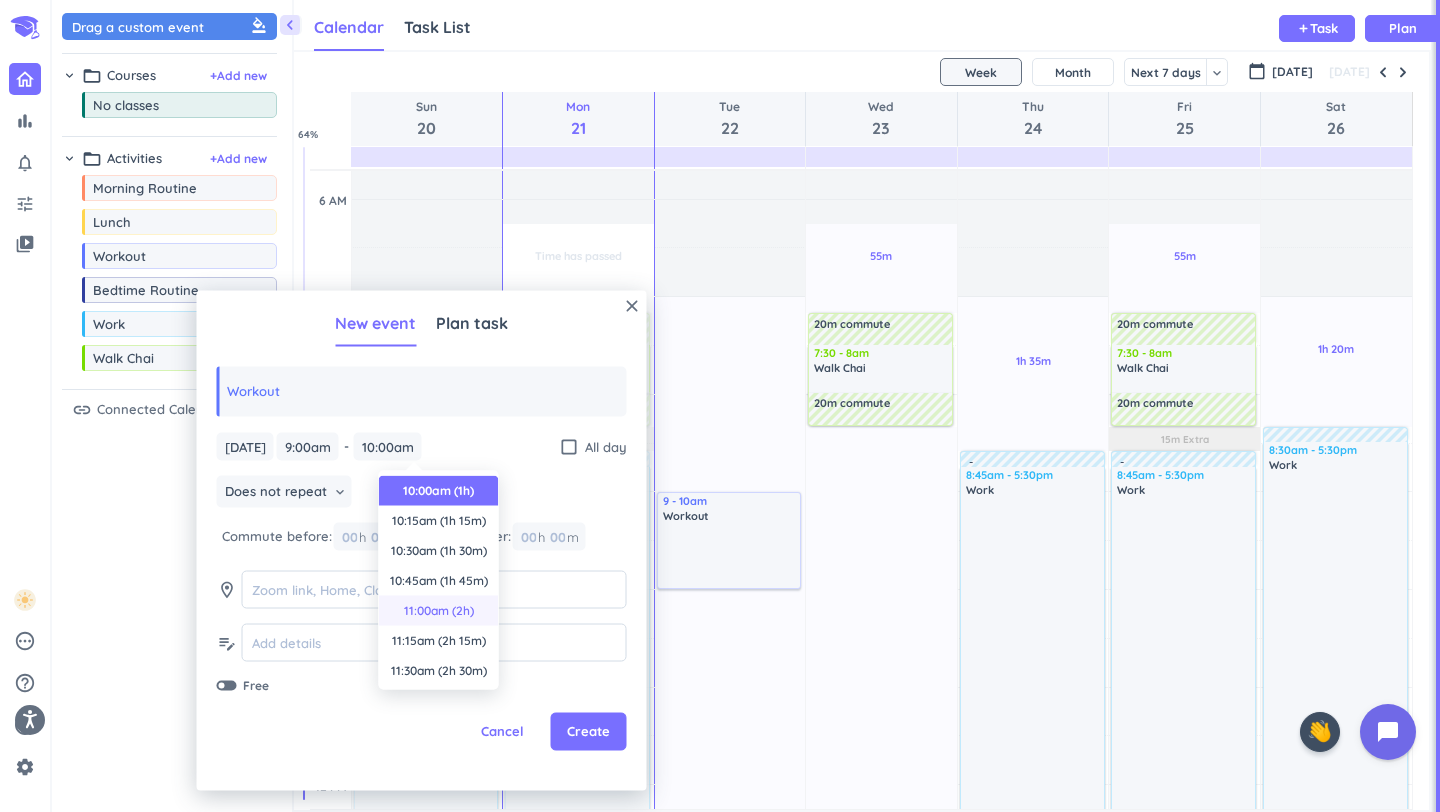 click on "11:00am (2h)" at bounding box center (439, 611) 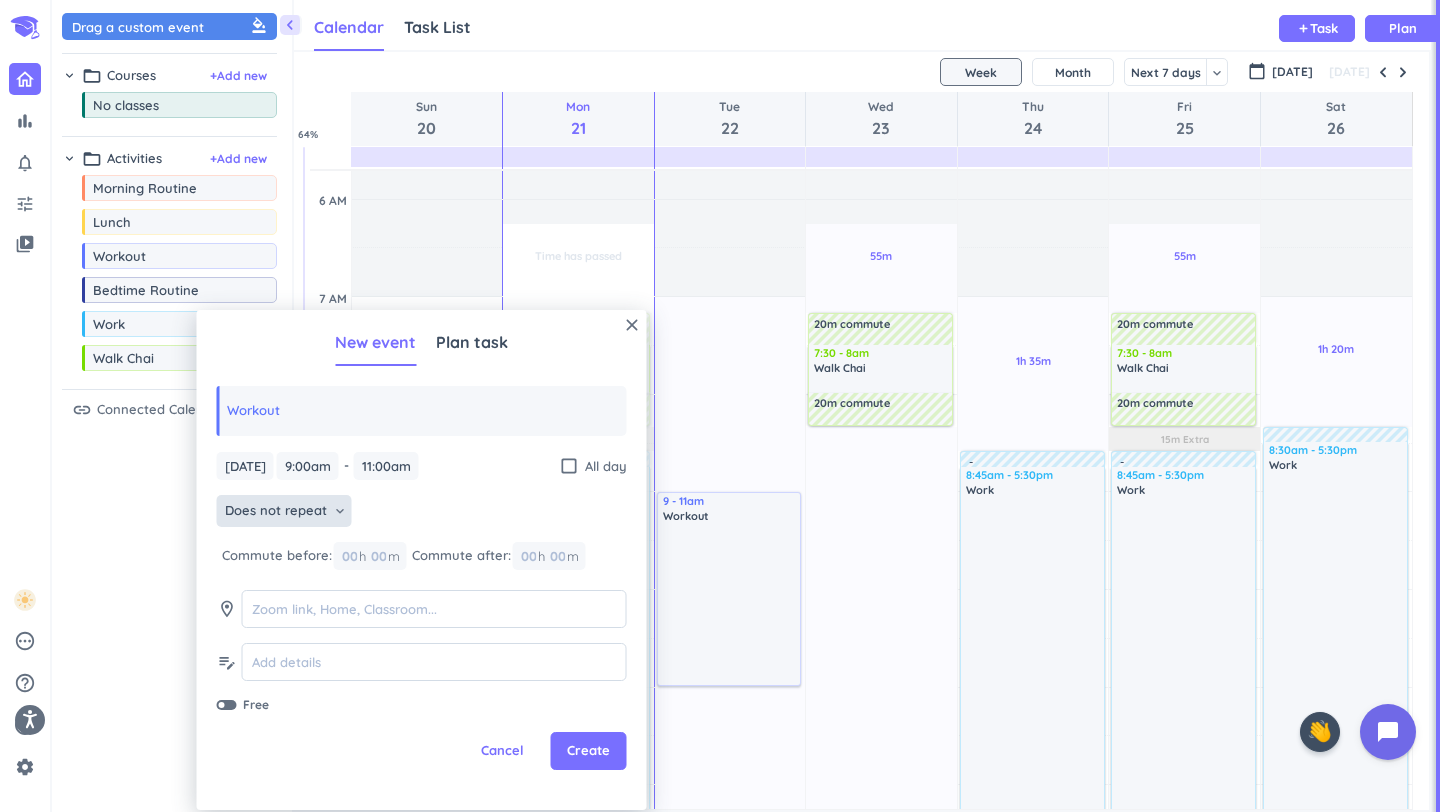 click on "Does not repeat" at bounding box center (276, 511) 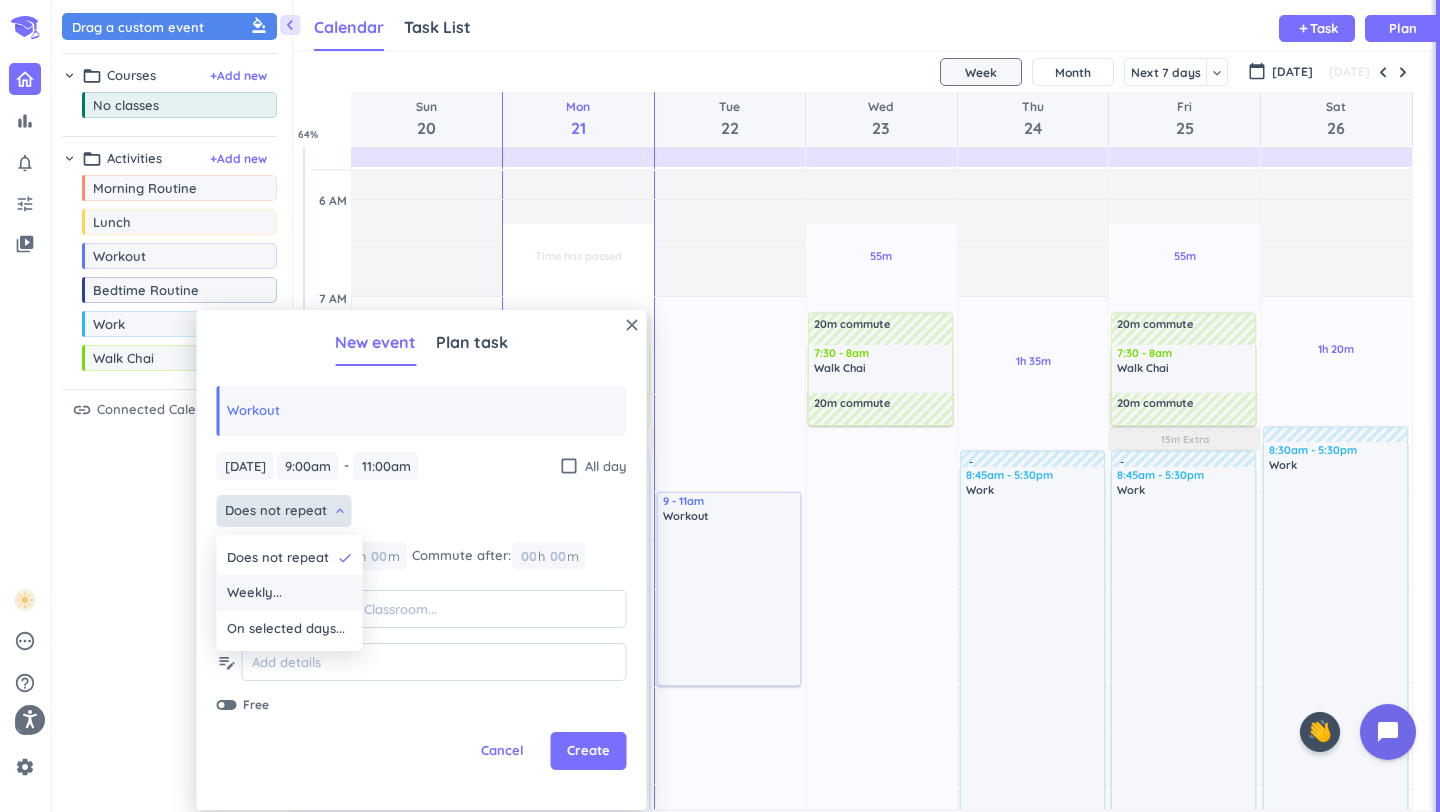 click on "Weekly..." at bounding box center [290, 593] 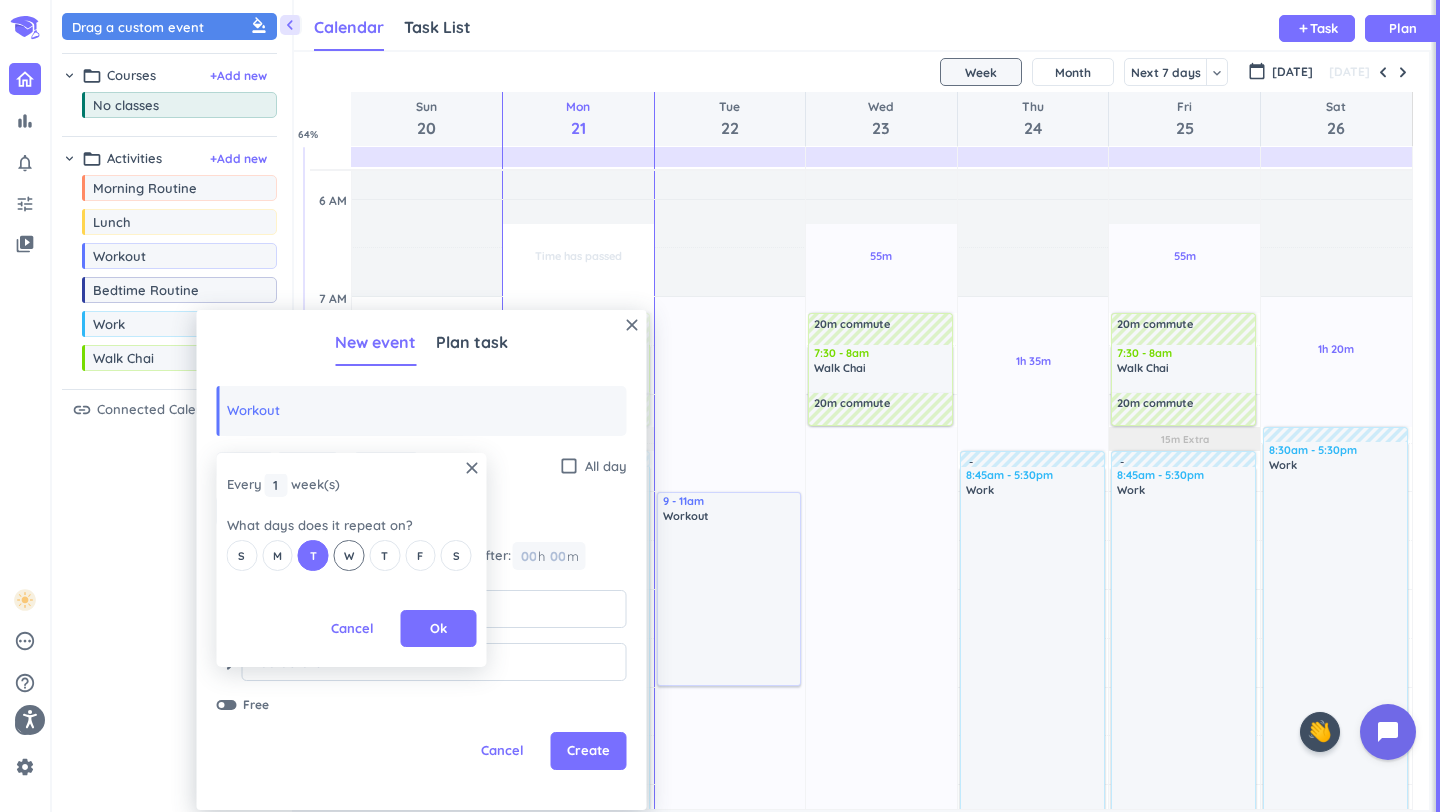 click on "W" at bounding box center (349, 556) 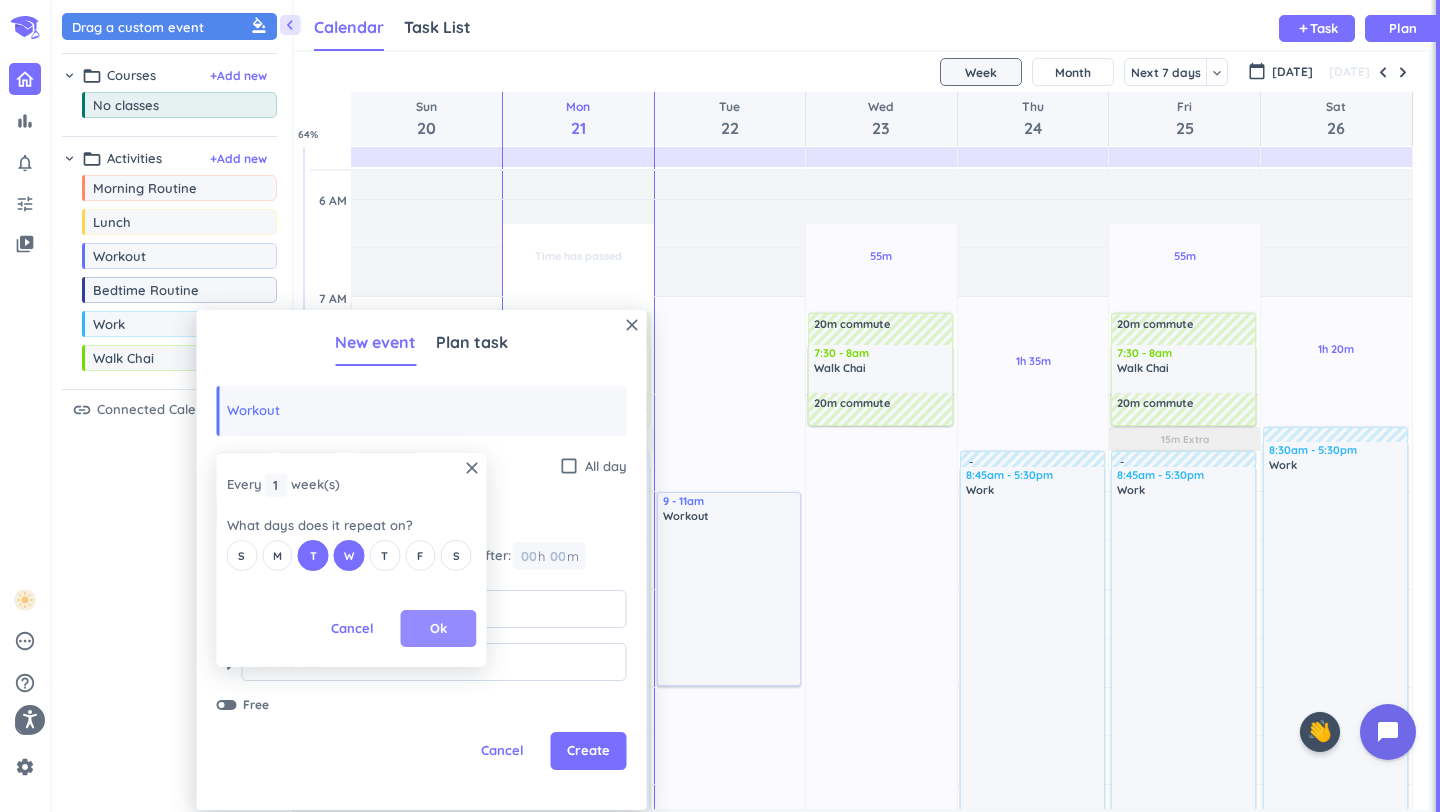 click on "Ok" at bounding box center (439, 629) 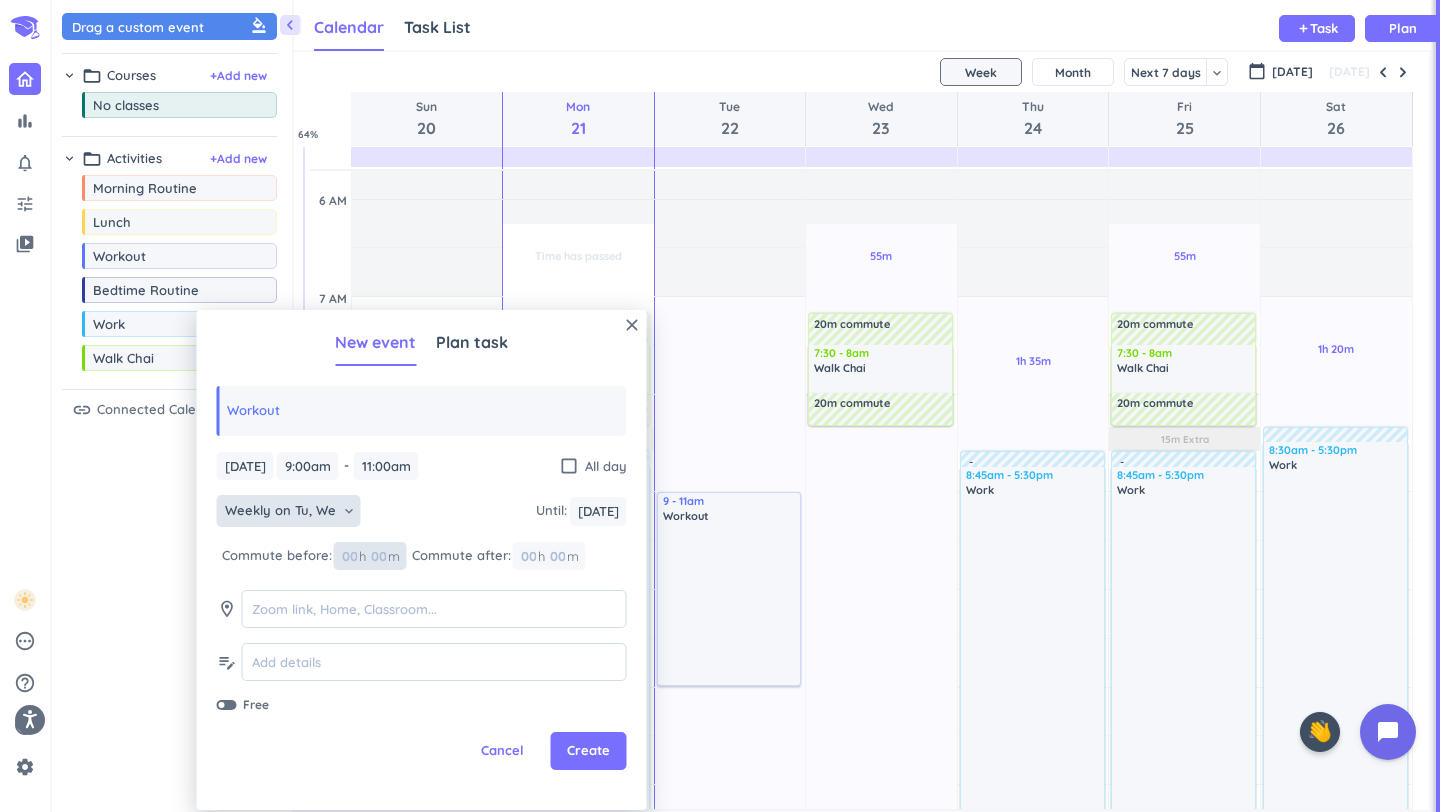 click on "00" at bounding box center [385, 556] 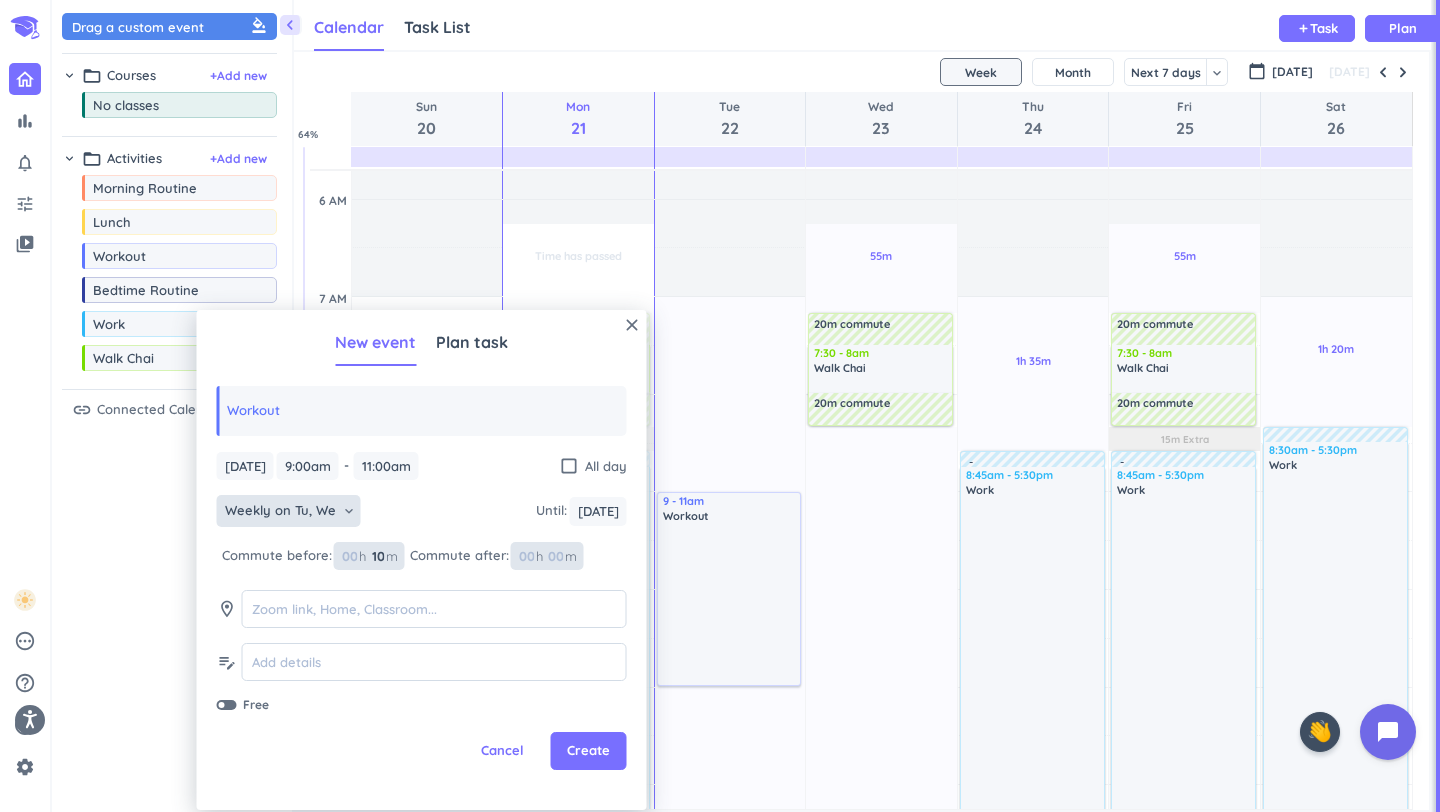 type on "10" 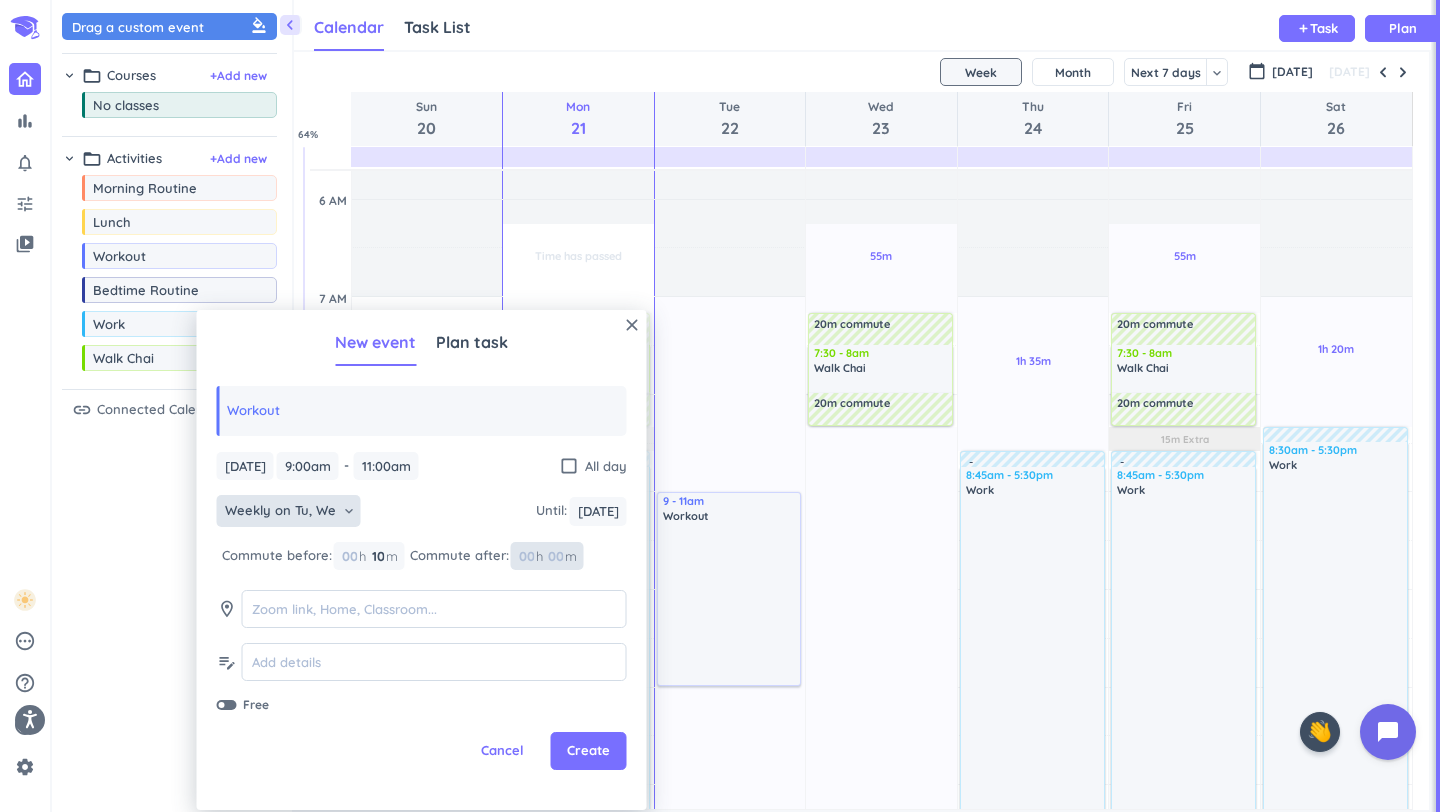 click at bounding box center [555, 556] 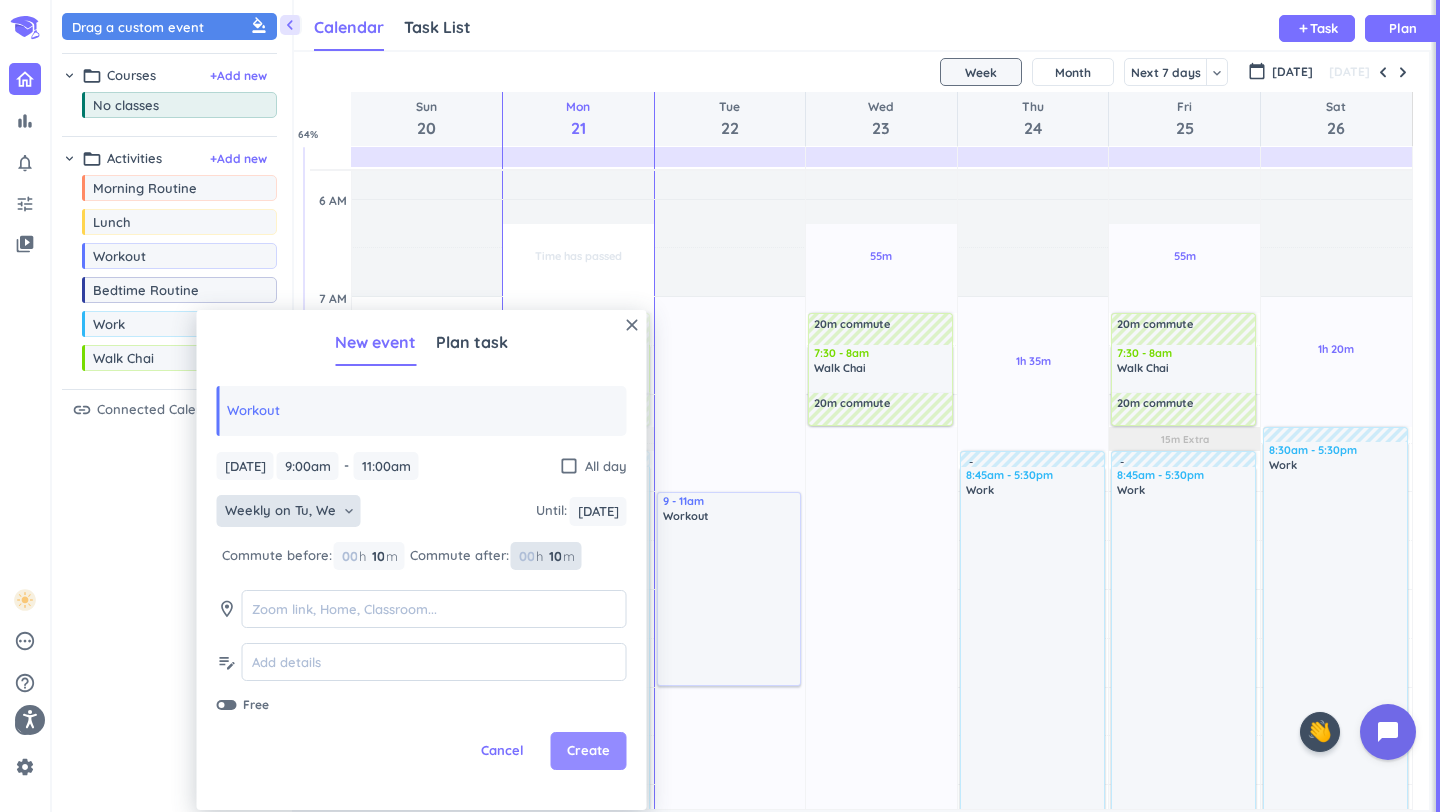 type on "10" 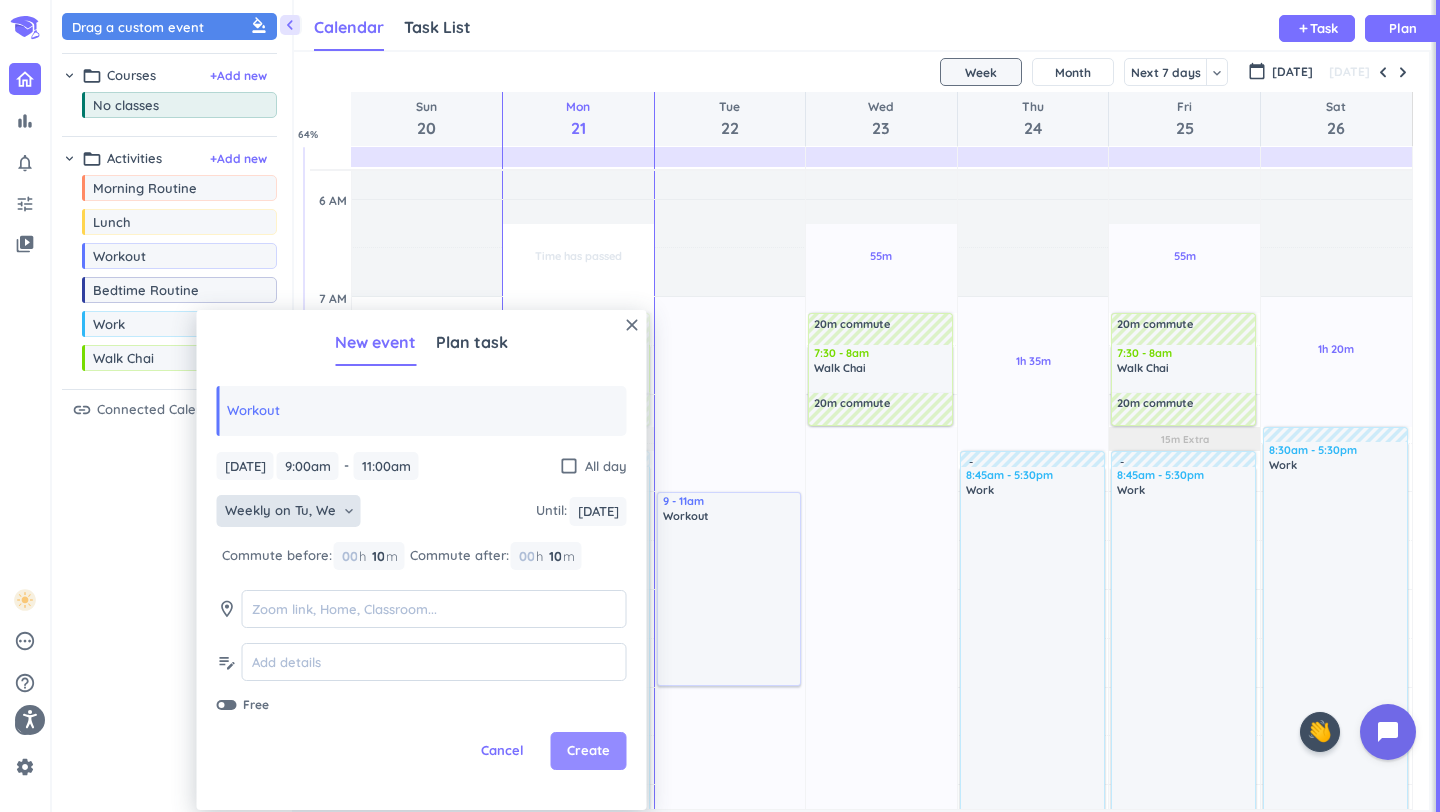 click on "Create" at bounding box center [588, 751] 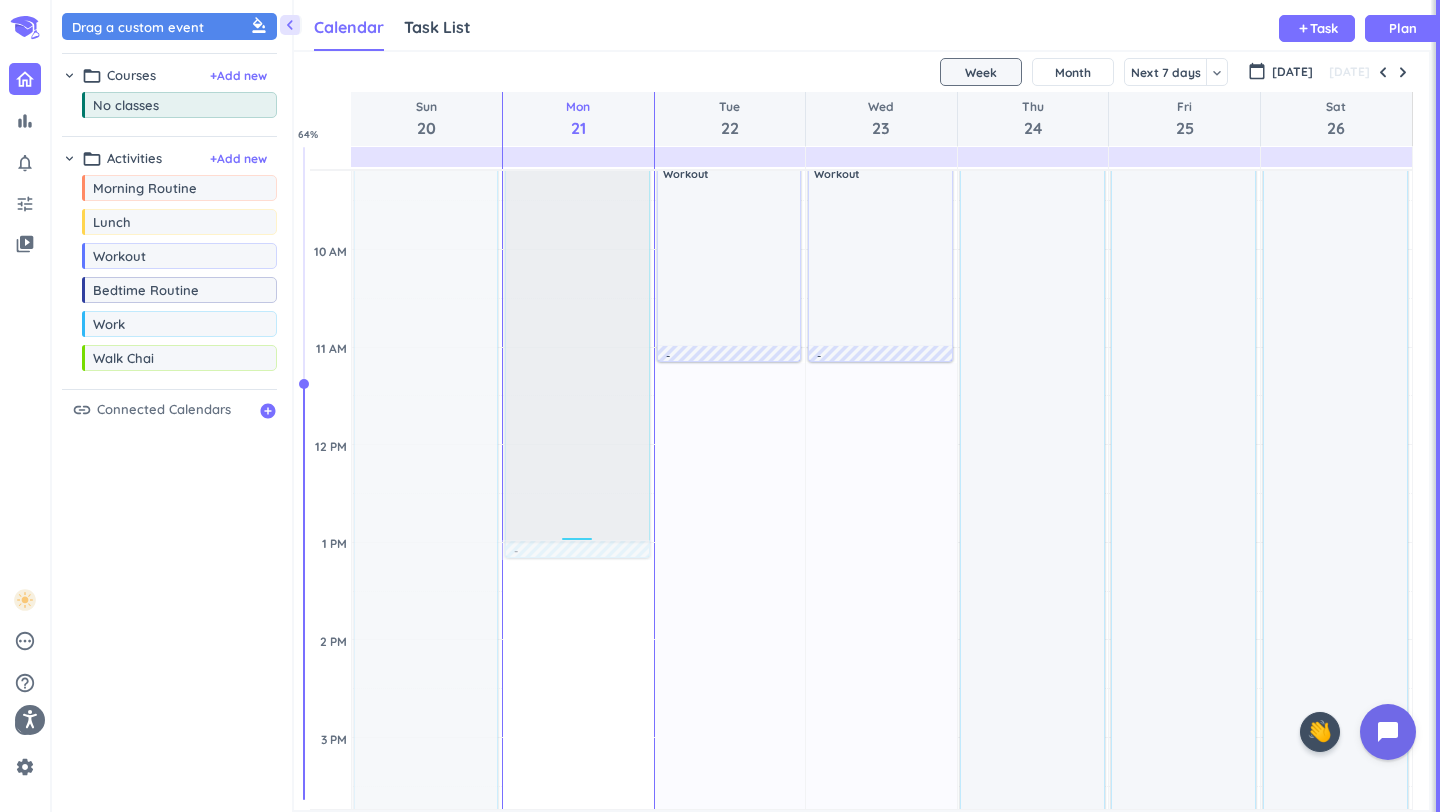 scroll, scrollTop: 726, scrollLeft: 0, axis: vertical 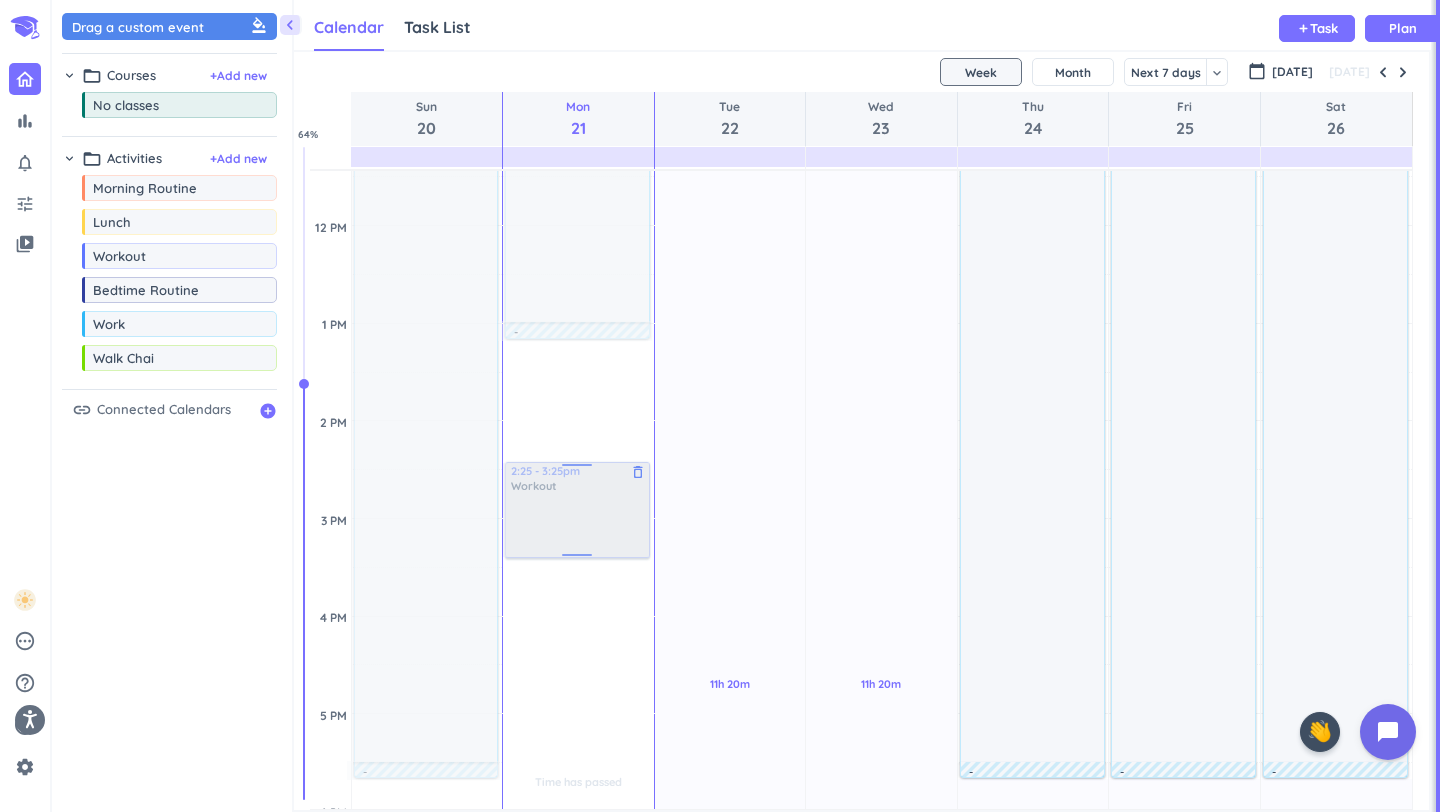 drag, startPoint x: 104, startPoint y: 257, endPoint x: 601, endPoint y: 467, distance: 539.54517 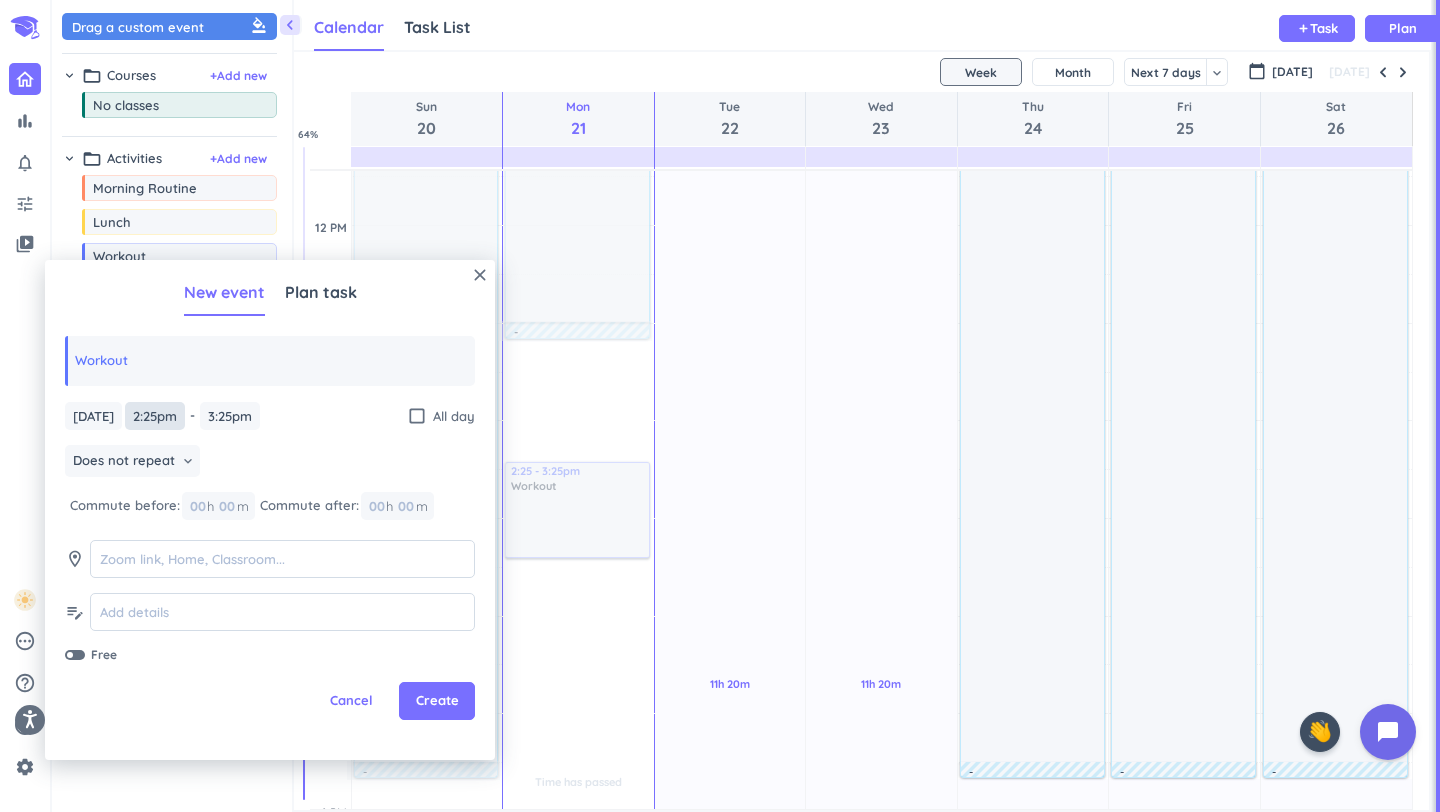 click on "2:25pm" at bounding box center [155, 416] 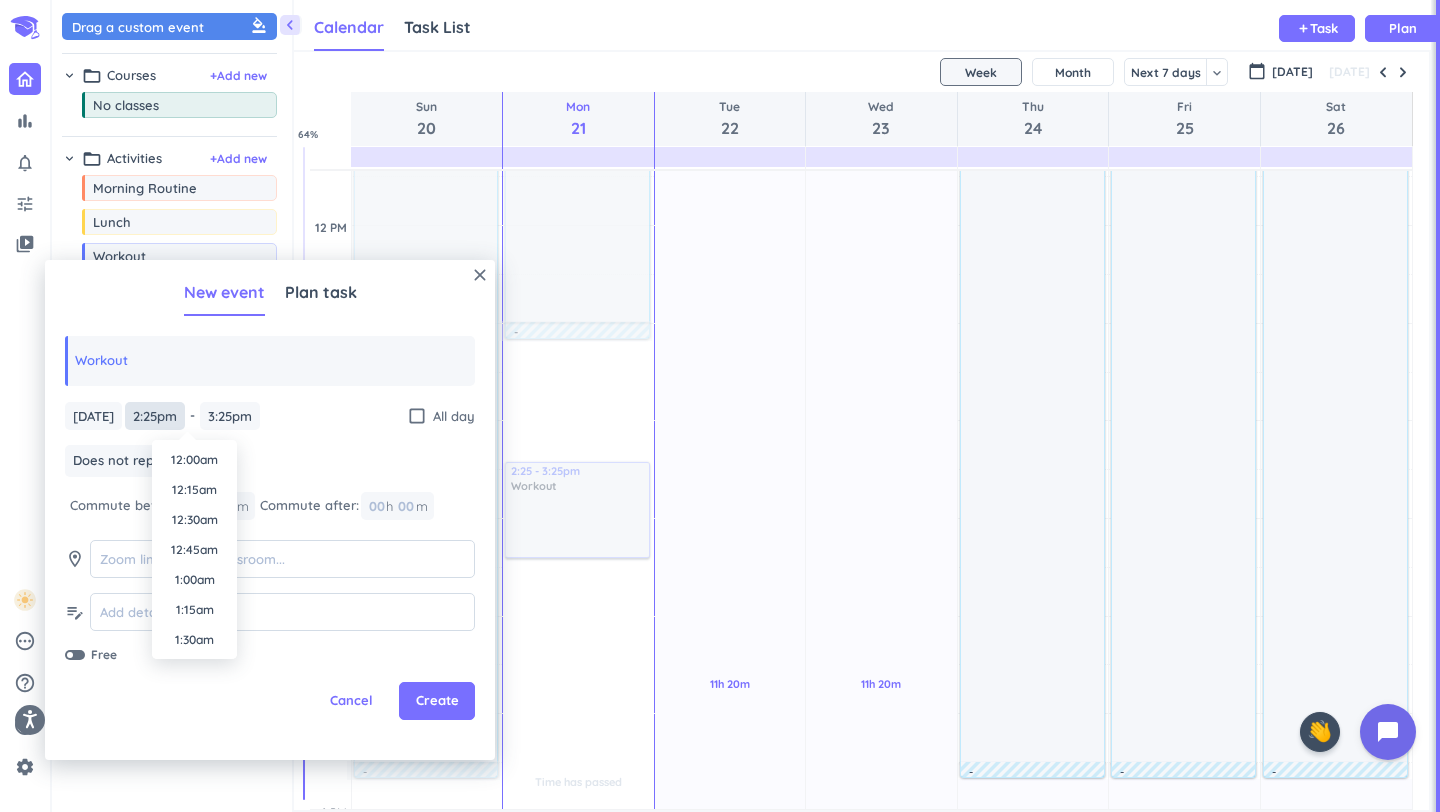 scroll, scrollTop: 1620, scrollLeft: 0, axis: vertical 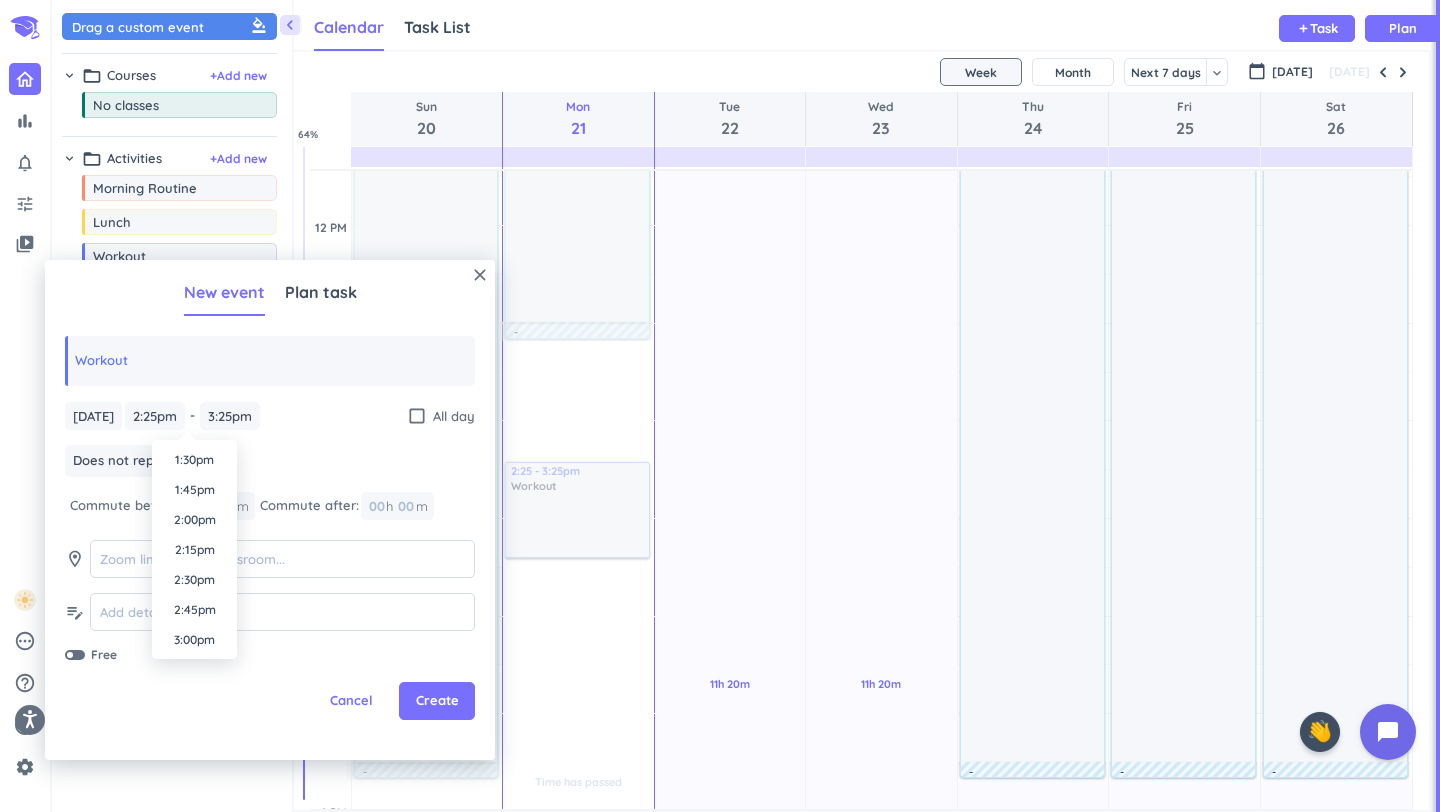 click on "2:30pm" at bounding box center [194, 580] 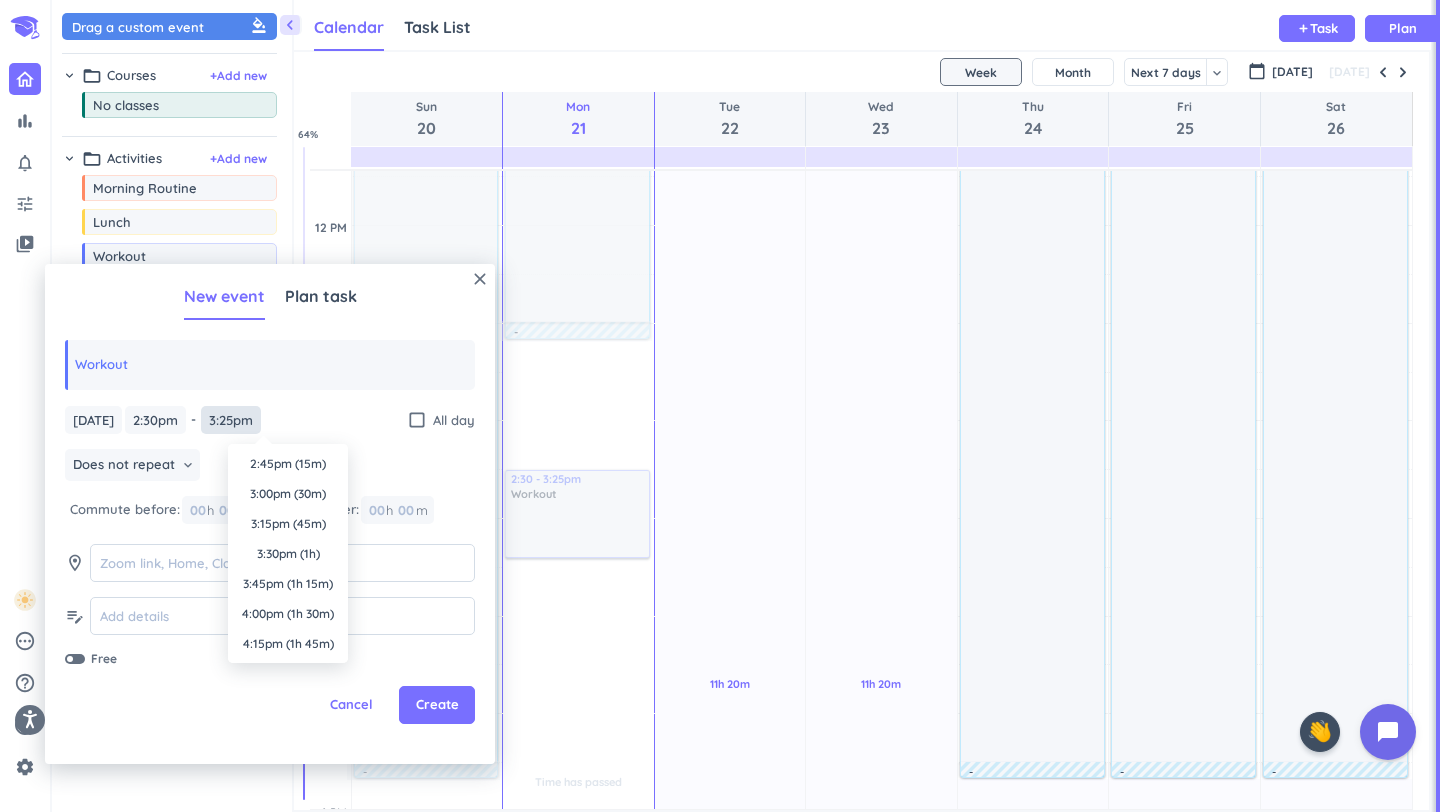 click on "3:25pm" at bounding box center (231, 420) 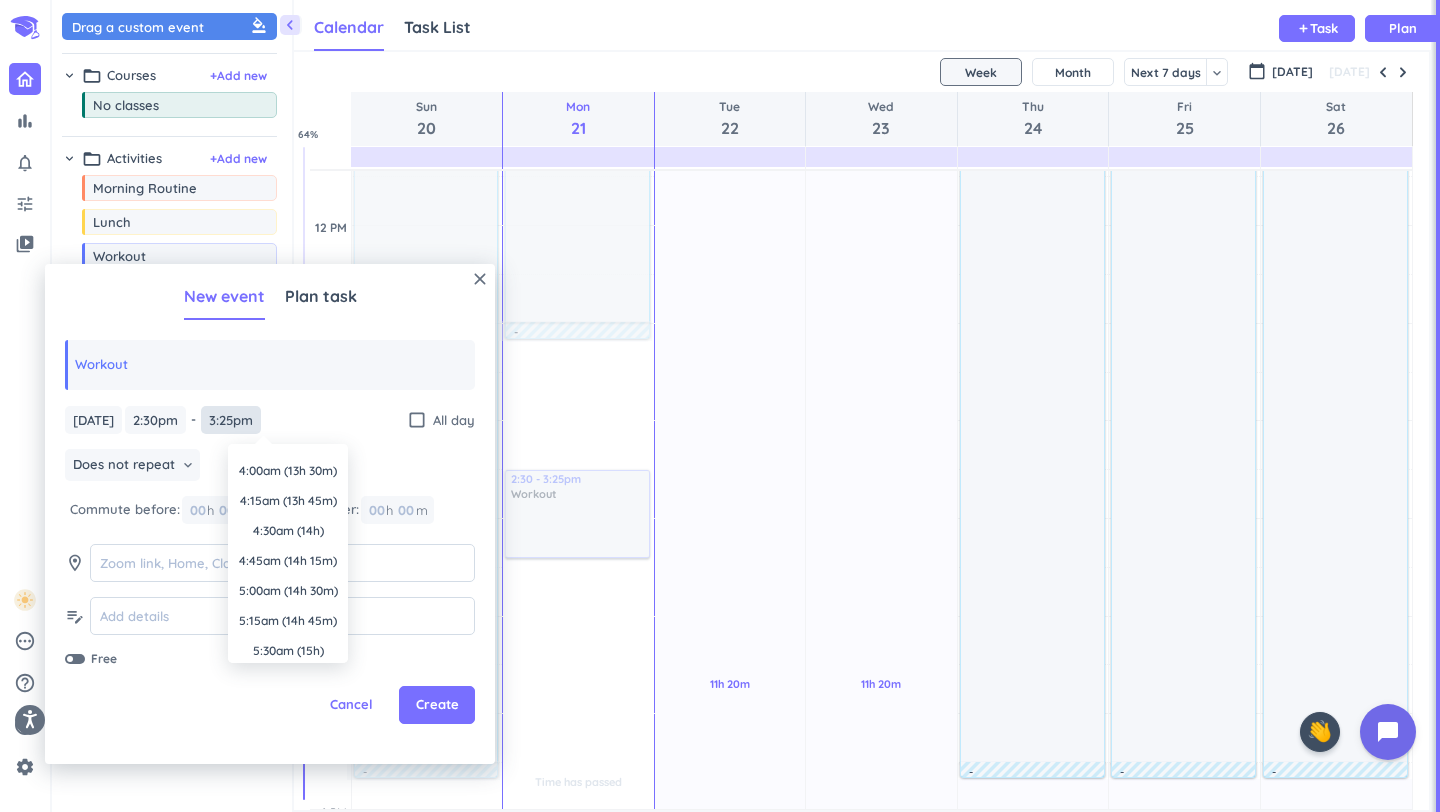 scroll, scrollTop: 1568, scrollLeft: 0, axis: vertical 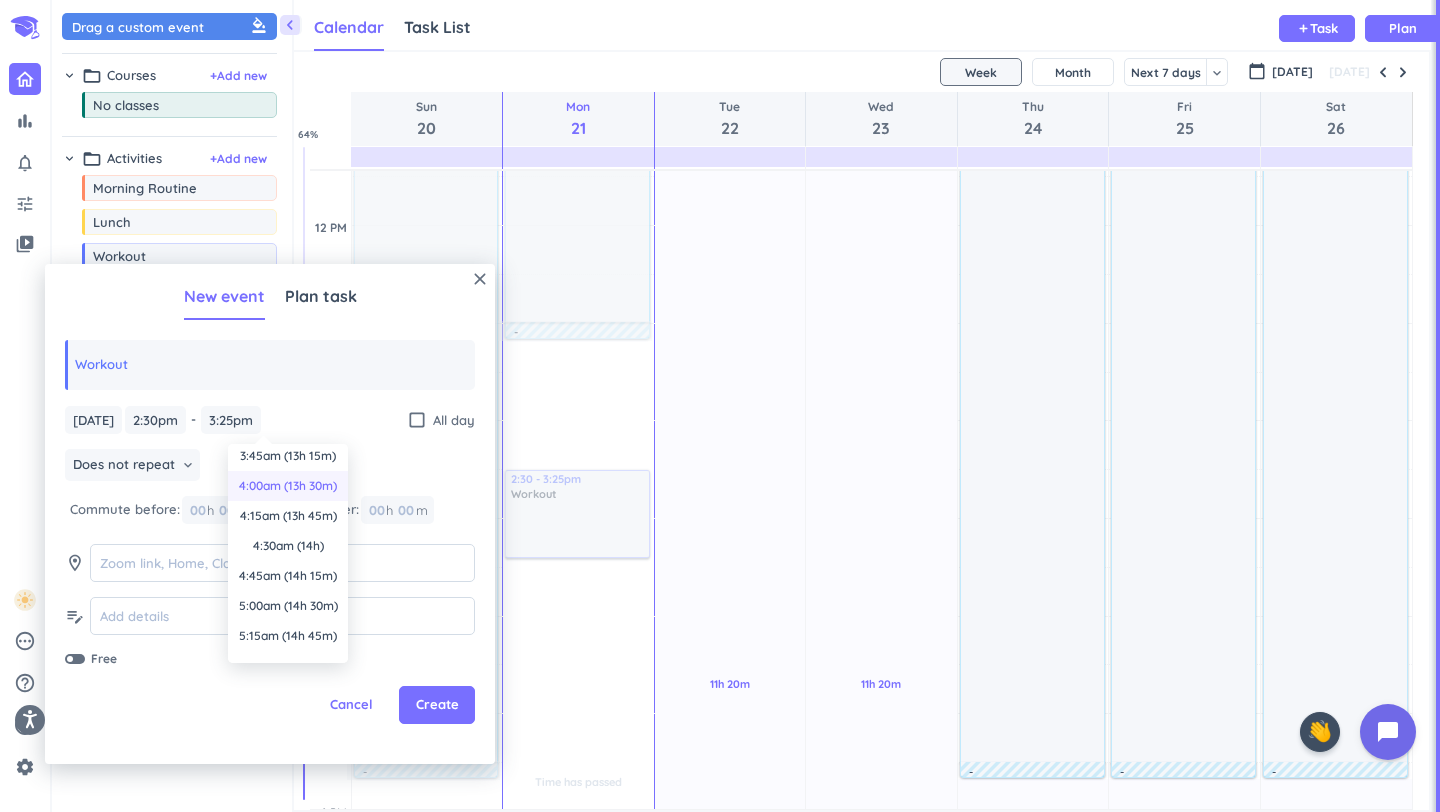 click on "4:00am (13h 30m)" at bounding box center (288, 486) 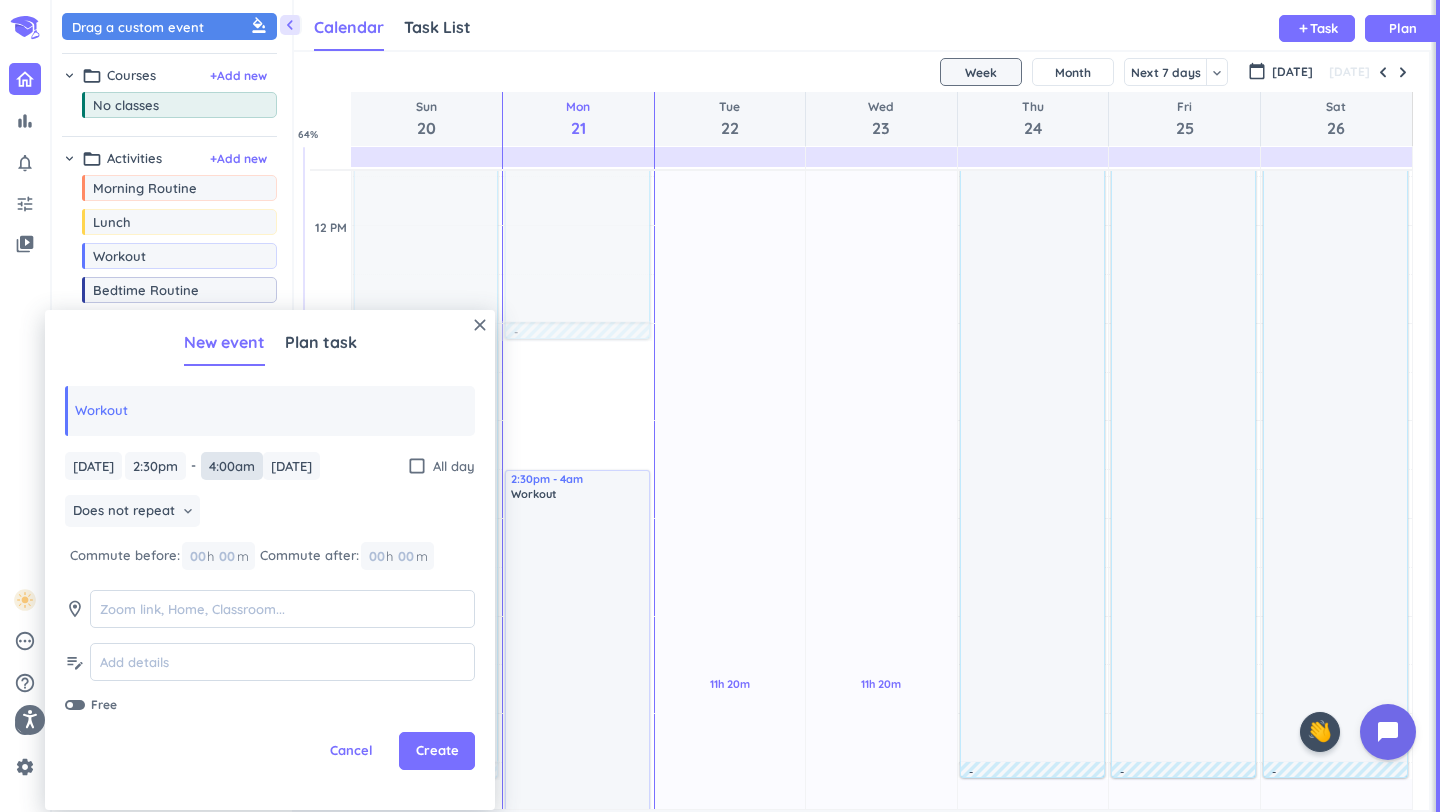 click on "4:00am" at bounding box center (232, 466) 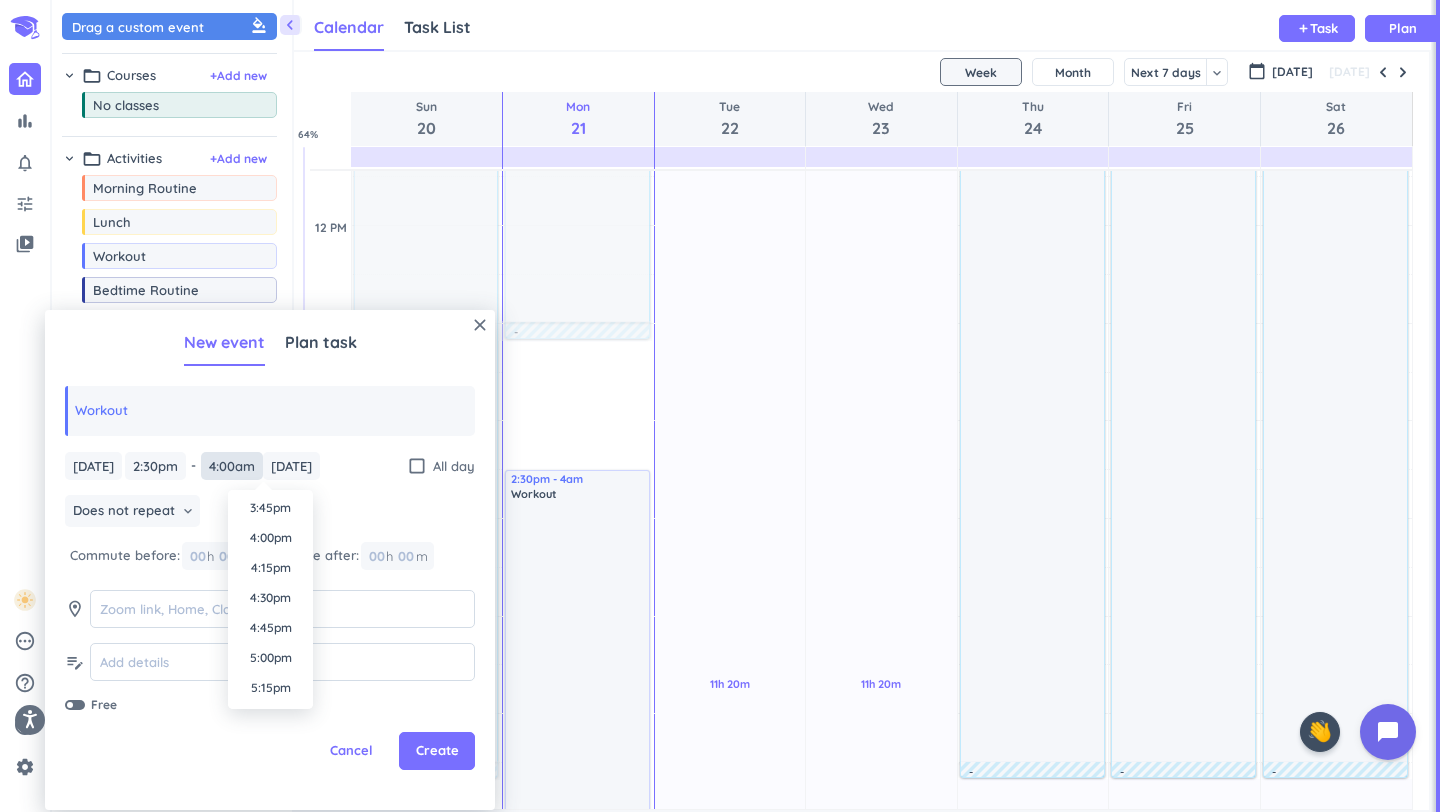scroll, scrollTop: 1899, scrollLeft: 0, axis: vertical 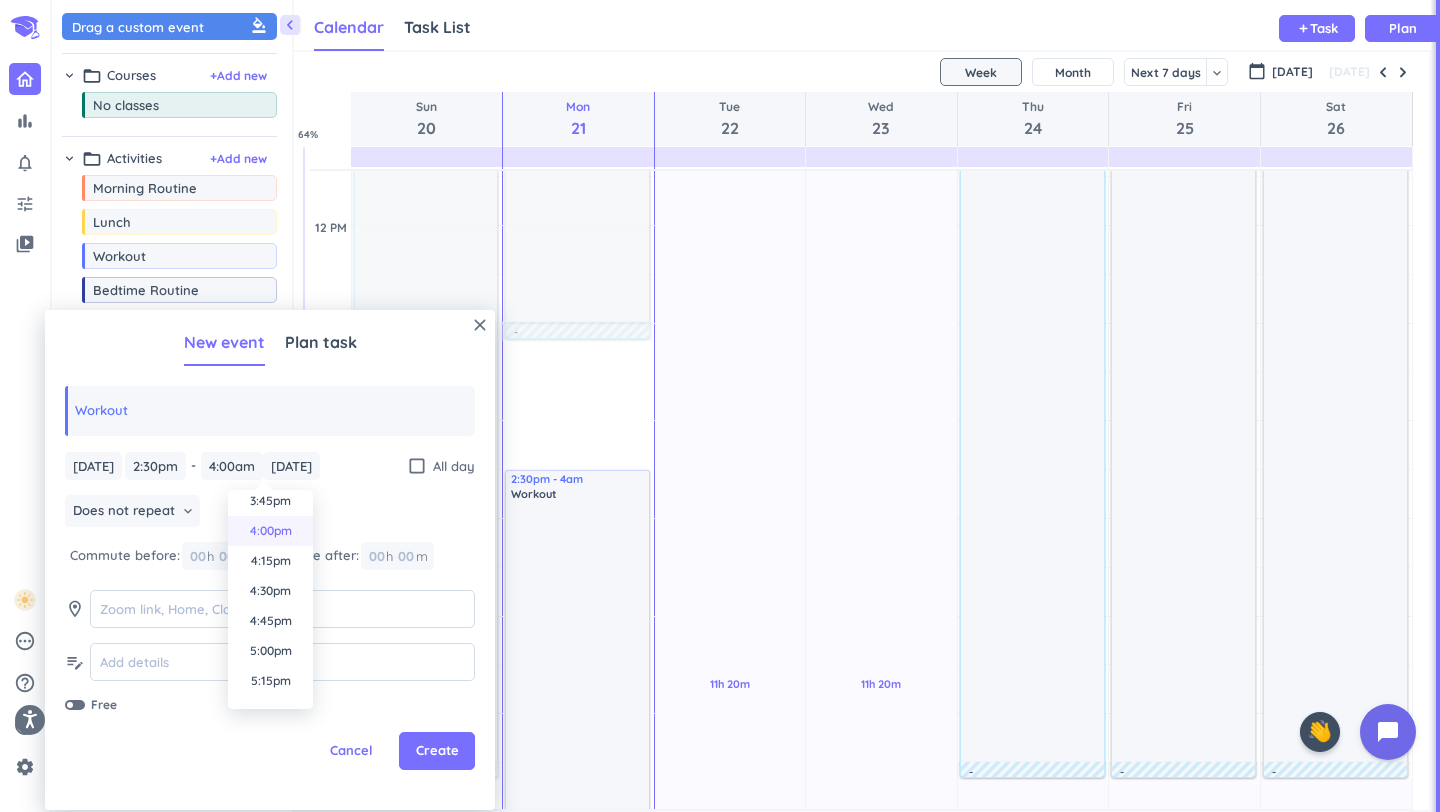 click on "4:00pm" at bounding box center (270, 531) 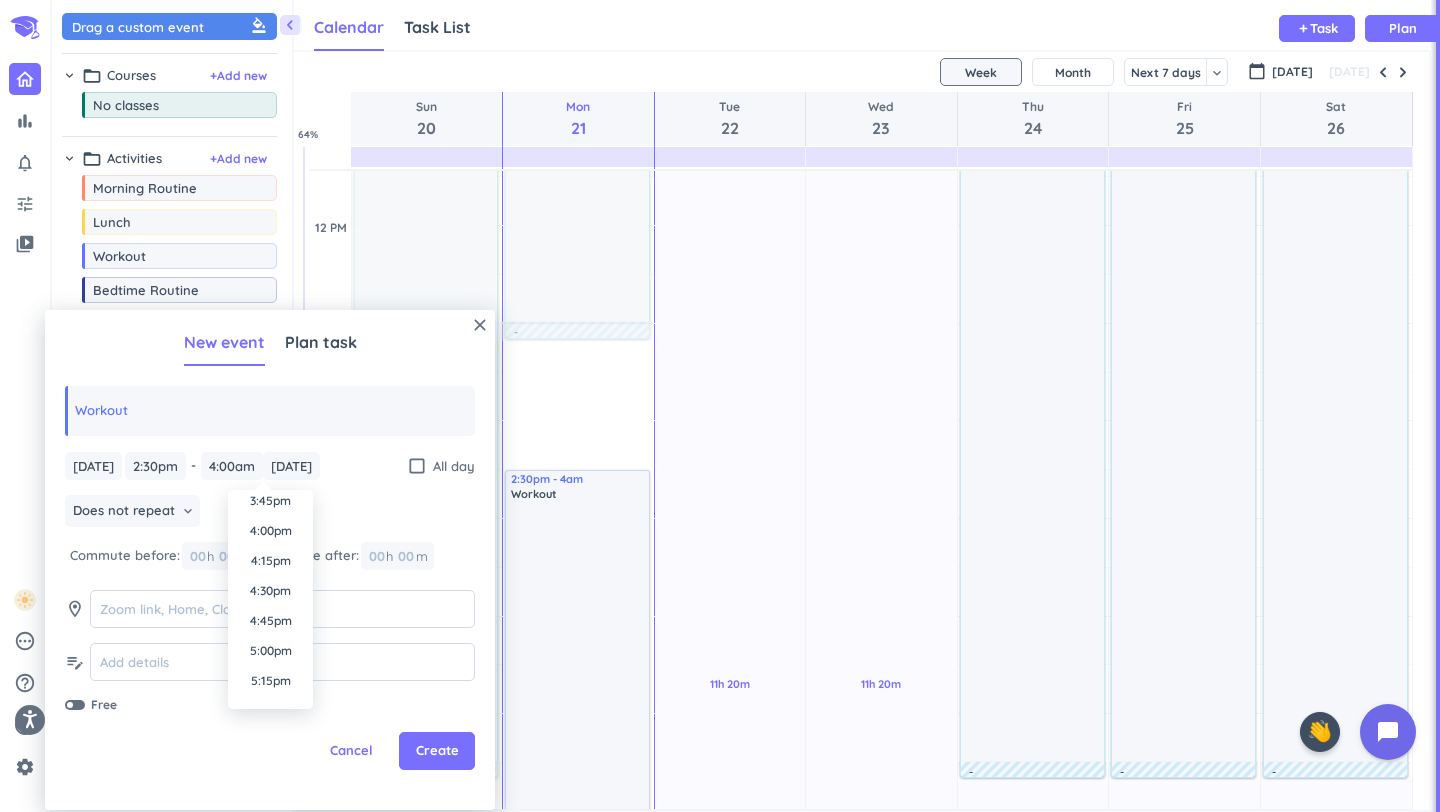 type on "4:00pm" 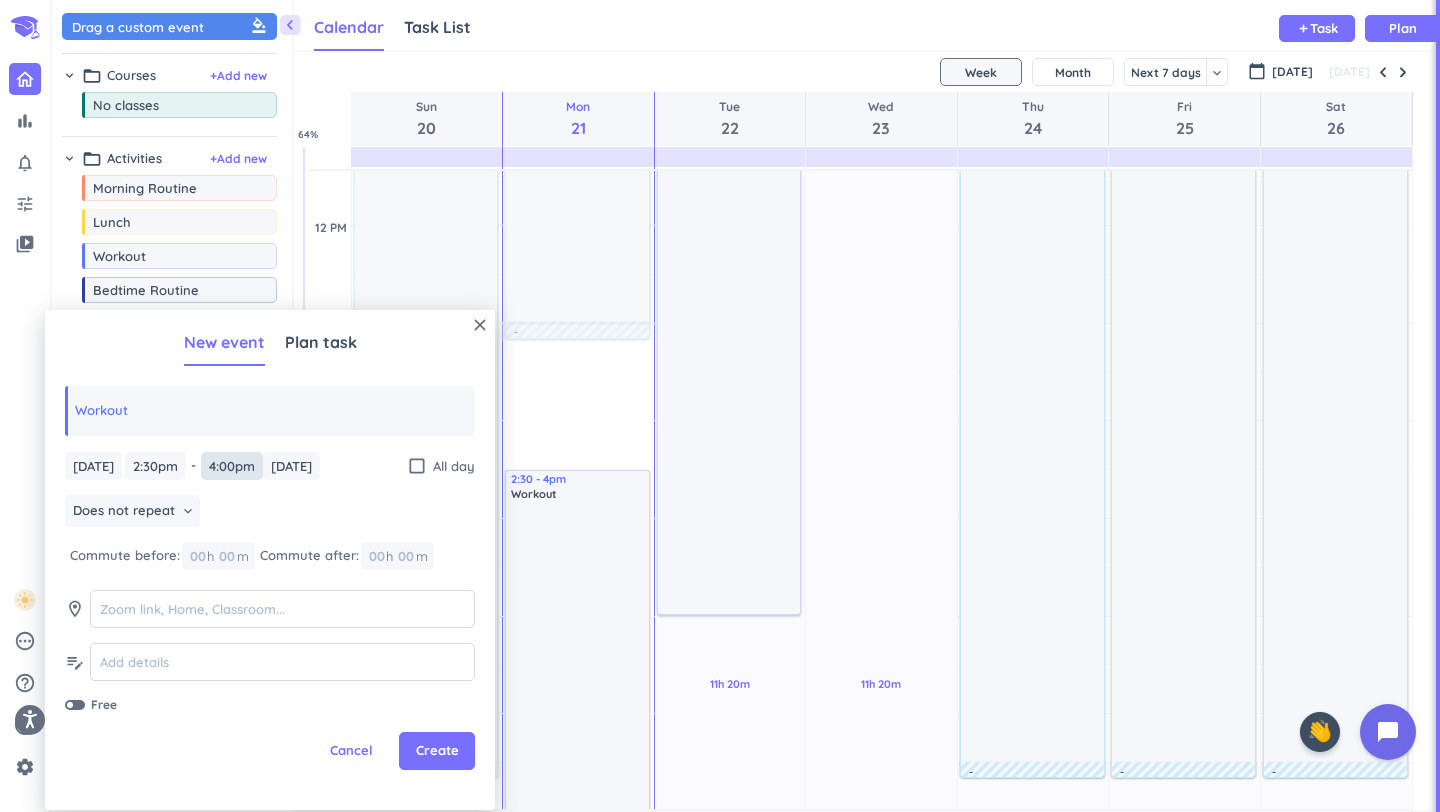 click on "4:00pm" at bounding box center [232, 466] 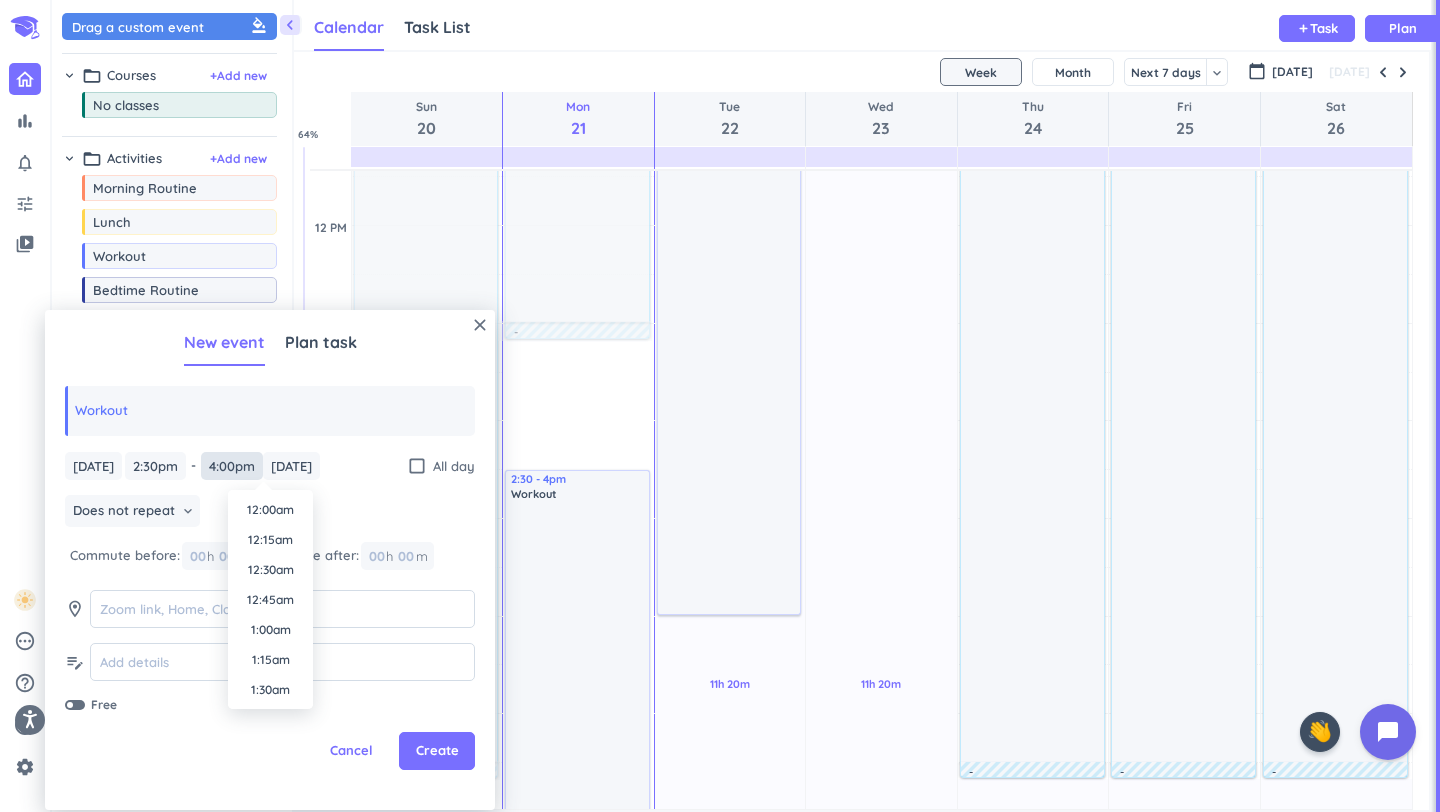 scroll, scrollTop: 1830, scrollLeft: 0, axis: vertical 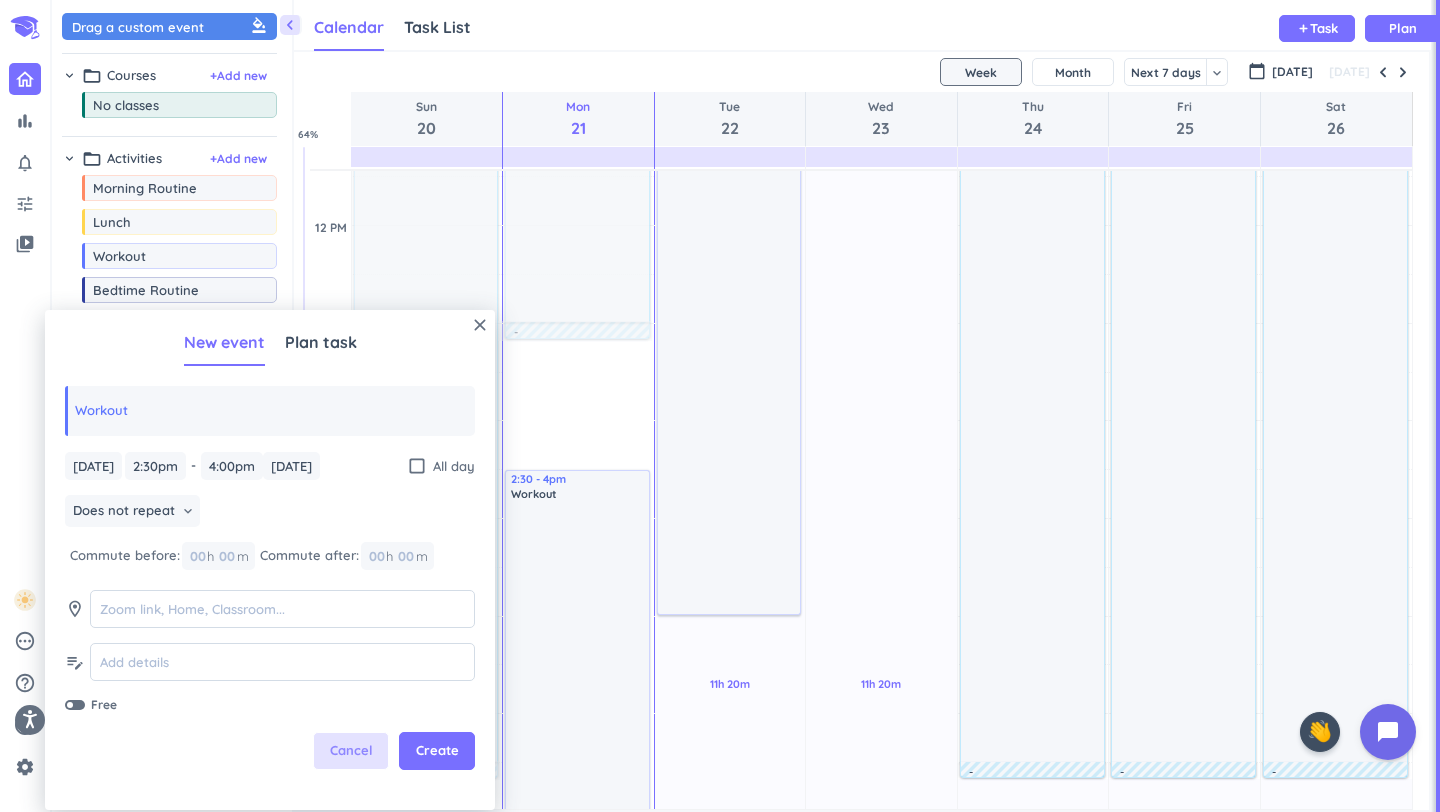 click on "Cancel" at bounding box center (351, 751) 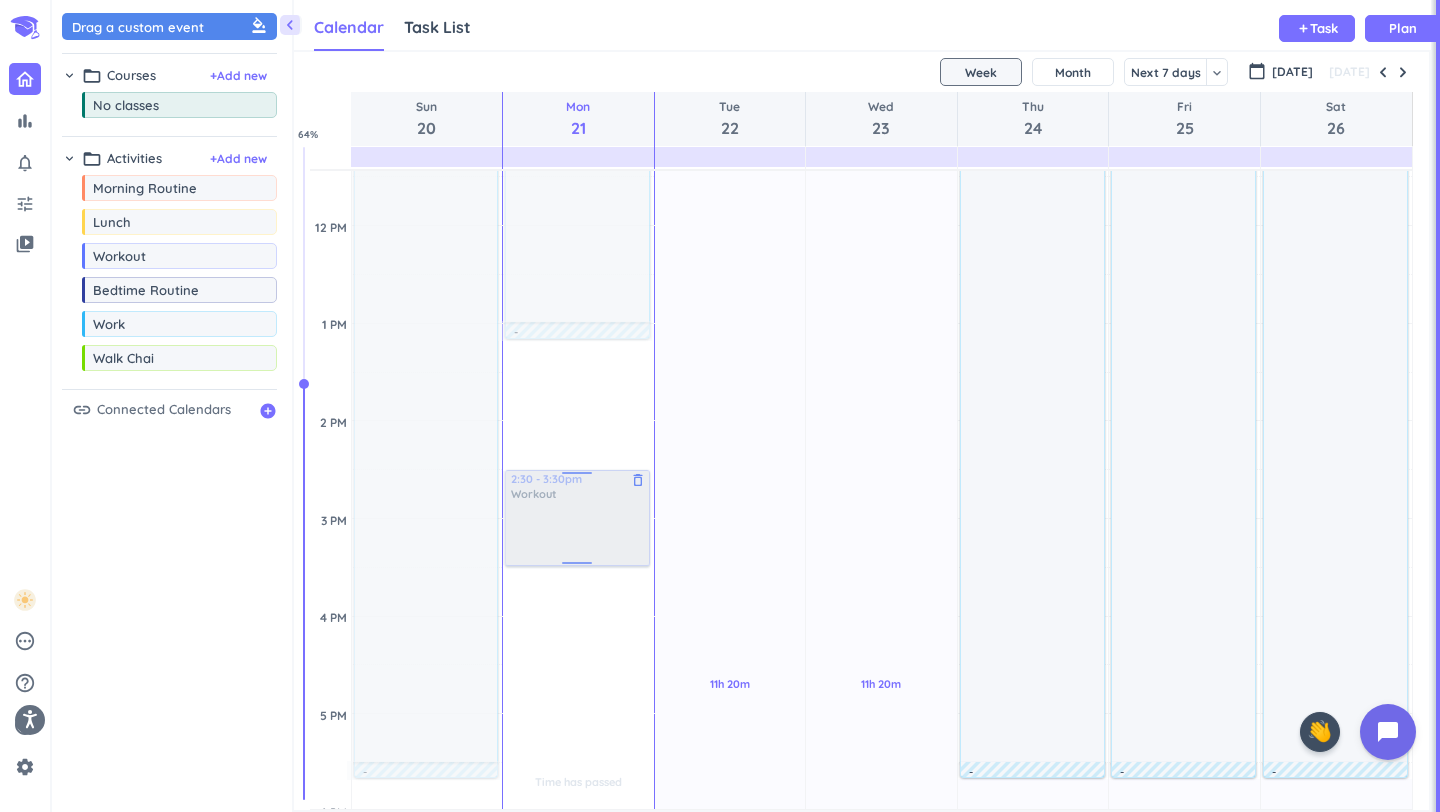 drag, startPoint x: 131, startPoint y: 265, endPoint x: 602, endPoint y: 474, distance: 515.28827 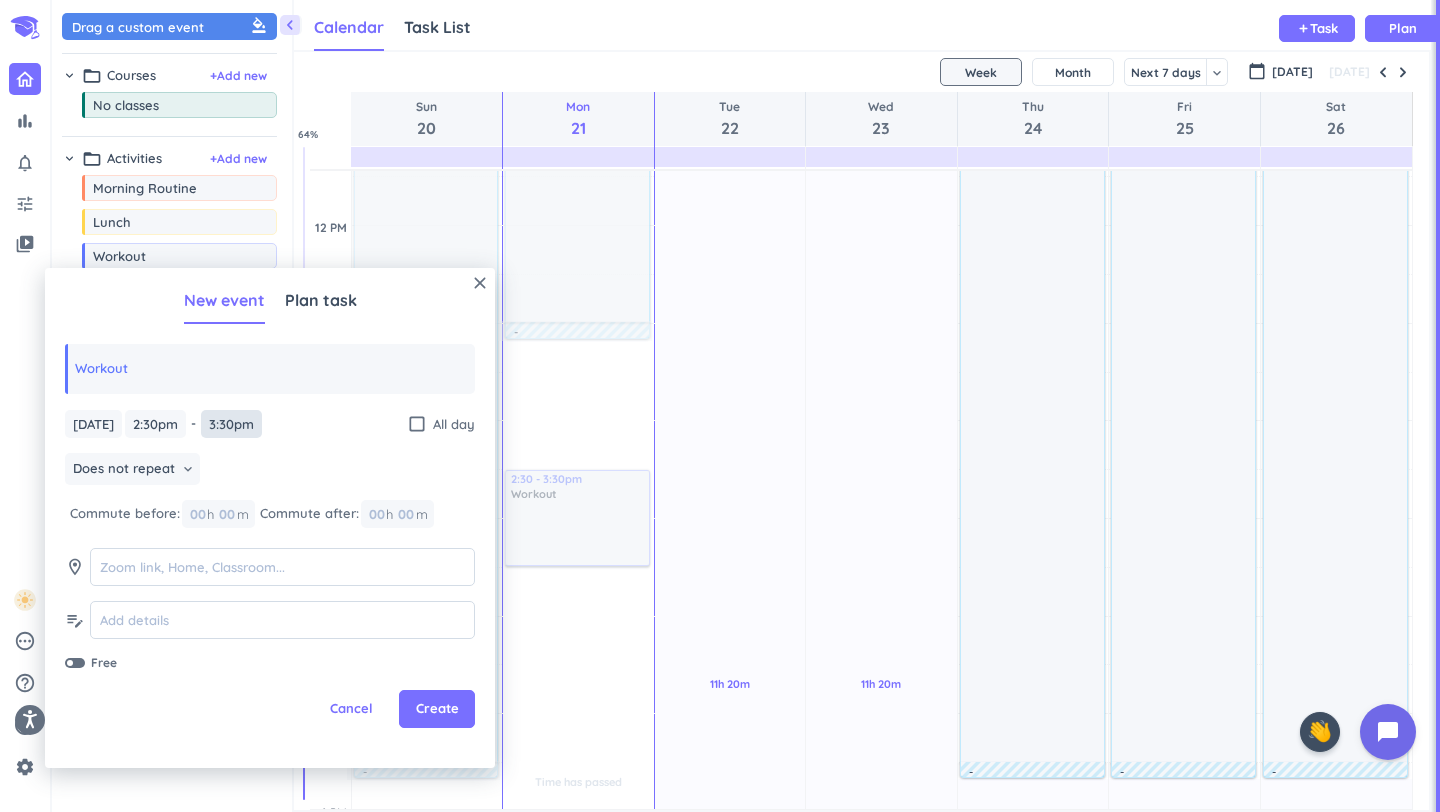 click on "3:30pm" at bounding box center (231, 424) 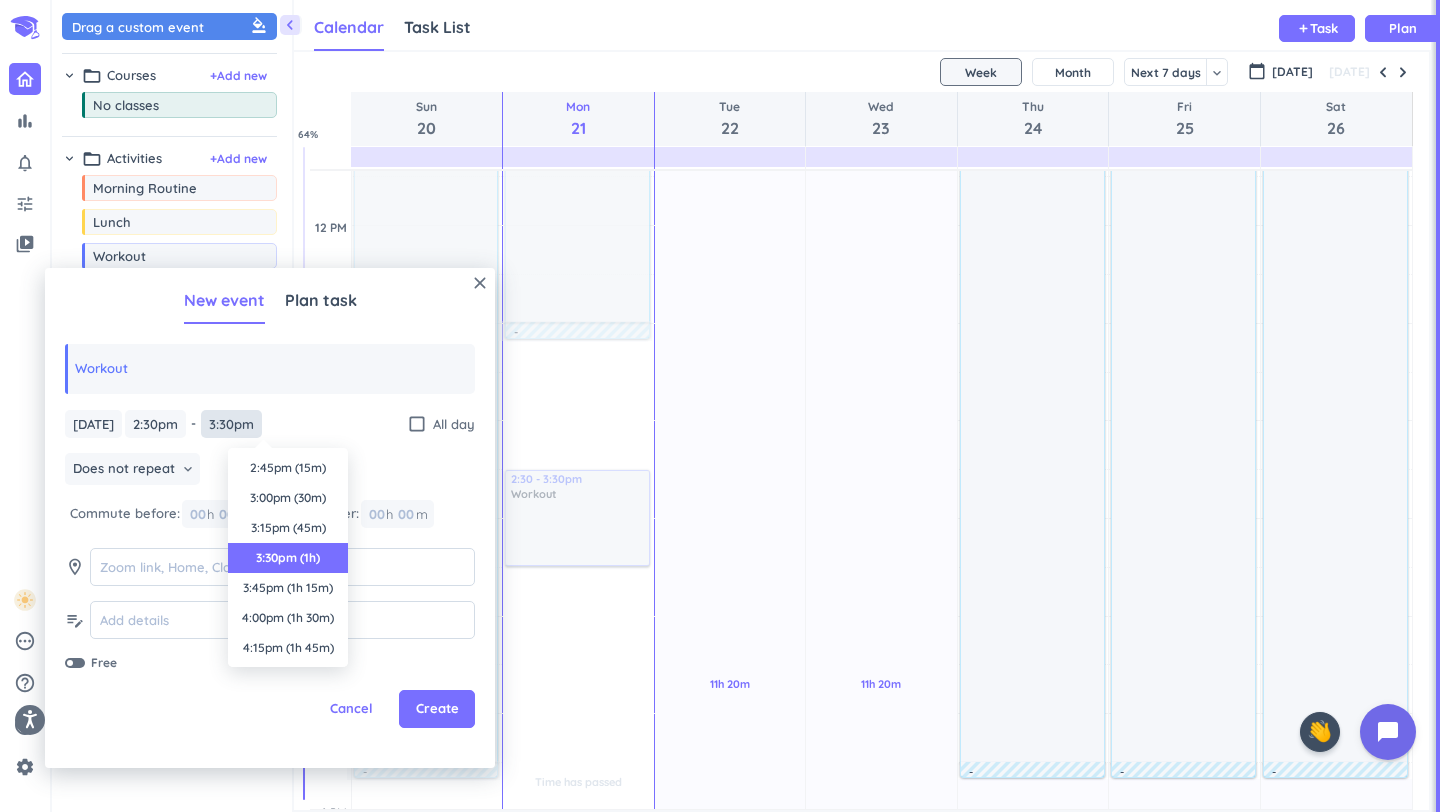 scroll, scrollTop: 90, scrollLeft: 0, axis: vertical 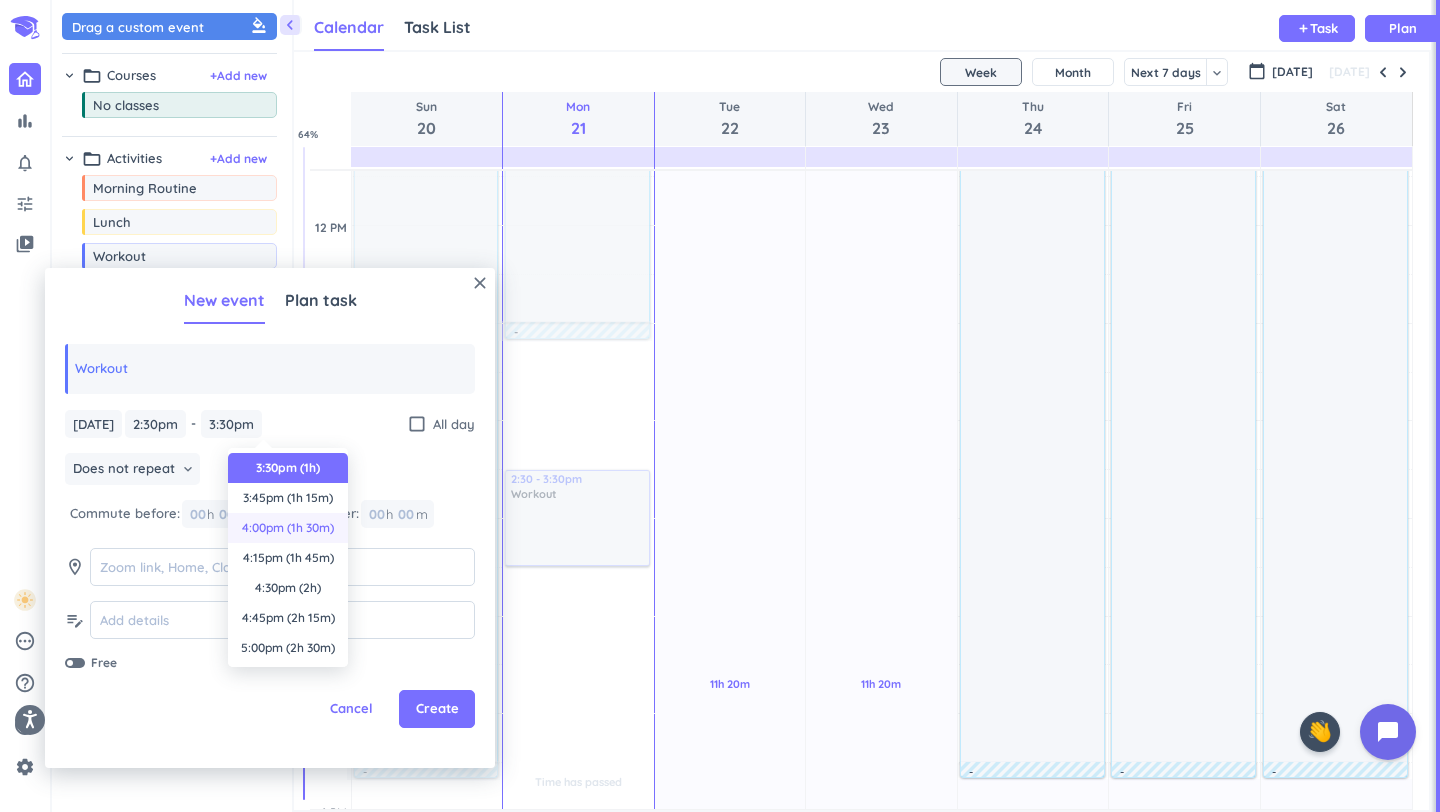 click on "4:00pm (1h 30m)" at bounding box center (288, 528) 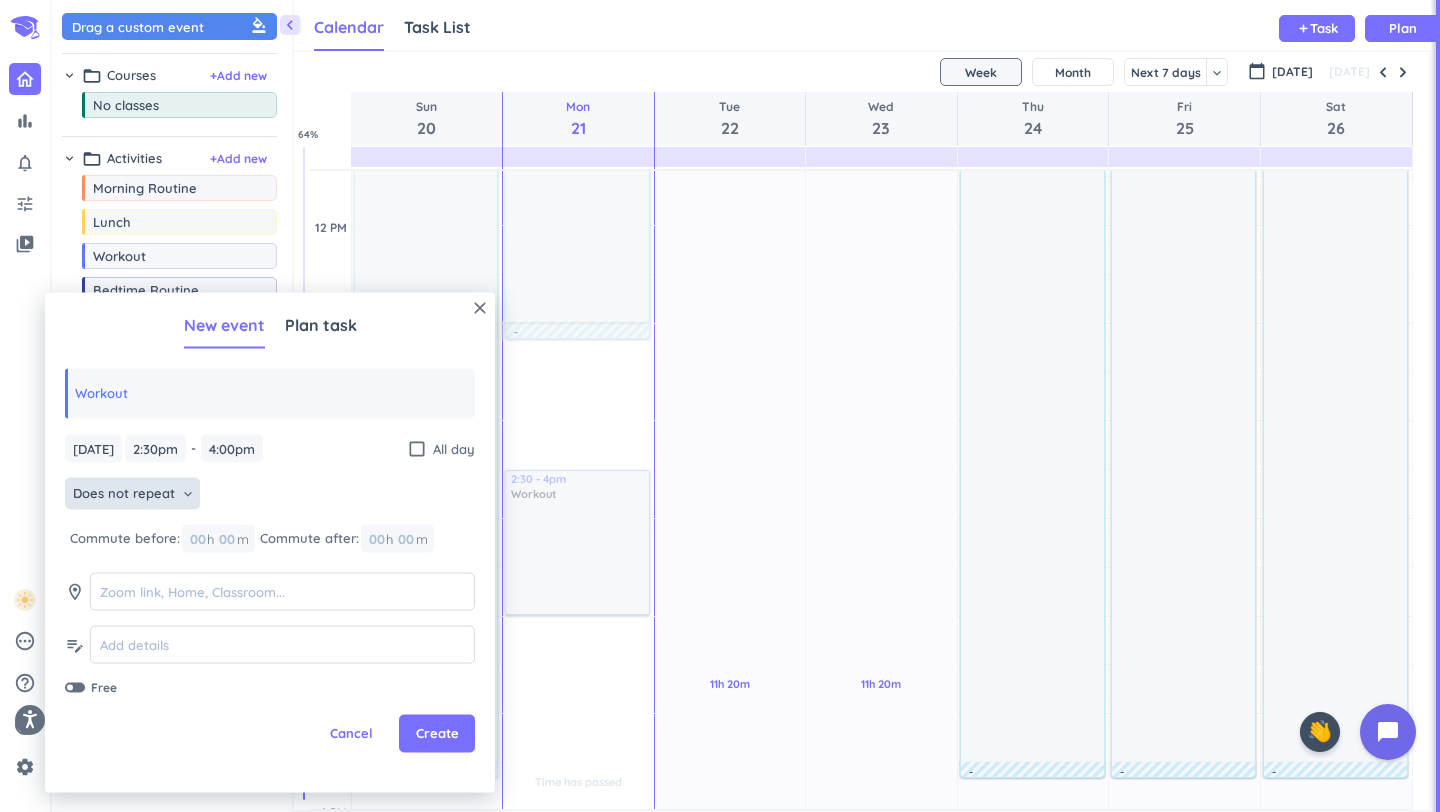 click on "Does not repeat" at bounding box center (124, 494) 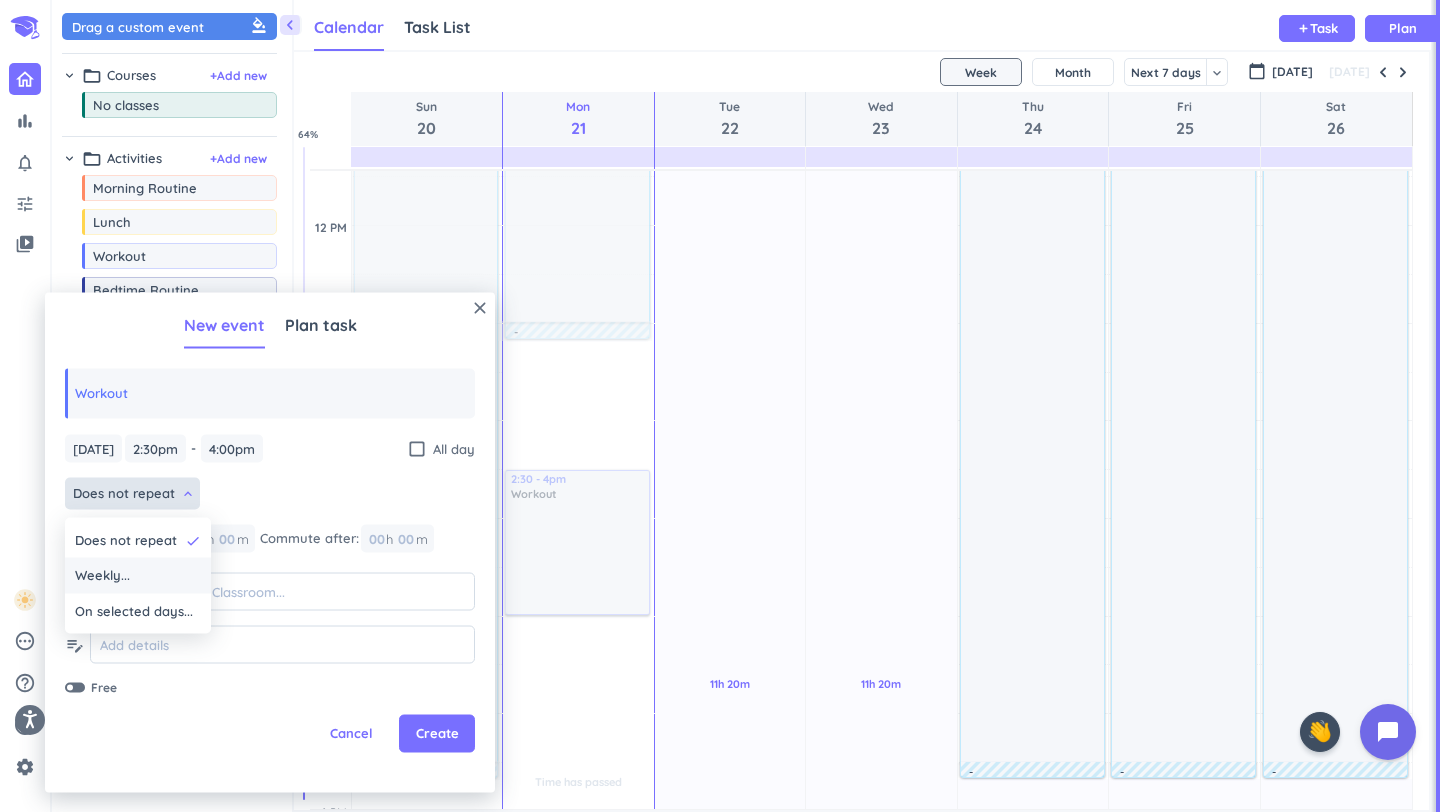 click on "Weekly..." at bounding box center (102, 576) 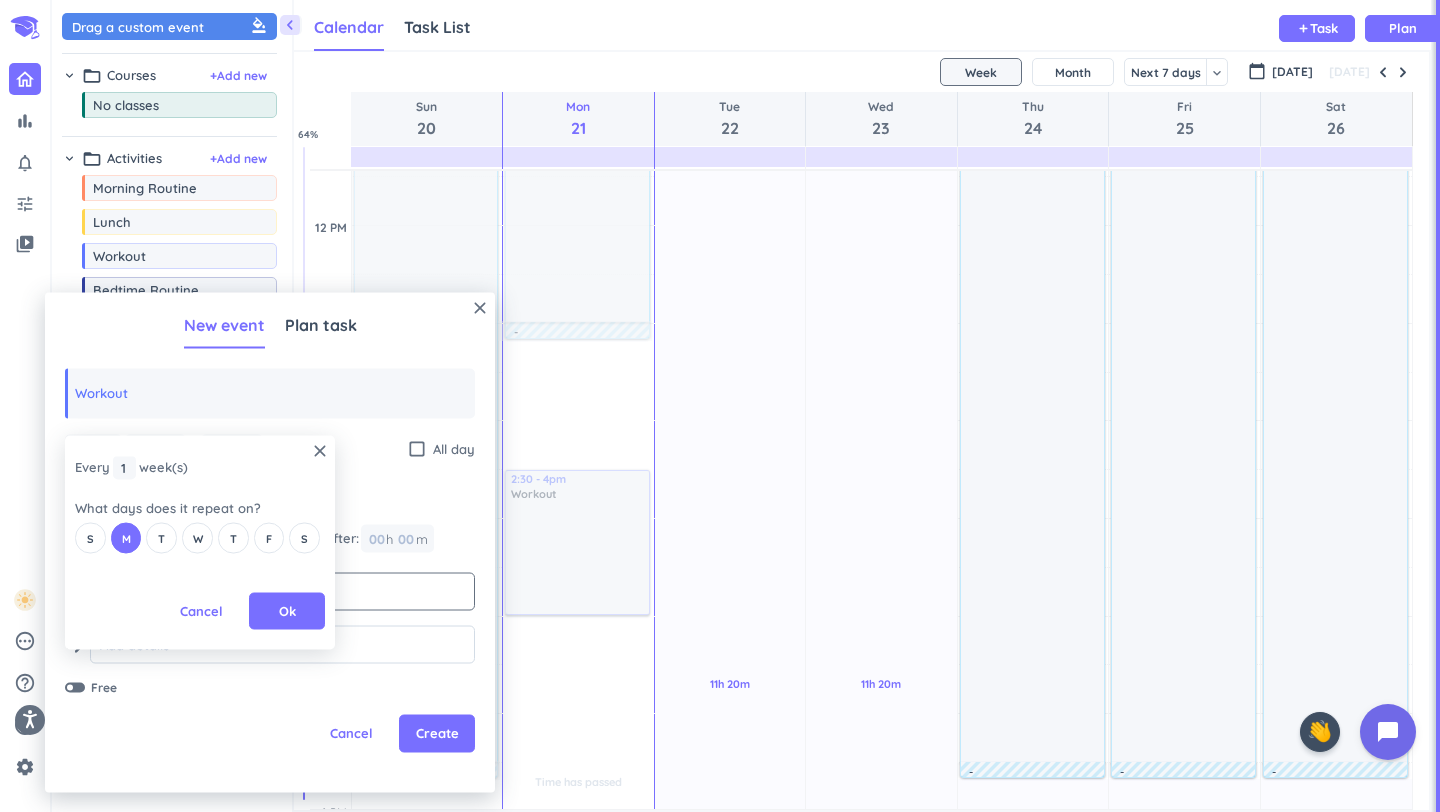 click on "Ok" at bounding box center [287, 611] 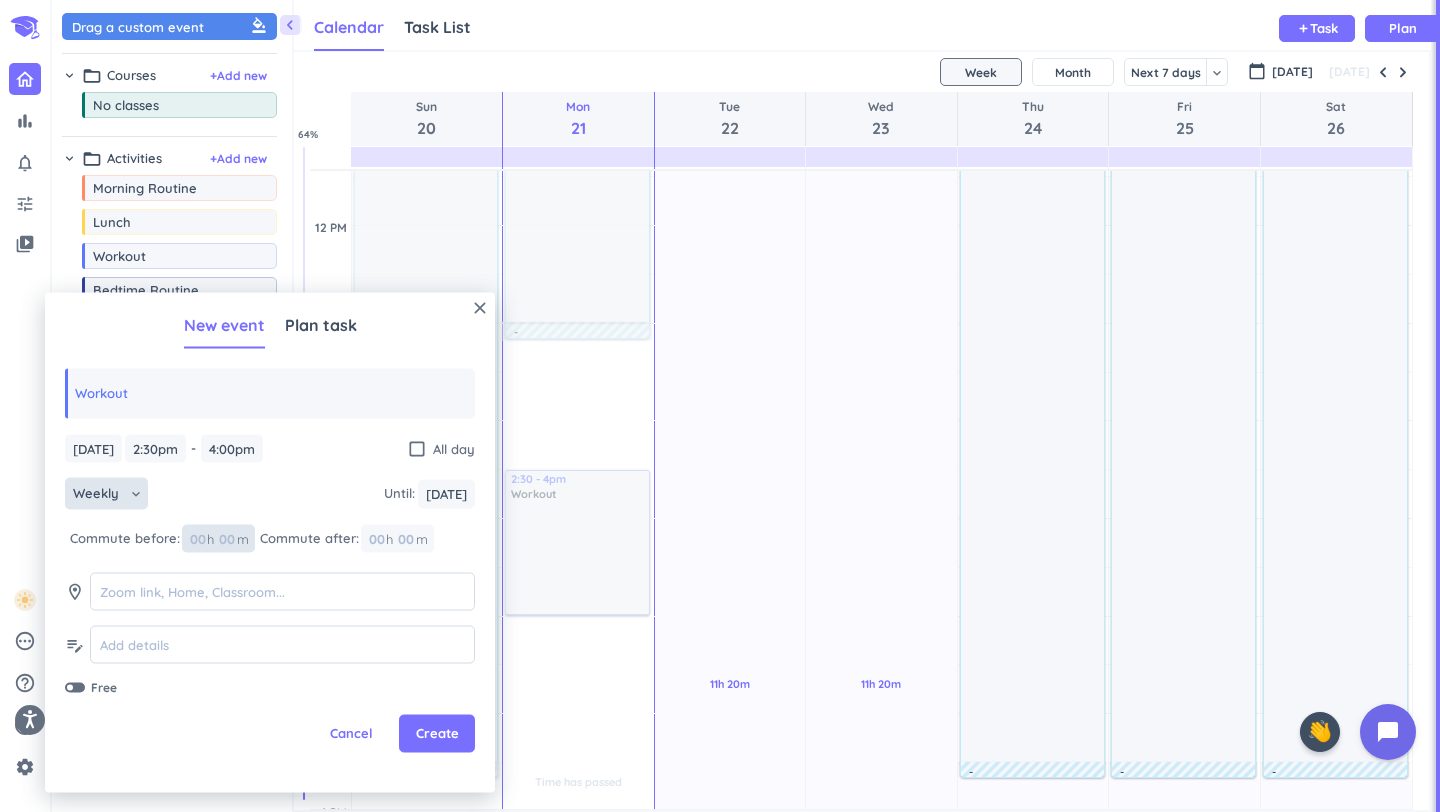 click at bounding box center [226, 538] 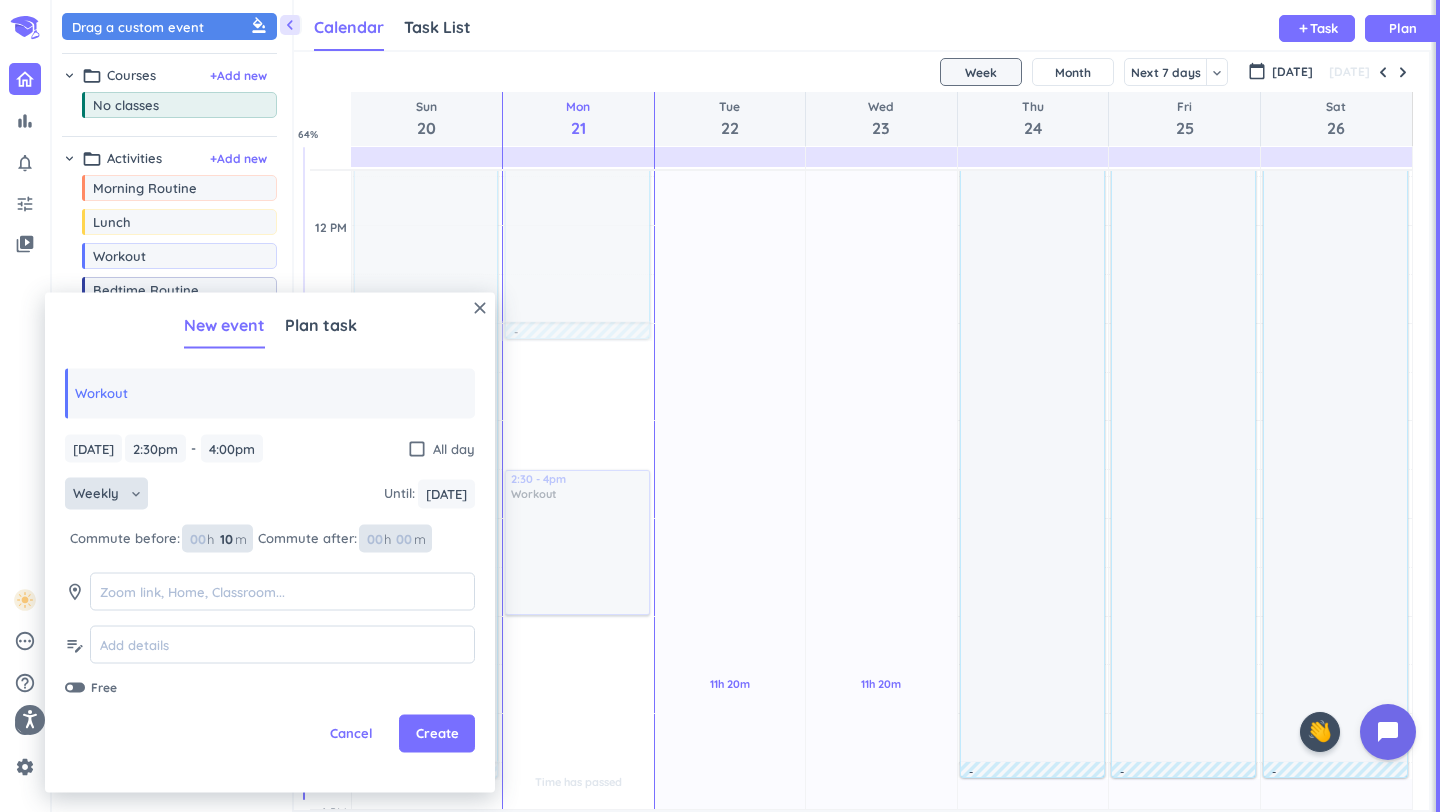 type on "10" 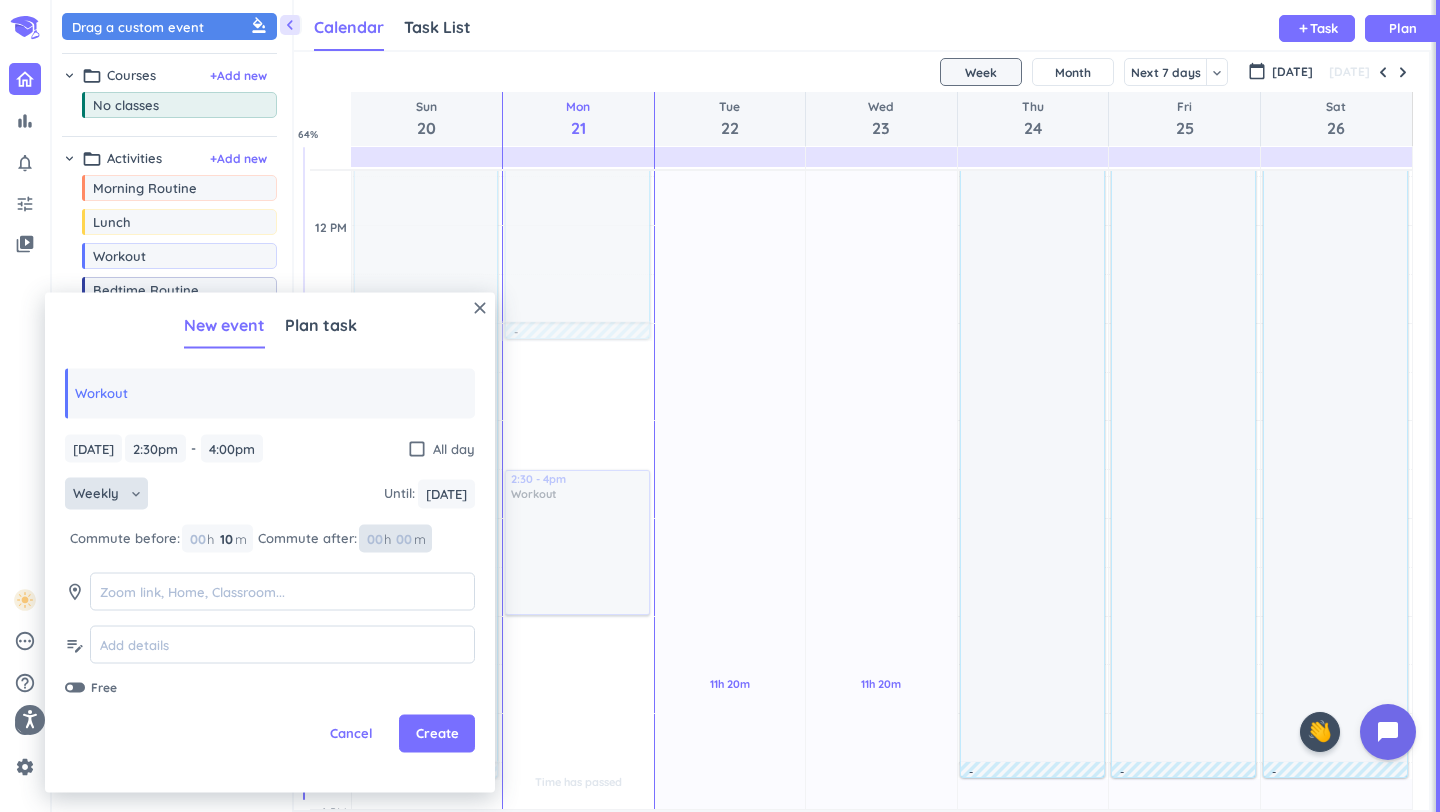 click at bounding box center (403, 538) 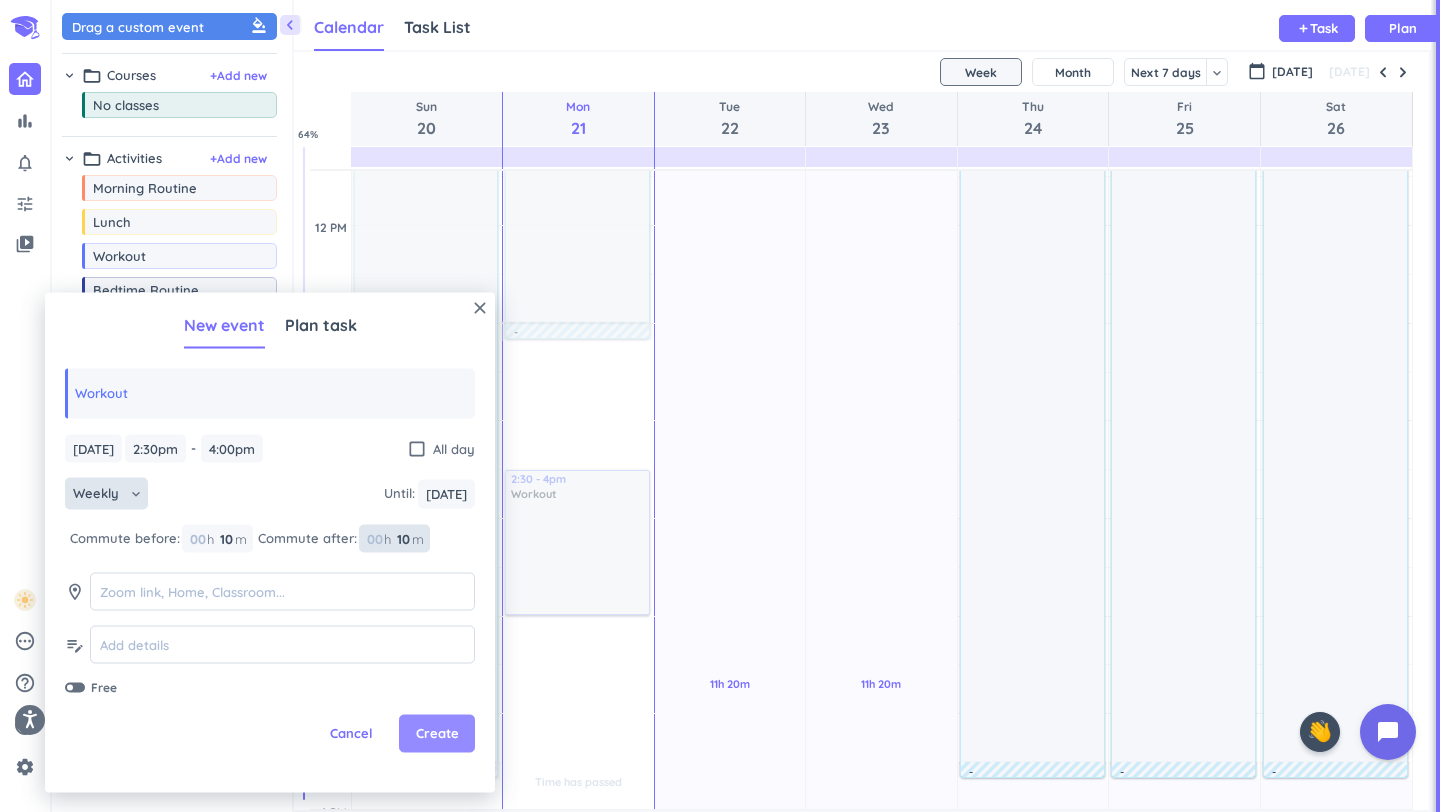 type on "10" 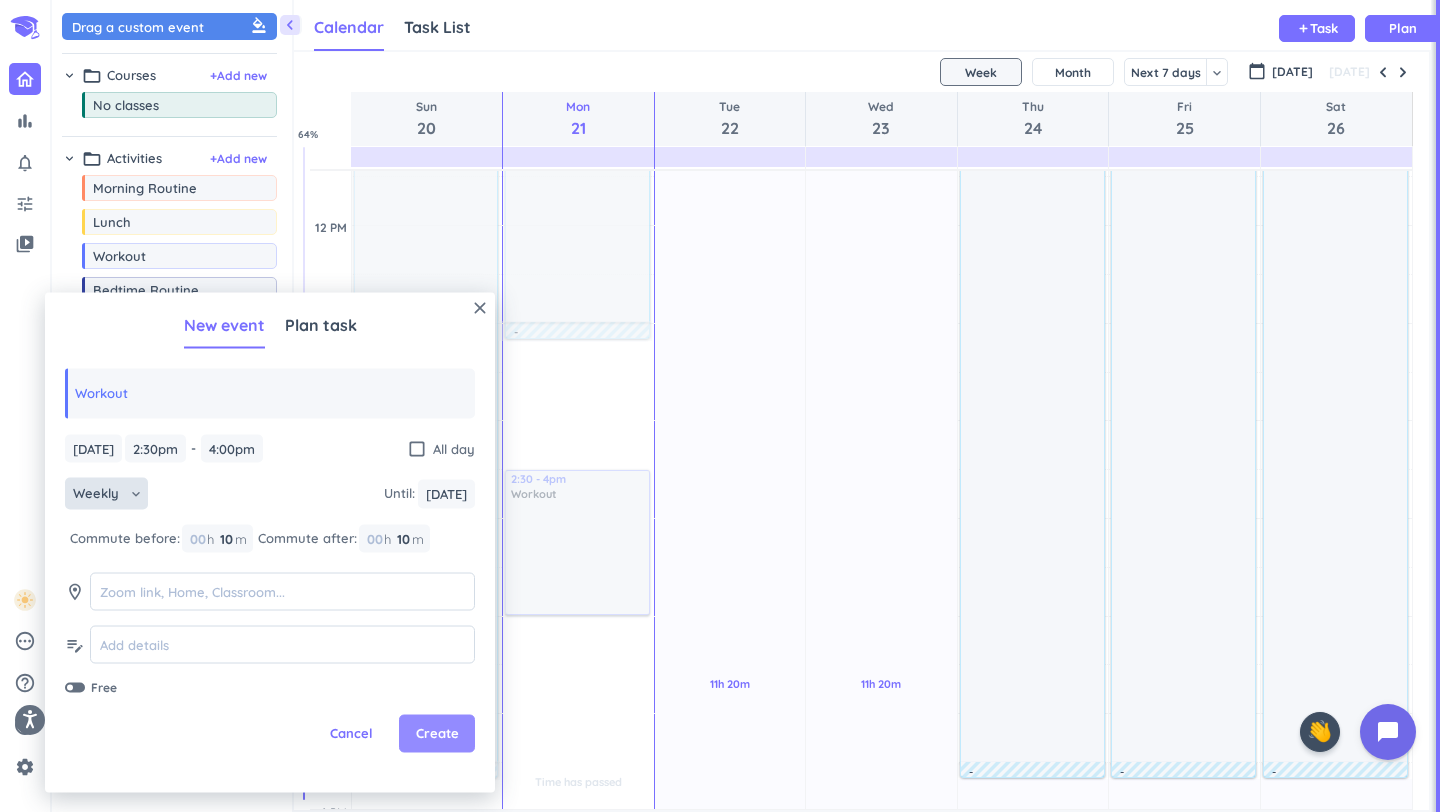 click on "Create" at bounding box center [437, 734] 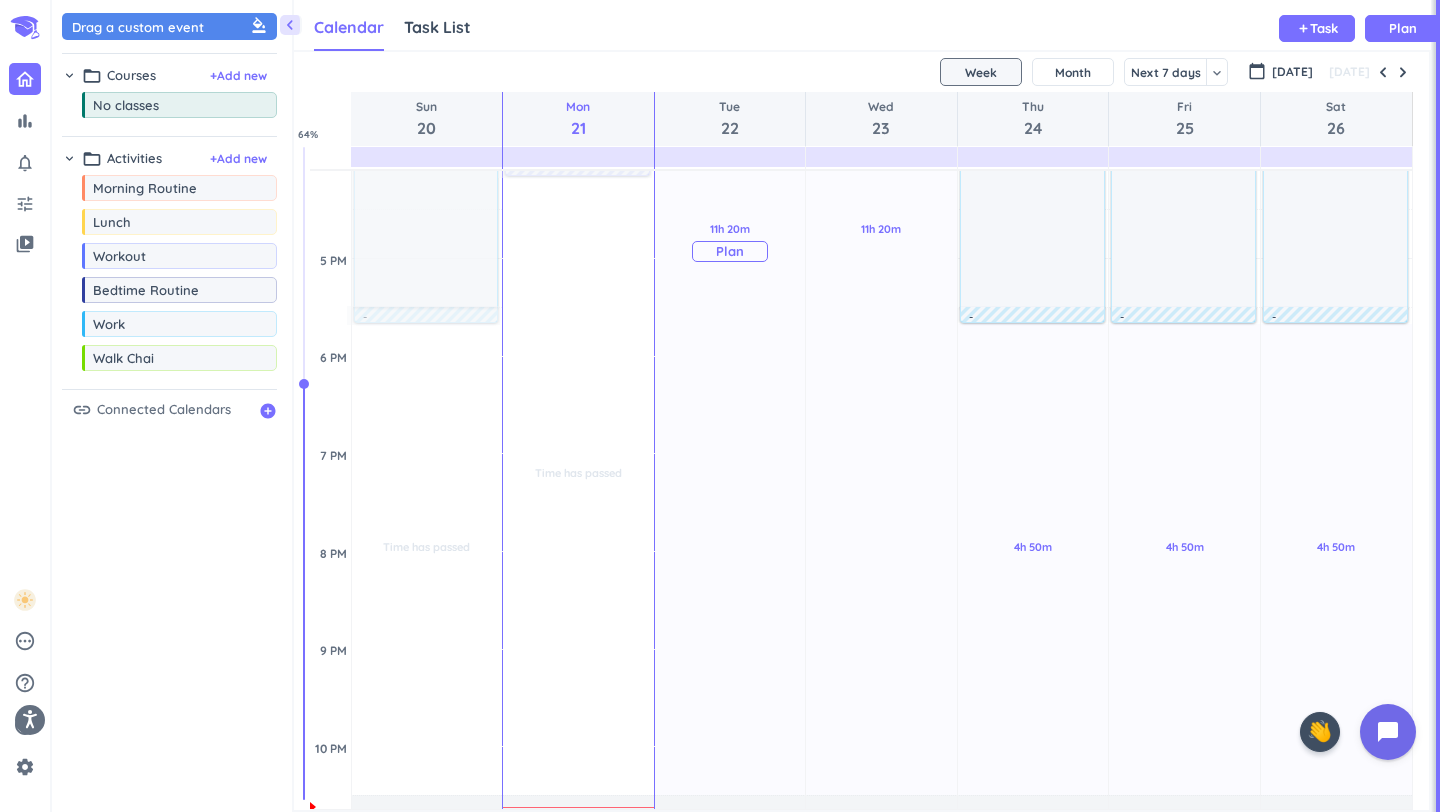 scroll, scrollTop: 1192, scrollLeft: 0, axis: vertical 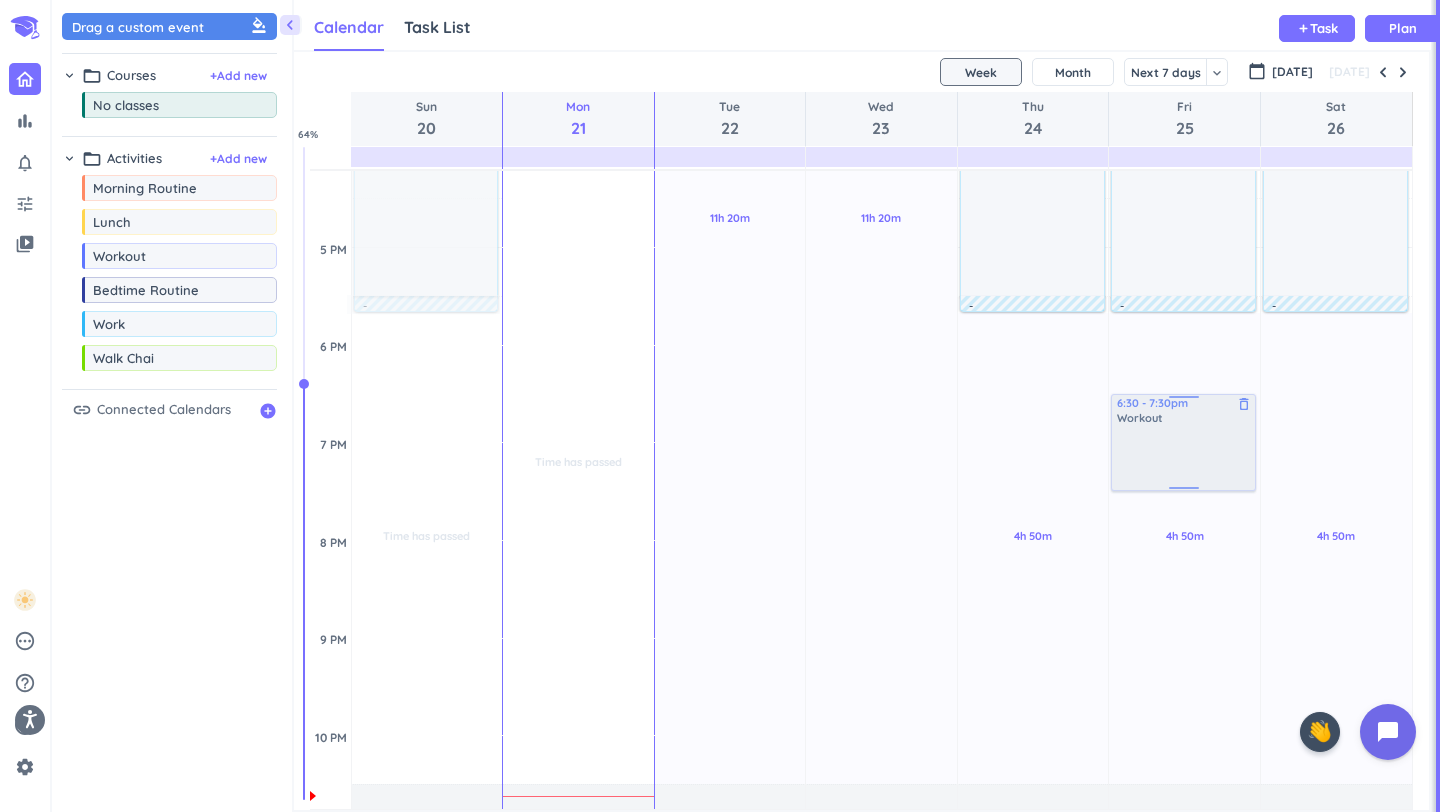 drag, startPoint x: 96, startPoint y: 263, endPoint x: 1209, endPoint y: 399, distance: 1121.2783 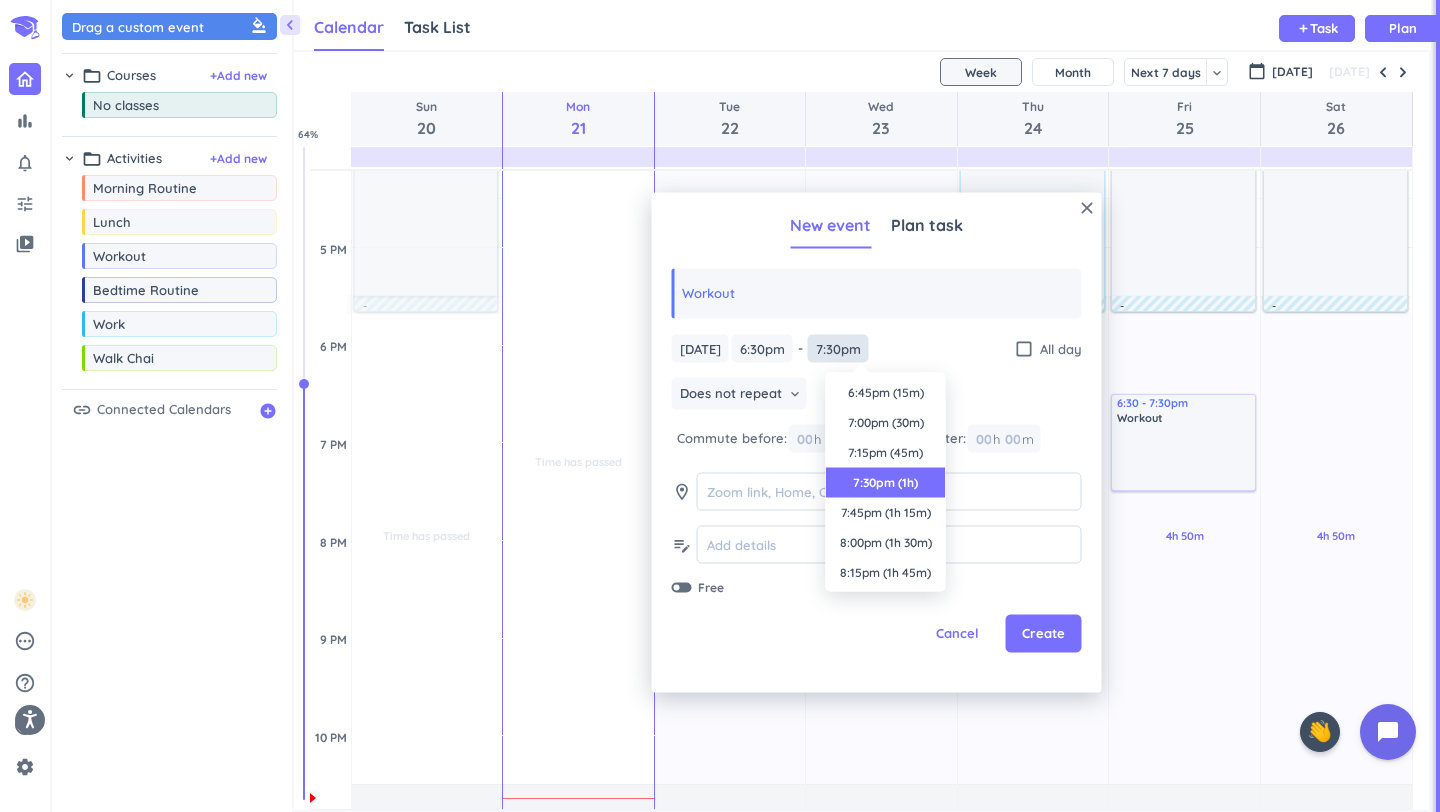 click on "7:30pm" at bounding box center (838, 348) 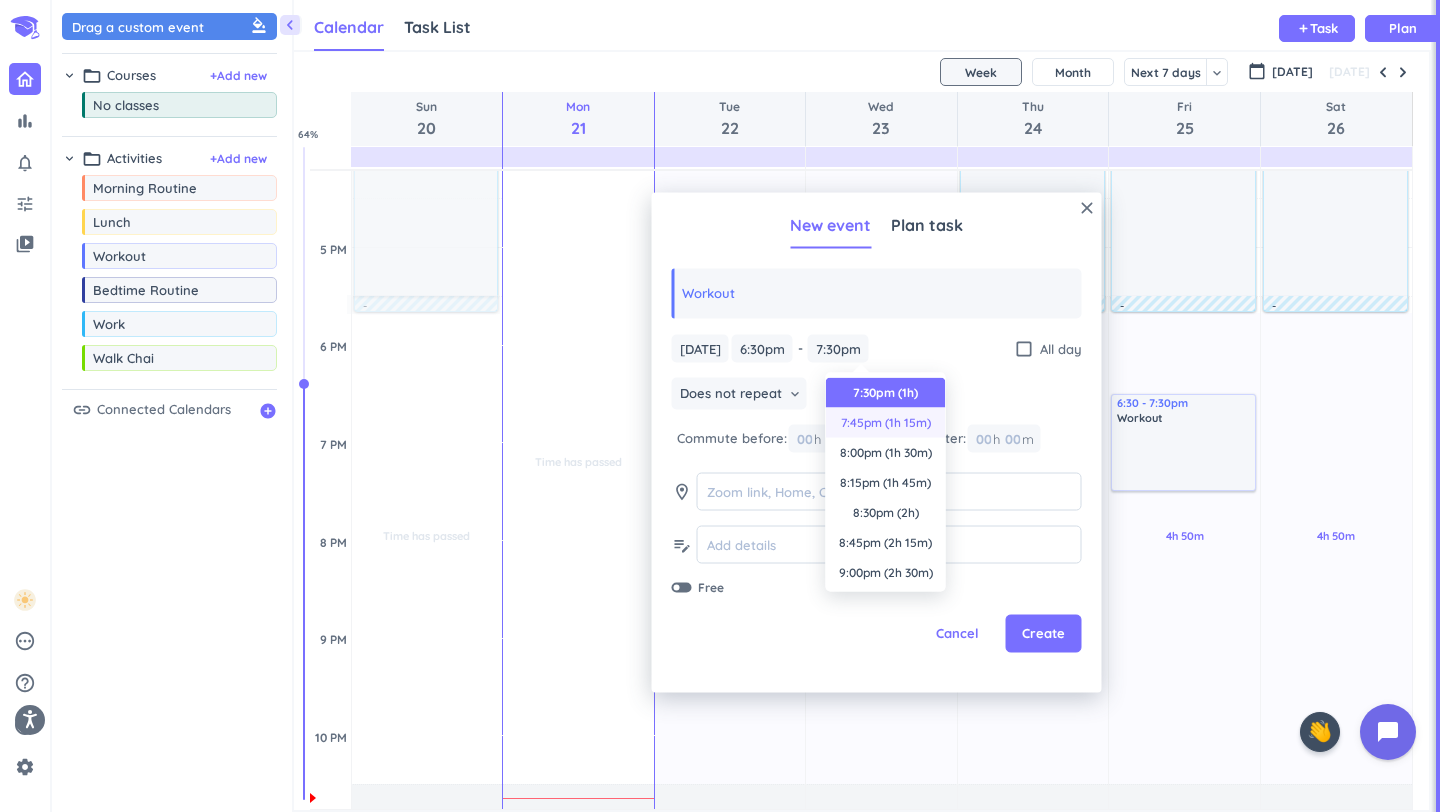 click on "7:45pm (1h 15m)" at bounding box center (886, 423) 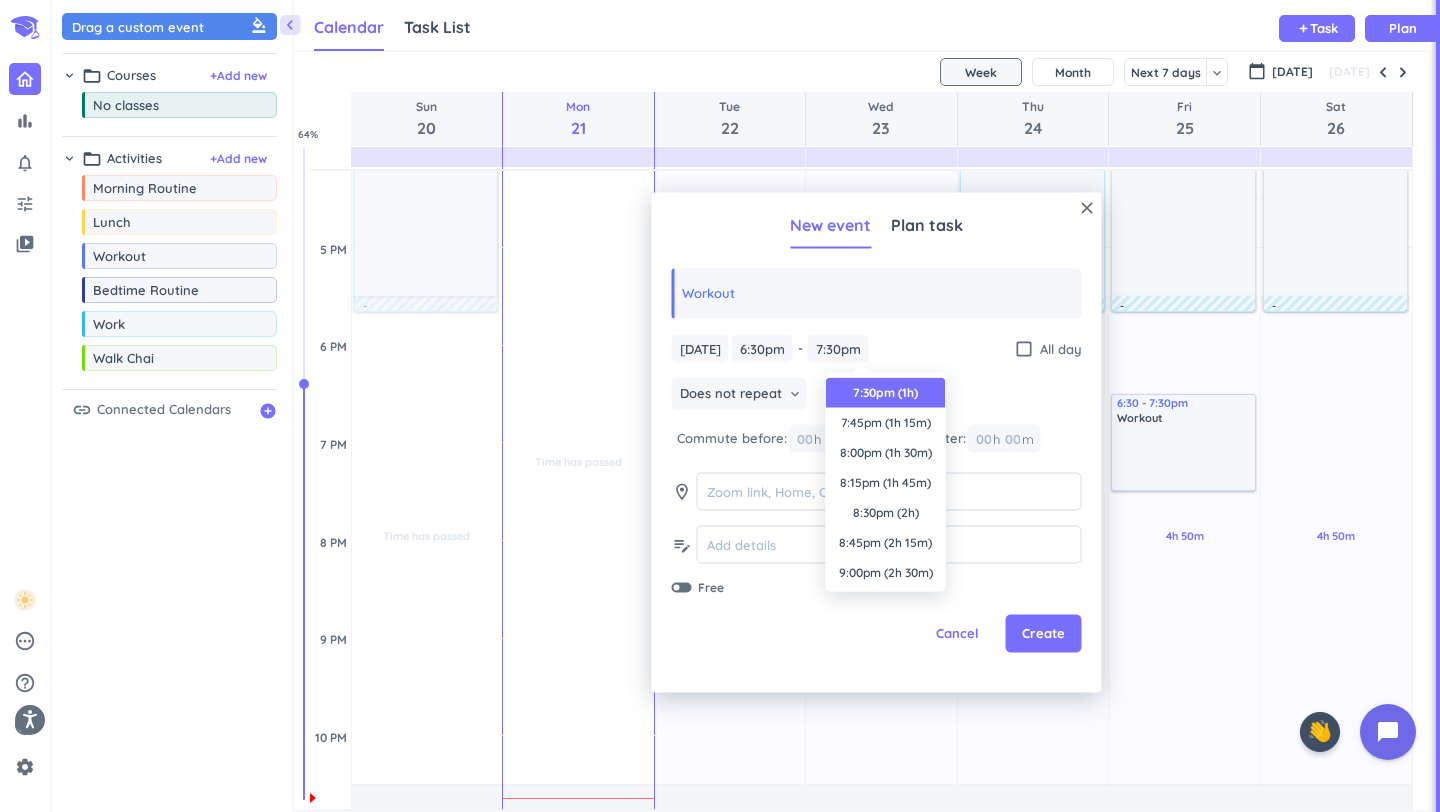 type on "7:45pm" 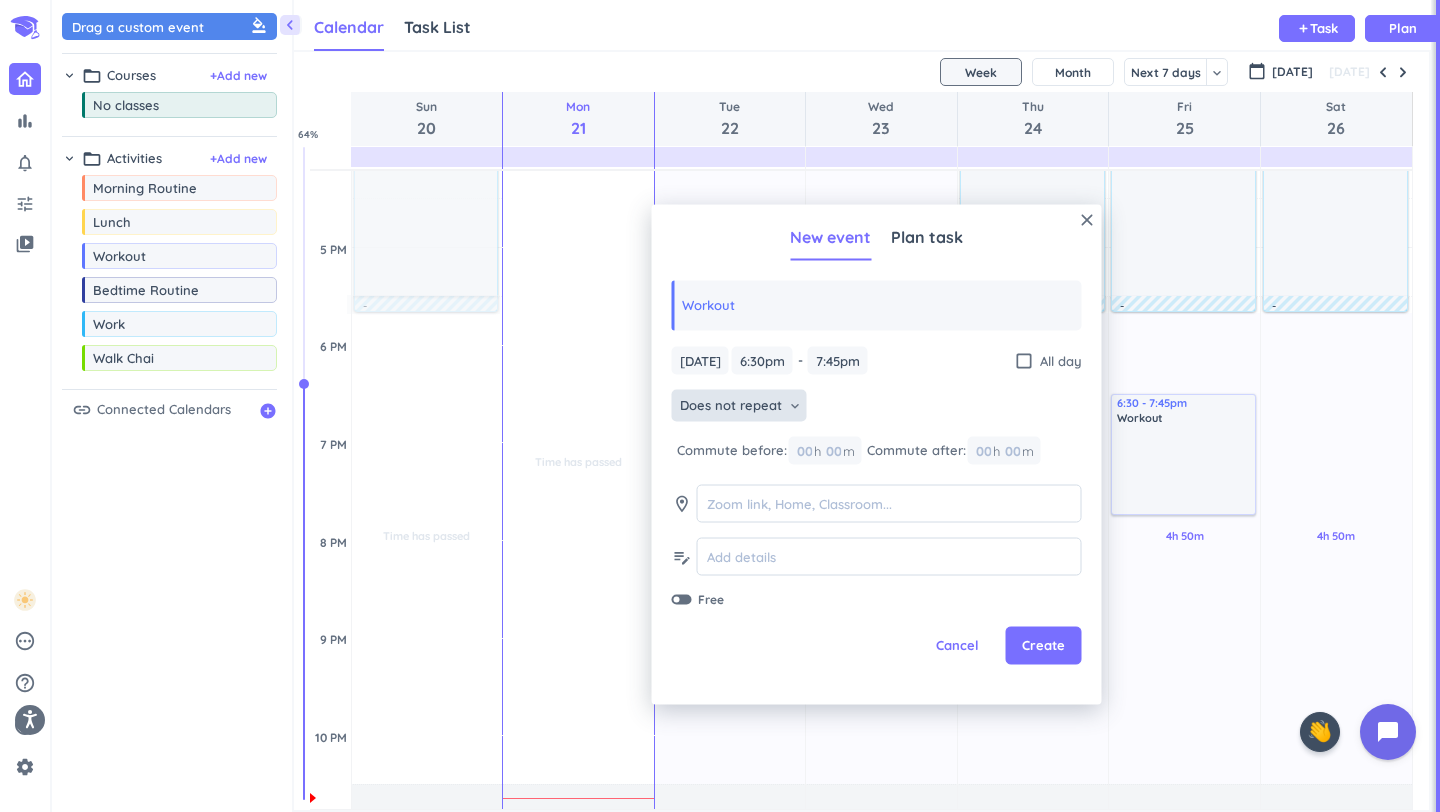 click on "Does not repeat" at bounding box center [731, 406] 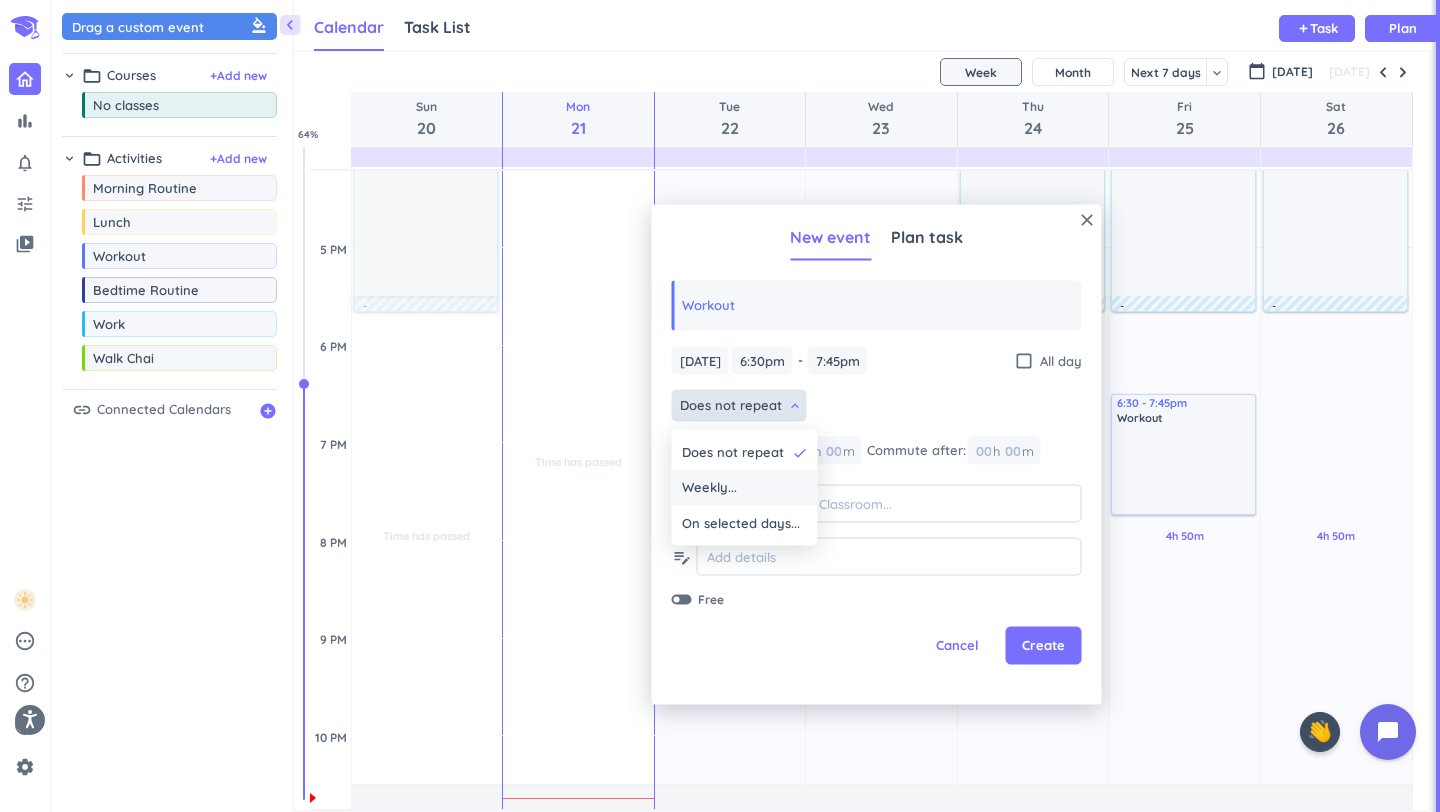 click on "Weekly..." at bounding box center (745, 488) 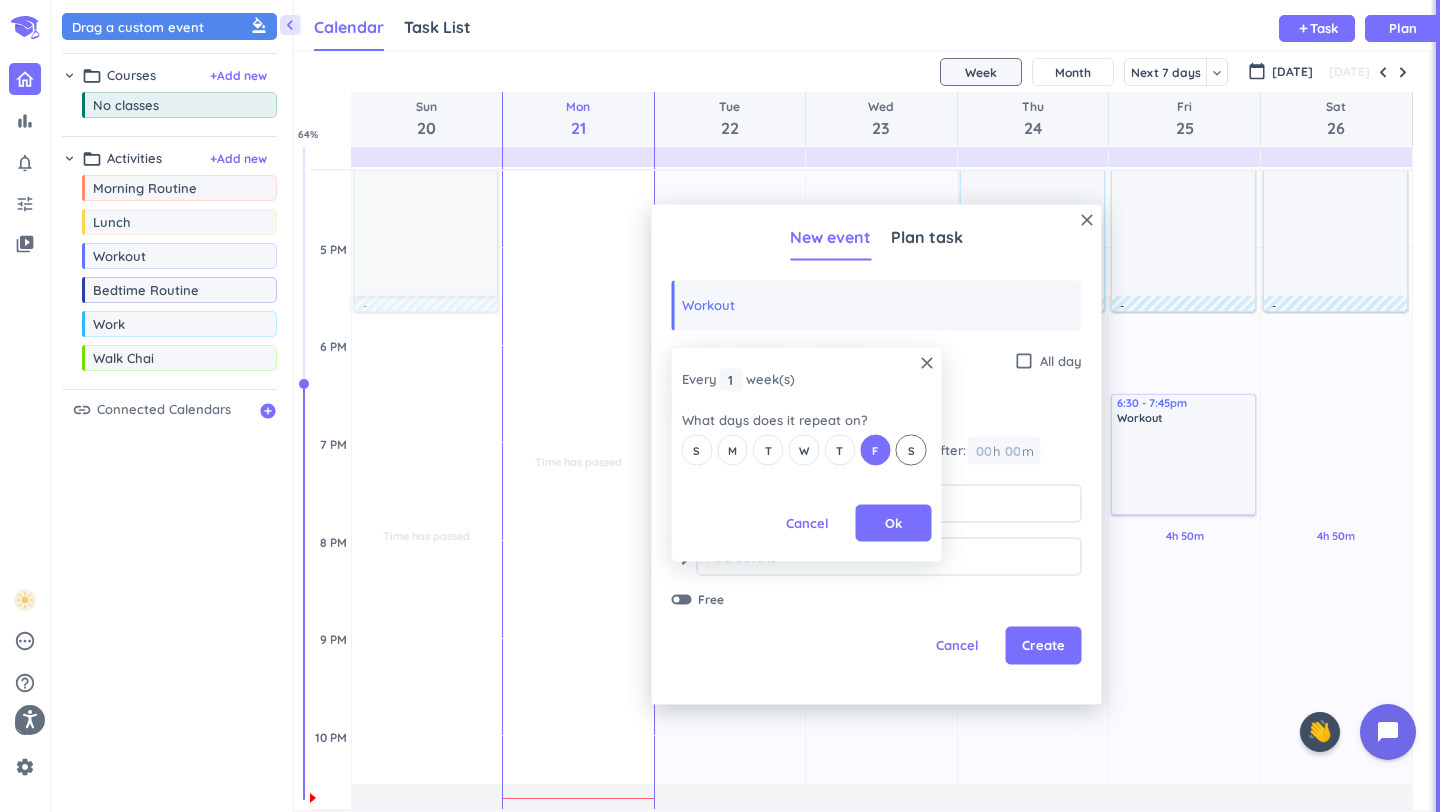 click on "S" at bounding box center (911, 450) 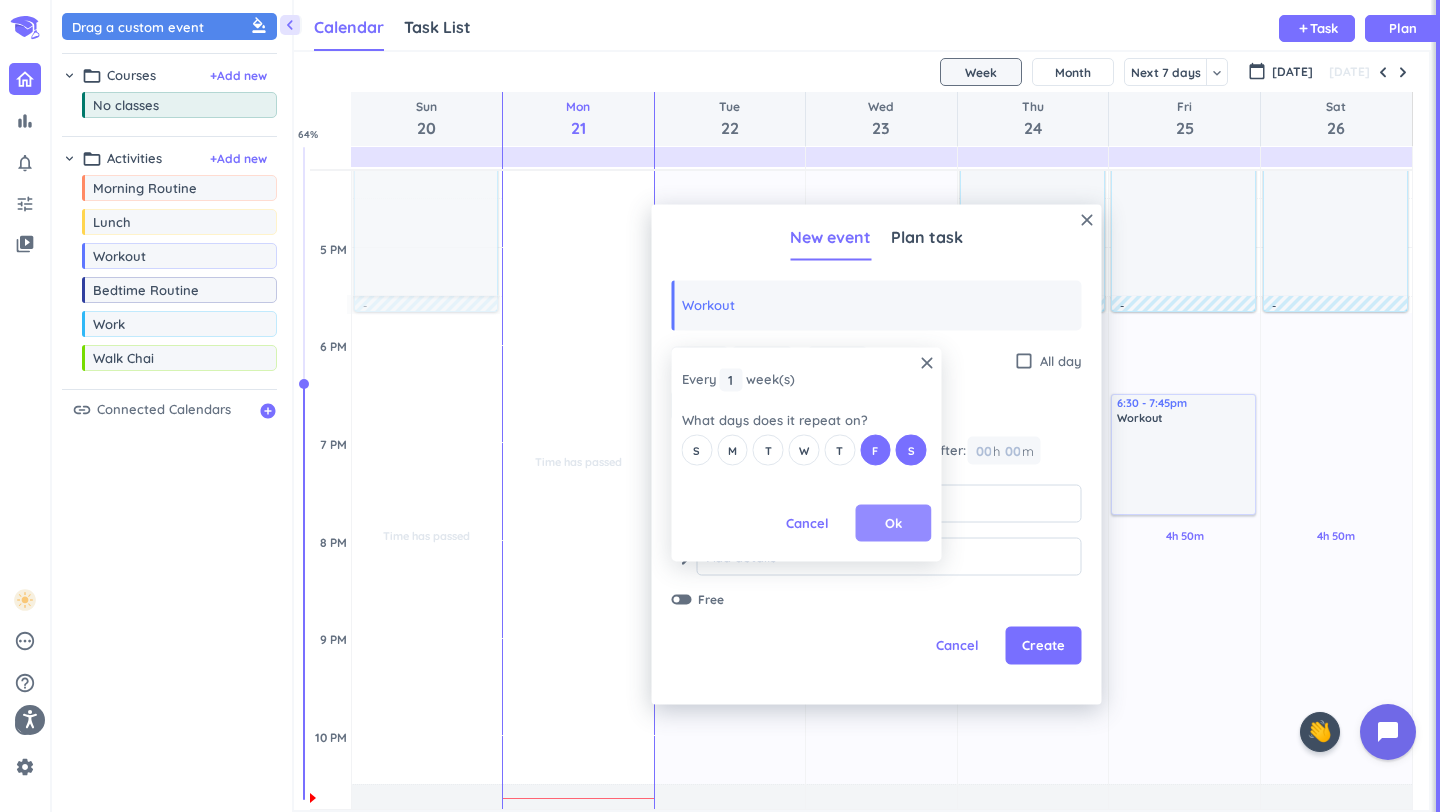 click on "Ok" at bounding box center (894, 523) 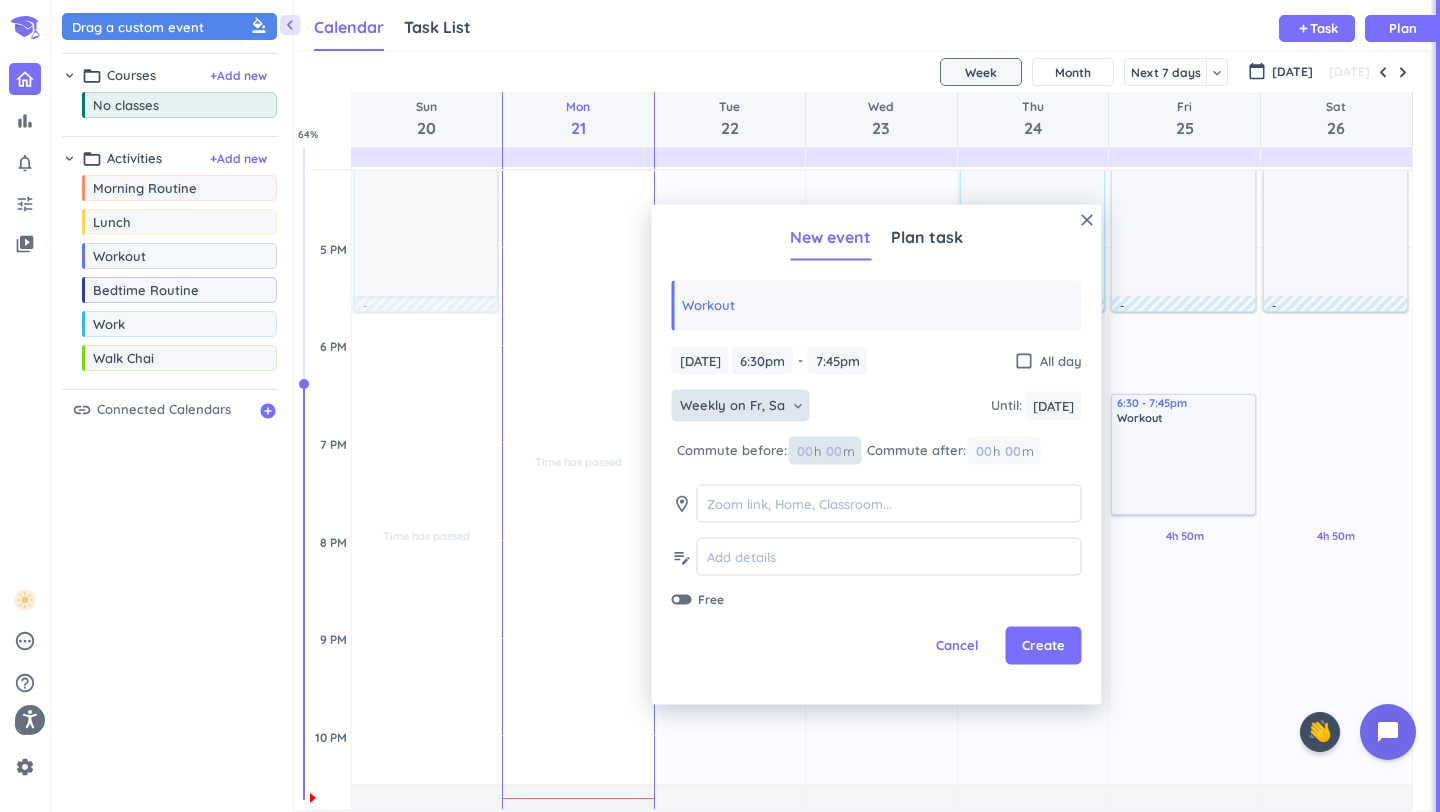 click on "00 h 00 m" at bounding box center [825, 450] 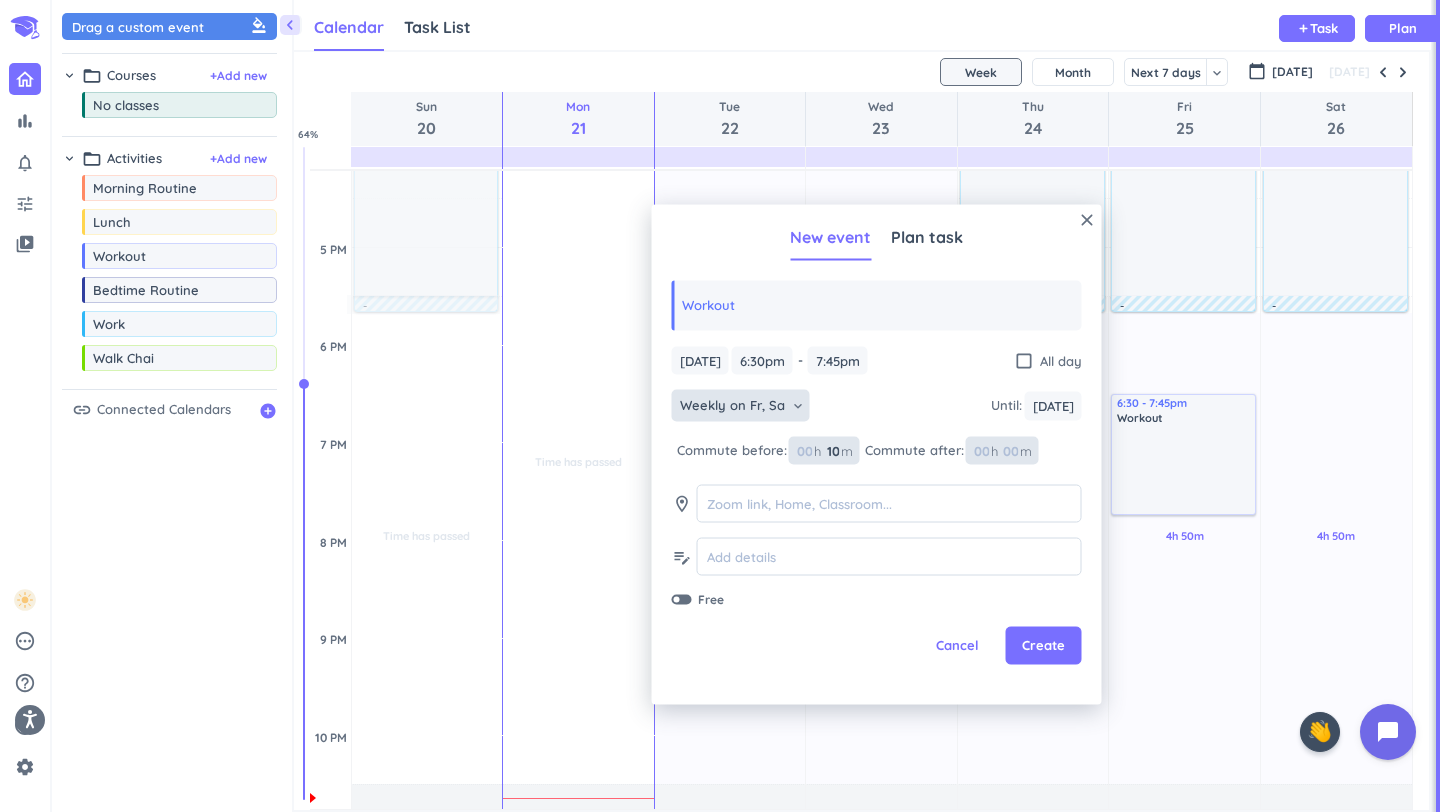 type on "10" 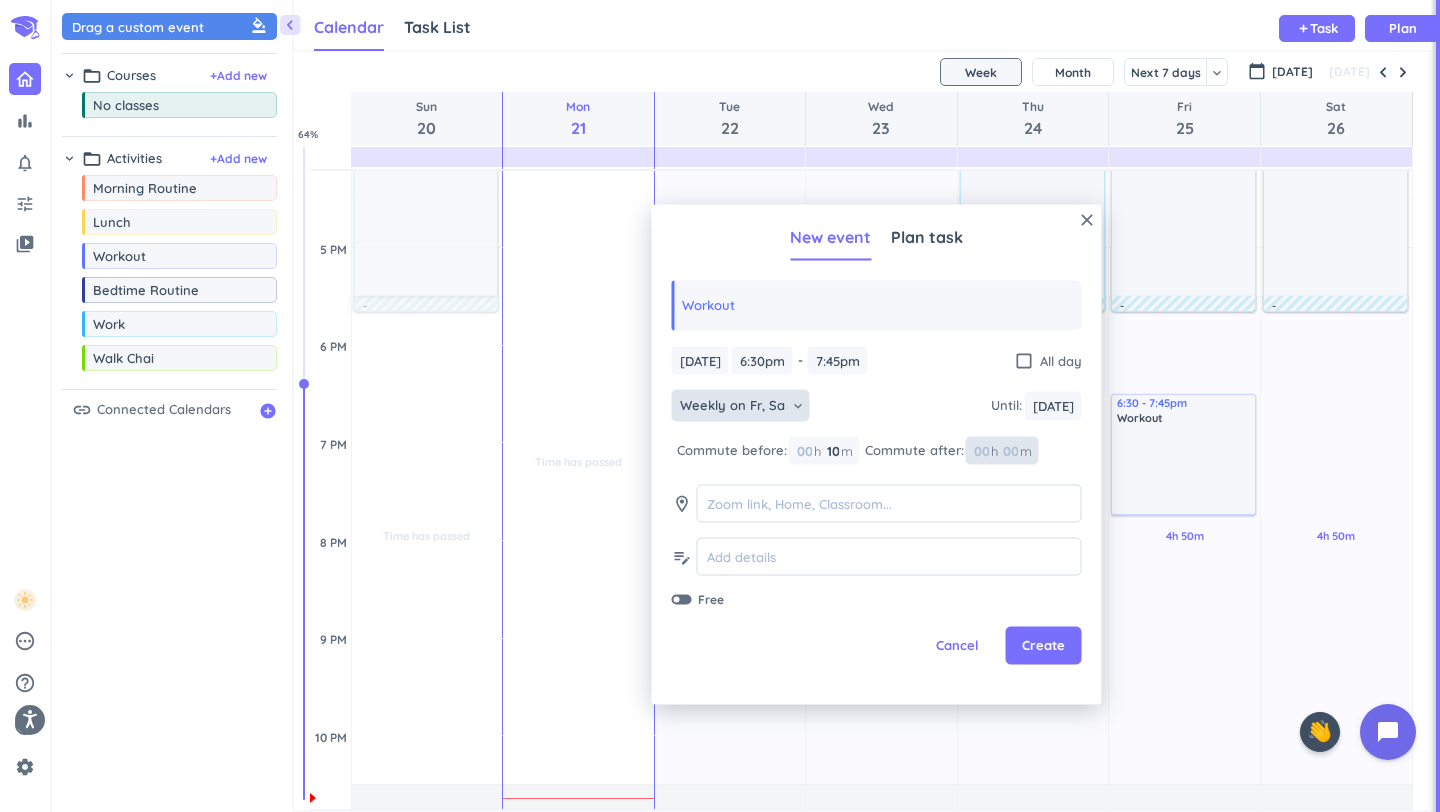 click at bounding box center (1010, 450) 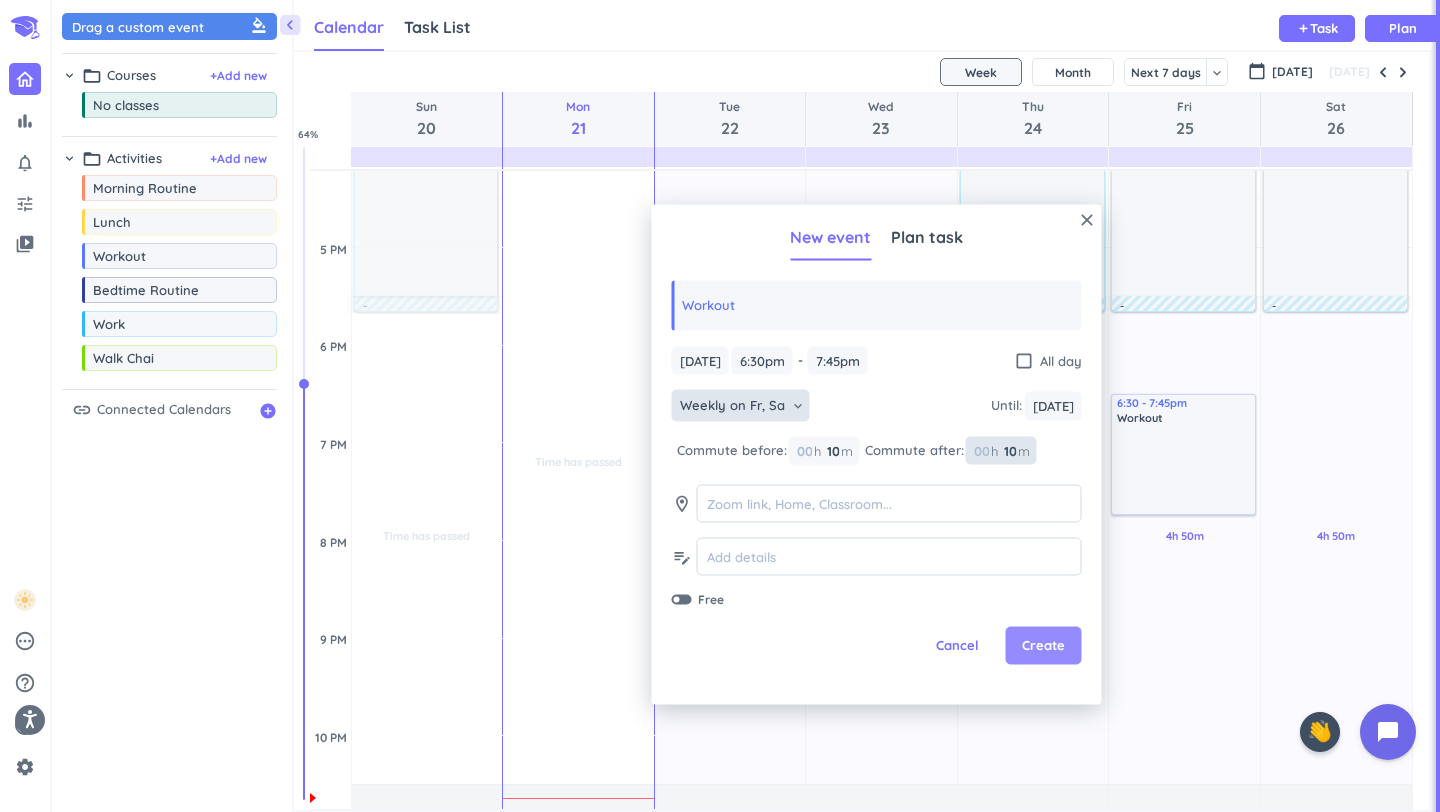 type on "10" 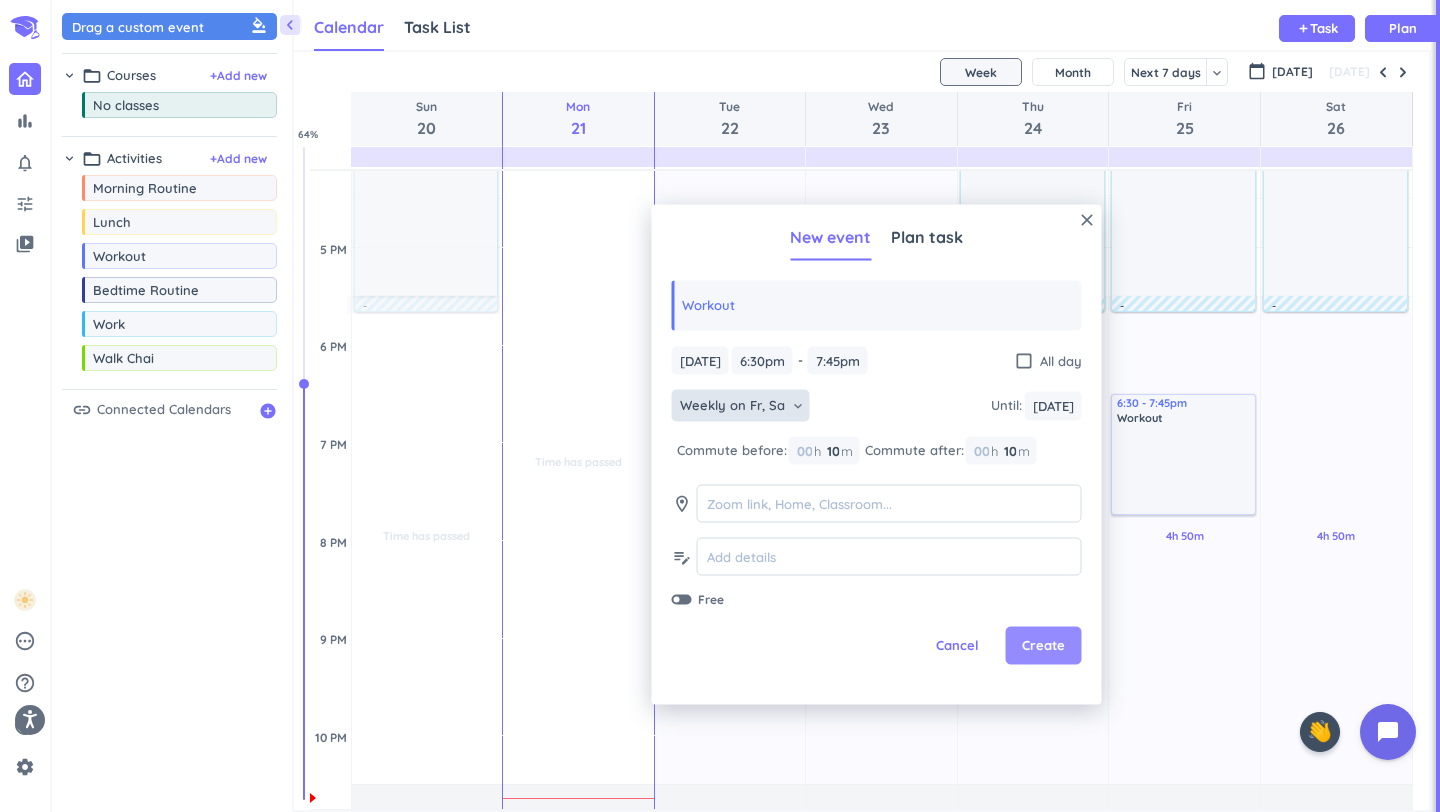 click on "Create" at bounding box center [1044, 646] 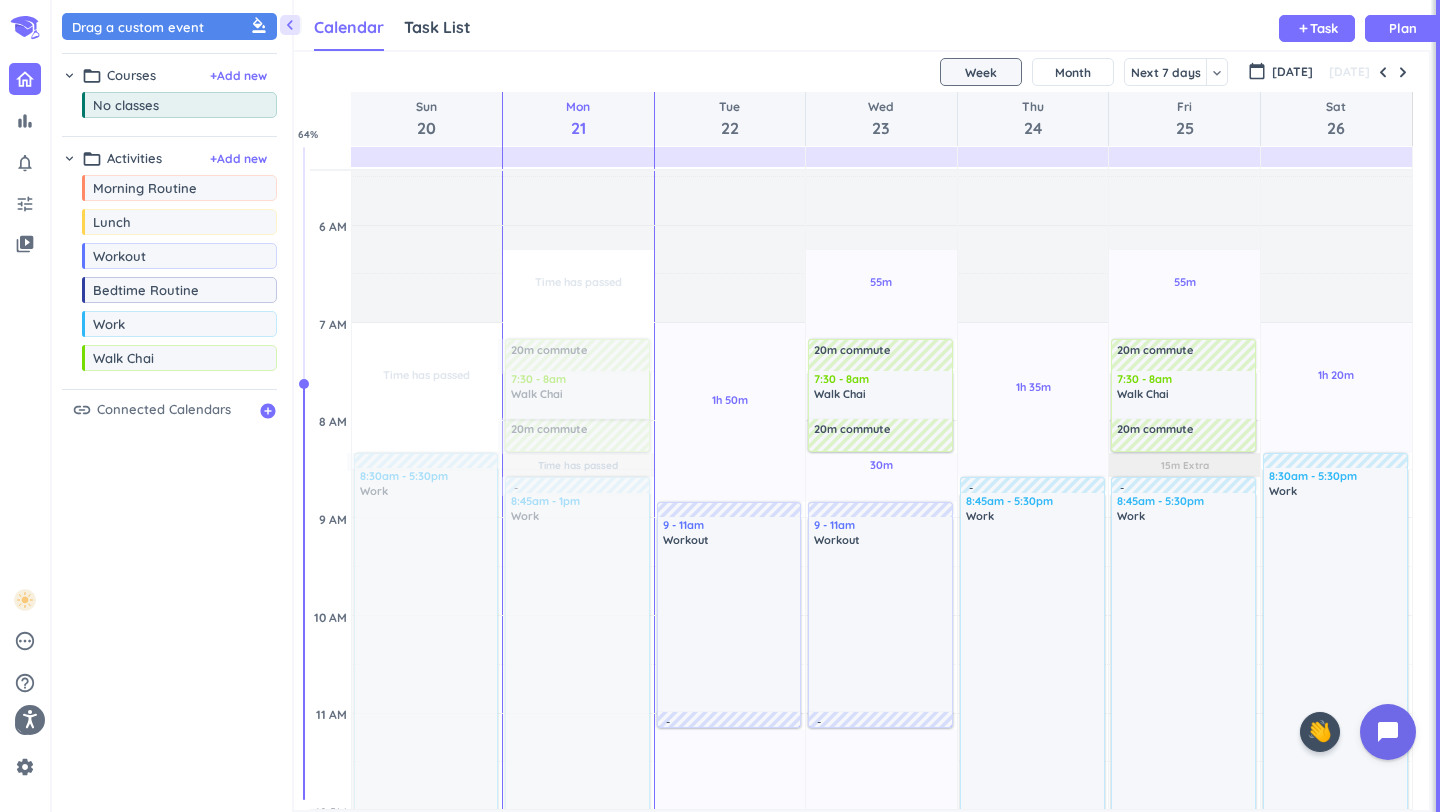 scroll, scrollTop: 140, scrollLeft: 0, axis: vertical 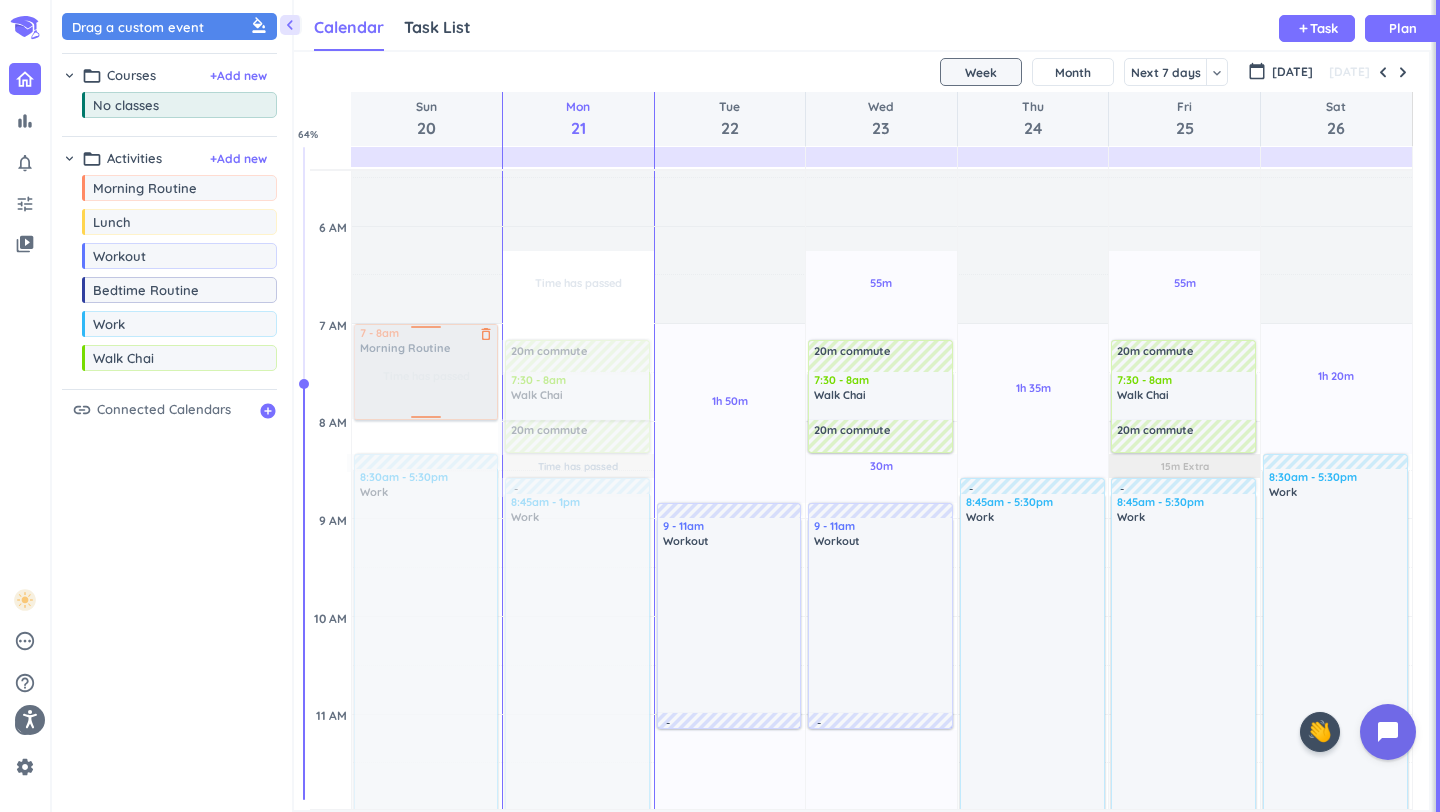 drag, startPoint x: 90, startPoint y: 196, endPoint x: 417, endPoint y: 329, distance: 353.01276 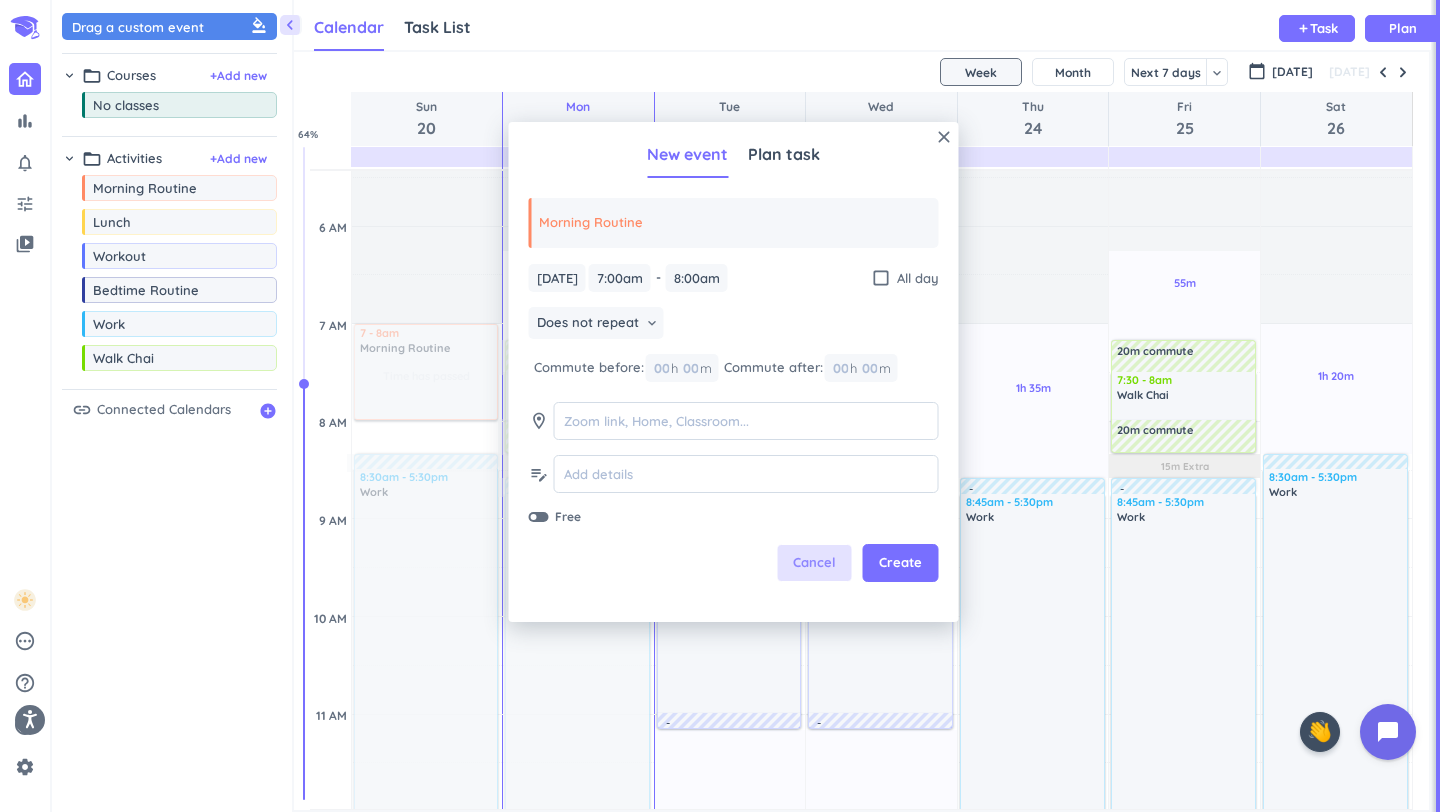 click on "Cancel" at bounding box center (815, 563) 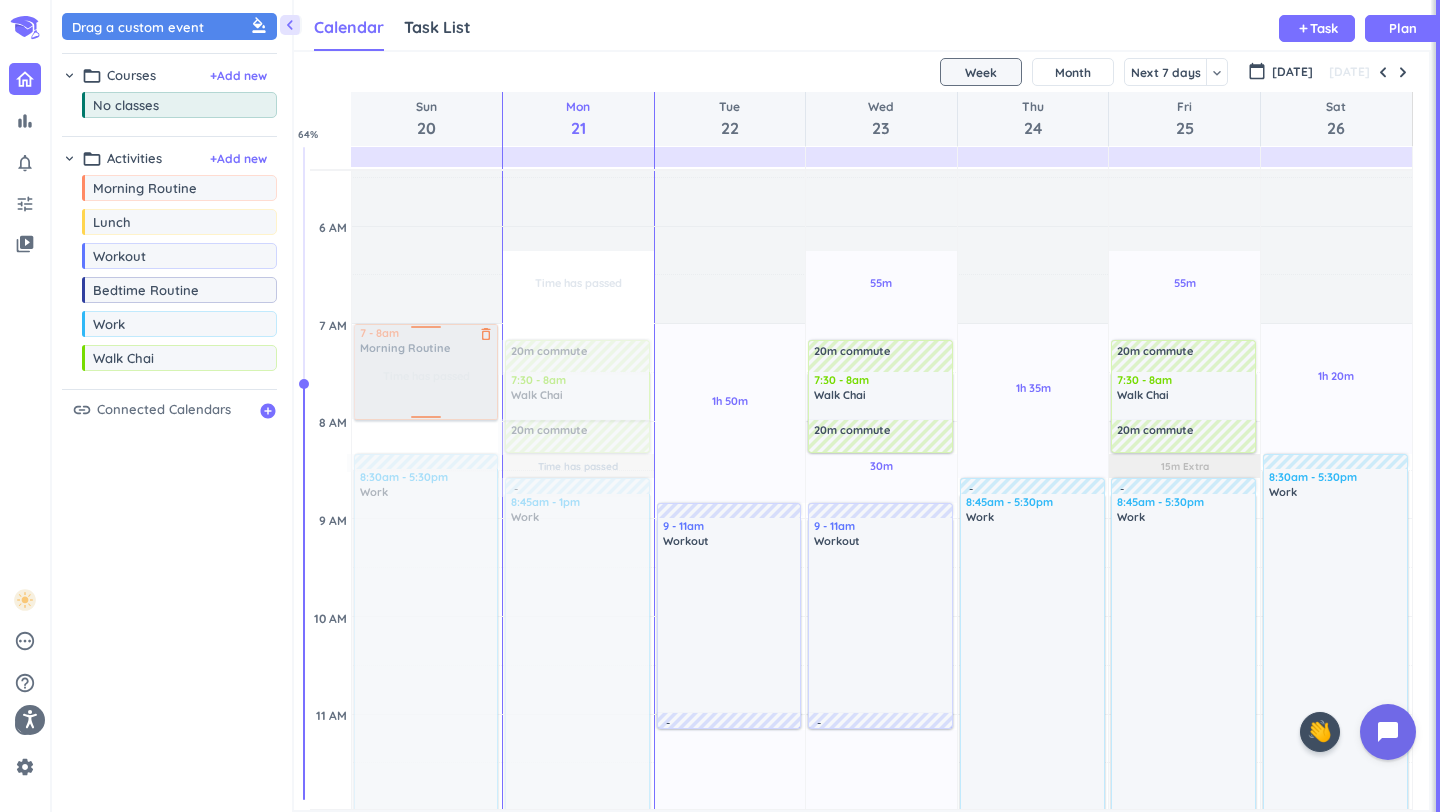 drag, startPoint x: 123, startPoint y: 182, endPoint x: 414, endPoint y: 330, distance: 326.47357 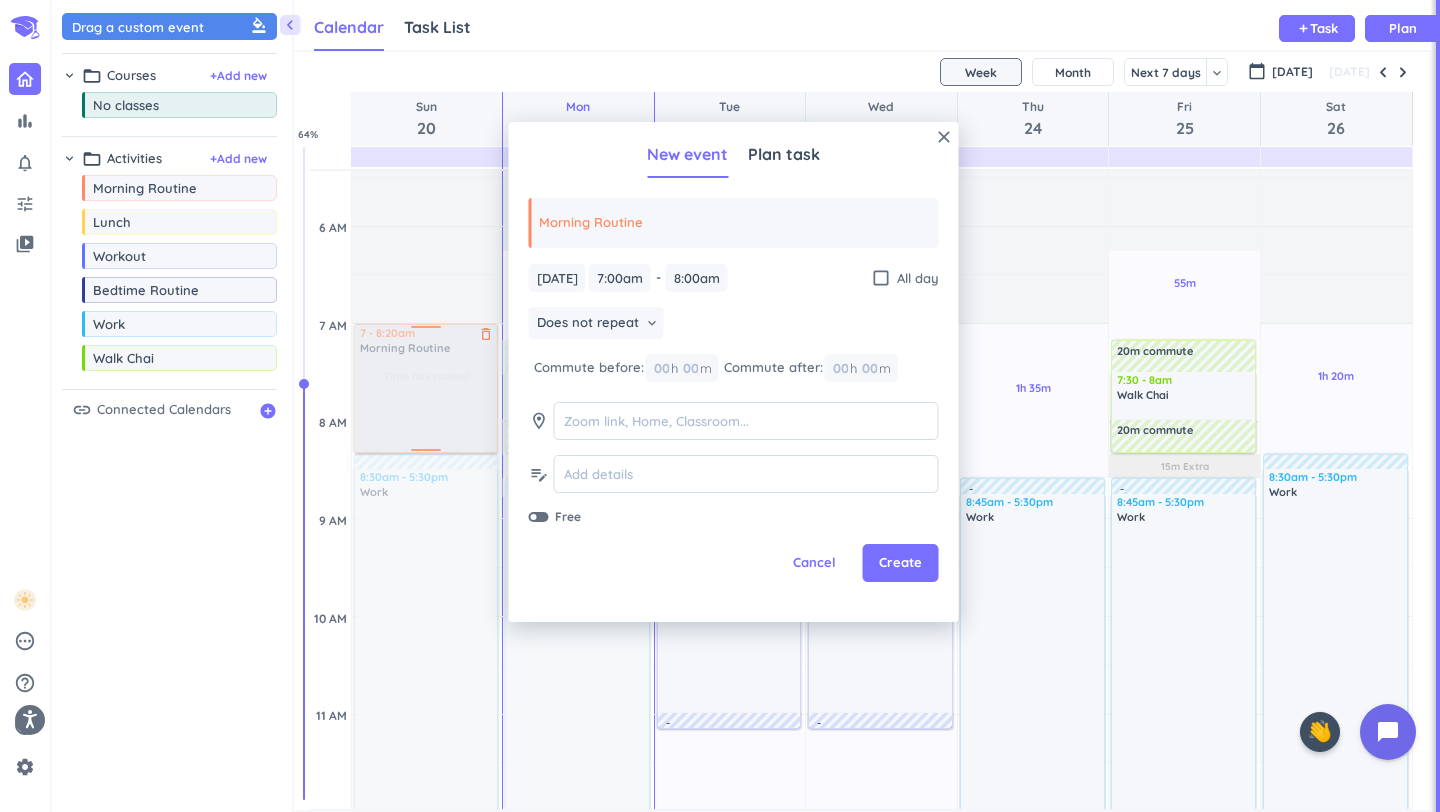 drag, startPoint x: 435, startPoint y: 418, endPoint x: 436, endPoint y: 449, distance: 31.016125 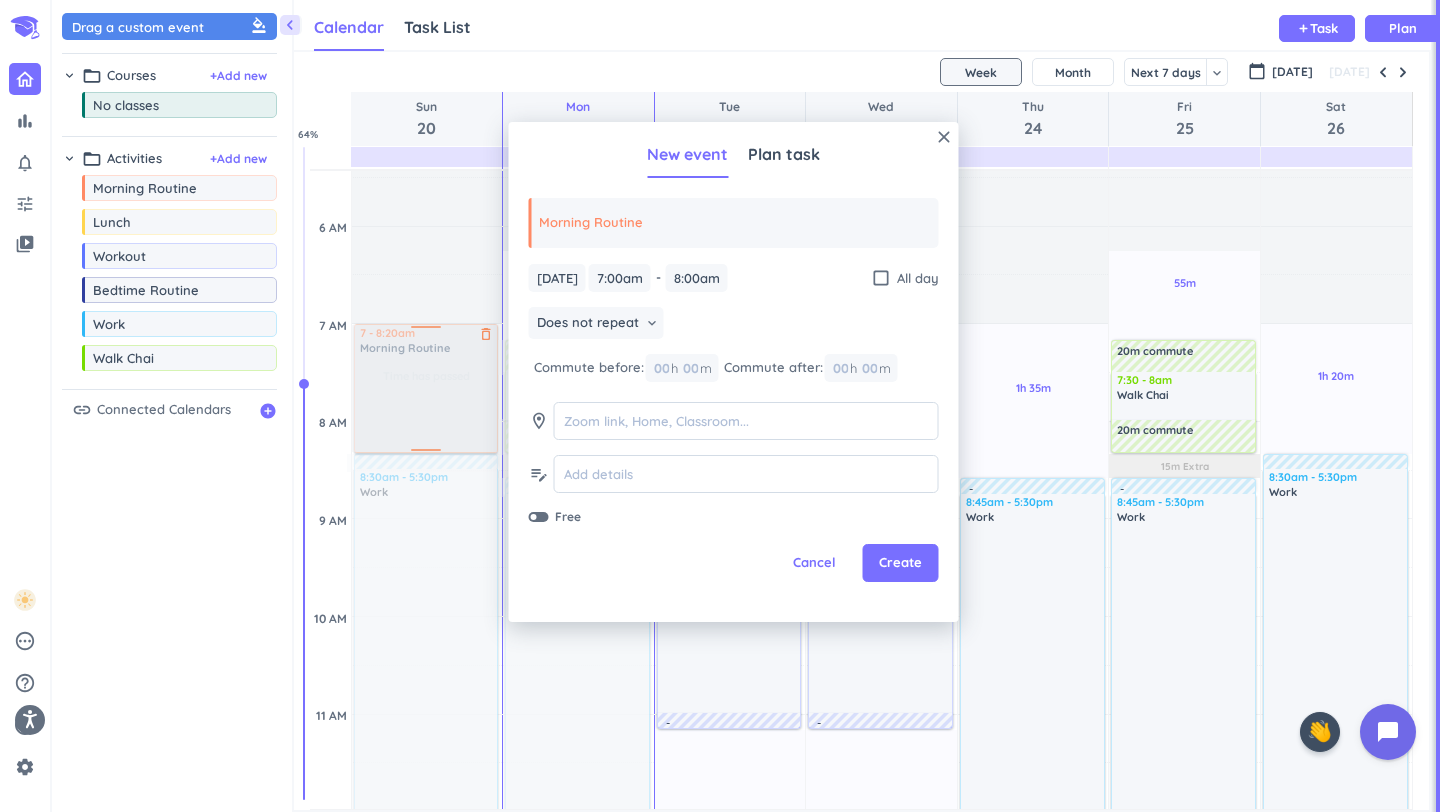 click on "Time has passed Past due Plan Time has passed Past due Plan Adjust Awake Time Adjust Awake Time 7 - 8am Morning Routine delete_outline 8:30am - 5:30pm Work delete_outline 7 - 8:20am Morning Routine delete_outline" at bounding box center [427, 1202] 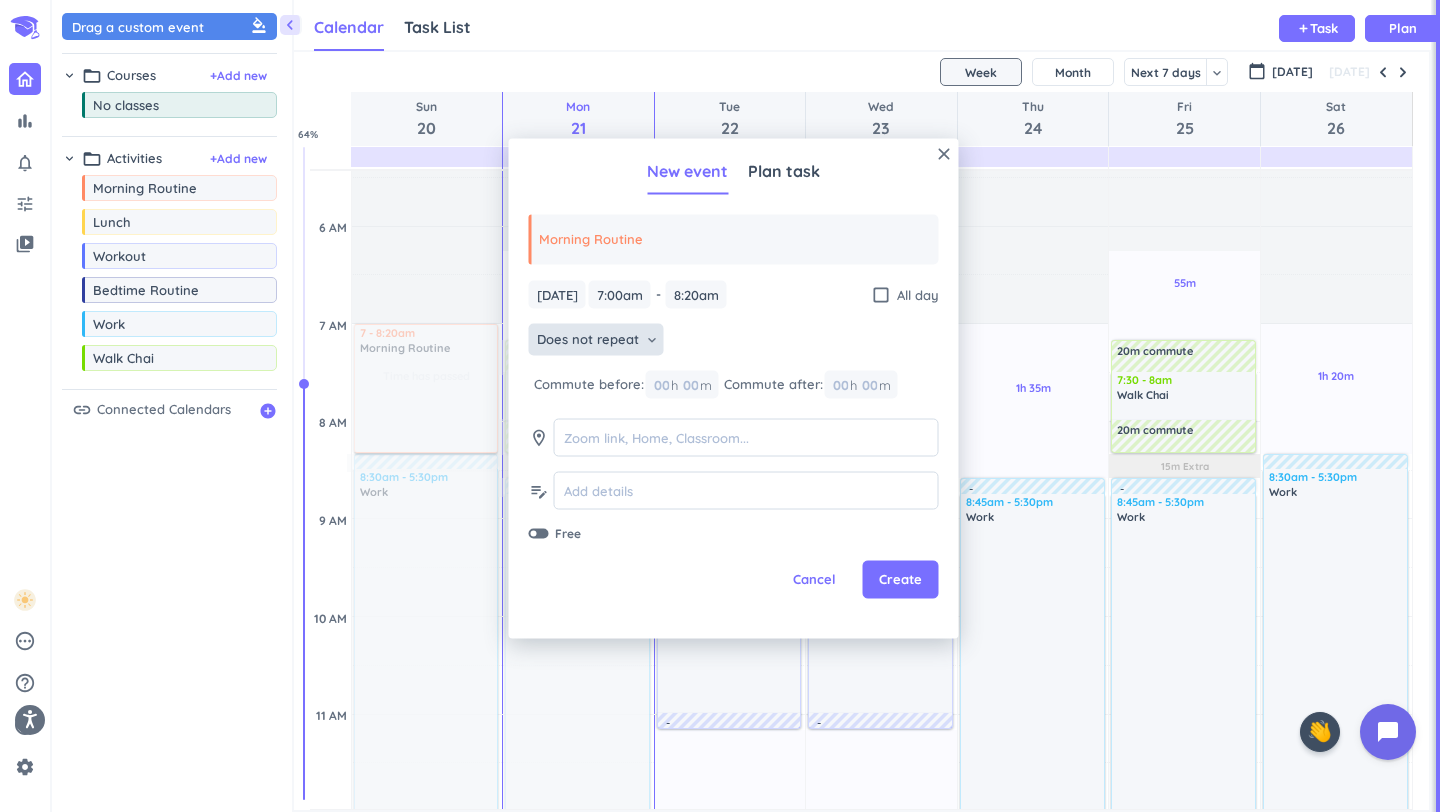 click on "keyboard_arrow_down" at bounding box center [652, 340] 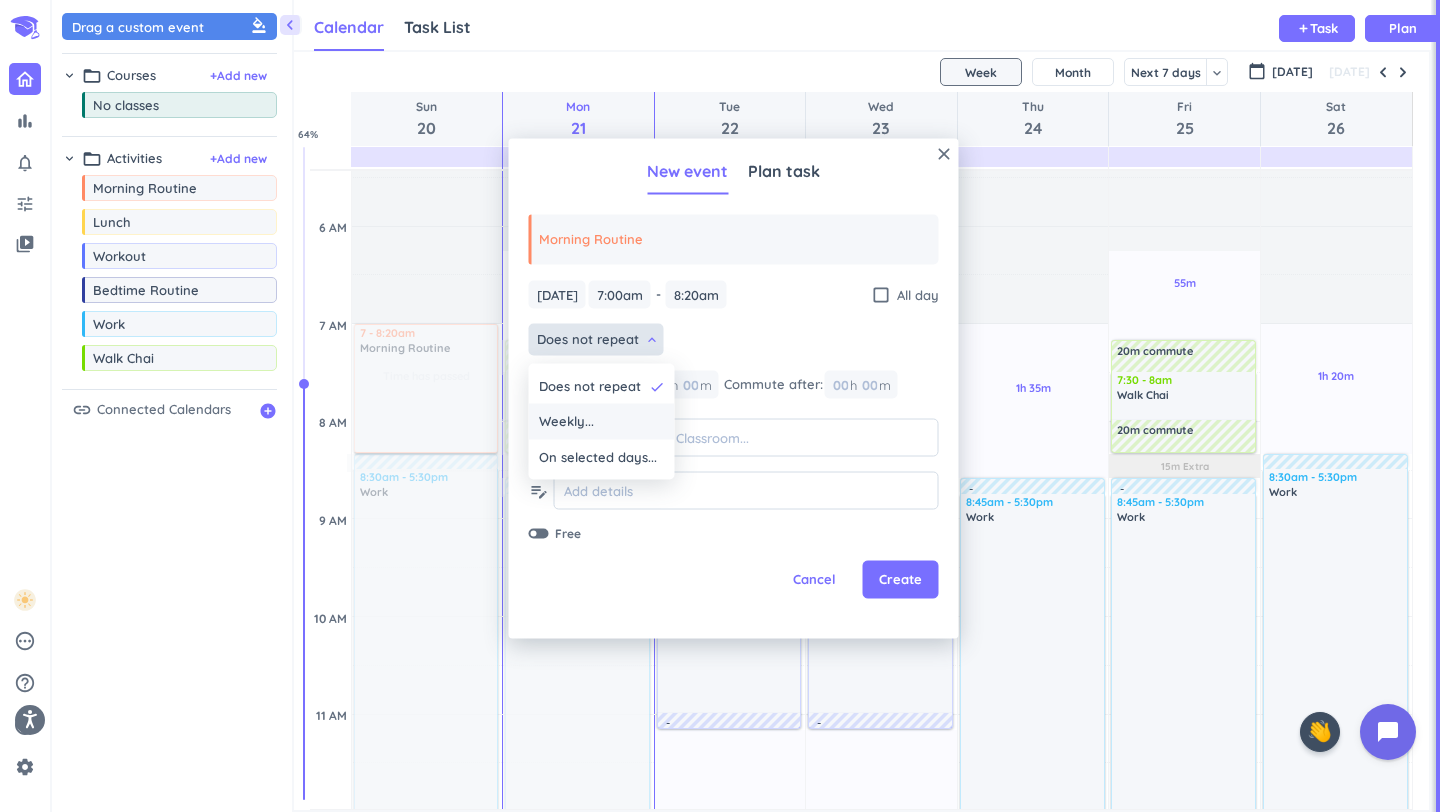 click on "Weekly..." at bounding box center [602, 422] 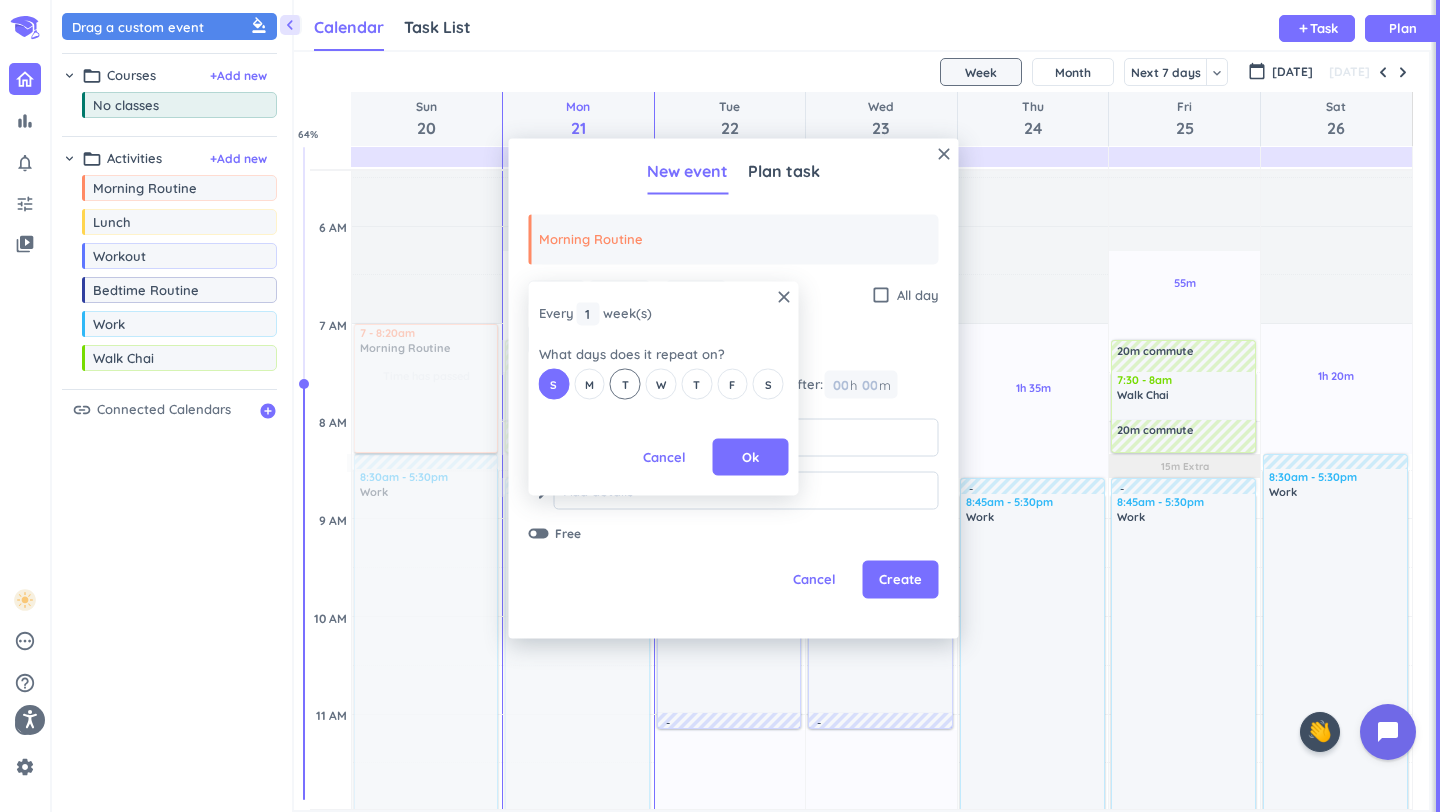 click on "T" at bounding box center [625, 384] 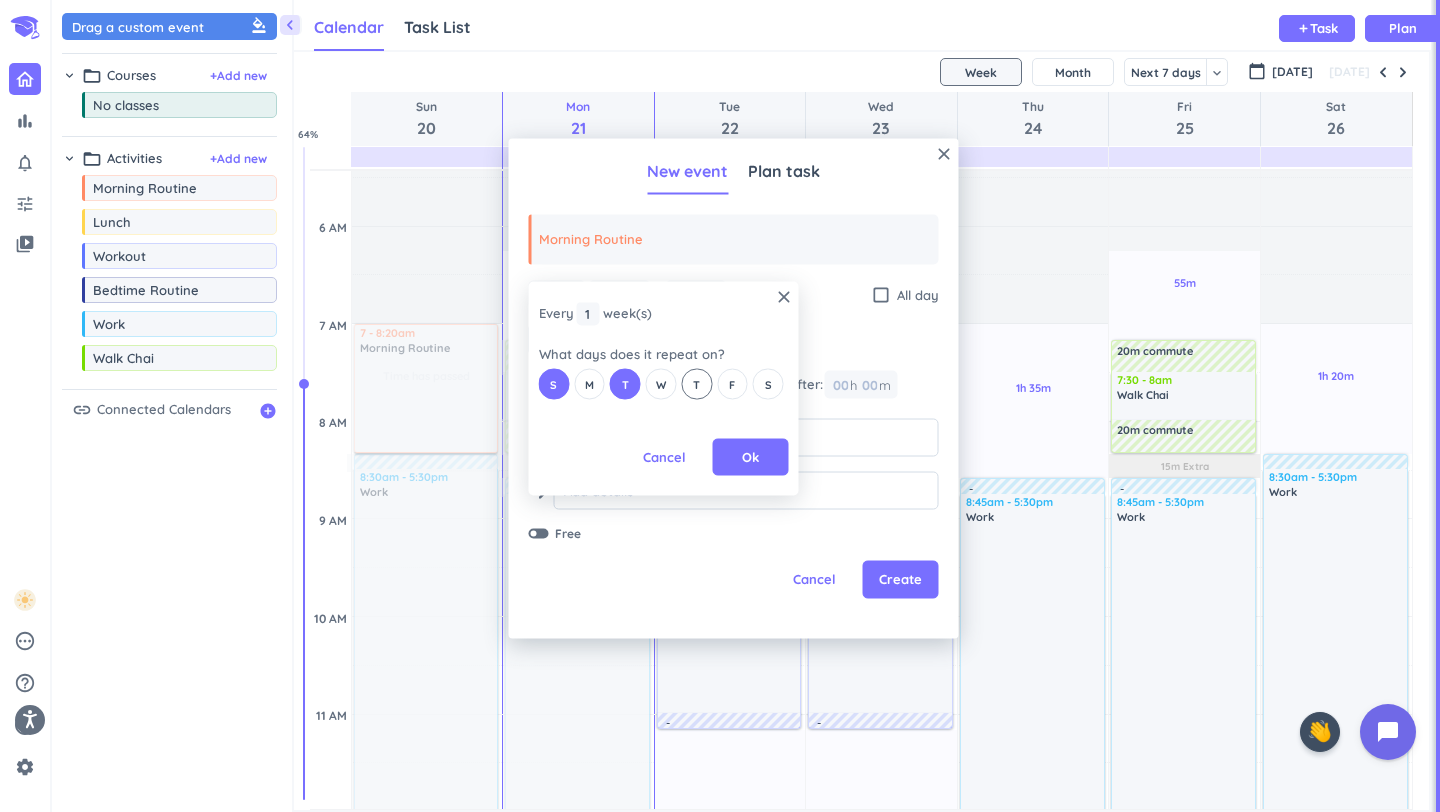 click on "T" at bounding box center (696, 384) 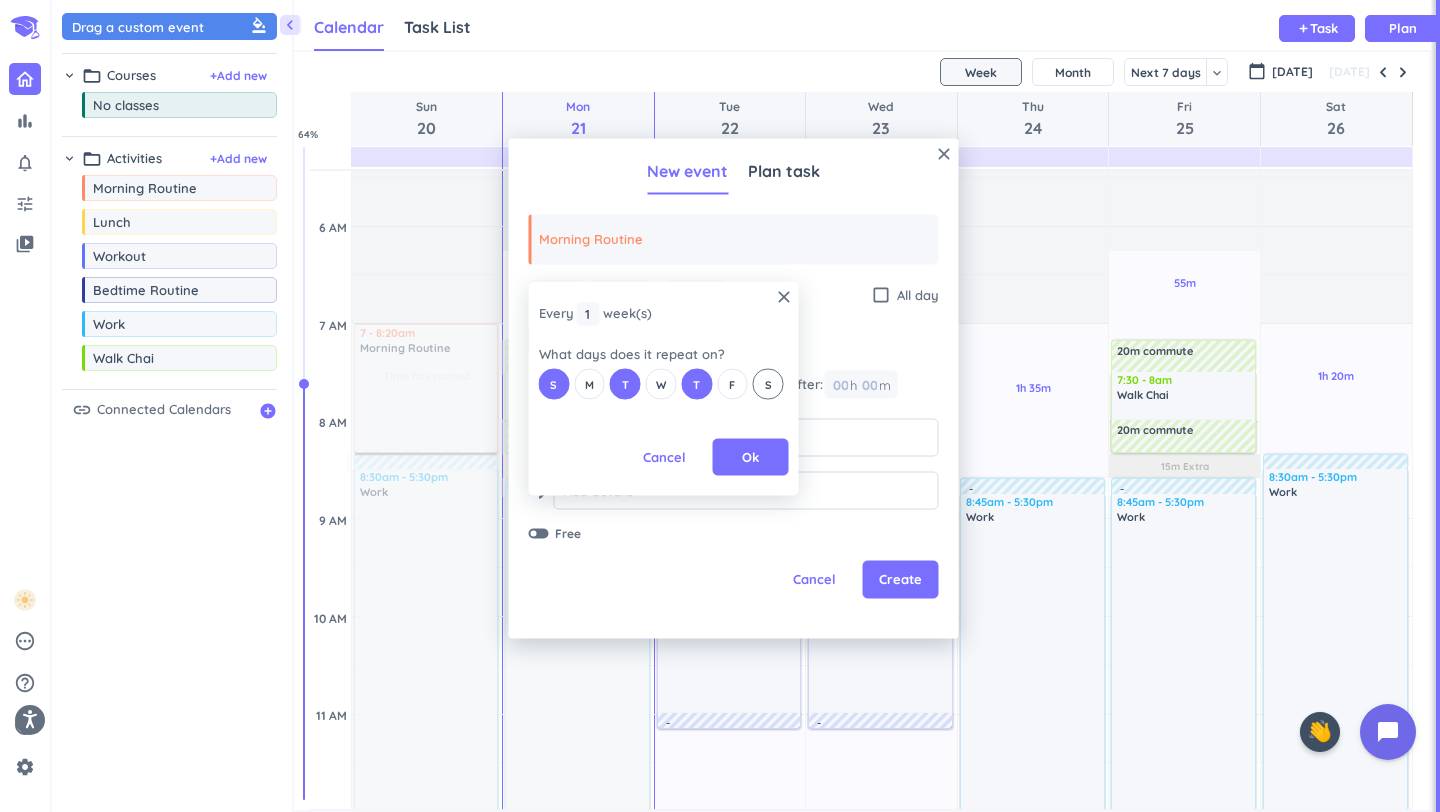 click on "S" at bounding box center [768, 384] 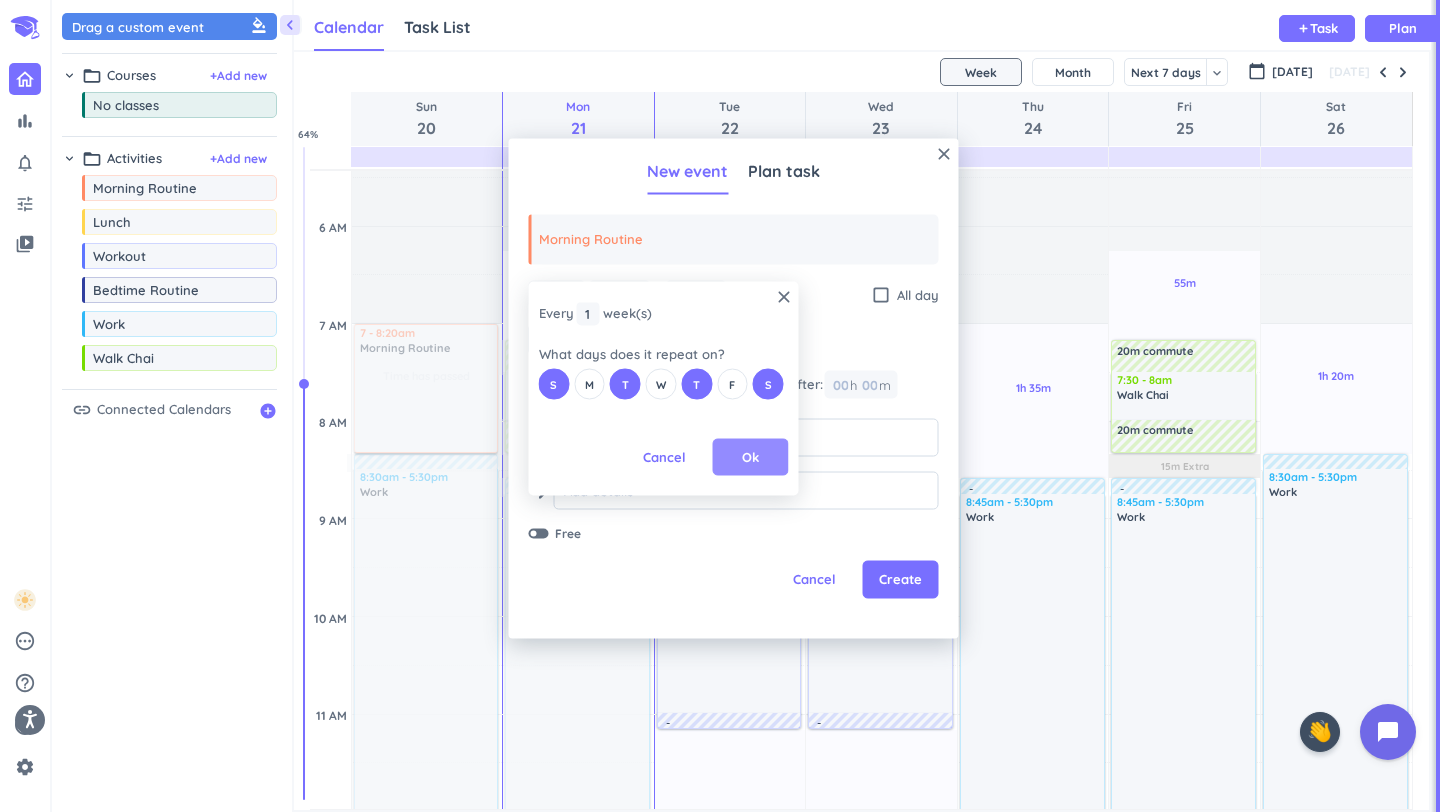 click on "Ok" at bounding box center [750, 457] 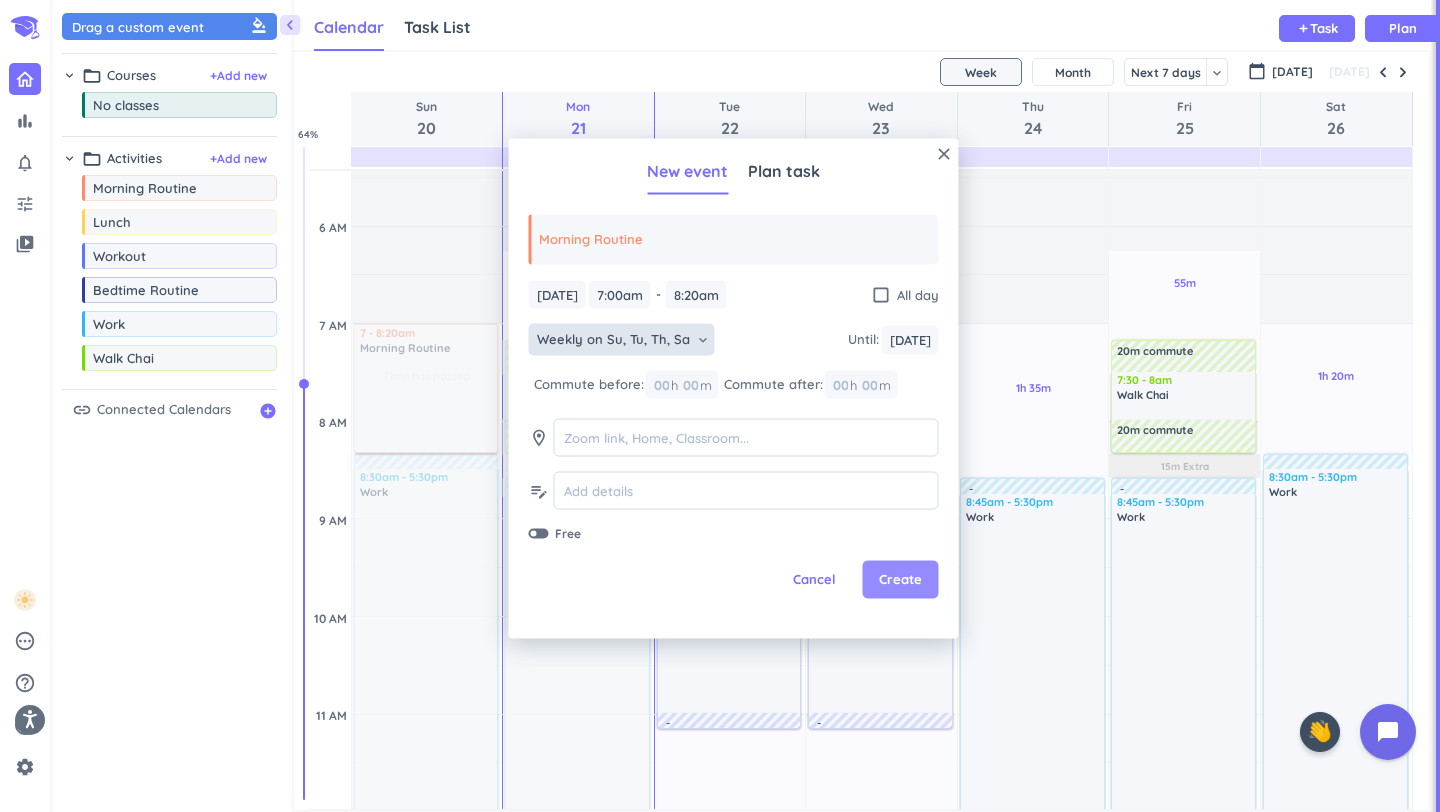 click on "Create" at bounding box center (900, 580) 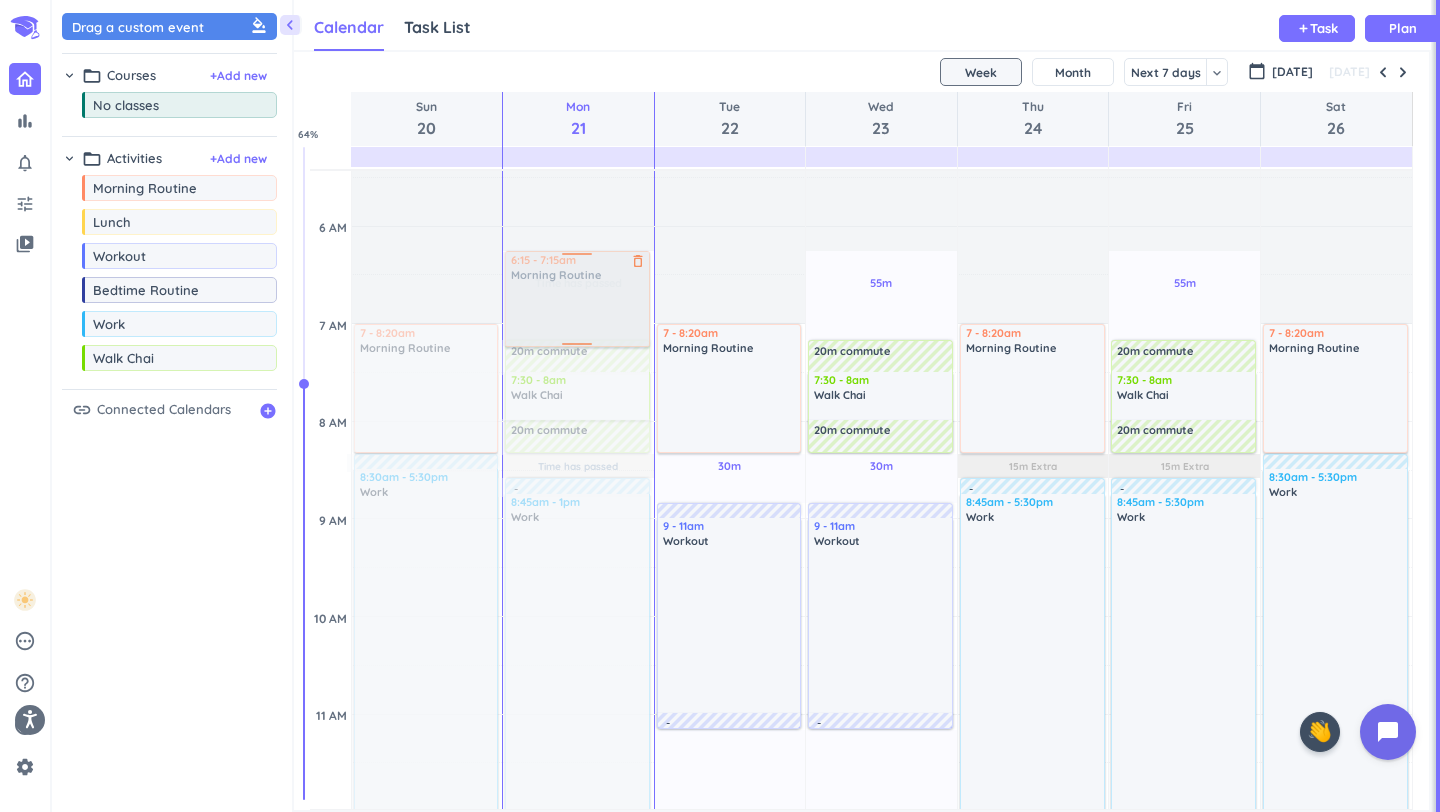 drag, startPoint x: 143, startPoint y: 187, endPoint x: 563, endPoint y: 254, distance: 425.3105 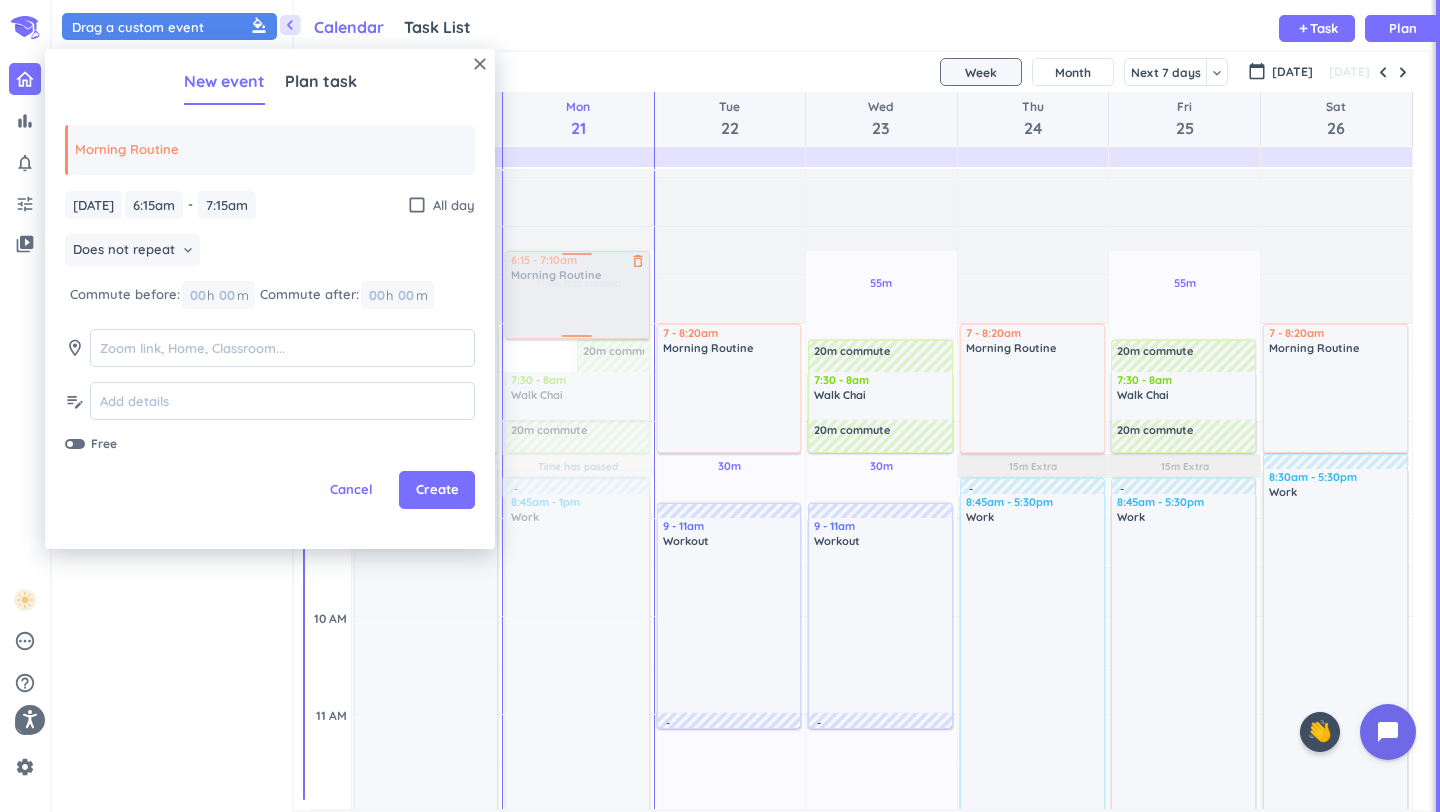 click on "Time has passed Past due Plan Time has passed Past due Plan Time has passed Past due Plan Time has passed Adjust Awake Time Adjust Awake Time 6:15 - 7:15am Morning Routine delete_outline 20m commute 7:30 - 8am Walk Chai delete_outline 20m commute 8:45am - 1pm Work delete_outline 2:30 - 4pm Workout delete_outline 6:15 - 7:10am Morning Routine delete_outline" at bounding box center [578, 1202] 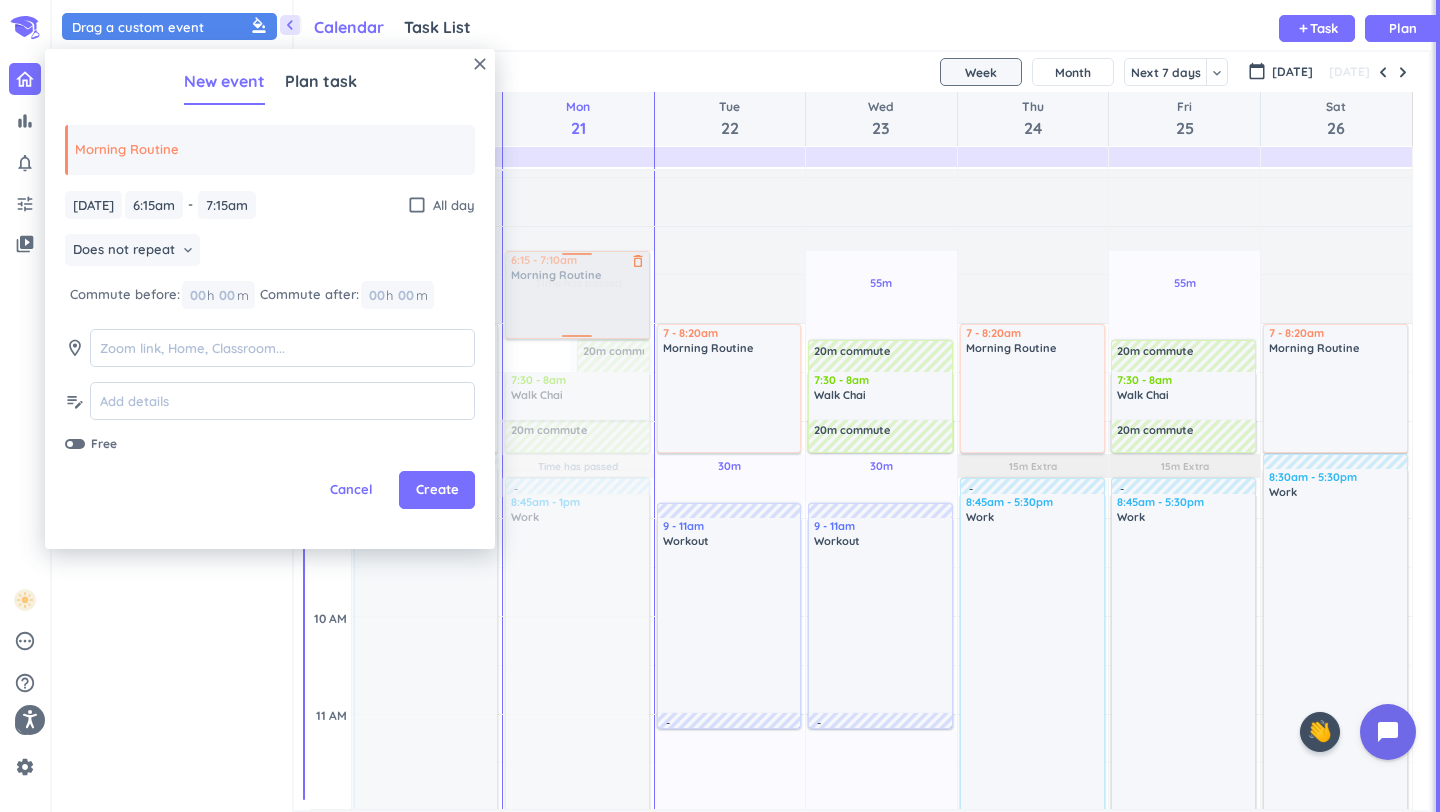 type on "7:10am" 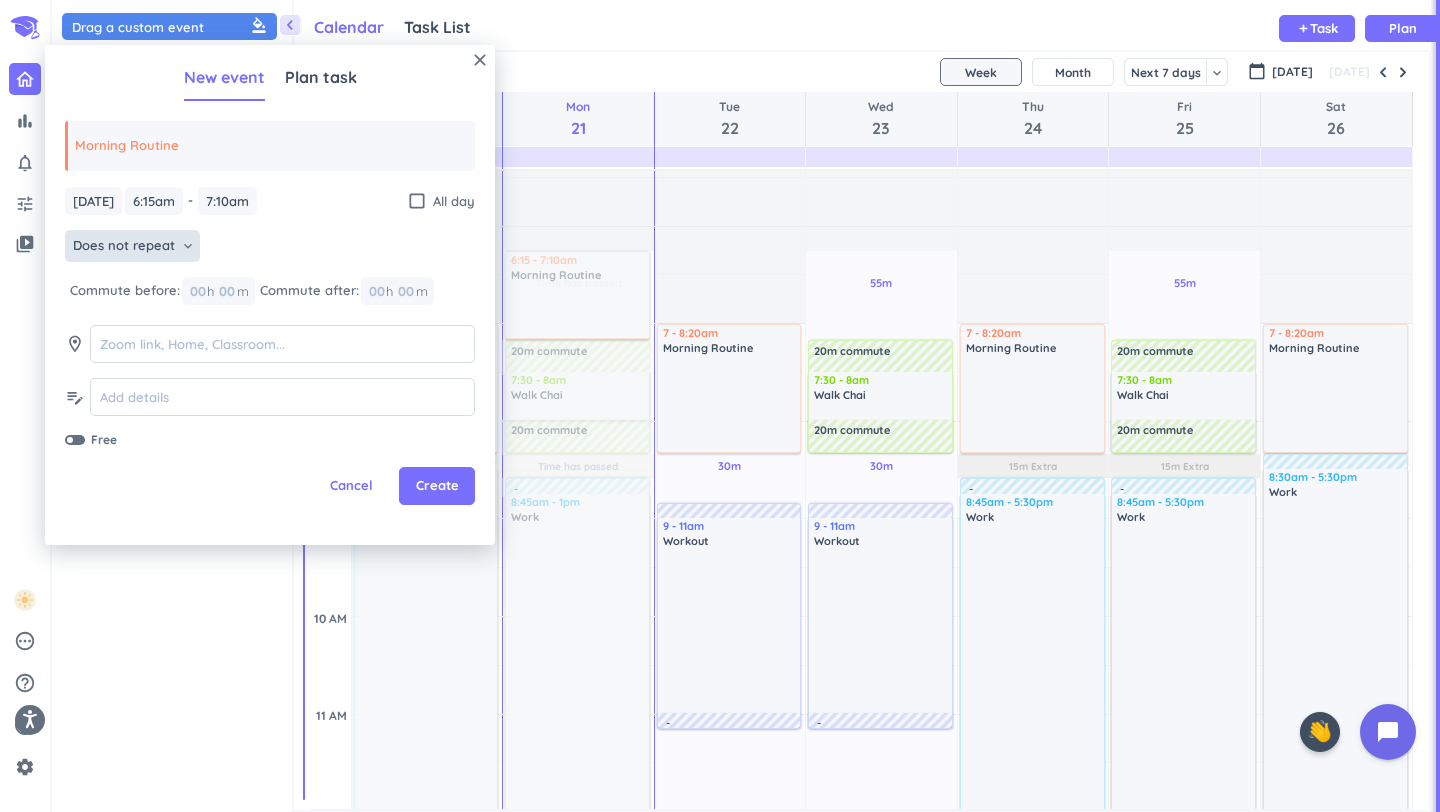 click on "Does not repeat" at bounding box center (124, 246) 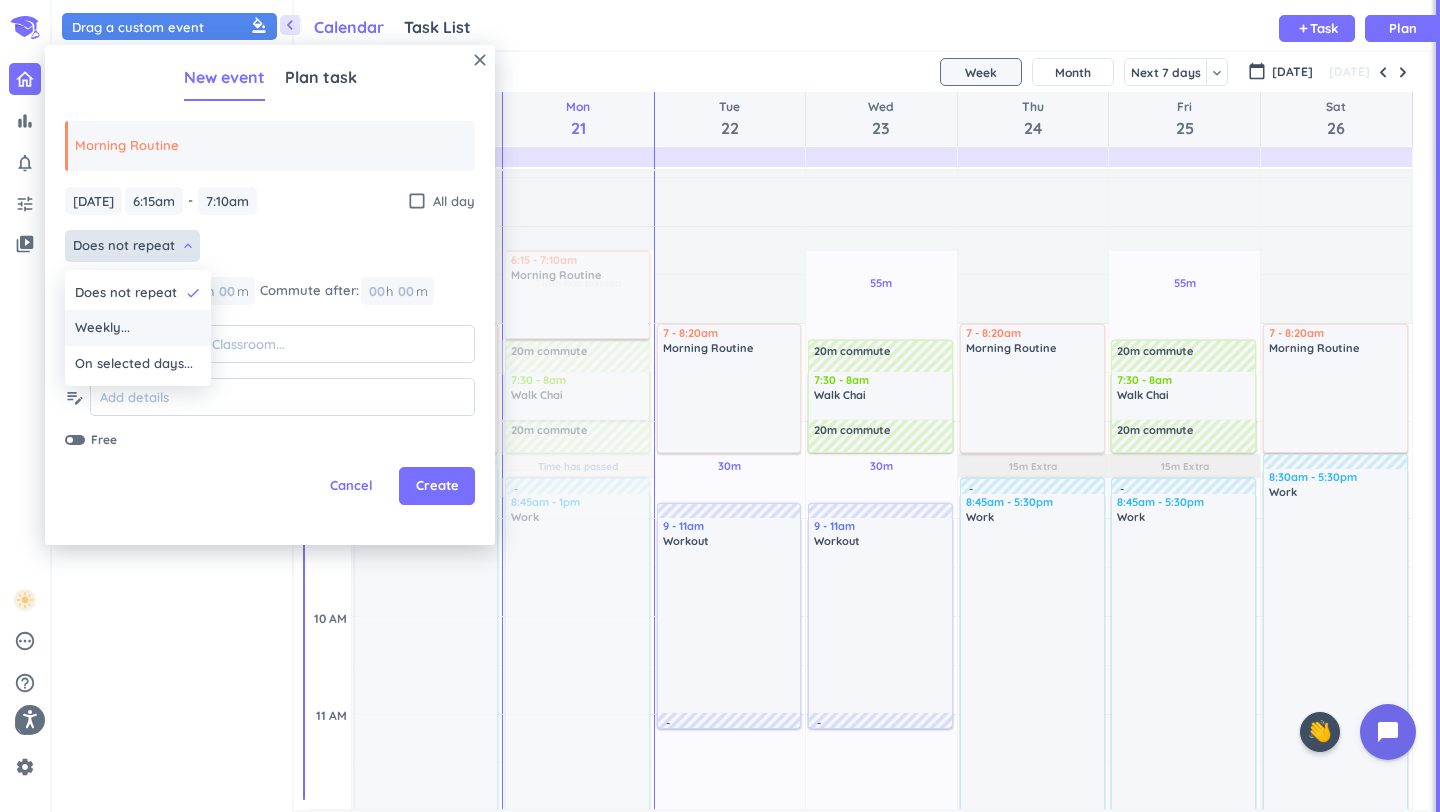 click on "Weekly..." at bounding box center (138, 328) 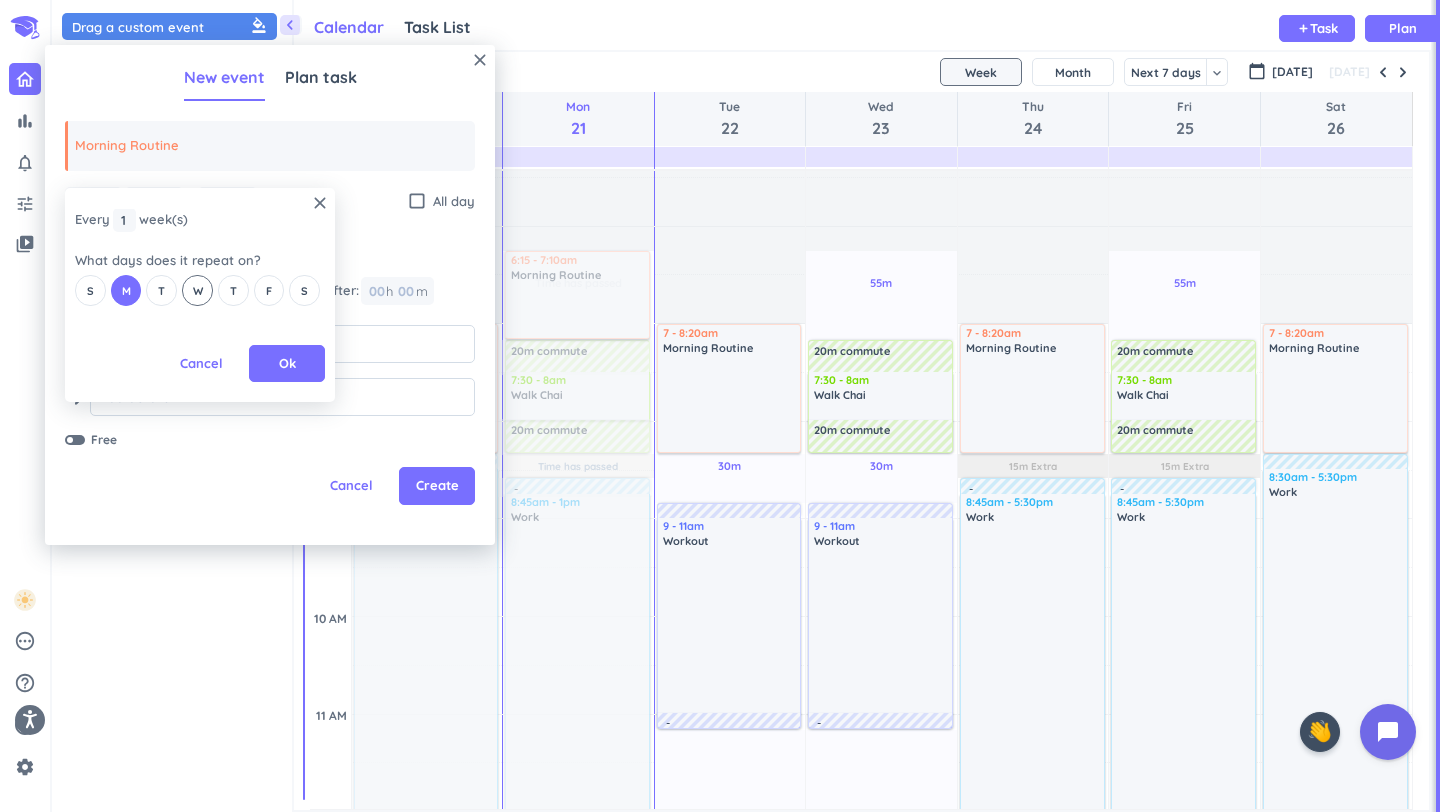 click on "W" at bounding box center (198, 291) 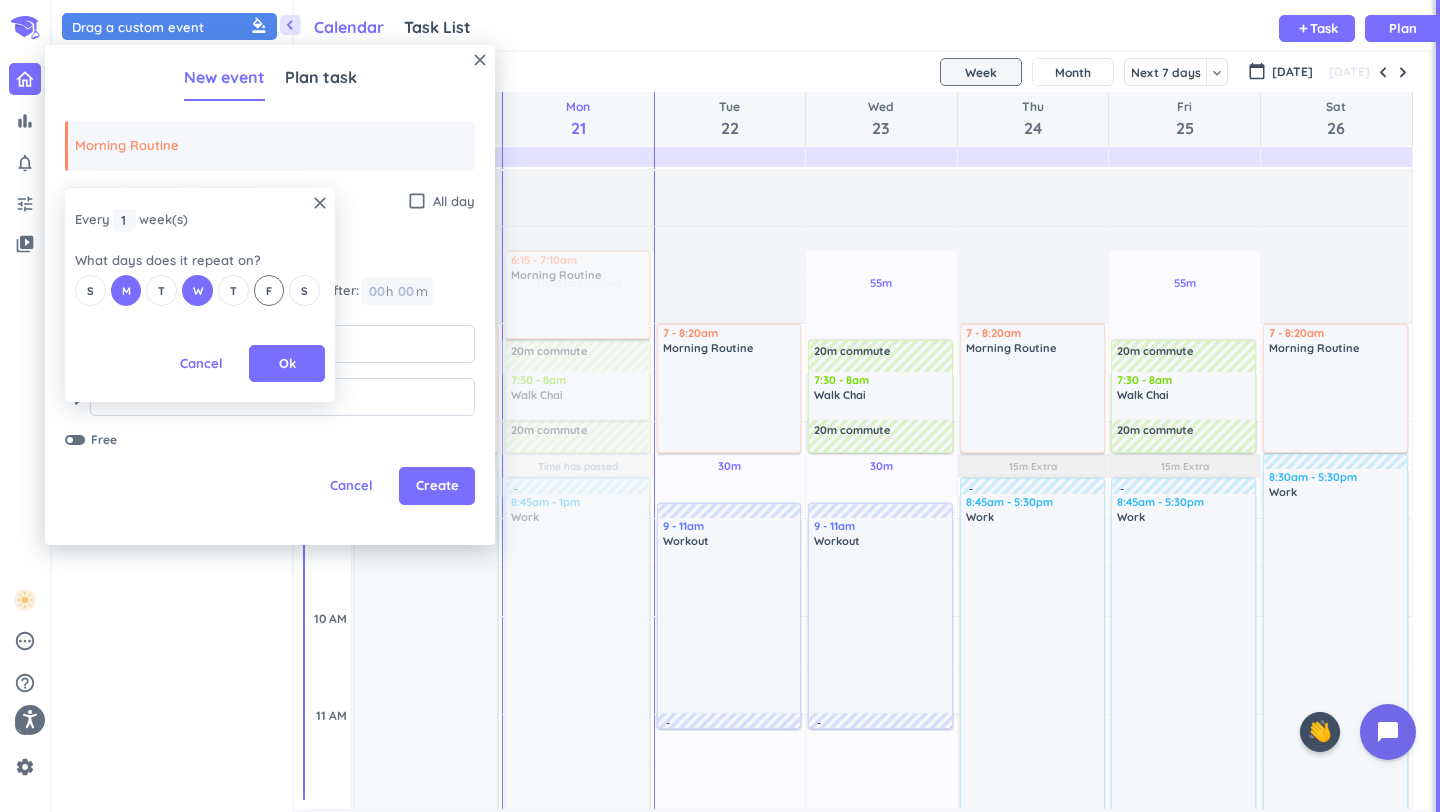 click on "F" at bounding box center [269, 291] 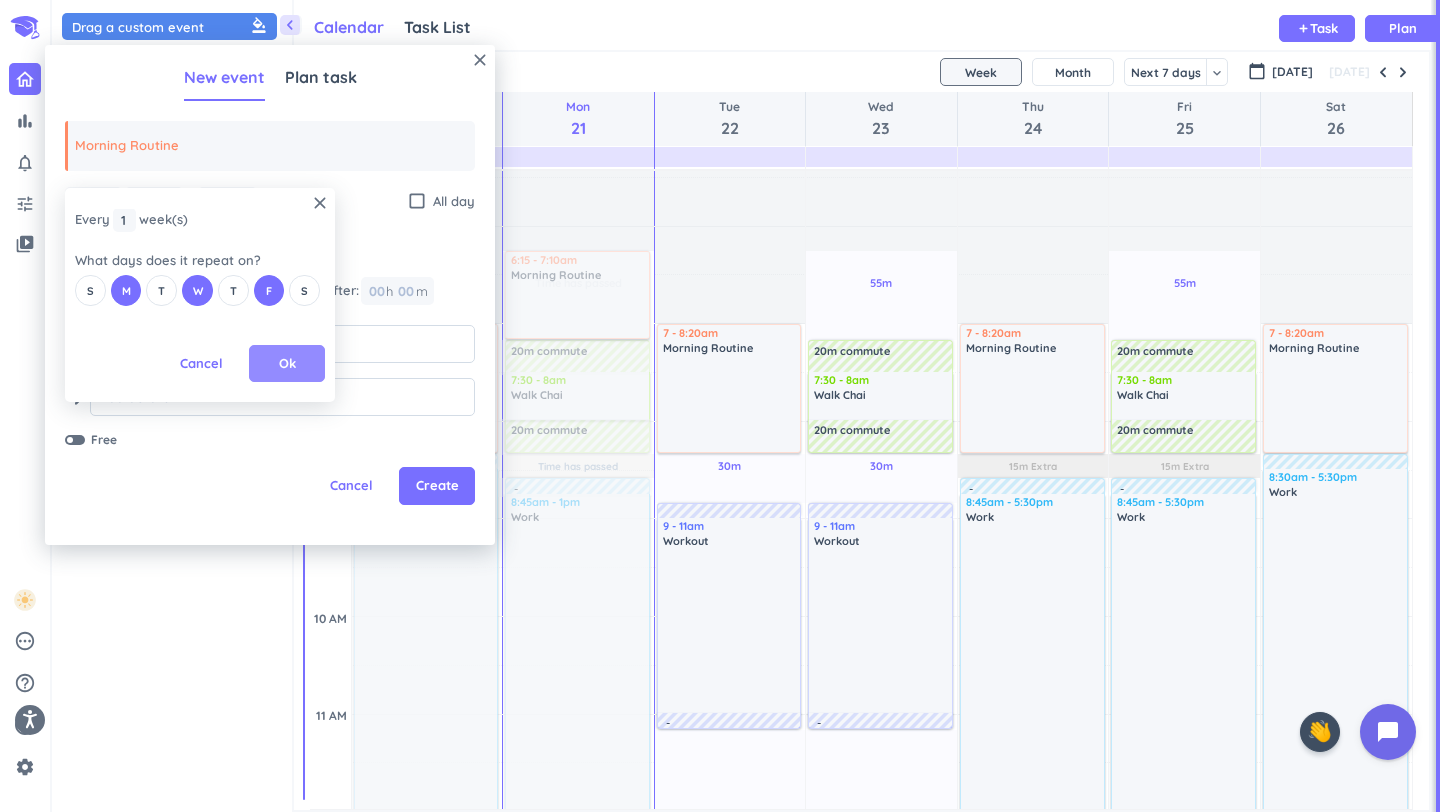 click on "Ok" at bounding box center [287, 364] 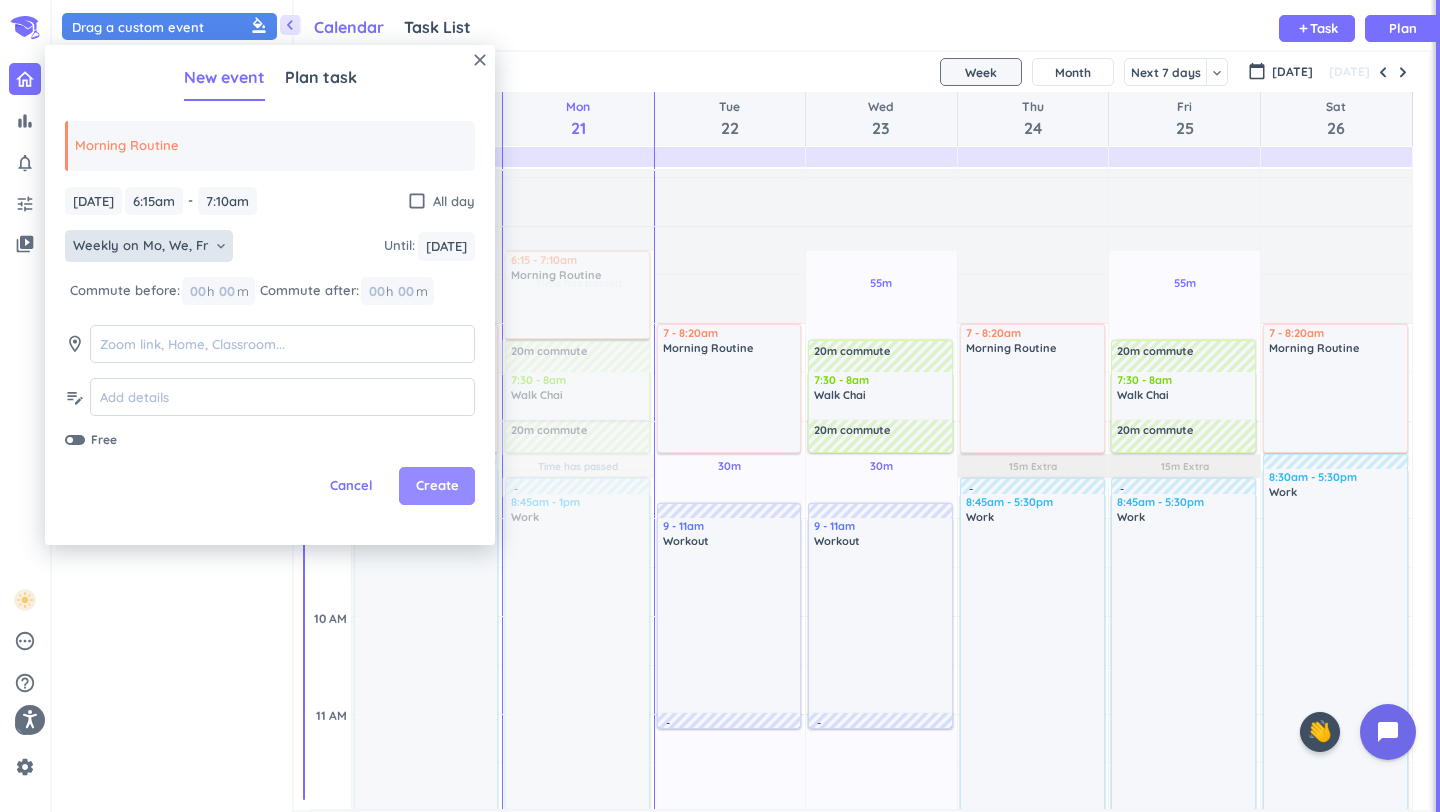 click on "Create" at bounding box center (437, 486) 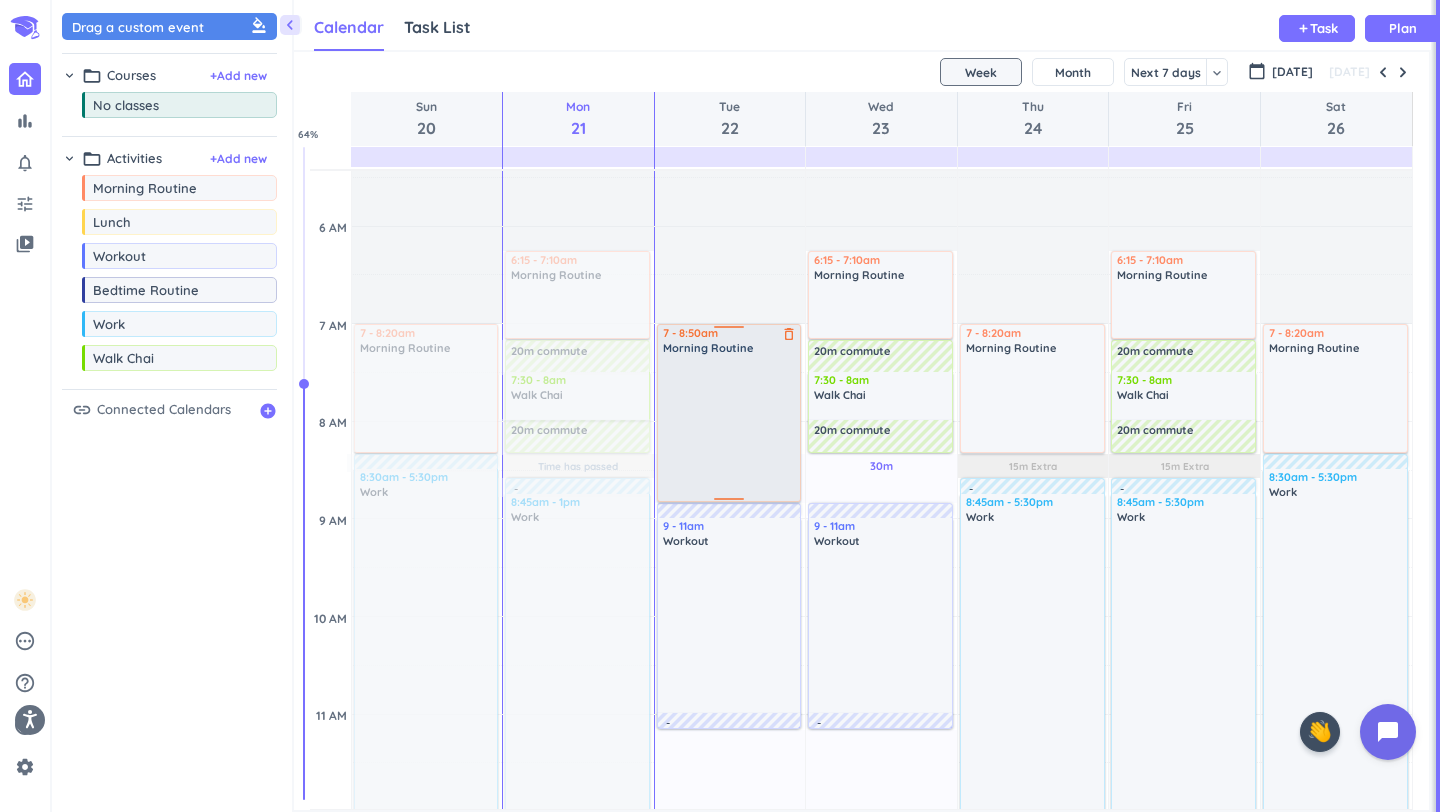 drag, startPoint x: 722, startPoint y: 449, endPoint x: 723, endPoint y: 491, distance: 42.0119 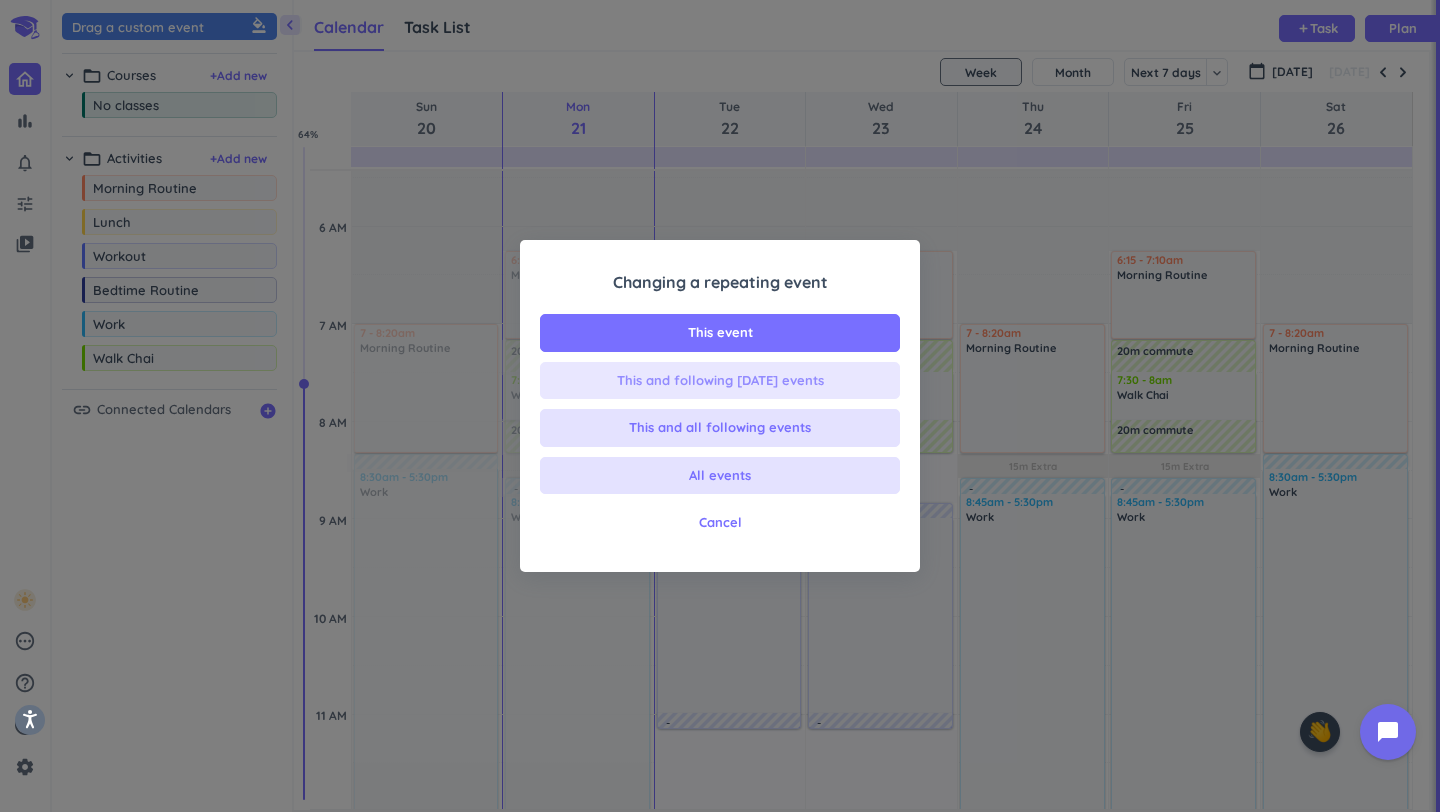 click on "This and following [DATE] events" at bounding box center [720, 381] 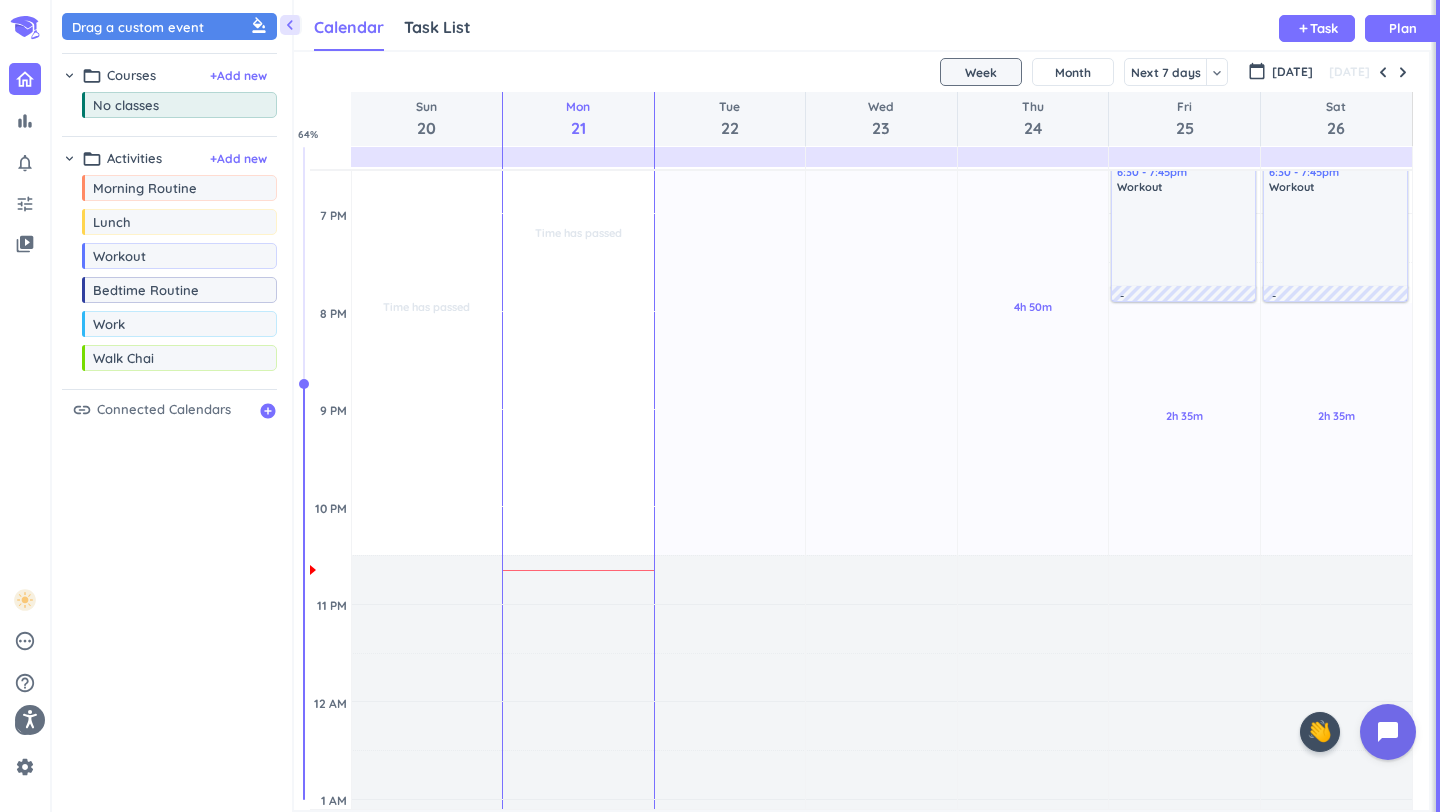 scroll, scrollTop: 1419, scrollLeft: 0, axis: vertical 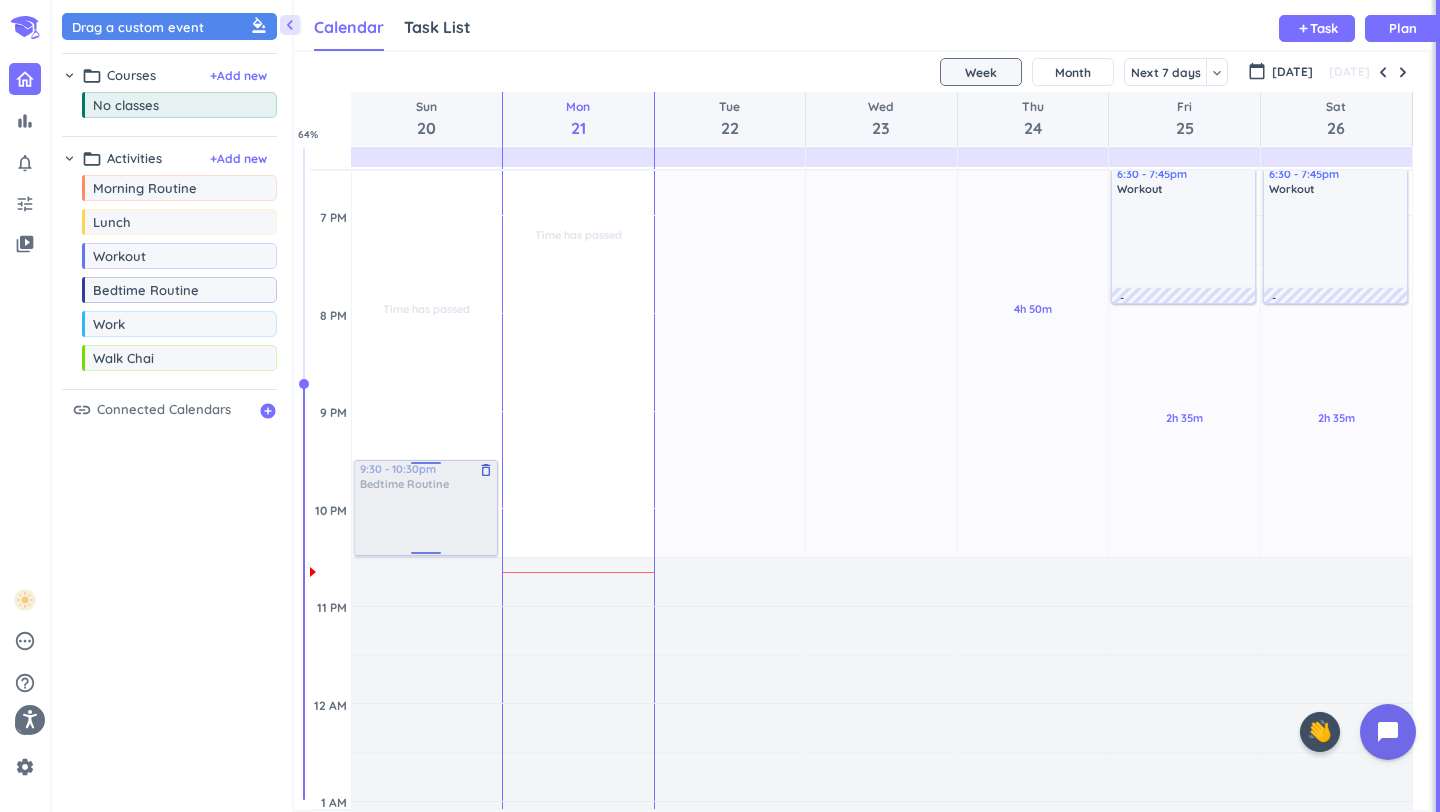 drag, startPoint x: 101, startPoint y: 298, endPoint x: 447, endPoint y: 461, distance: 382.47223 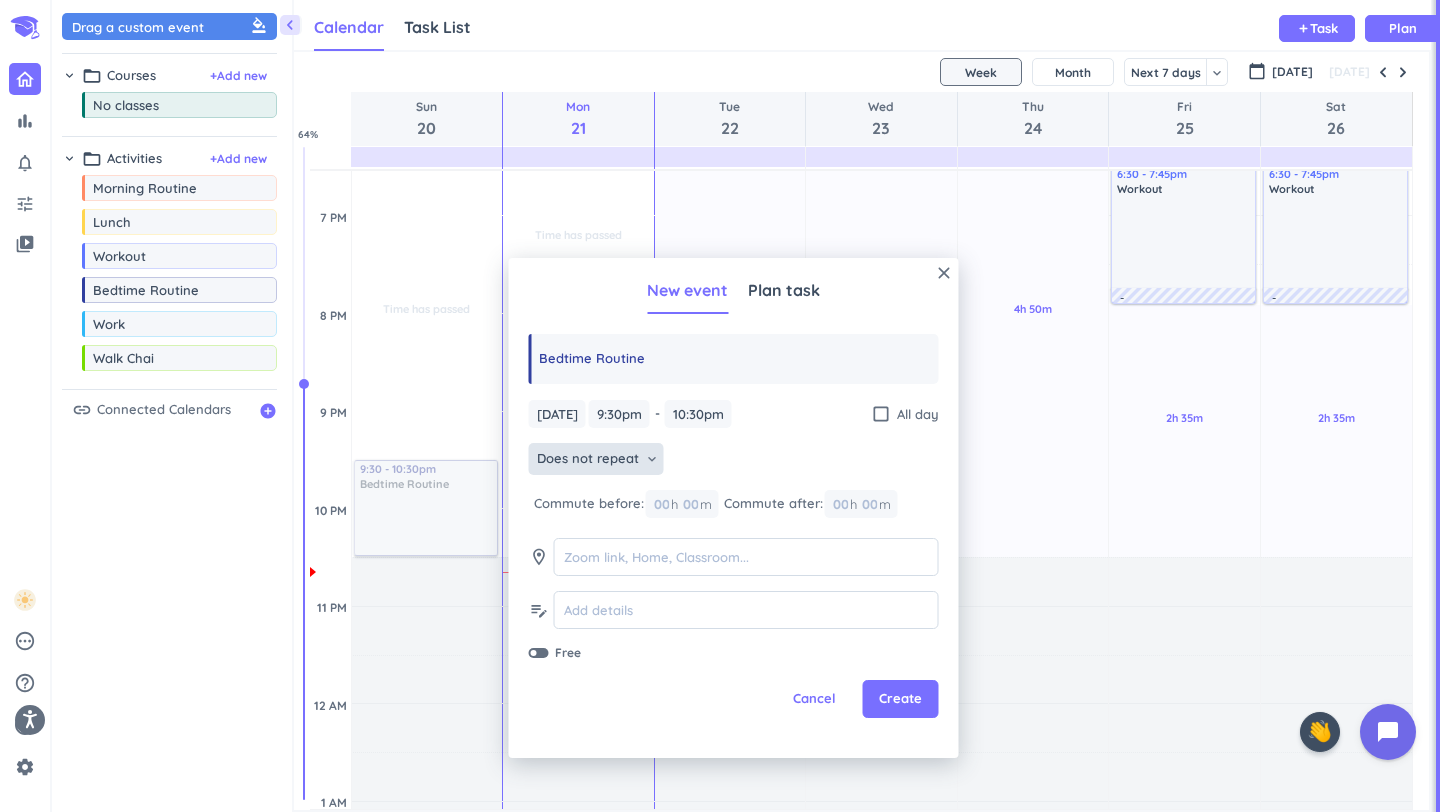 click on "Does not repeat" at bounding box center [588, 459] 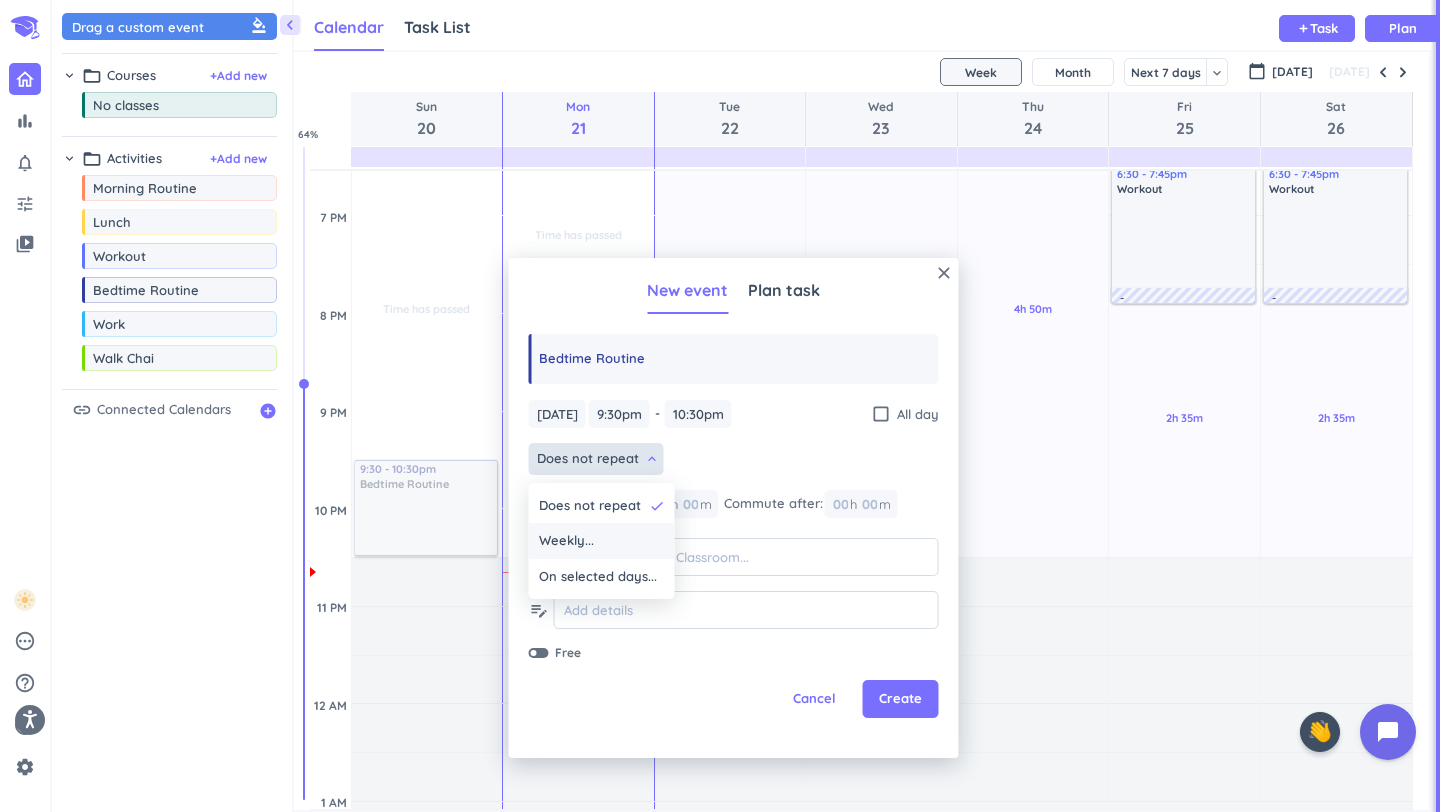 click on "Weekly..." at bounding box center [566, 541] 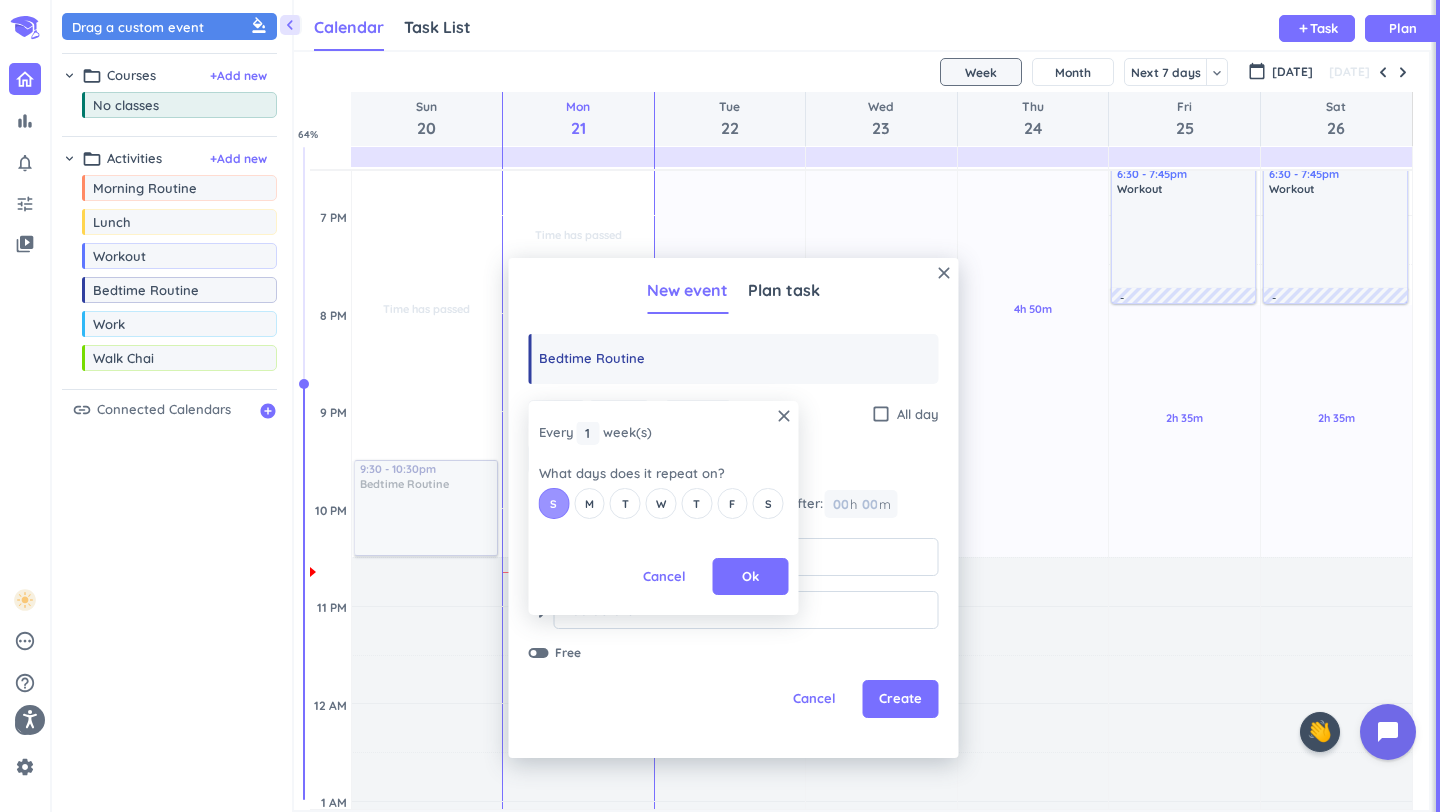 click on "S" at bounding box center (554, 503) 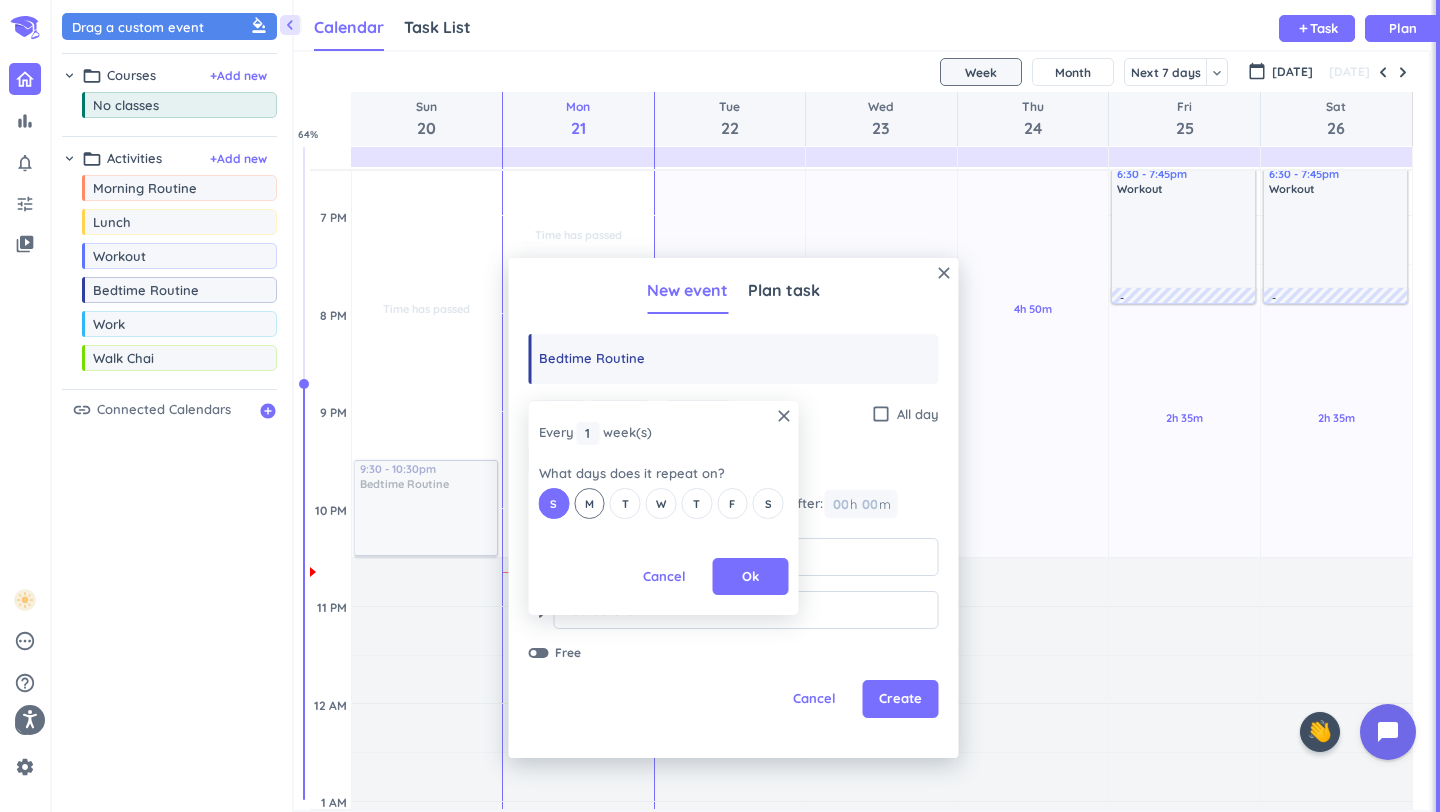 click on "M" at bounding box center (589, 504) 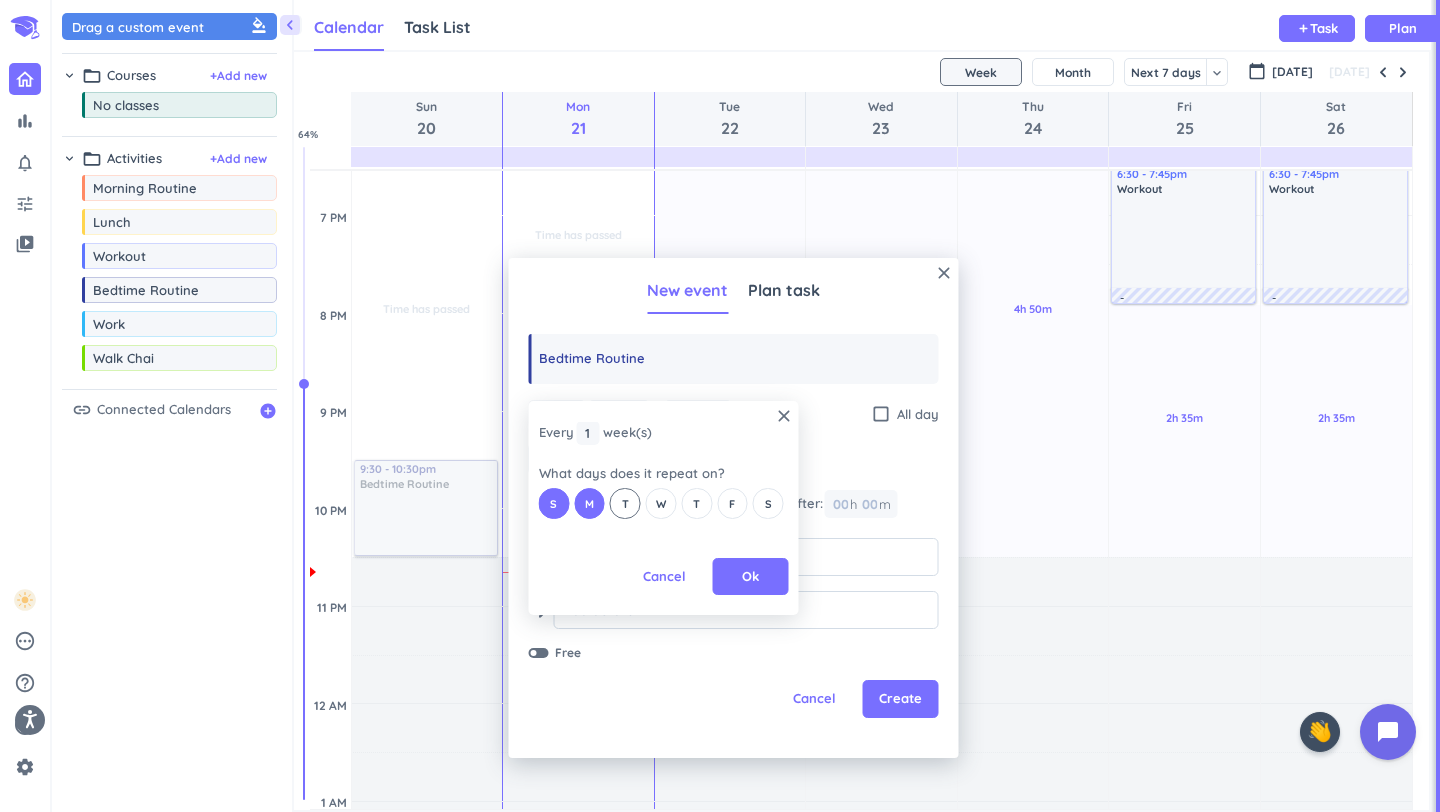 click on "T" at bounding box center (625, 503) 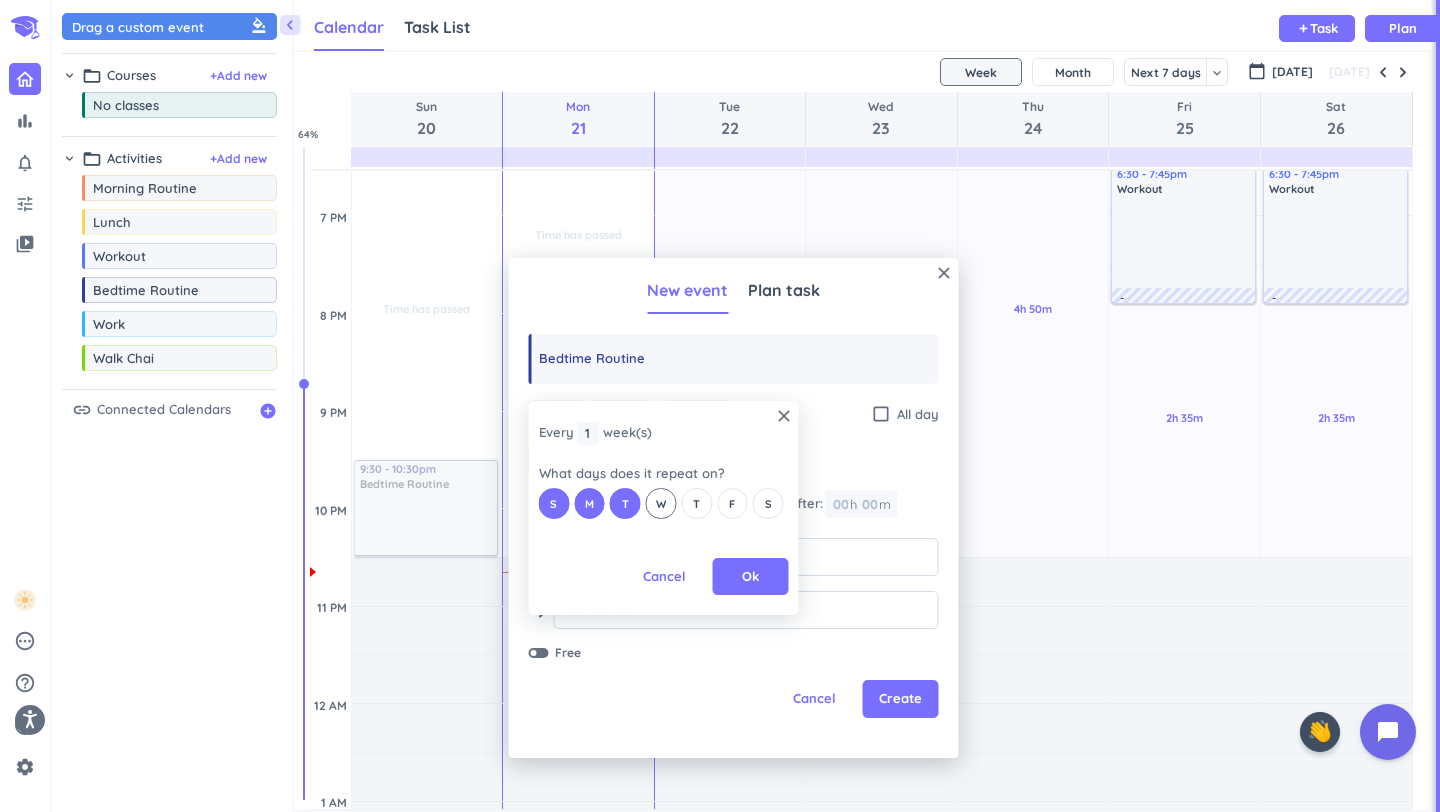 click on "W" at bounding box center [661, 504] 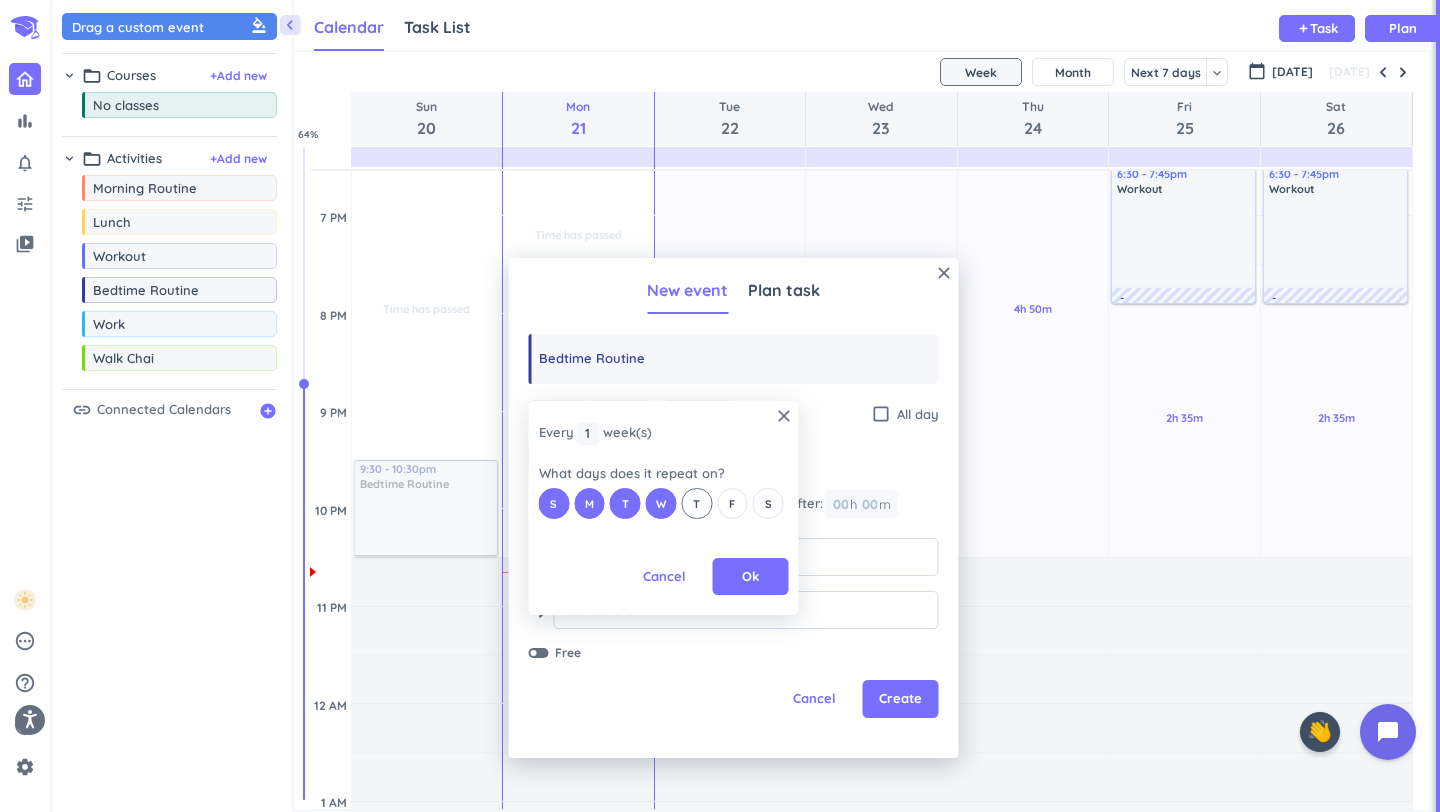 click on "T" at bounding box center [696, 503] 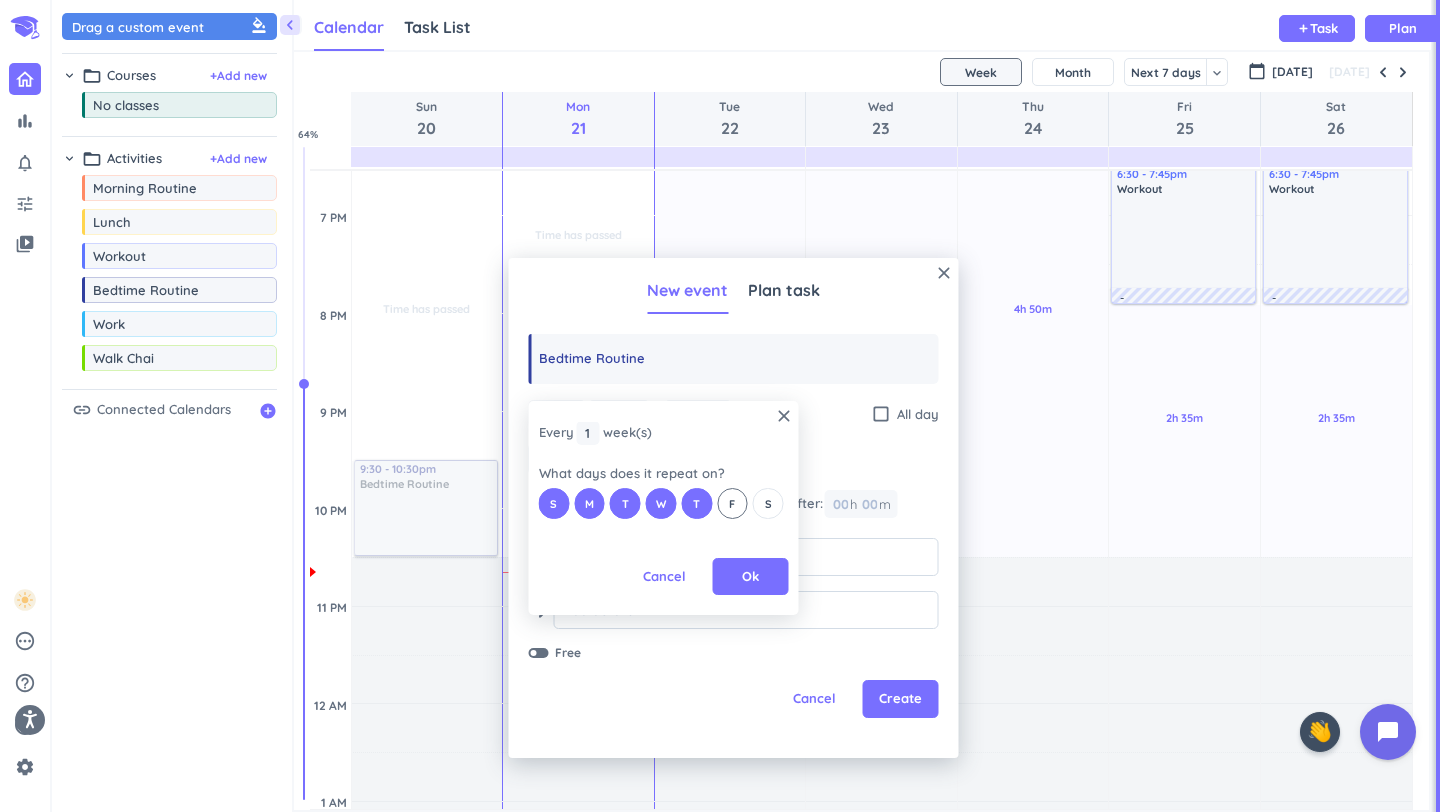 click on "F" at bounding box center [732, 503] 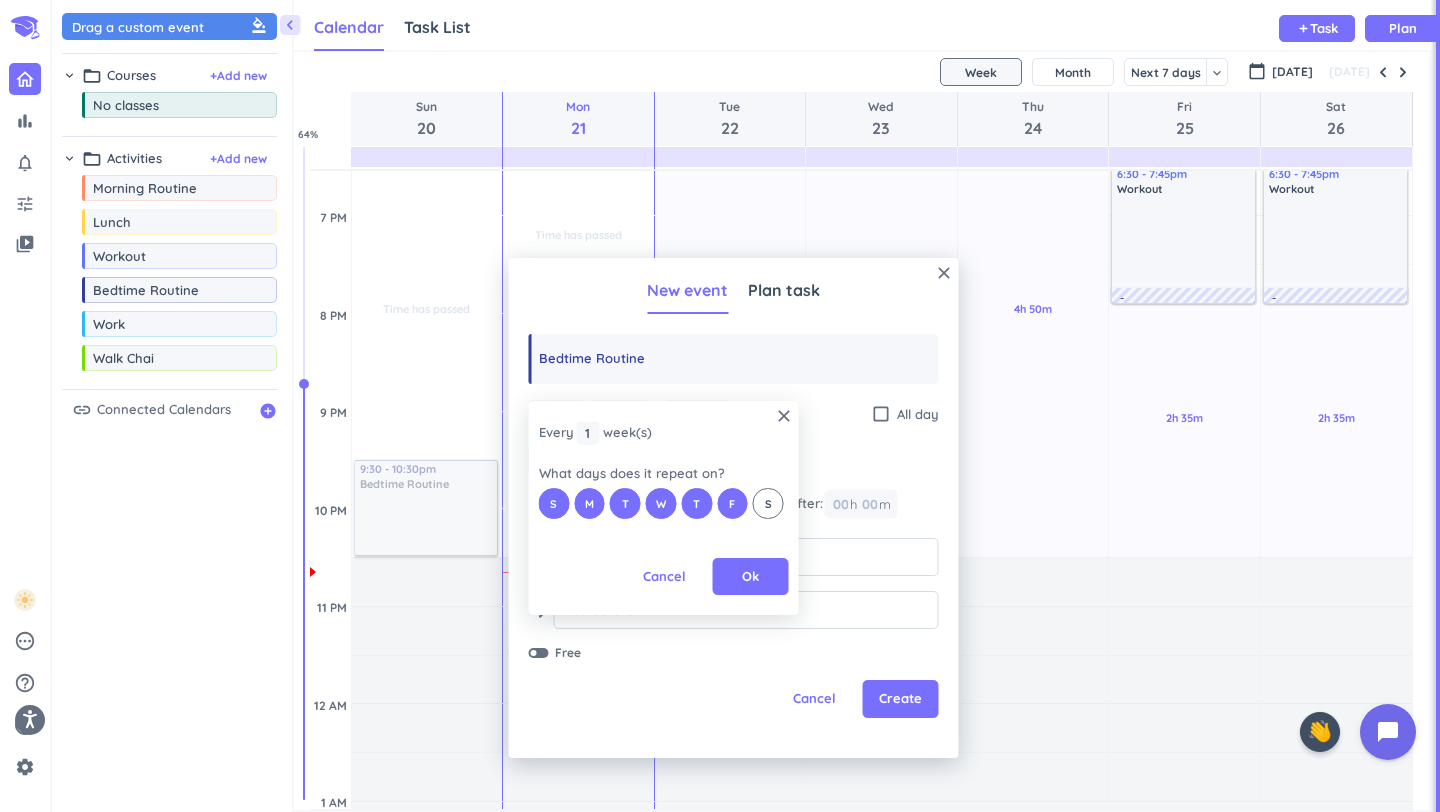 click on "S" at bounding box center (768, 503) 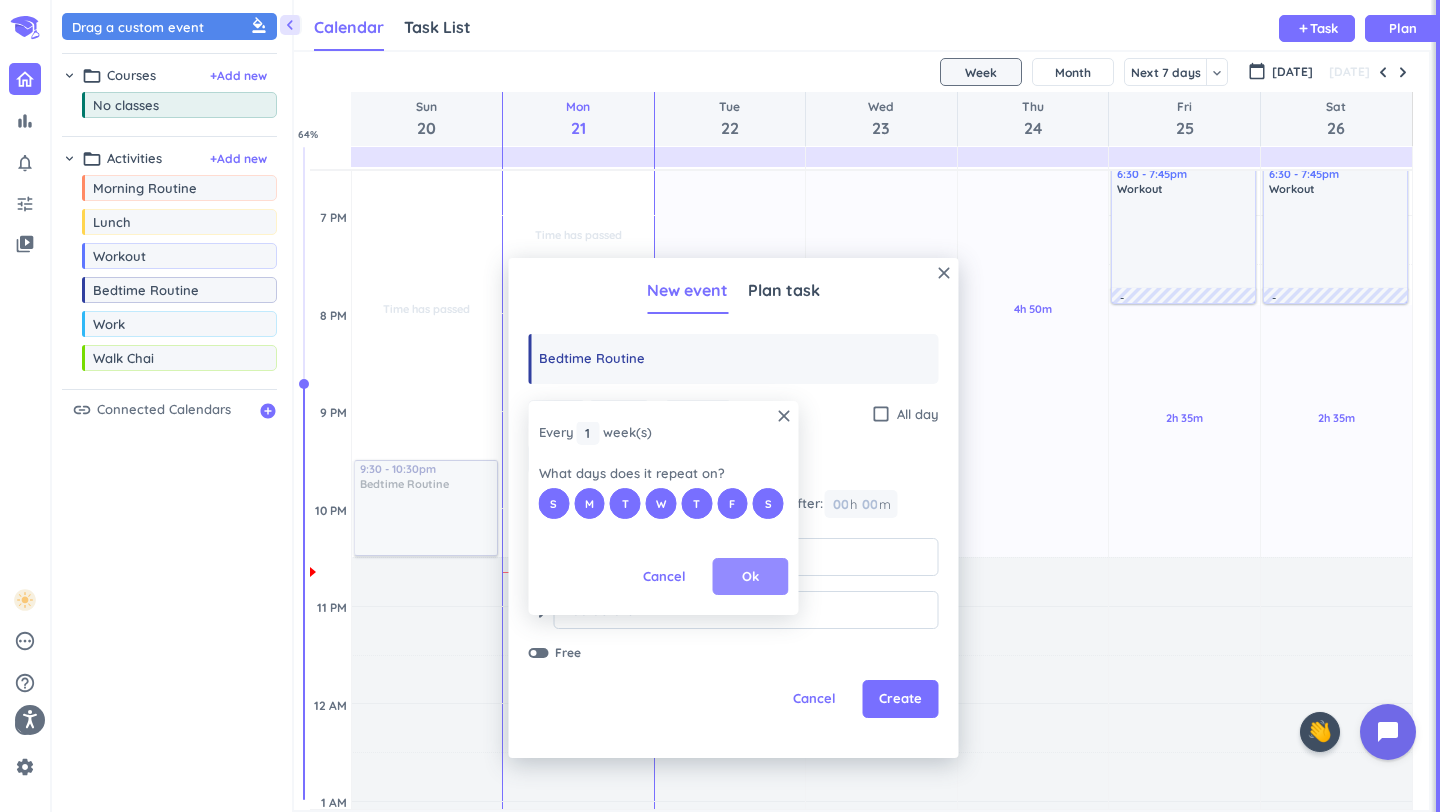 click on "Ok" at bounding box center [751, 577] 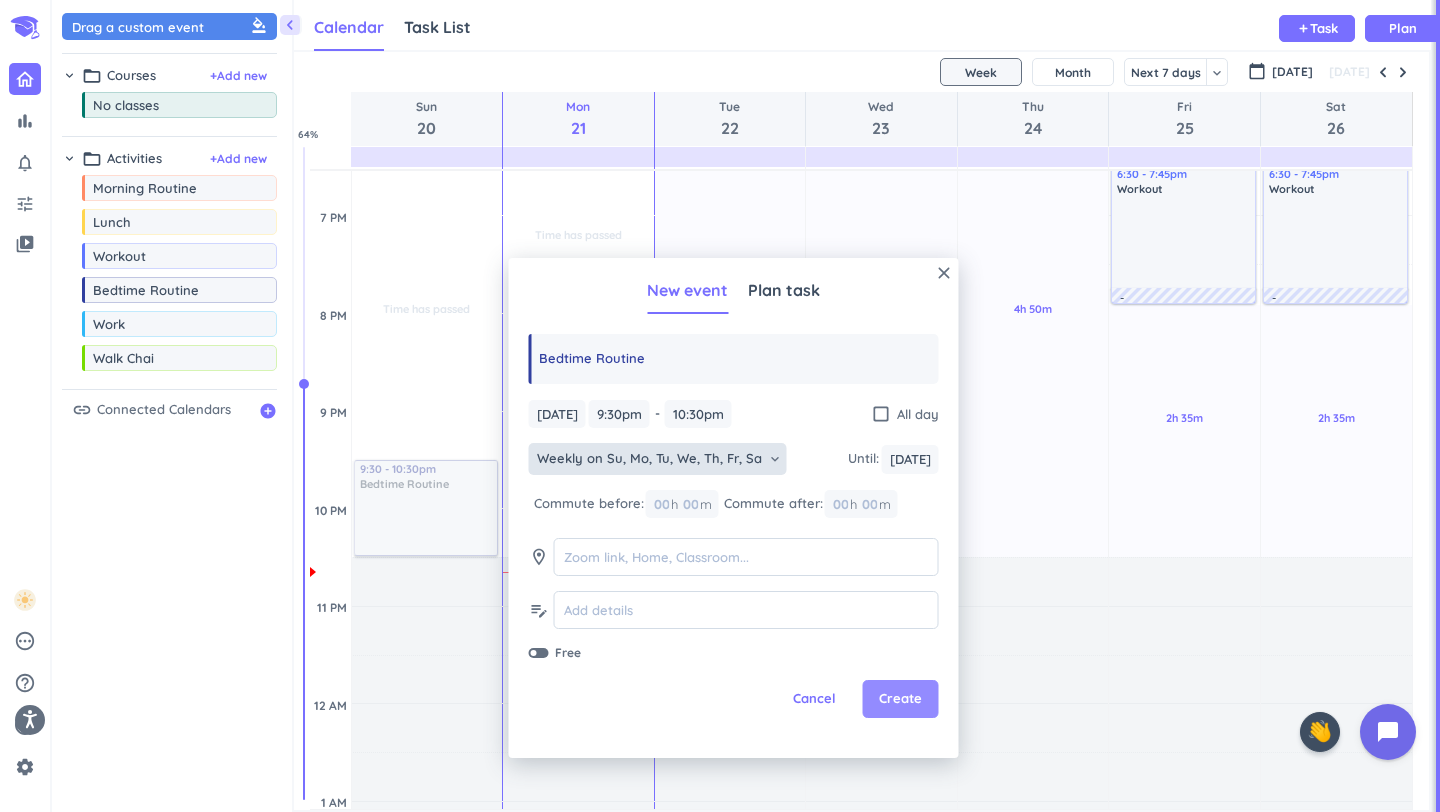 click on "Create" at bounding box center (900, 699) 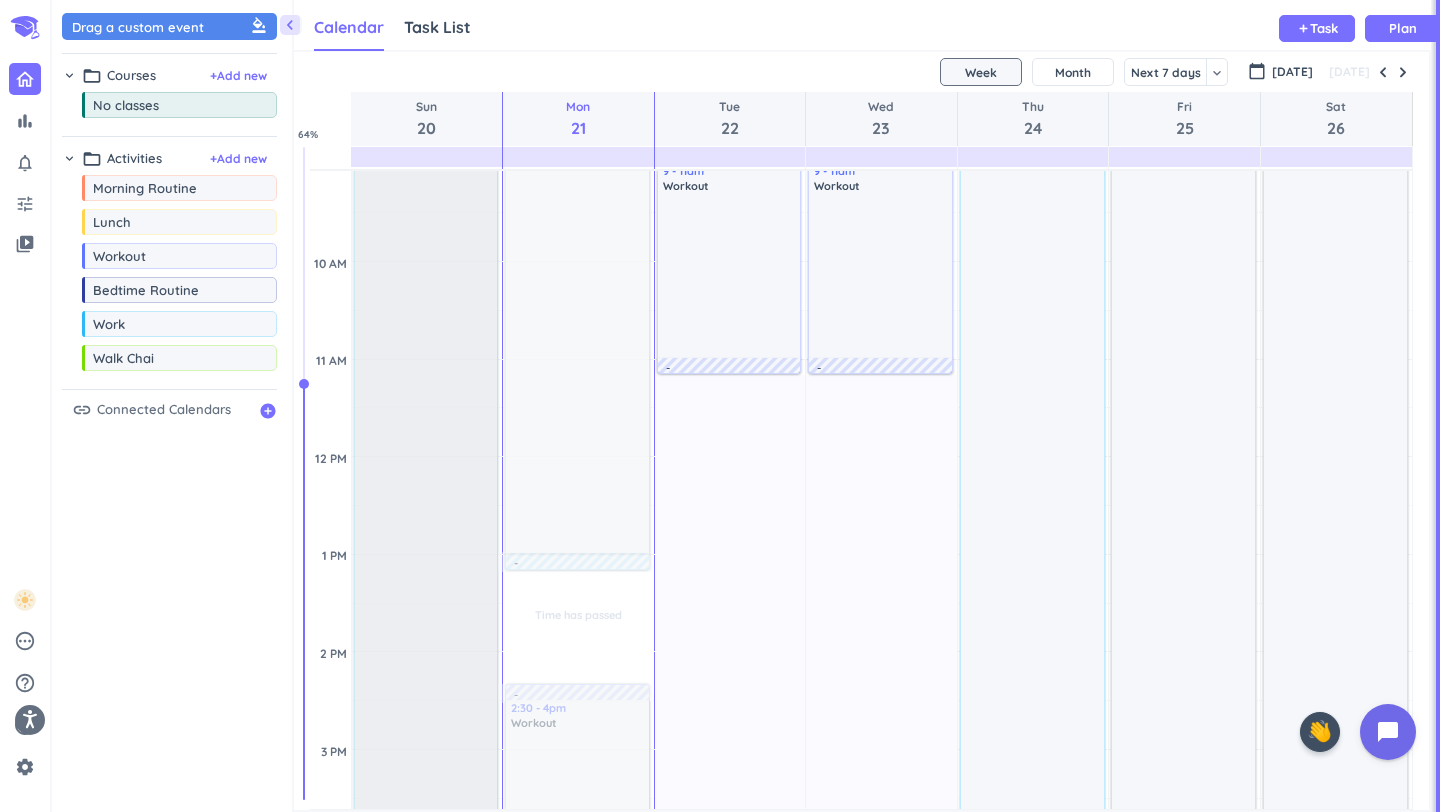 scroll, scrollTop: 586, scrollLeft: 0, axis: vertical 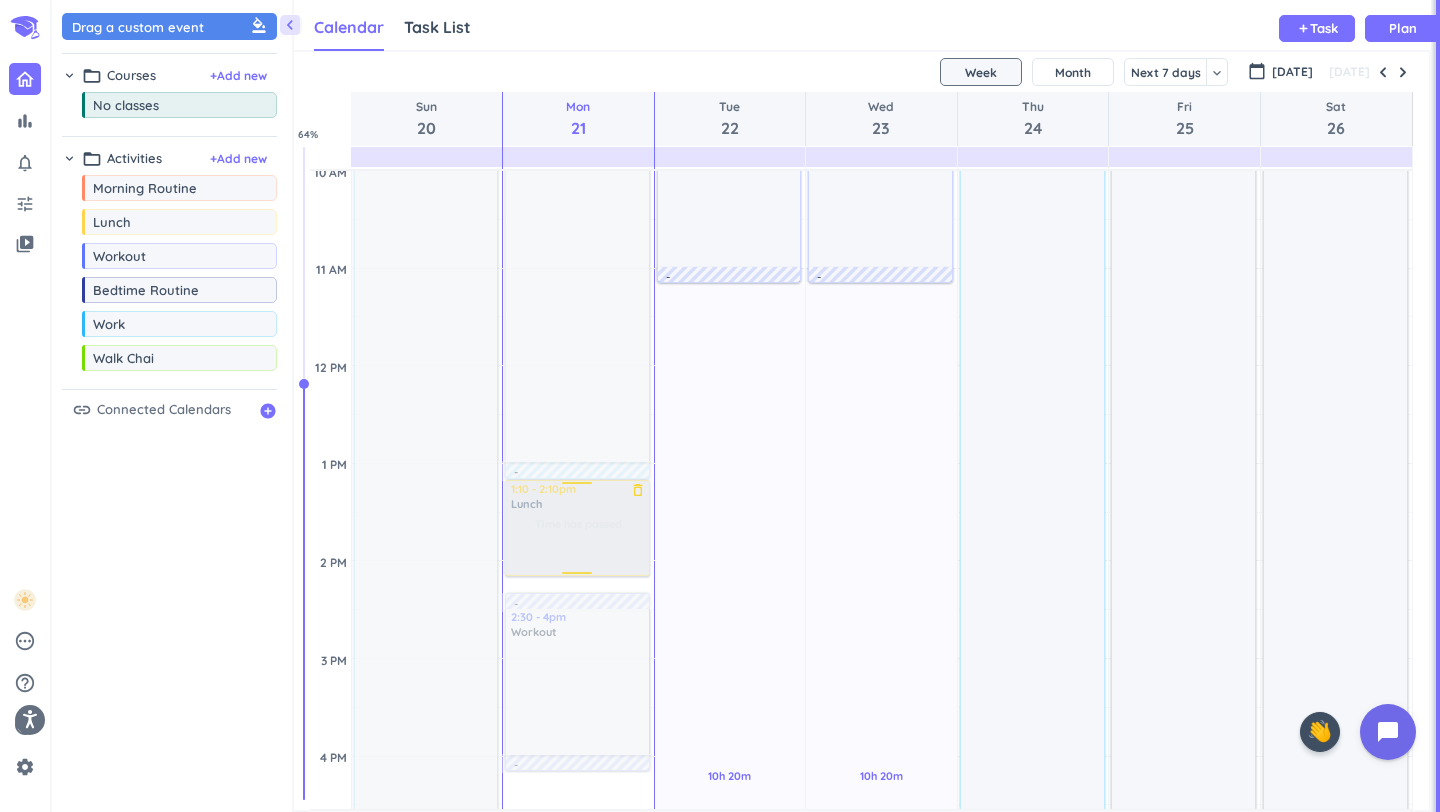 drag, startPoint x: 120, startPoint y: 224, endPoint x: 558, endPoint y: 484, distance: 509.35645 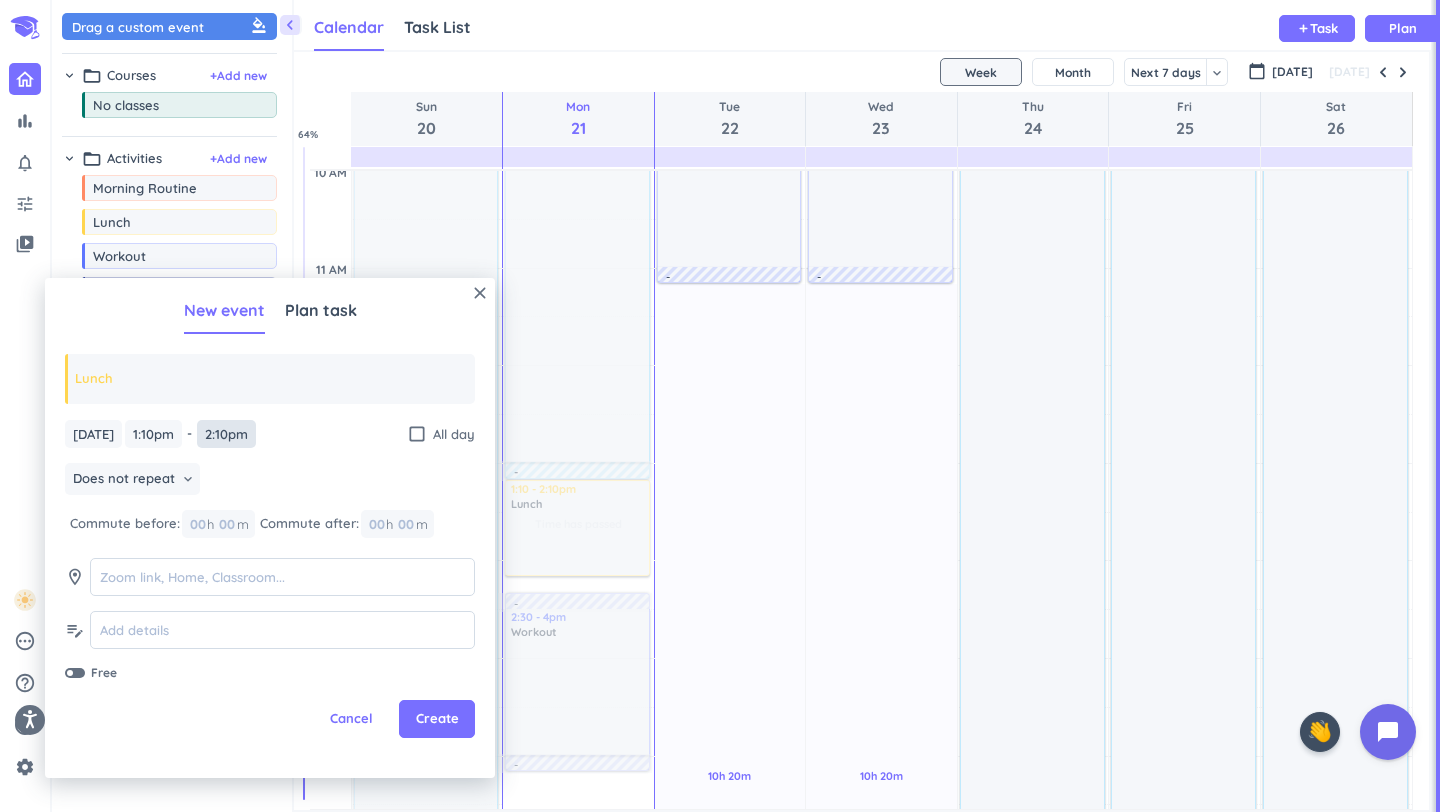 click on "2:10pm" at bounding box center (226, 434) 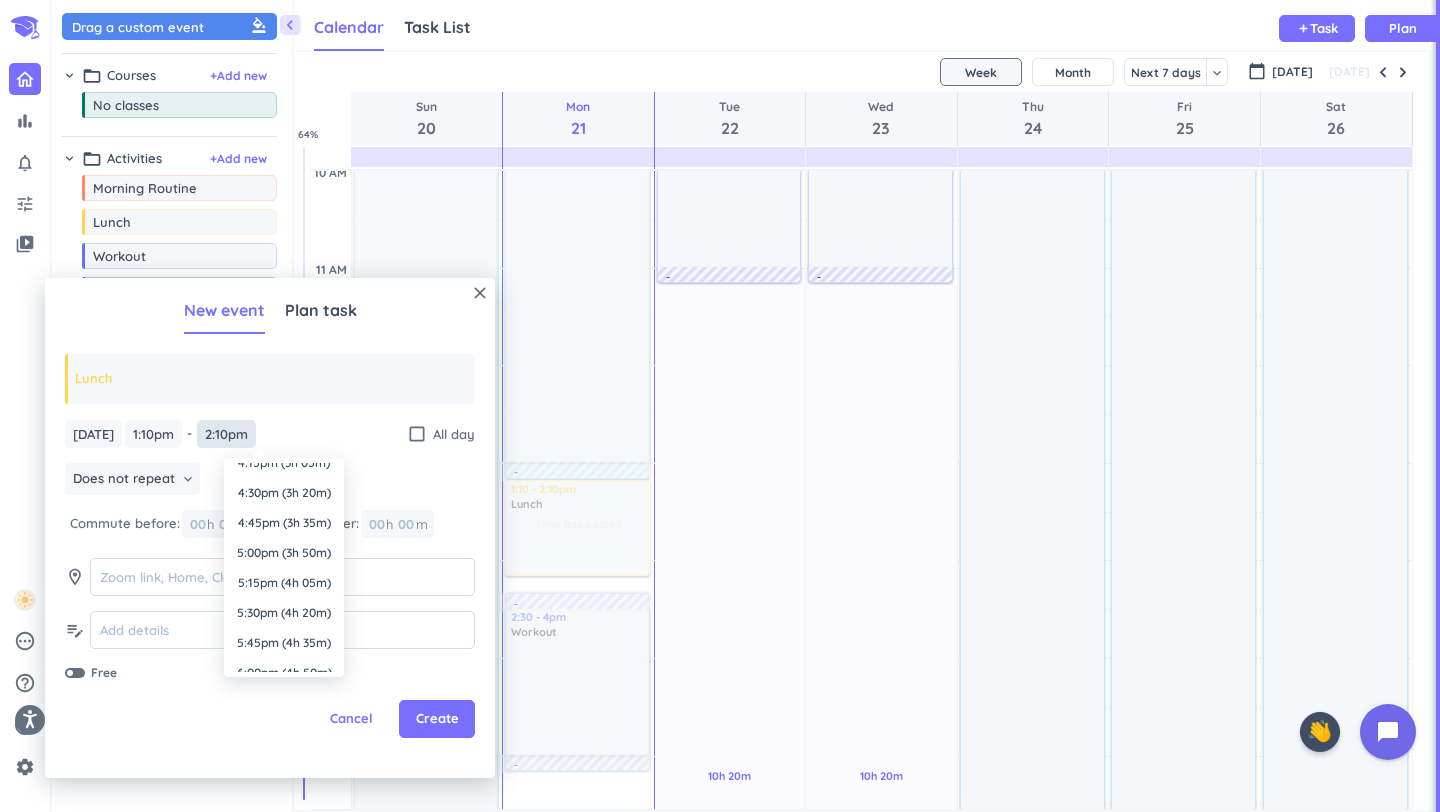 scroll, scrollTop: 0, scrollLeft: 0, axis: both 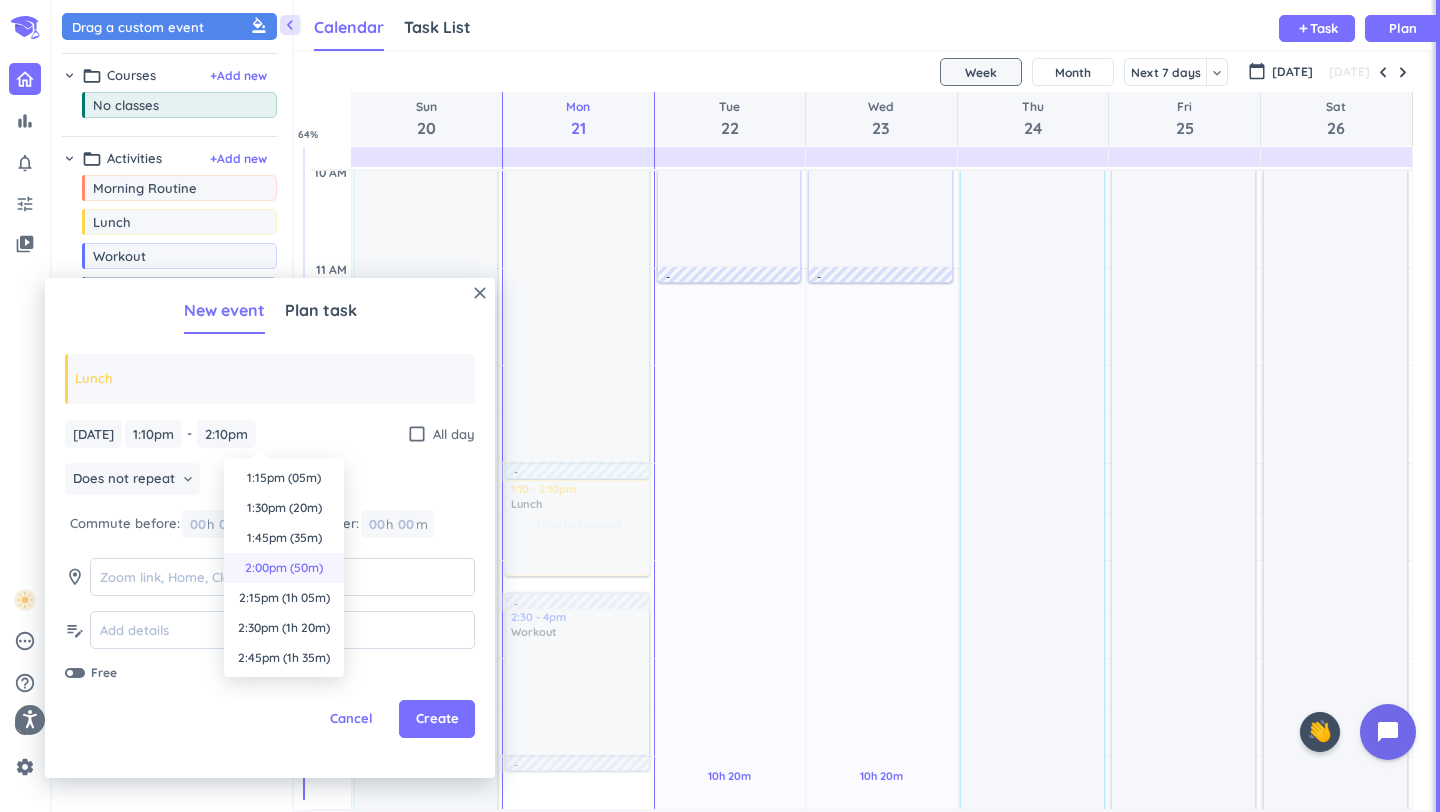 click on "2:00pm (50m)" at bounding box center [284, 568] 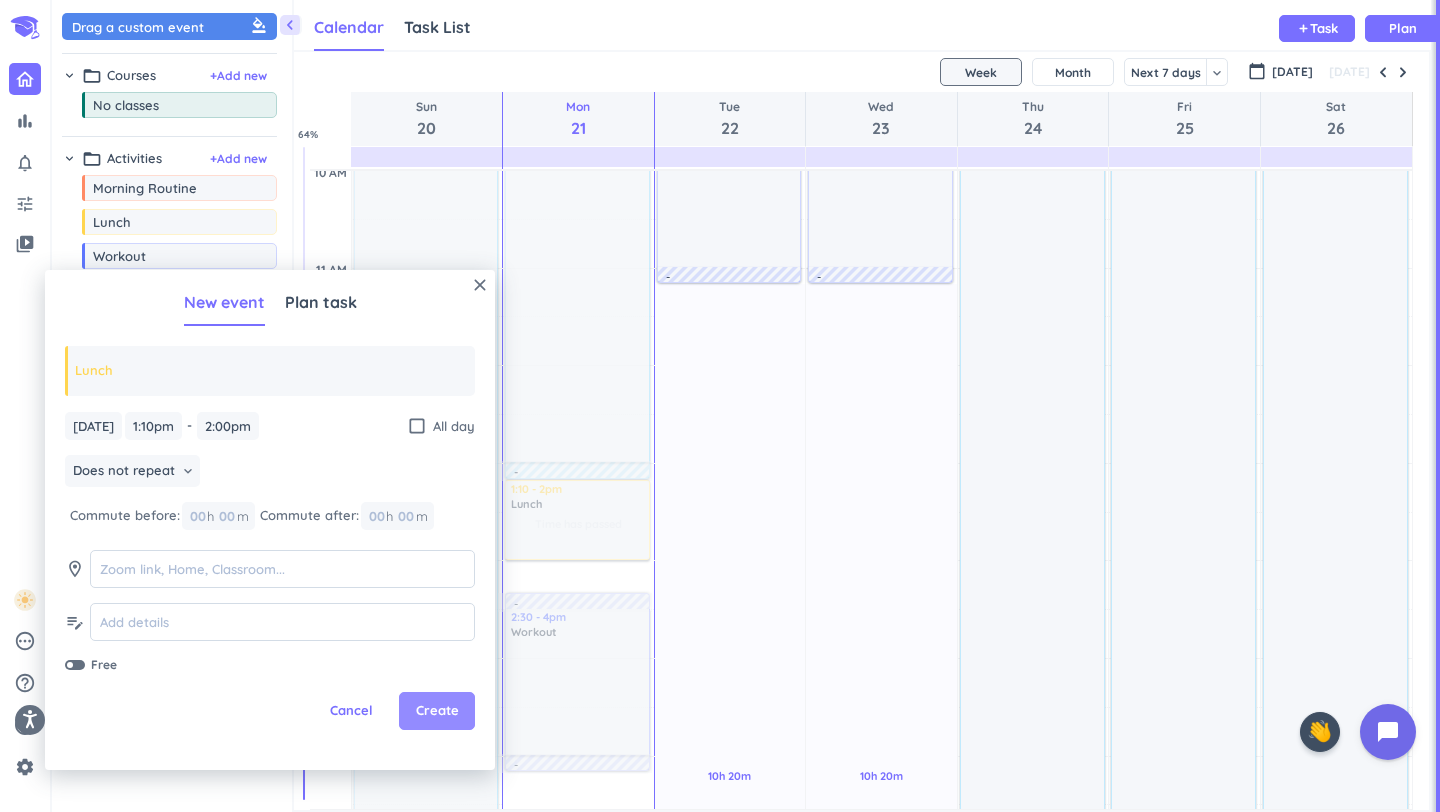 click on "Create" at bounding box center (437, 711) 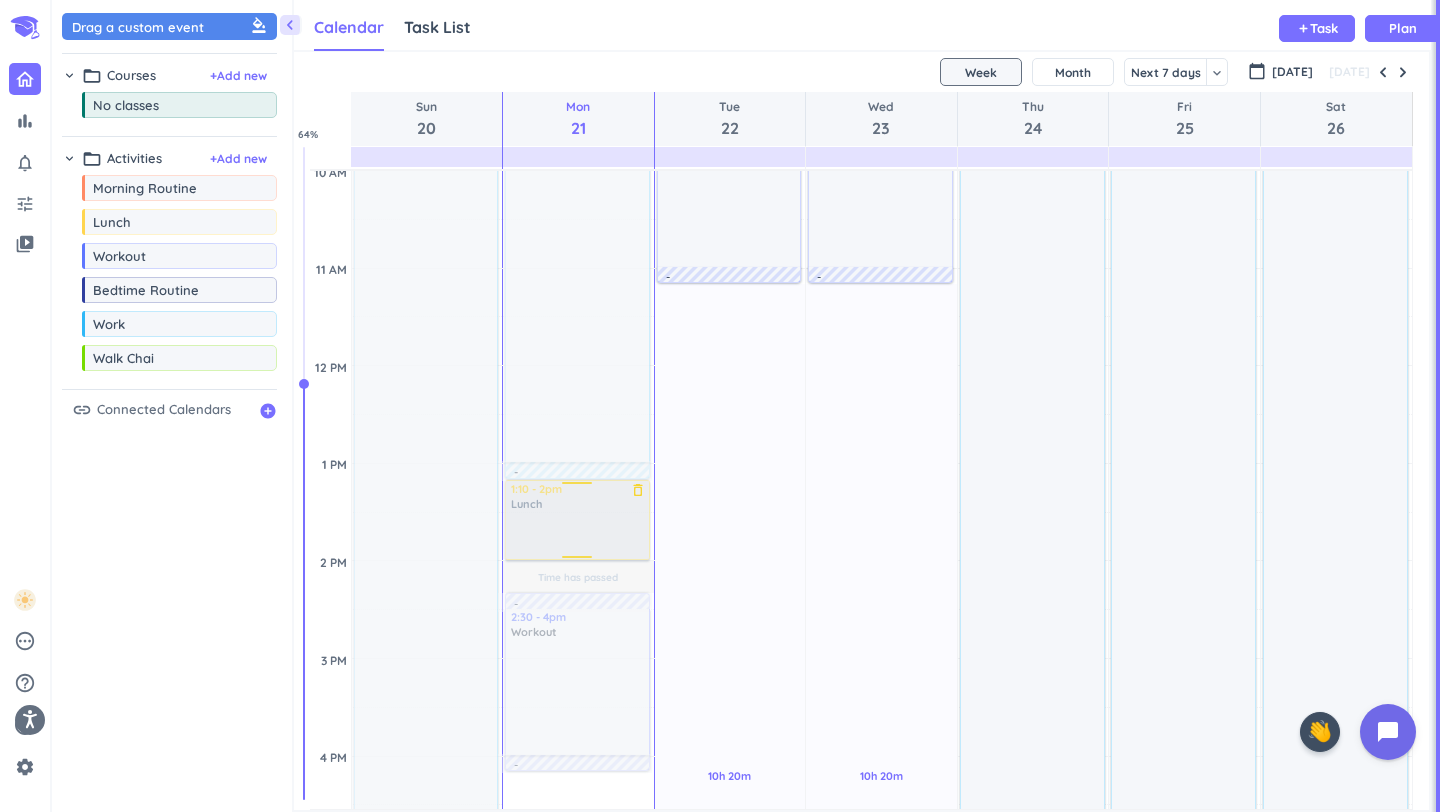 click at bounding box center [576, 520] 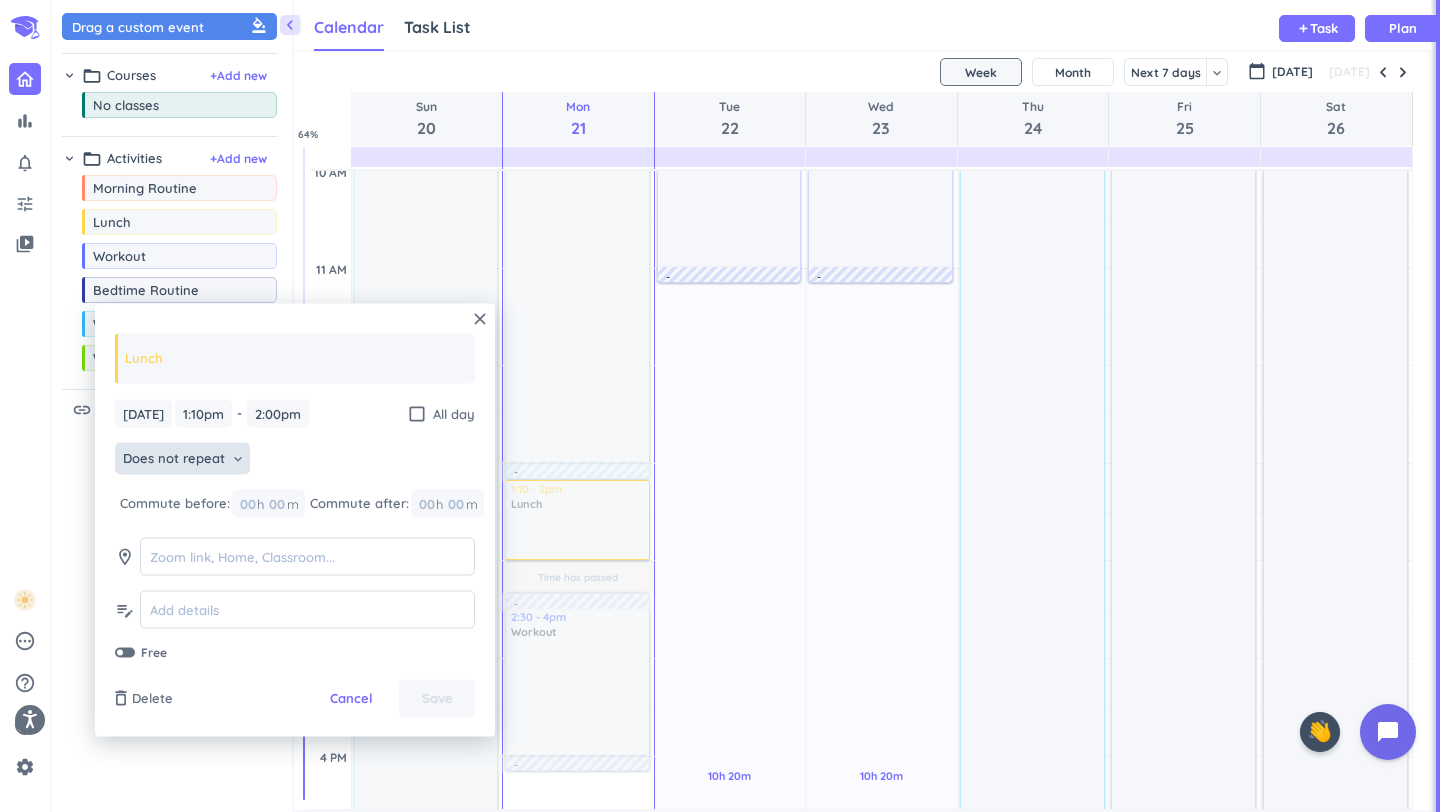 click on "Does not repeat keyboard_arrow_down" at bounding box center (182, 459) 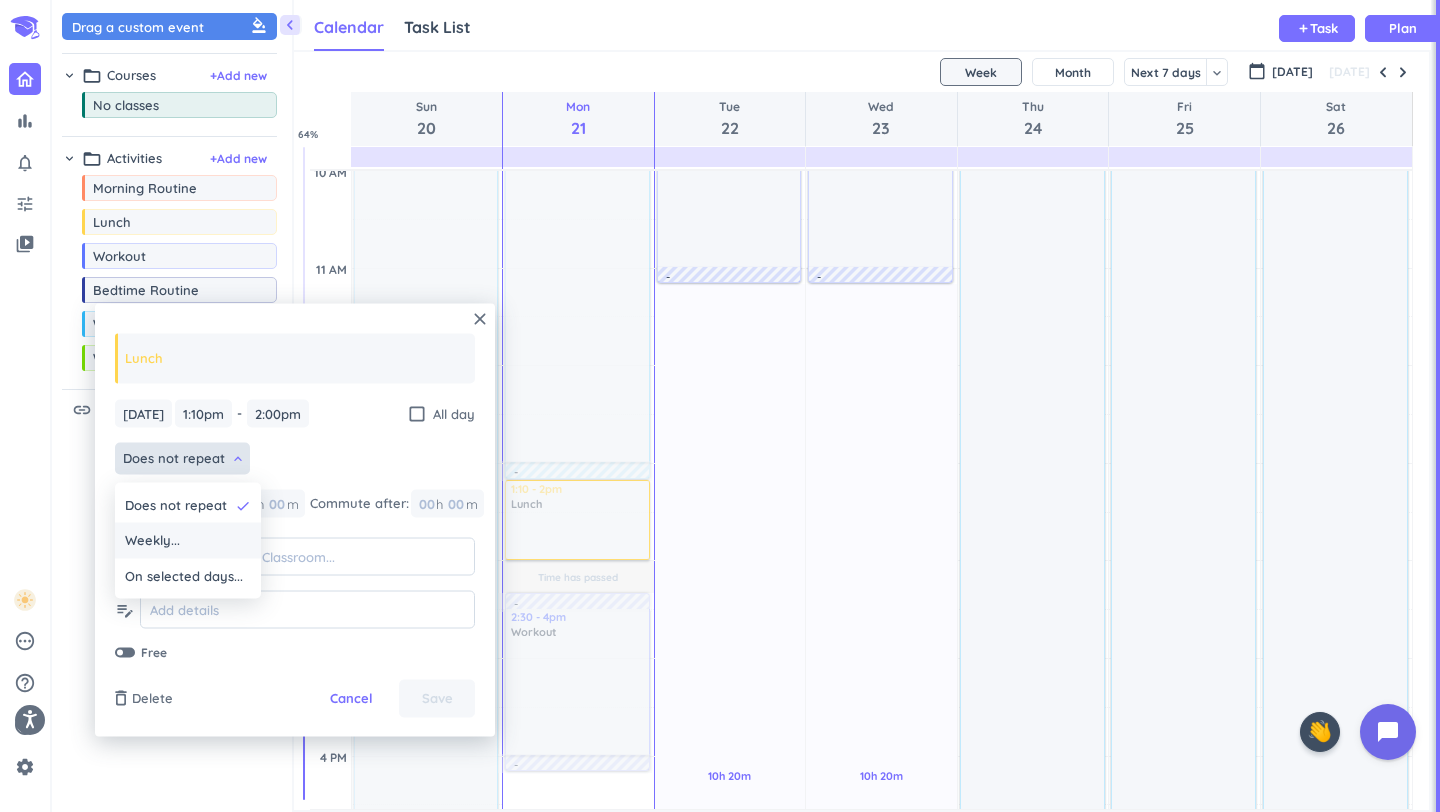 click on "Weekly..." at bounding box center [188, 541] 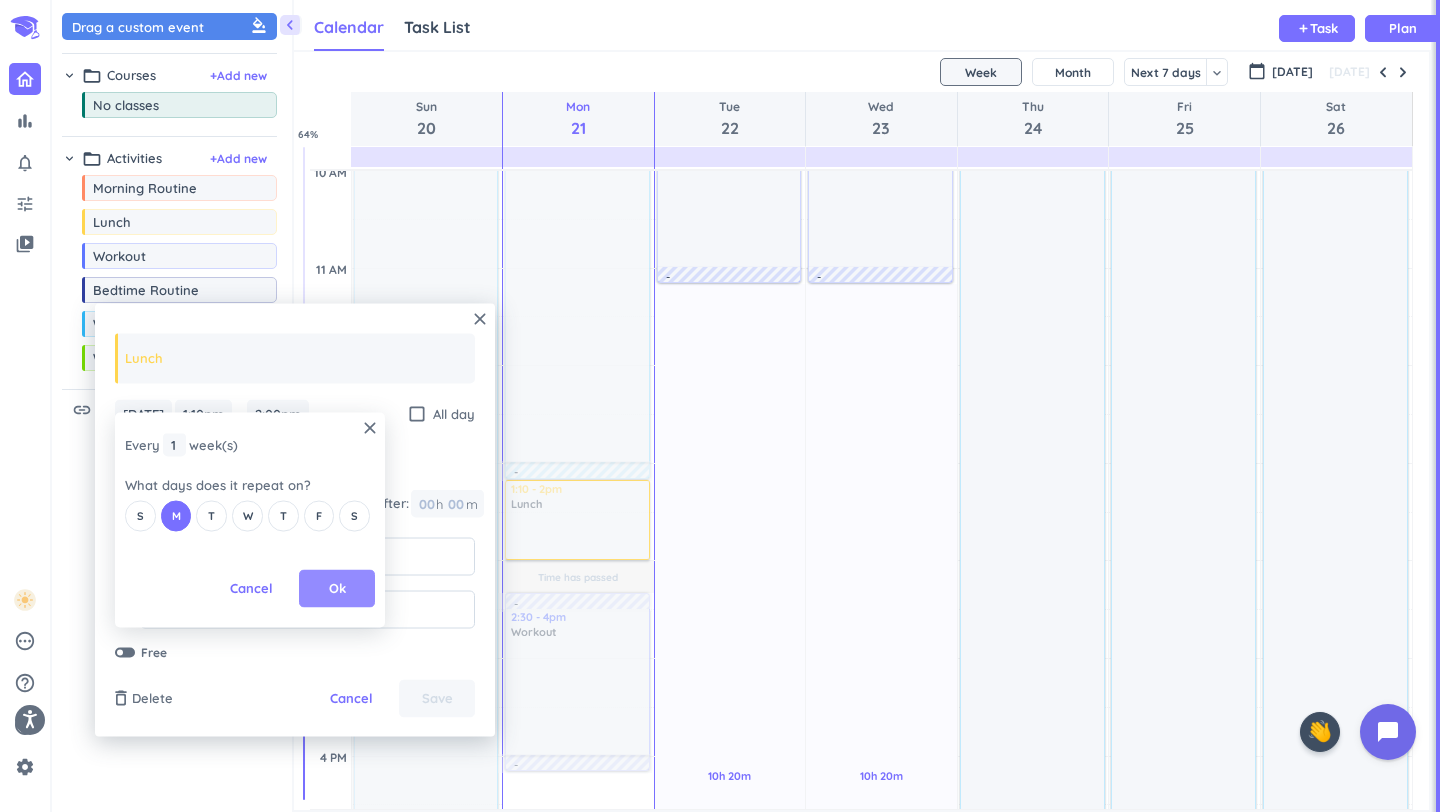 click on "Ok" at bounding box center (337, 589) 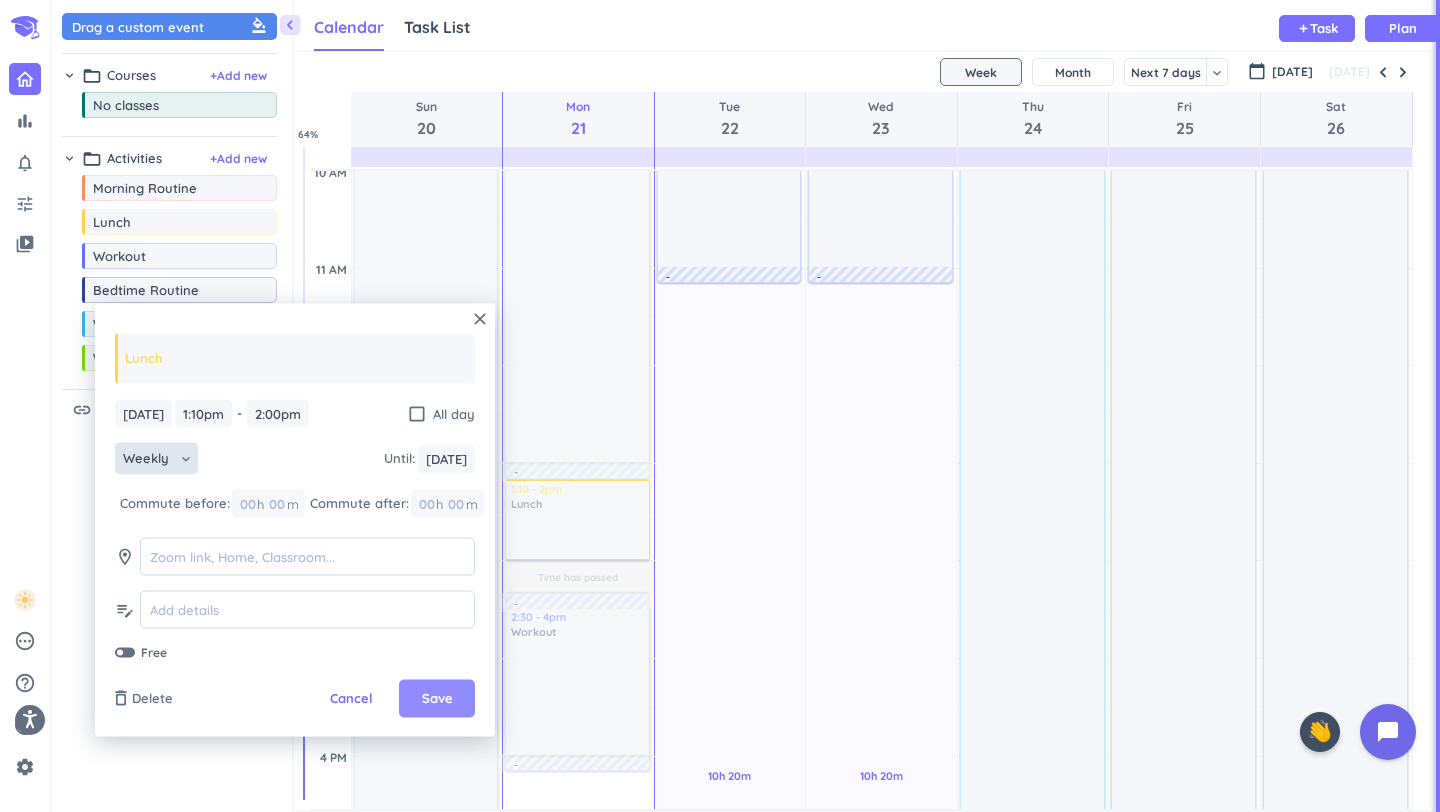 click on "Save" at bounding box center [437, 699] 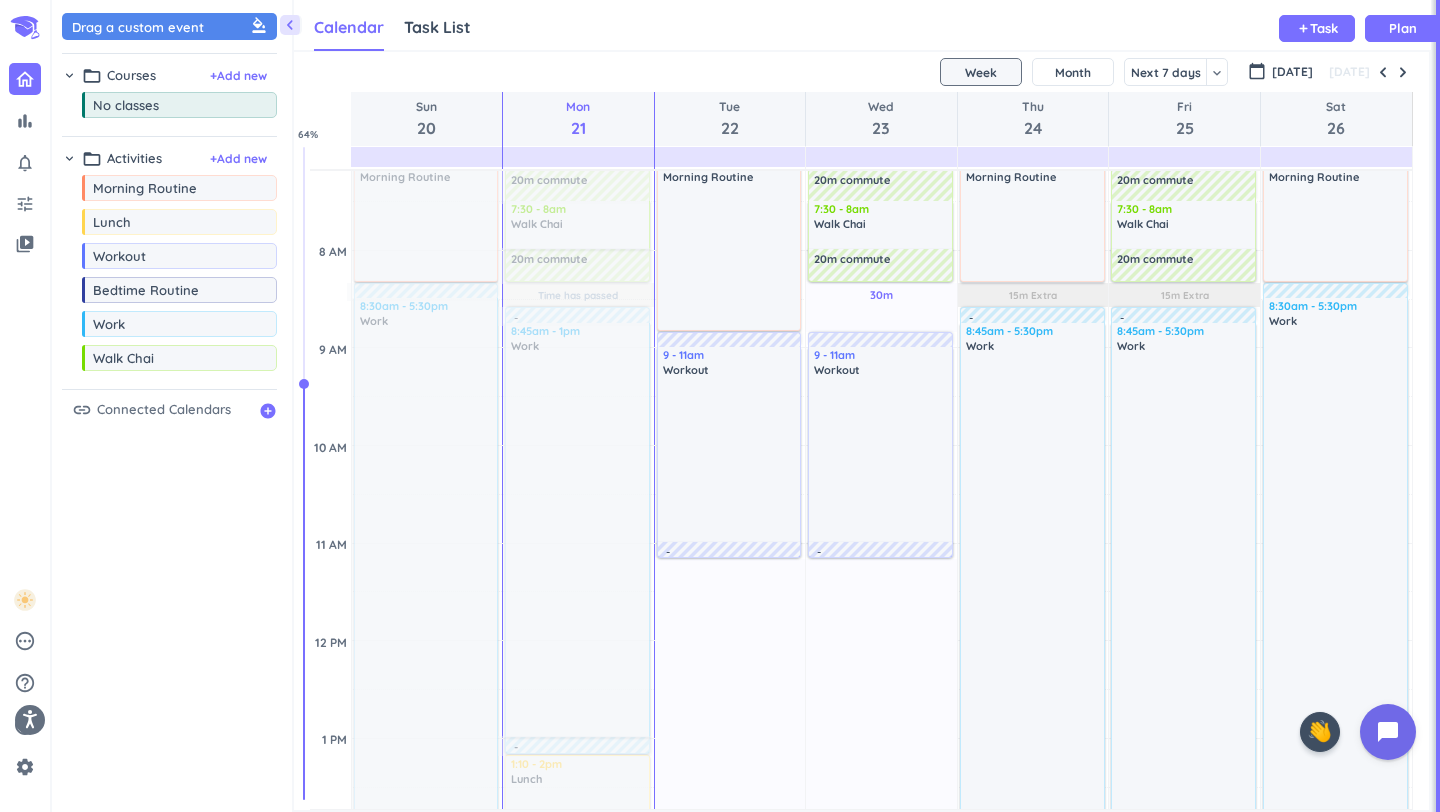 scroll, scrollTop: 309, scrollLeft: 0, axis: vertical 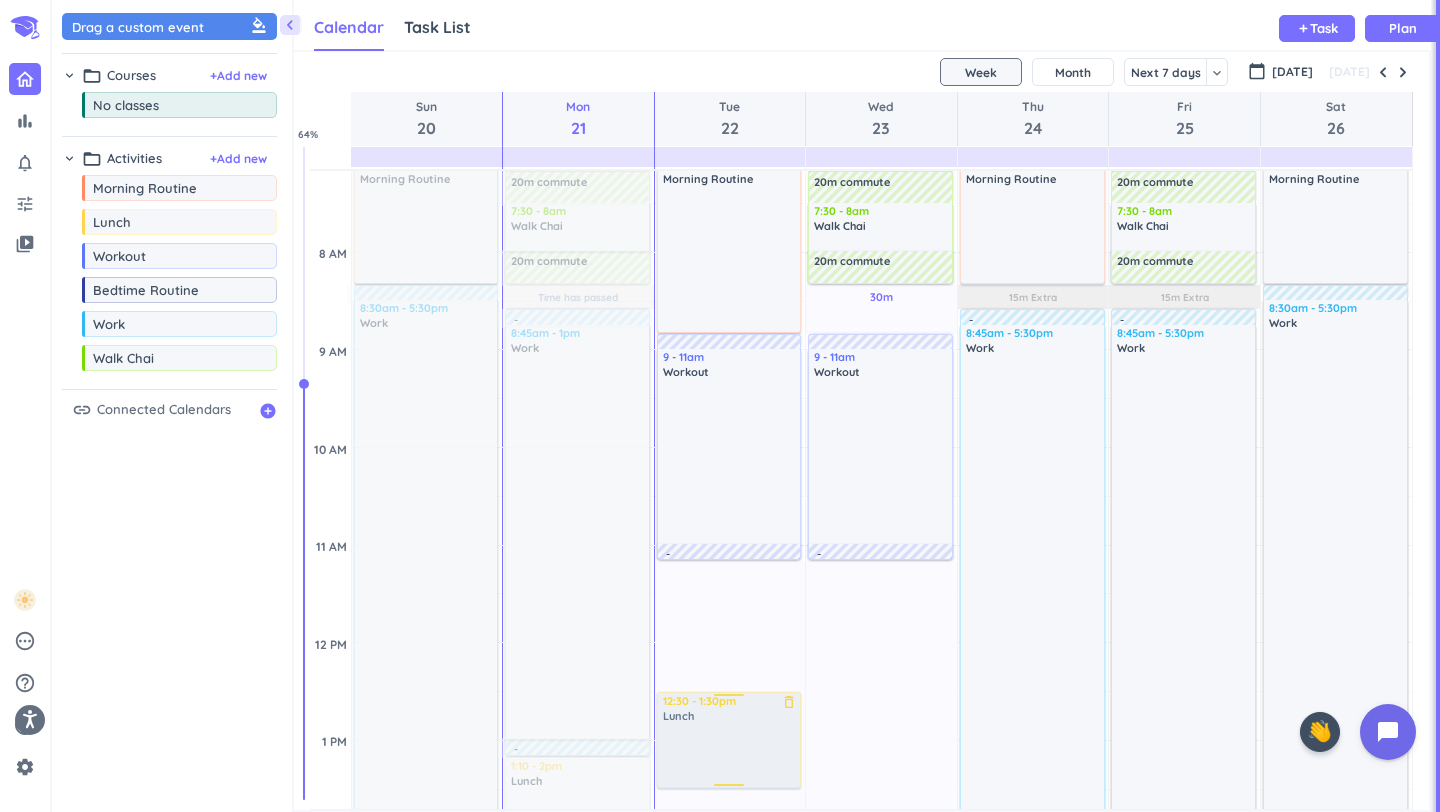 drag, startPoint x: 99, startPoint y: 223, endPoint x: 721, endPoint y: 696, distance: 781.4173 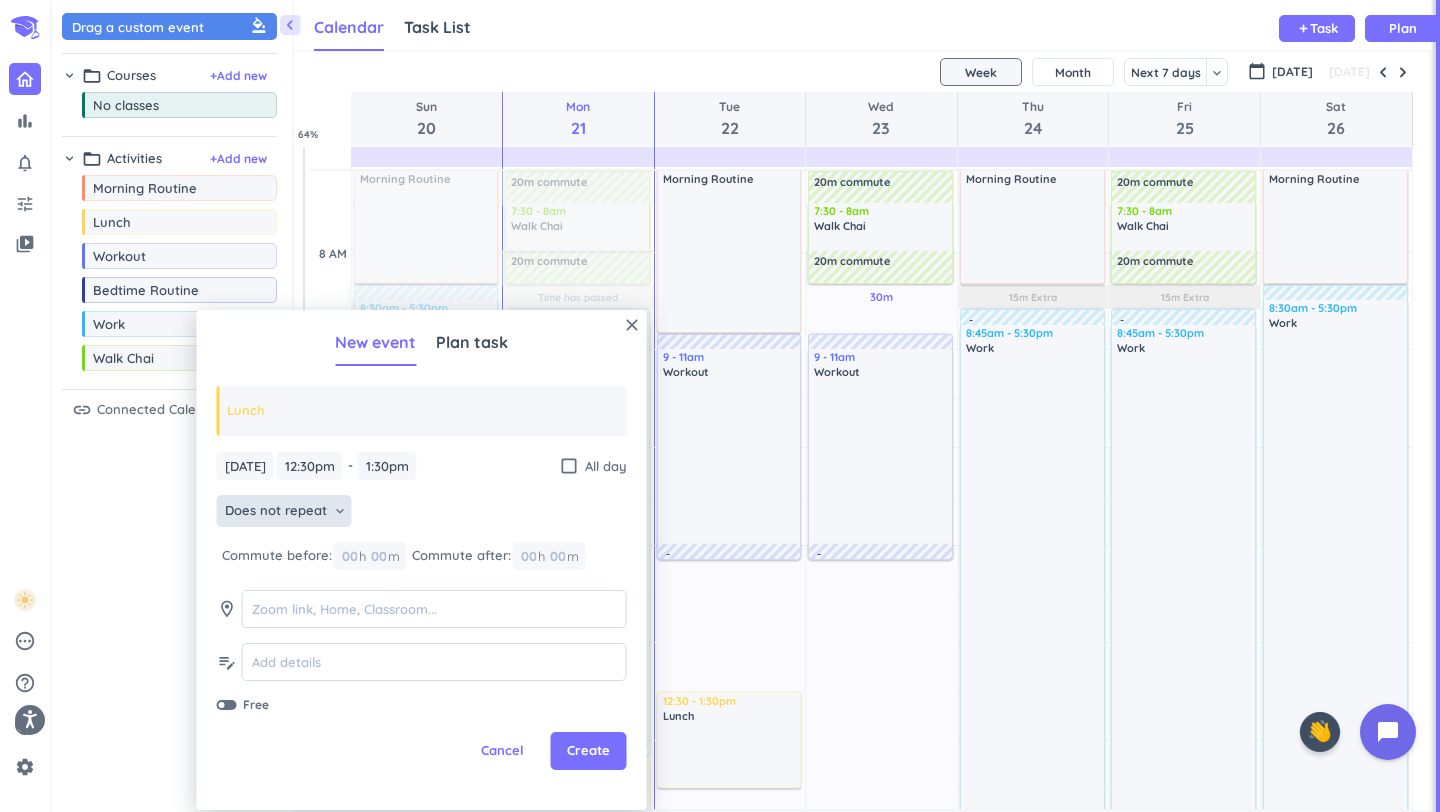 click on "Does not repeat" at bounding box center (276, 511) 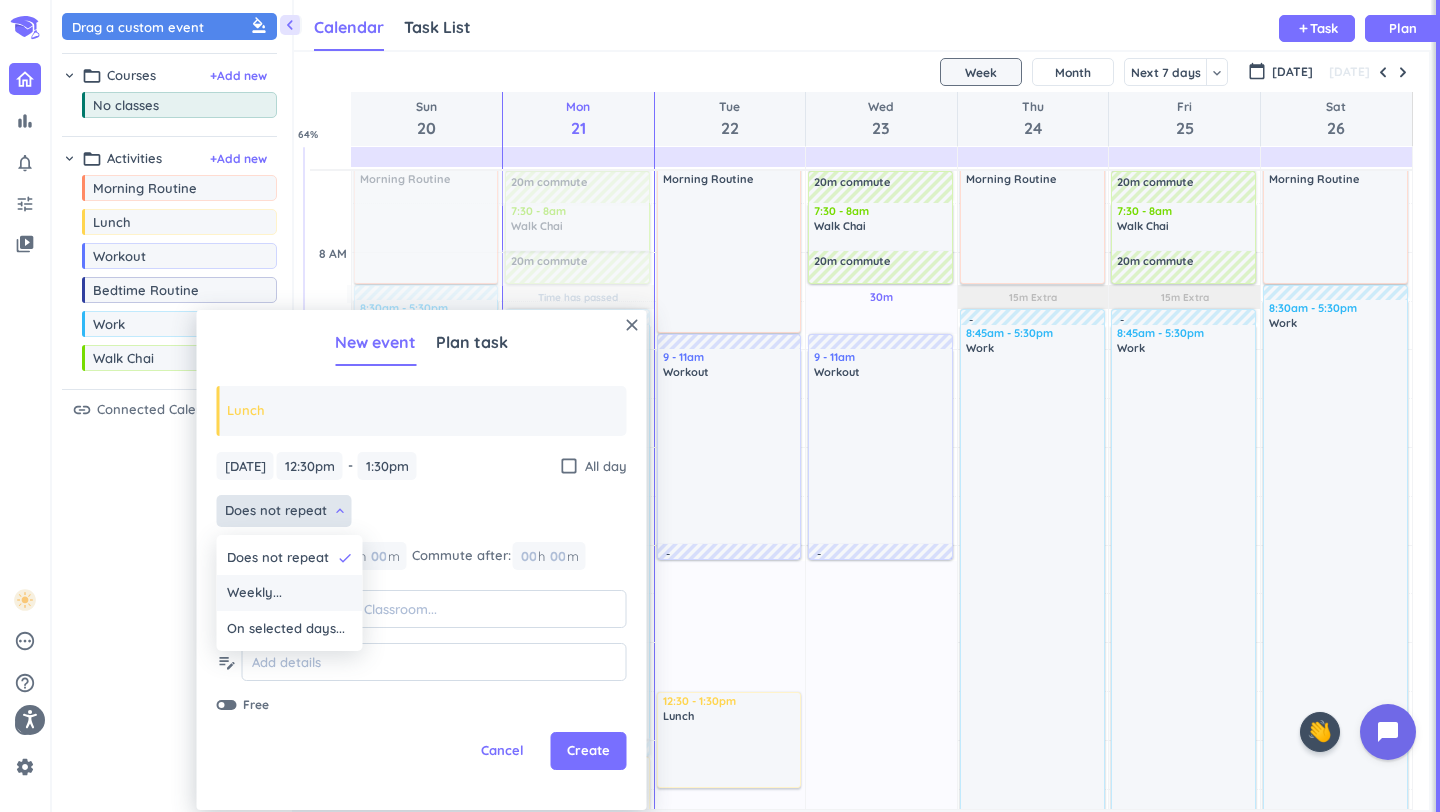 click on "Weekly..." at bounding box center (254, 593) 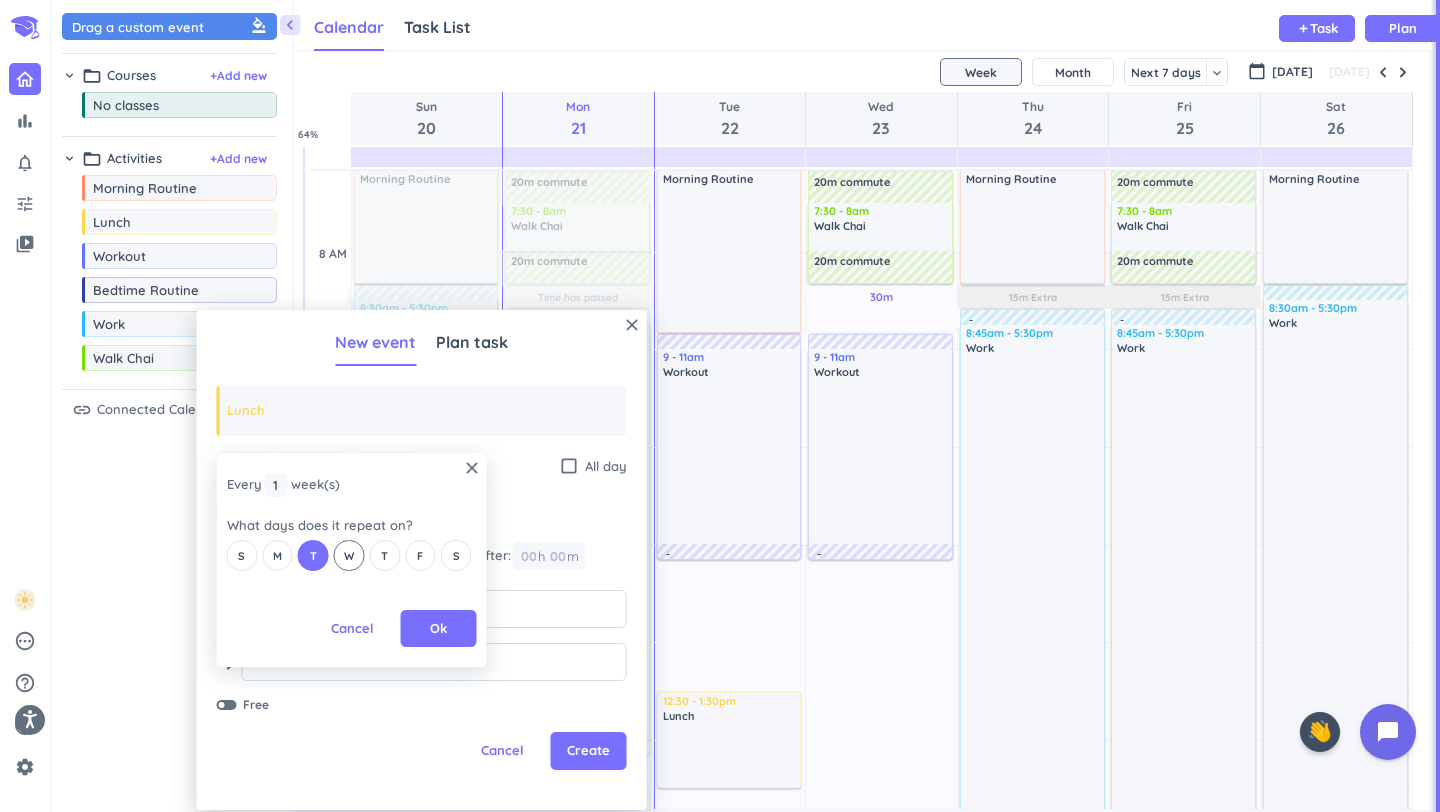 click on "W" at bounding box center (349, 555) 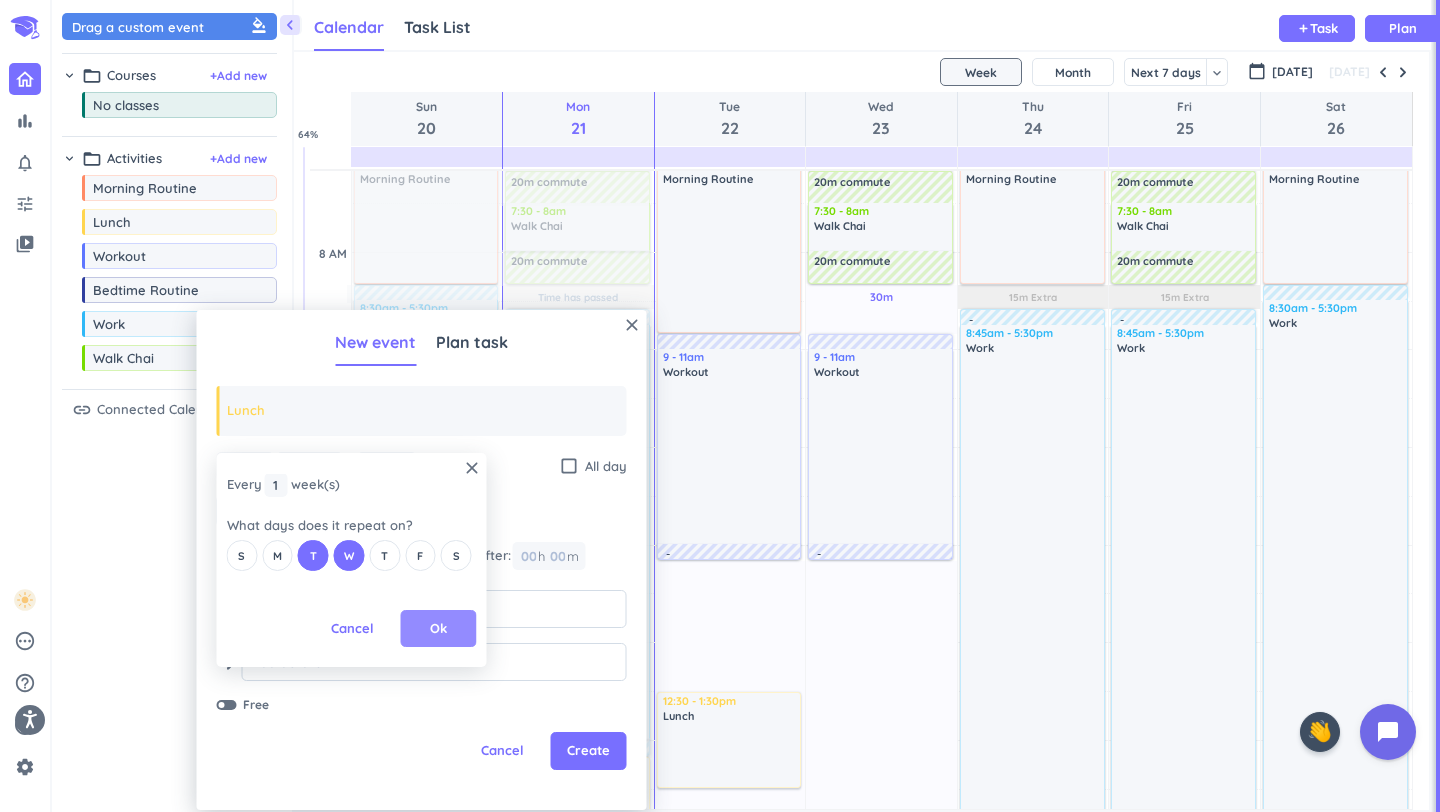 click on "Ok" at bounding box center [439, 629] 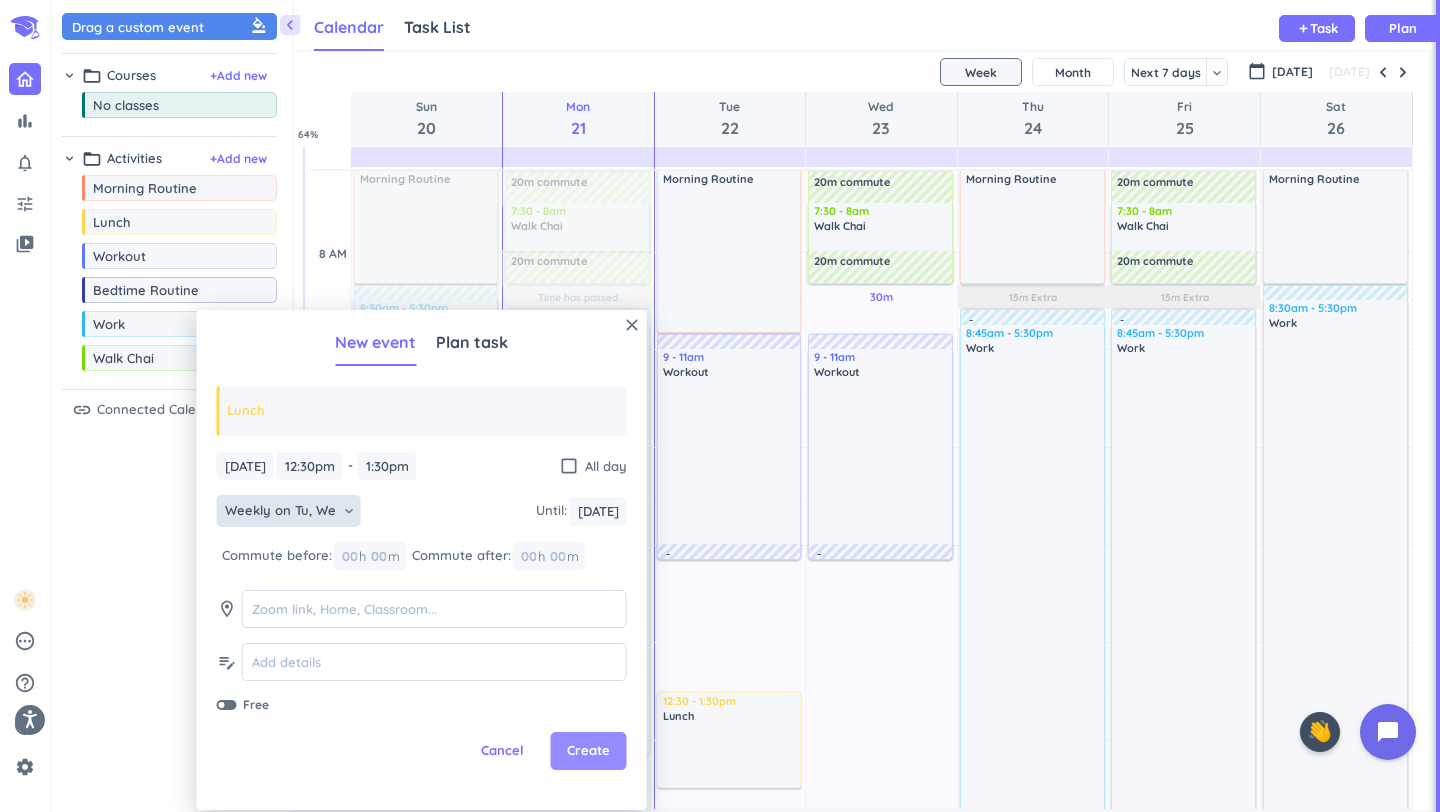 click on "Create" at bounding box center [589, 751] 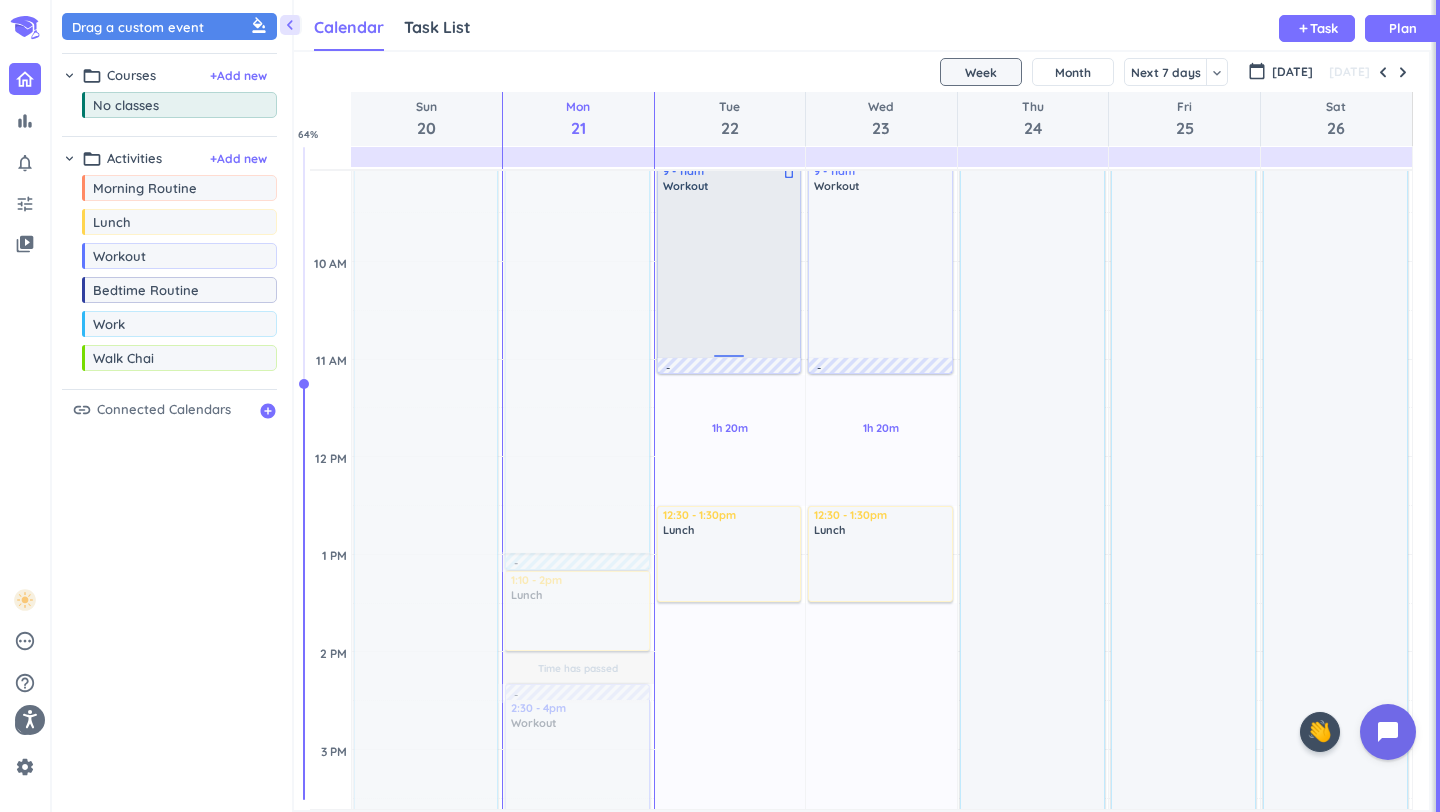 scroll, scrollTop: 502, scrollLeft: 0, axis: vertical 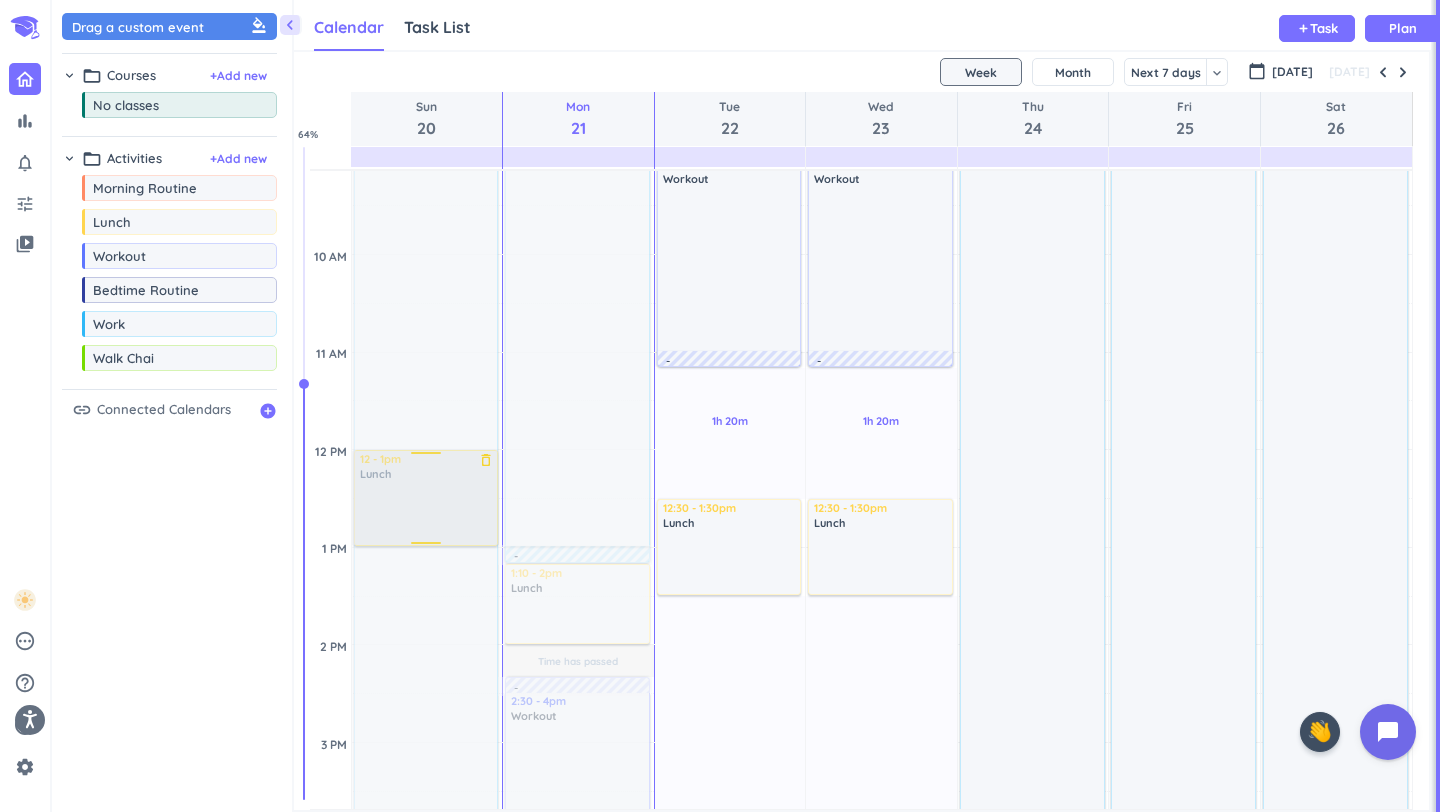 drag, startPoint x: 115, startPoint y: 226, endPoint x: 444, endPoint y: 454, distance: 400.28116 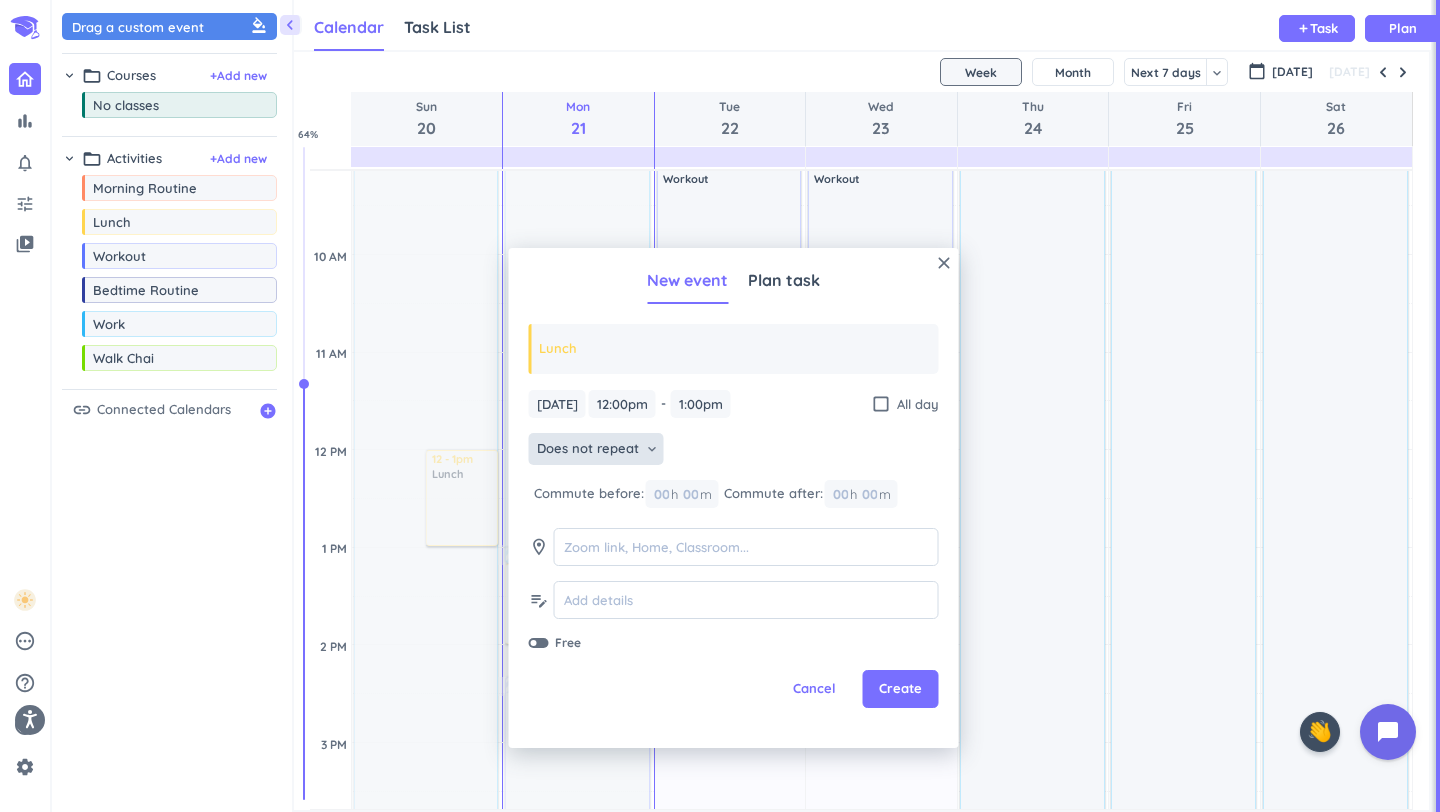 click on "keyboard_arrow_down" at bounding box center [652, 449] 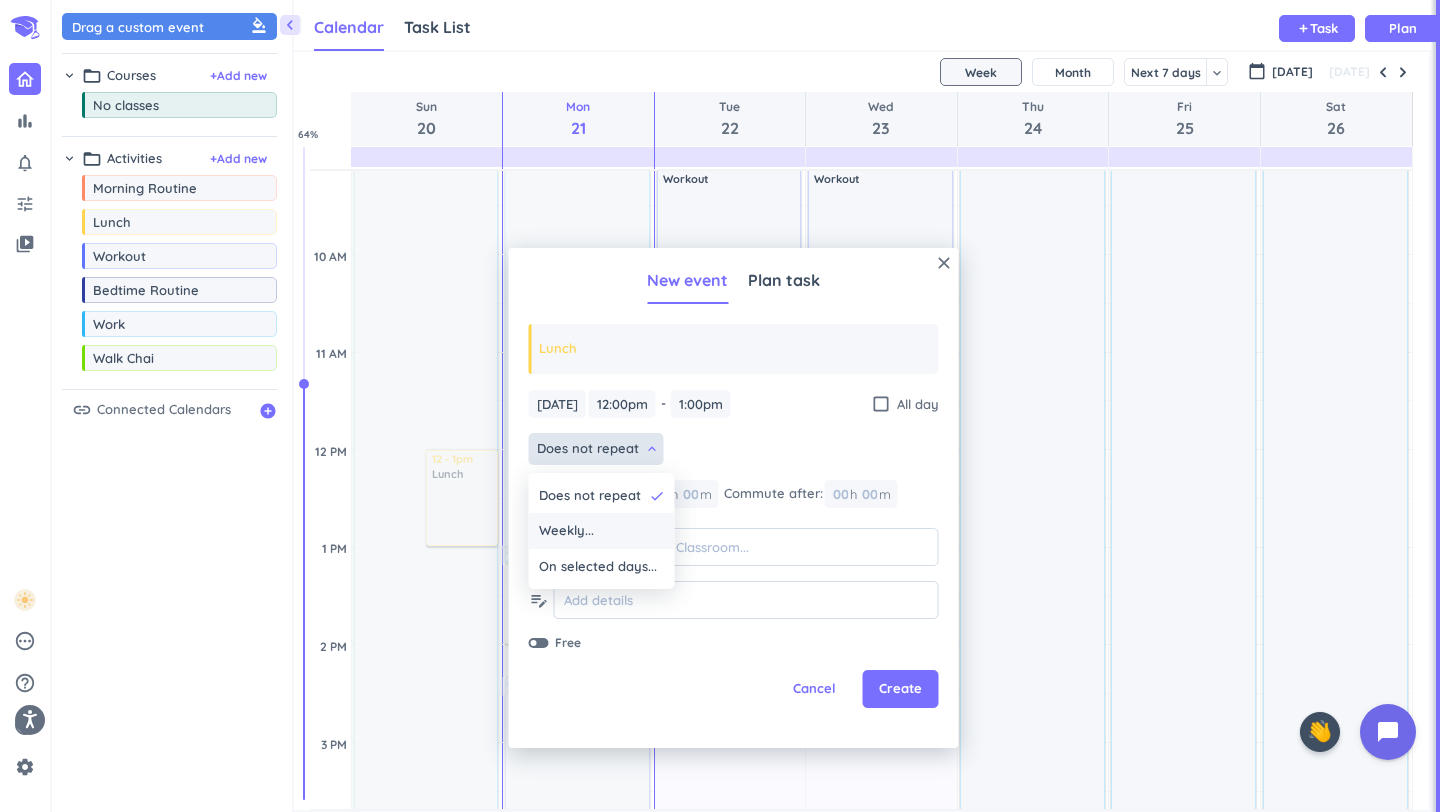 click on "Weekly..." at bounding box center [566, 531] 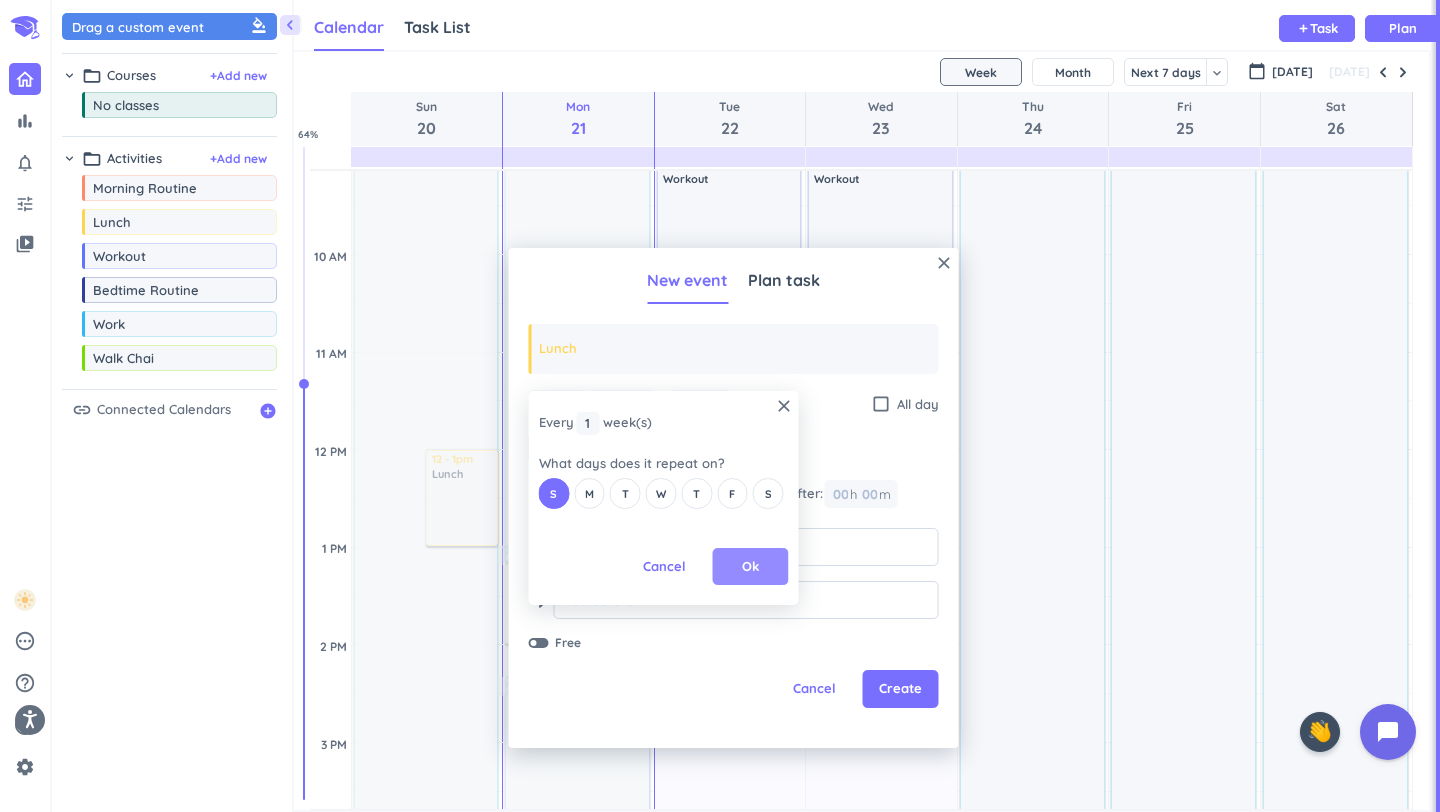 click on "Ok" at bounding box center (751, 567) 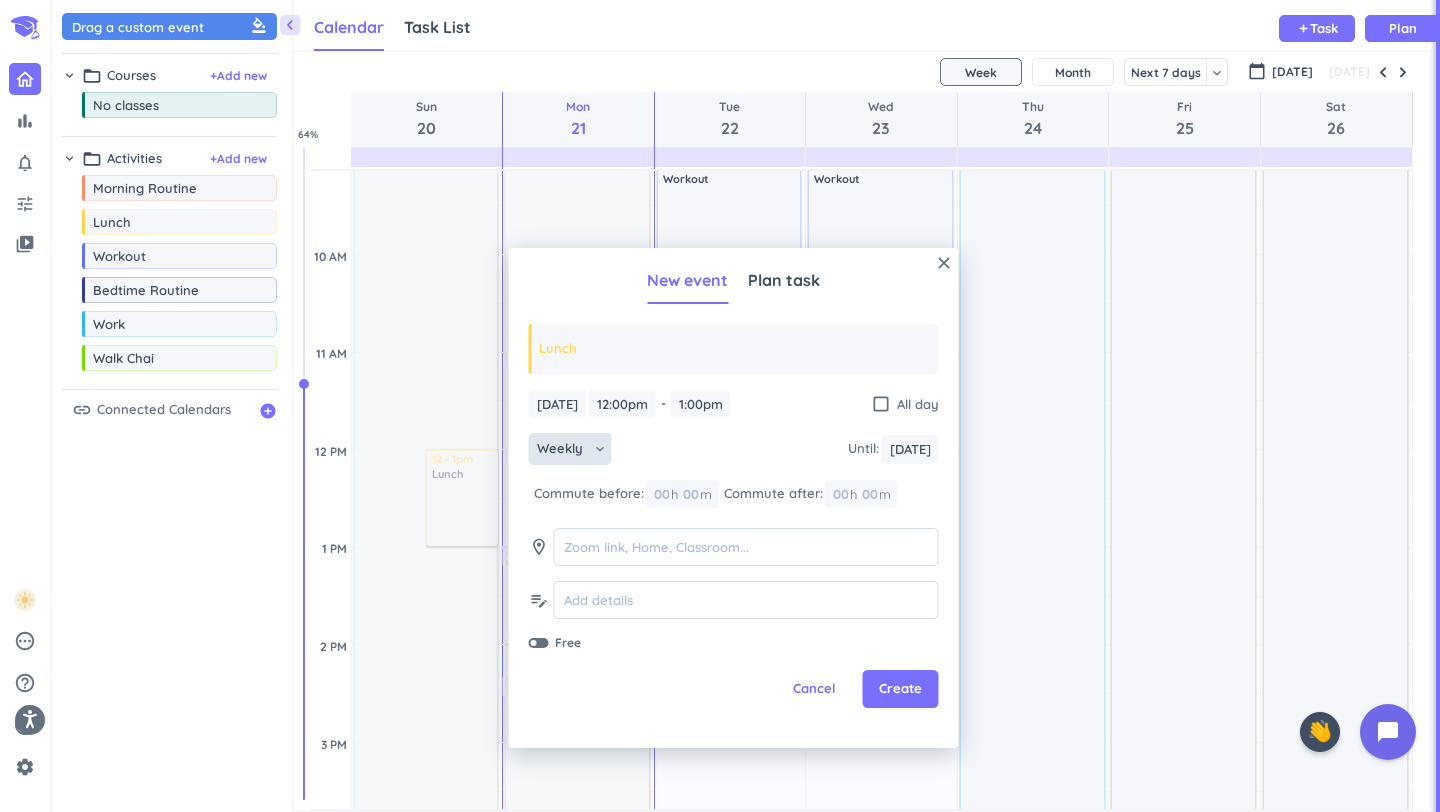 click on "close New event Plan task Lunch [DATE] [DATE]   12:00pm 12:00pm - 1:00pm 1:00pm check_box_outline_blank All day Weekly keyboard_arrow_down Until :  [DATE] [DATE] Commute before: 00 h 00 m Commute after: 00 h 00 m room edit_note Free Cancel Create" at bounding box center [734, 498] 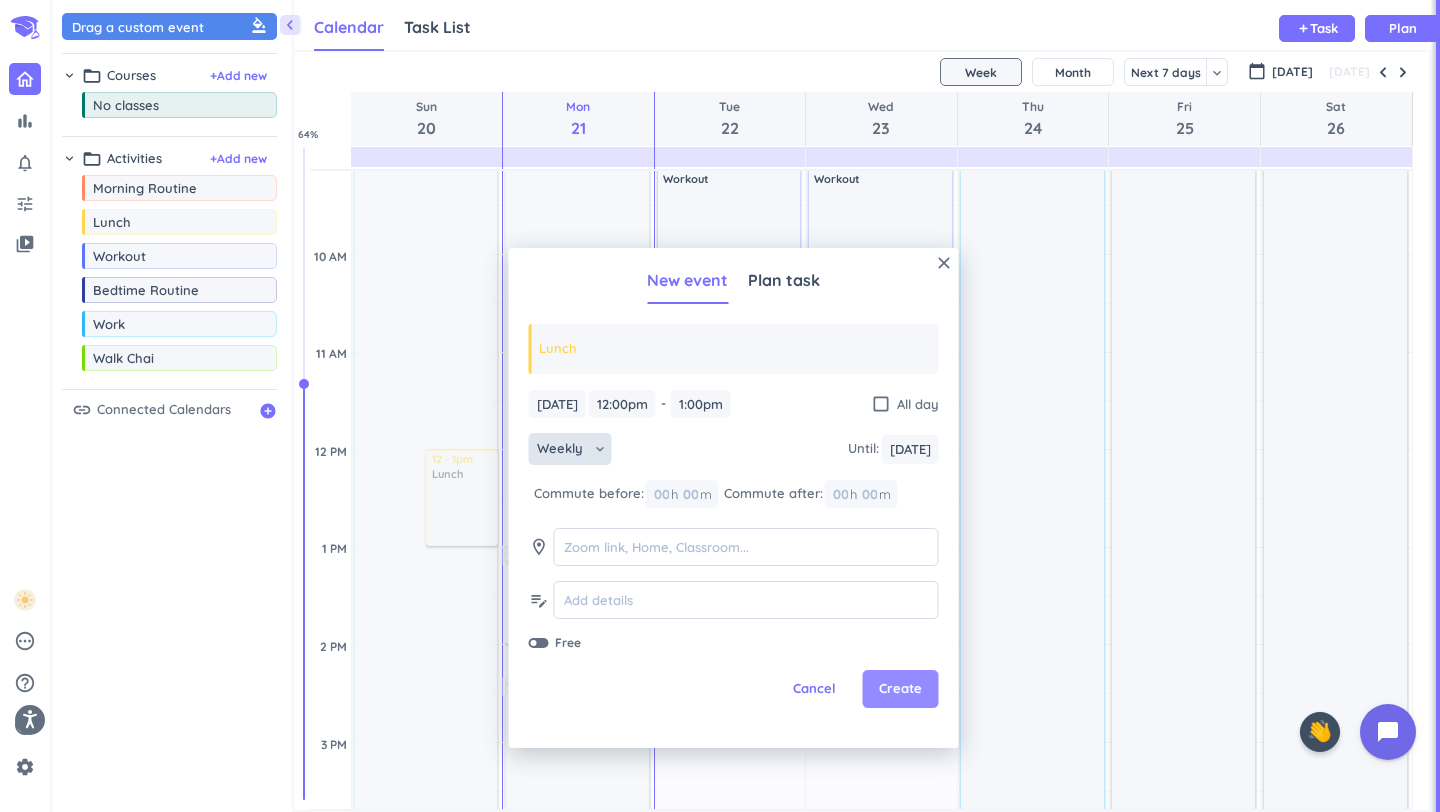 click on "Create" at bounding box center (900, 689) 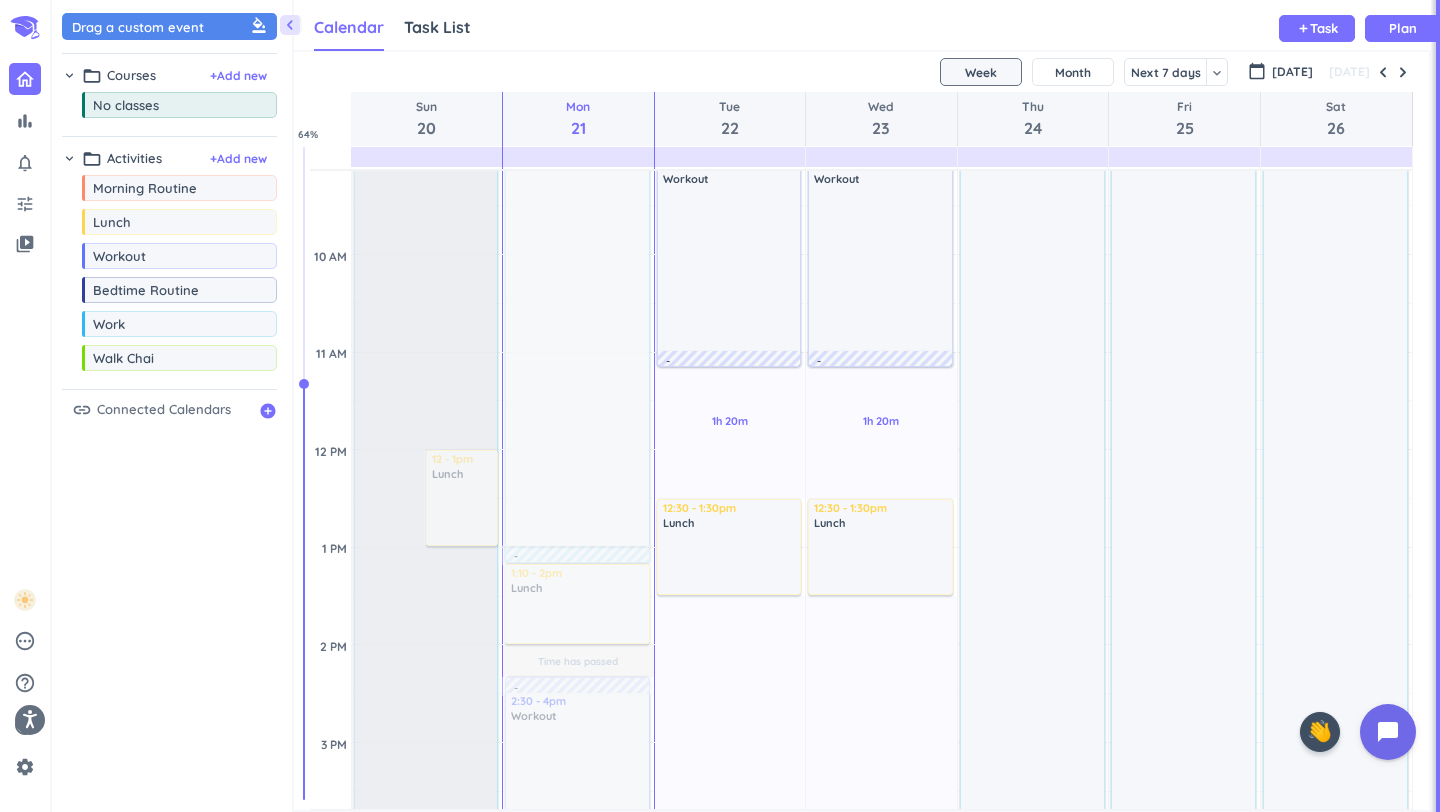 click at bounding box center (425, 546) 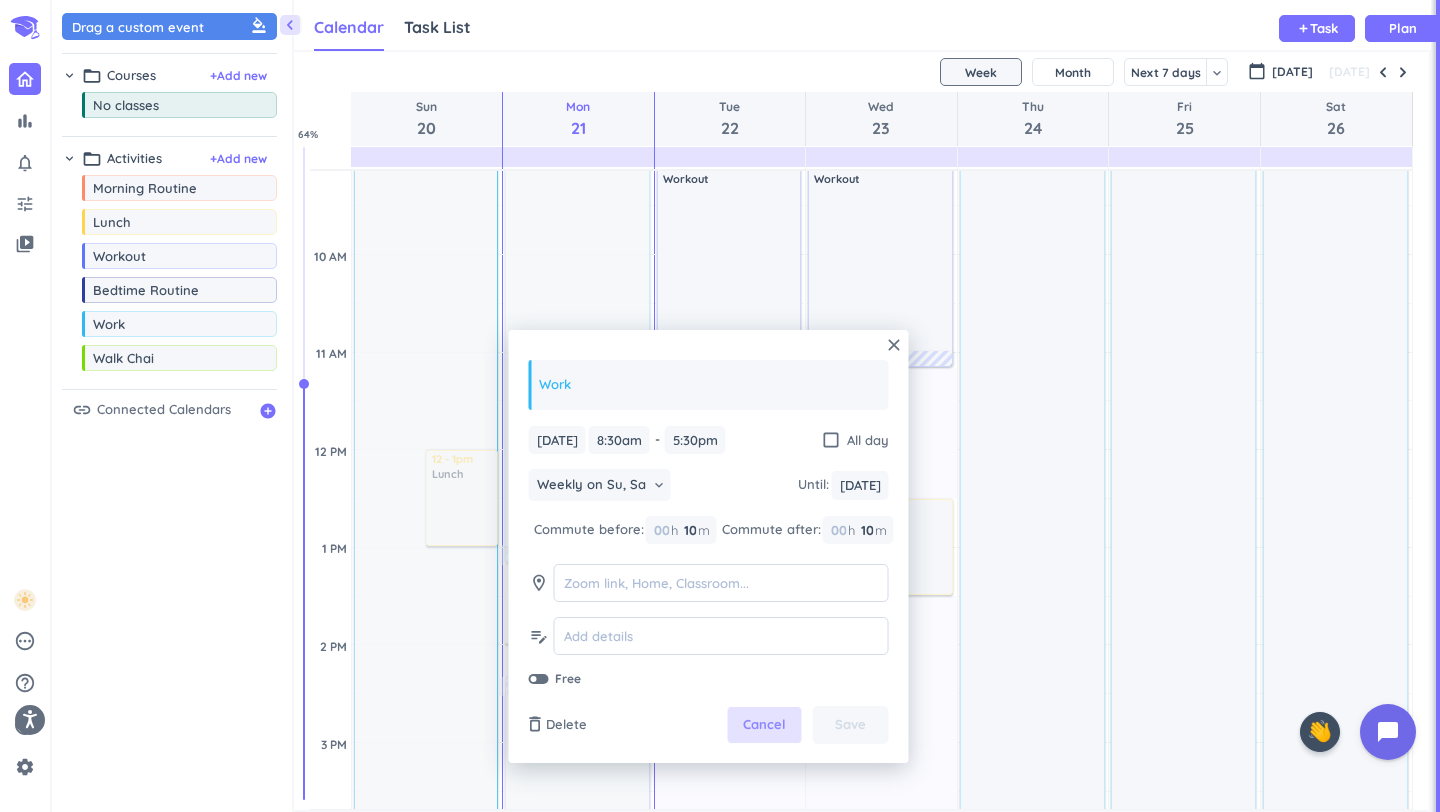 click on "Cancel" at bounding box center (764, 725) 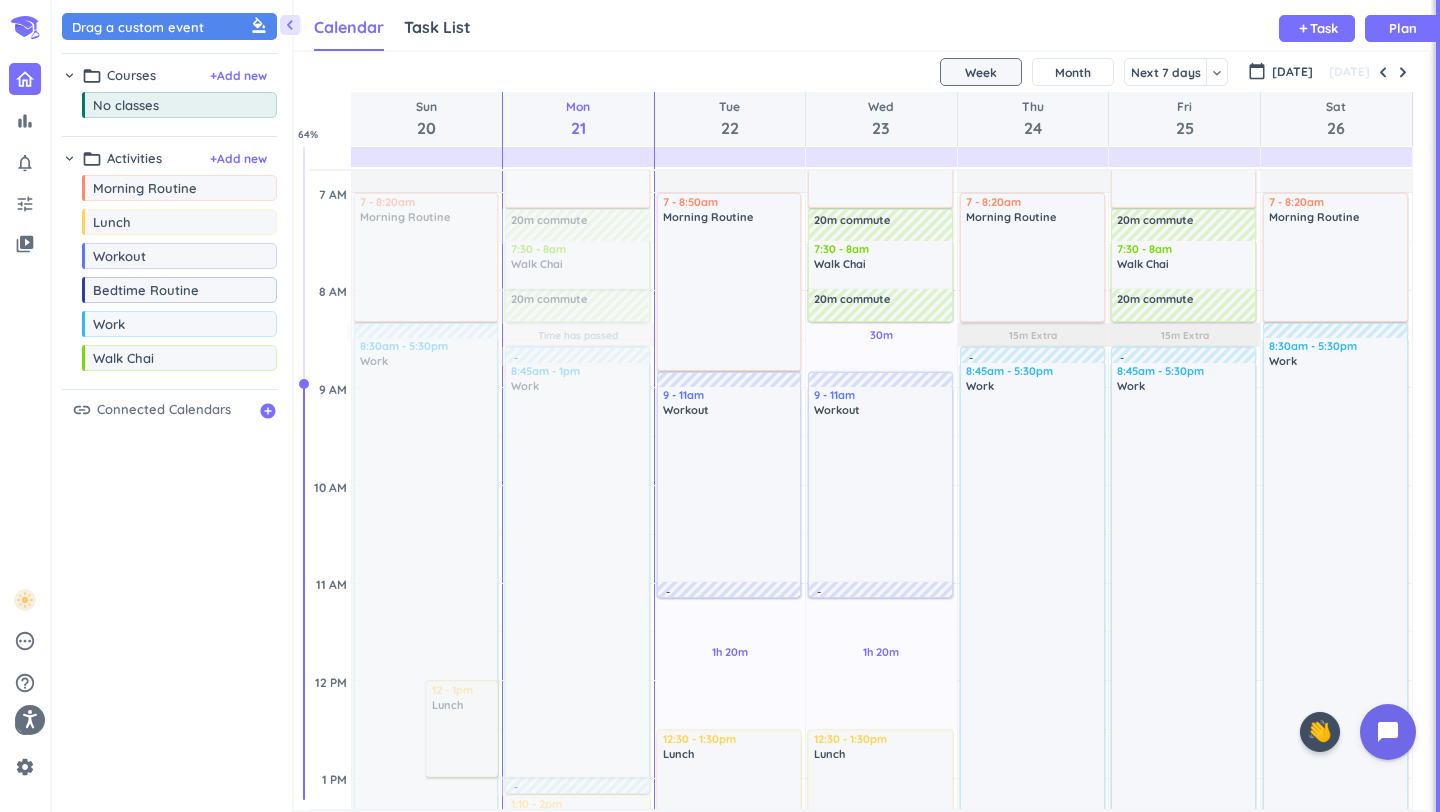 scroll, scrollTop: 255, scrollLeft: 0, axis: vertical 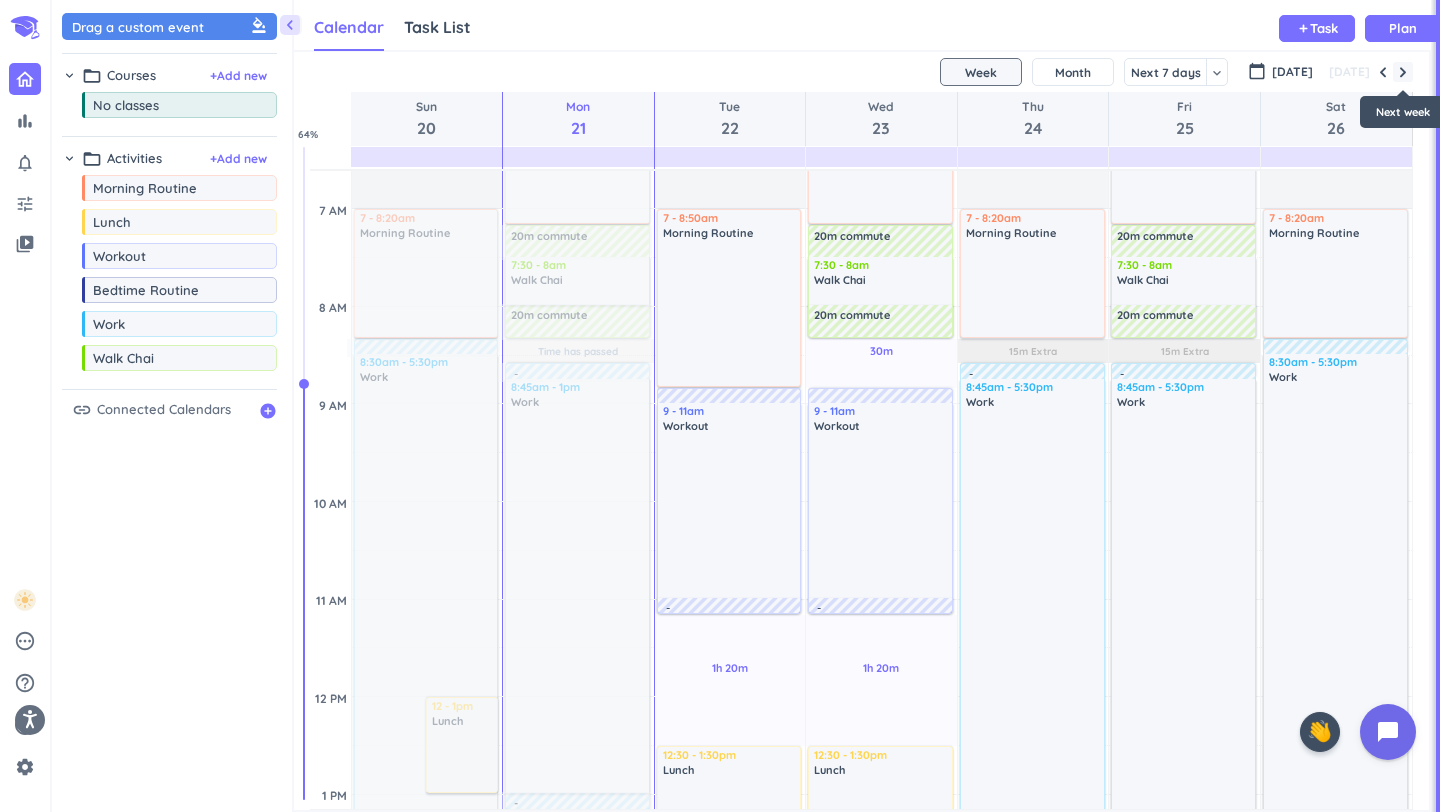 click at bounding box center [1403, 72] 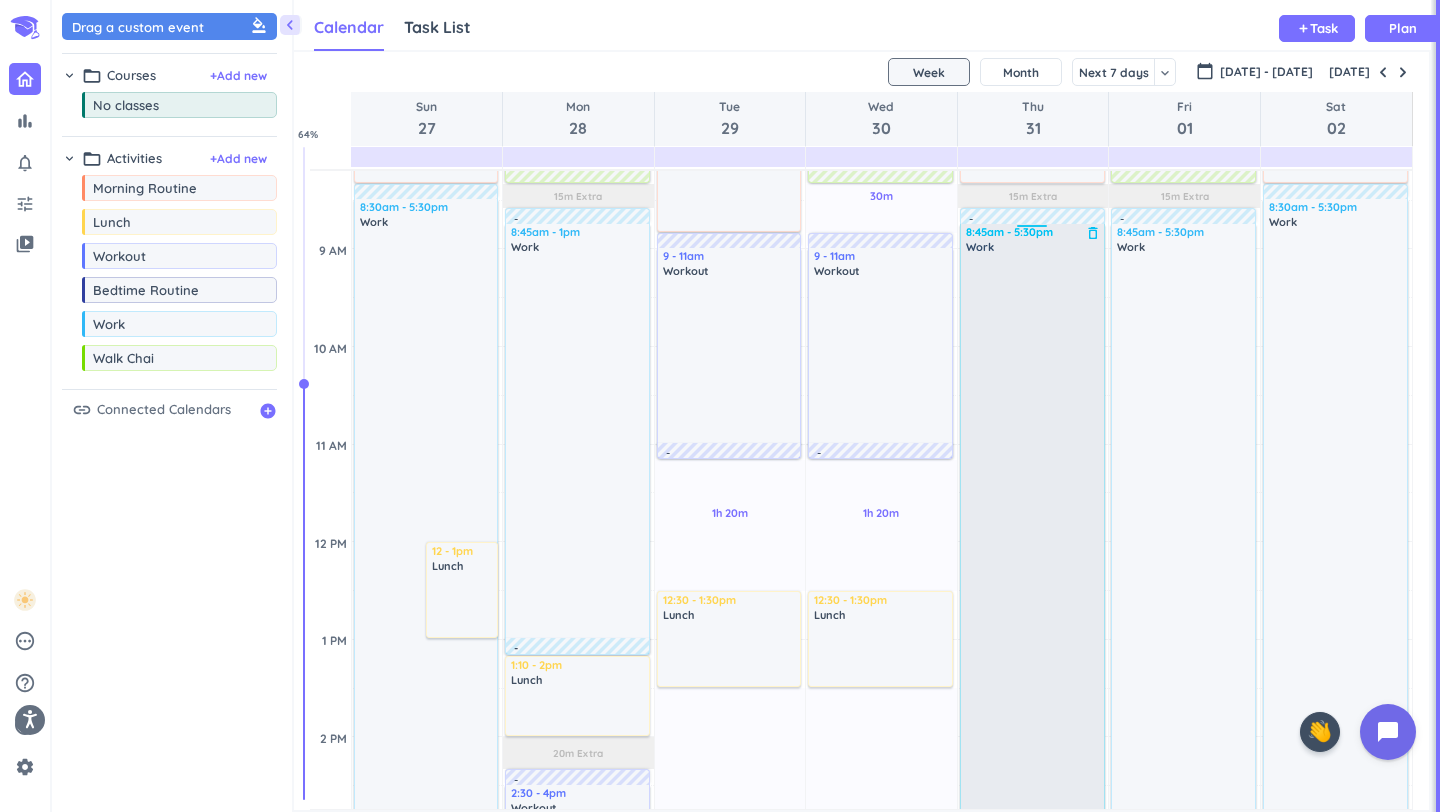 scroll, scrollTop: 413, scrollLeft: 0, axis: vertical 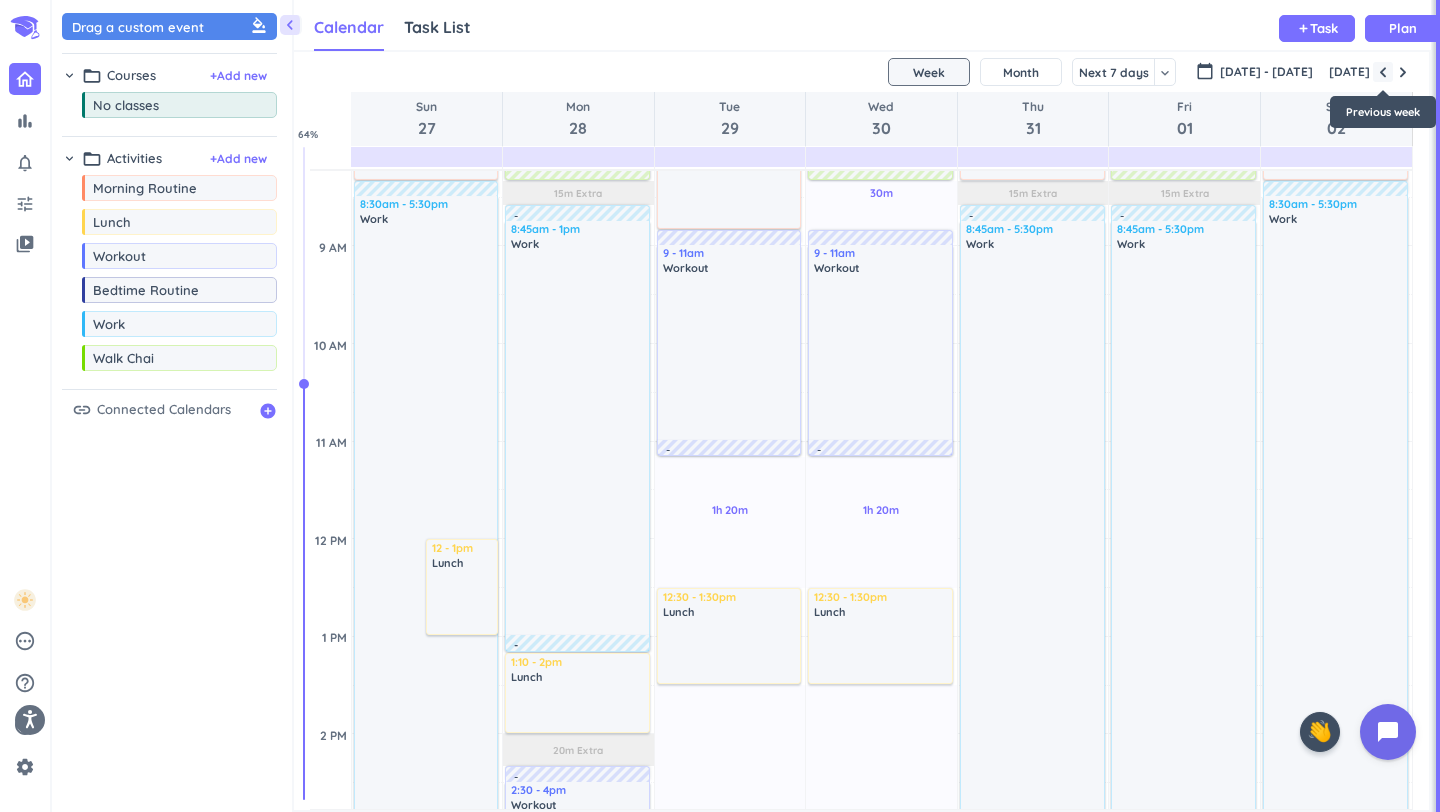 click at bounding box center (1383, 72) 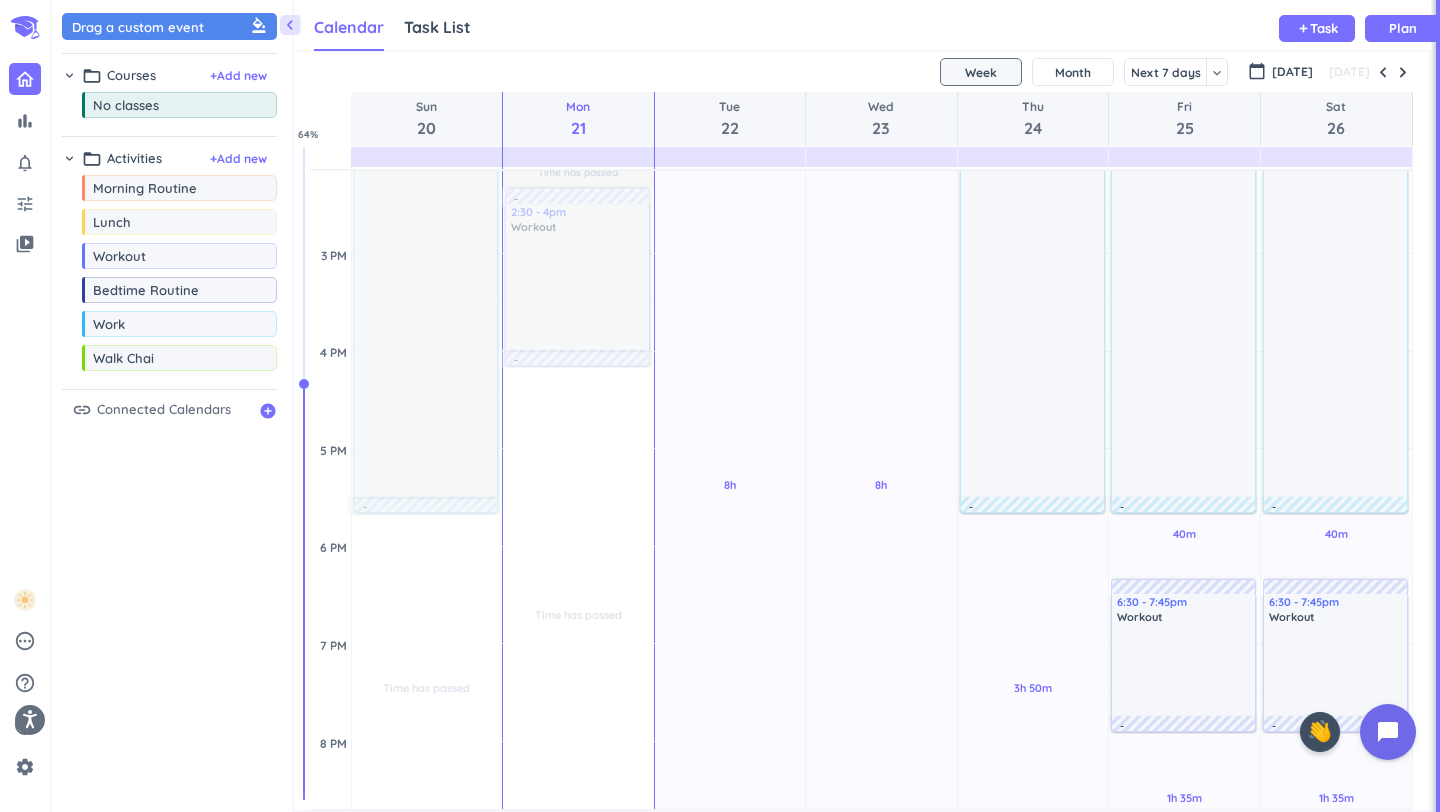 scroll, scrollTop: 1026, scrollLeft: 0, axis: vertical 